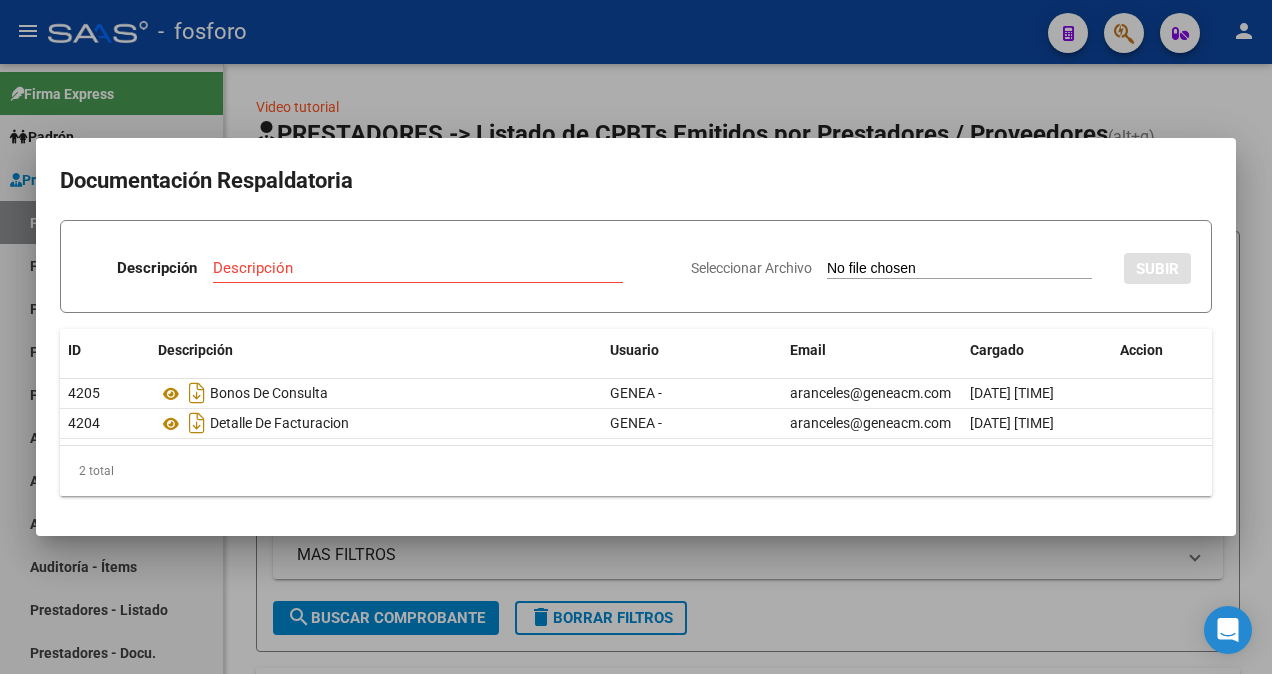 scroll, scrollTop: 0, scrollLeft: 0, axis: both 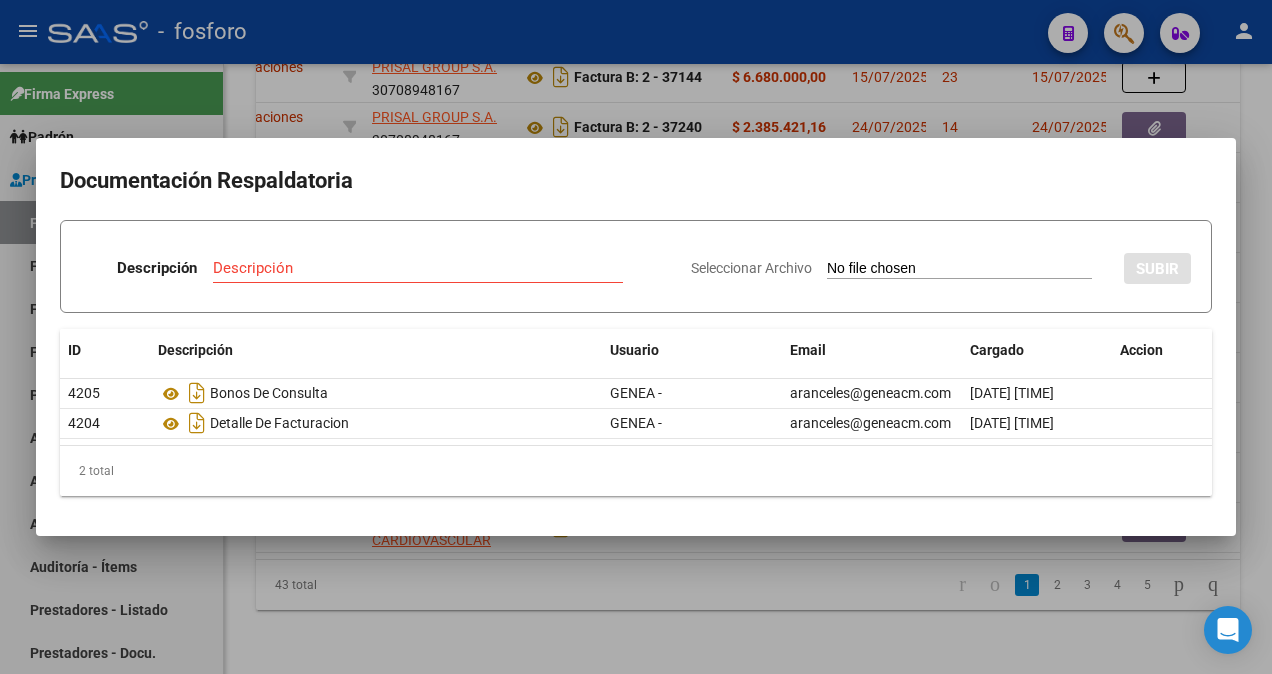 click at bounding box center (636, 337) 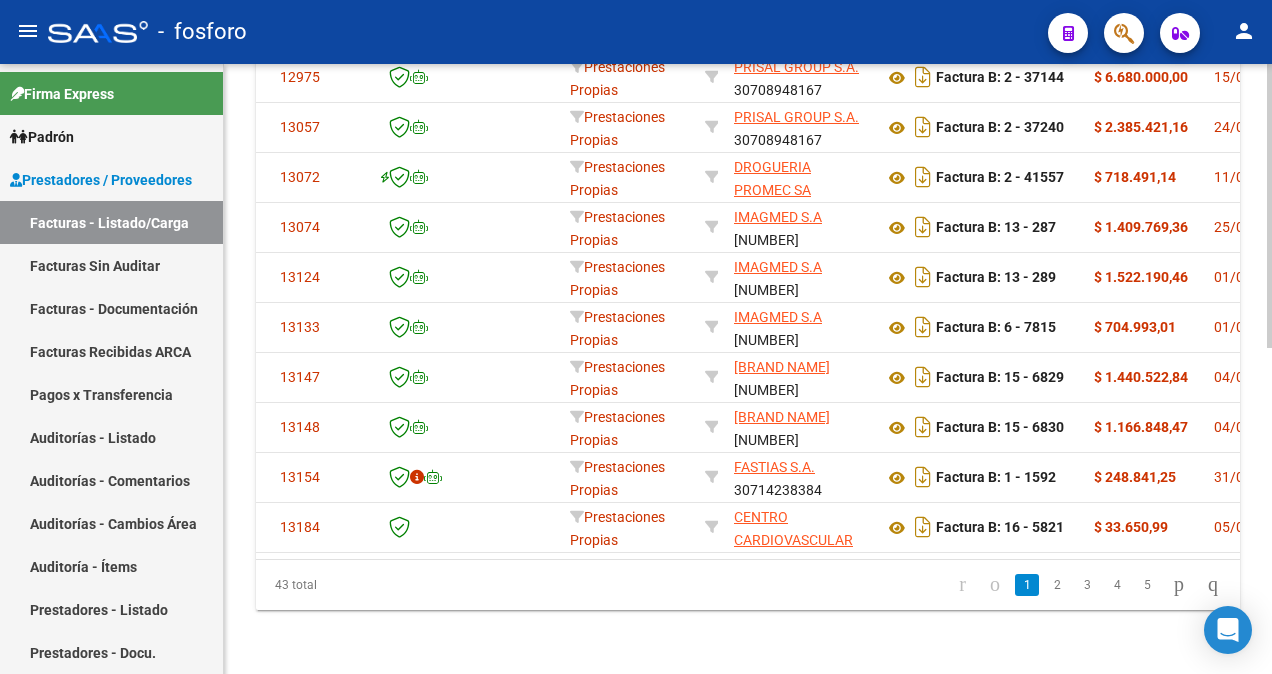 scroll, scrollTop: 0, scrollLeft: 0, axis: both 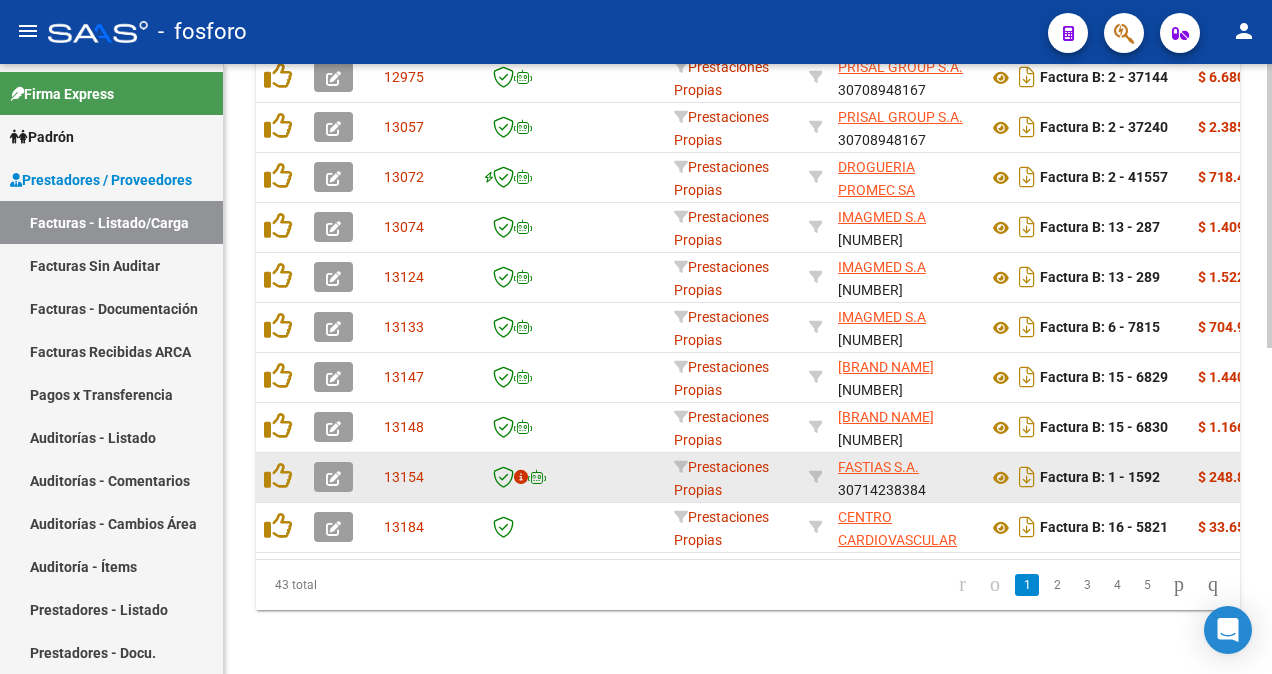 click 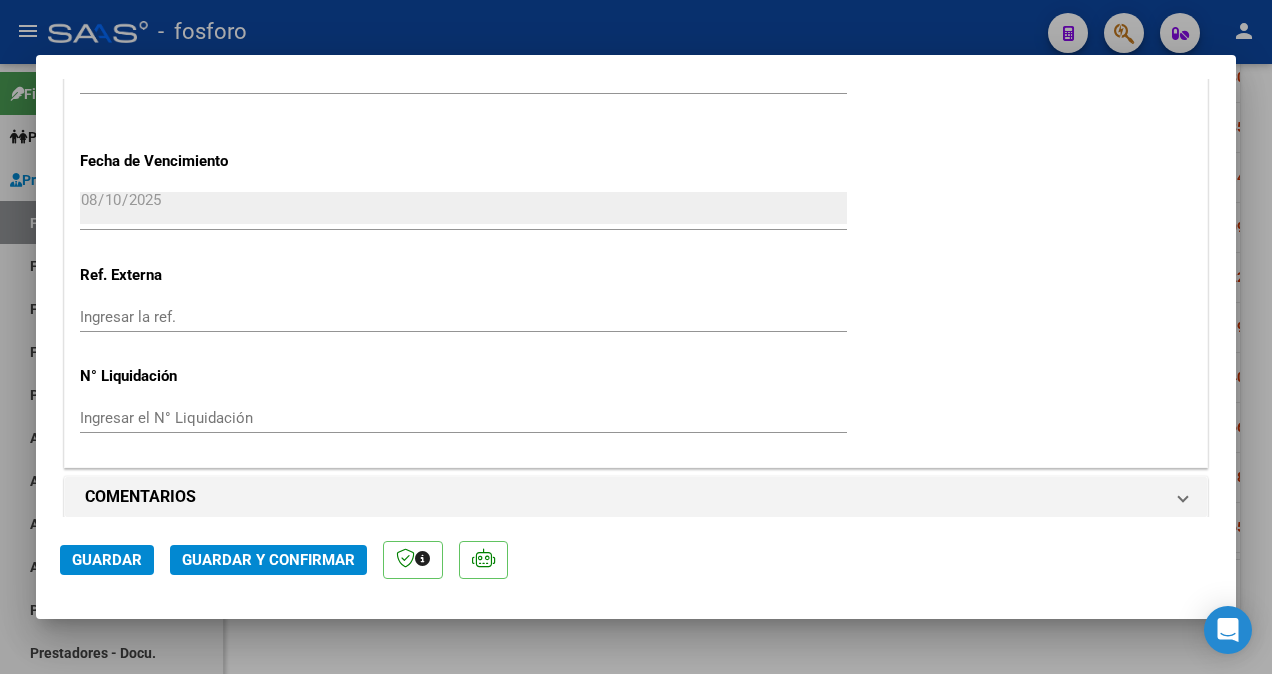scroll, scrollTop: 1200, scrollLeft: 0, axis: vertical 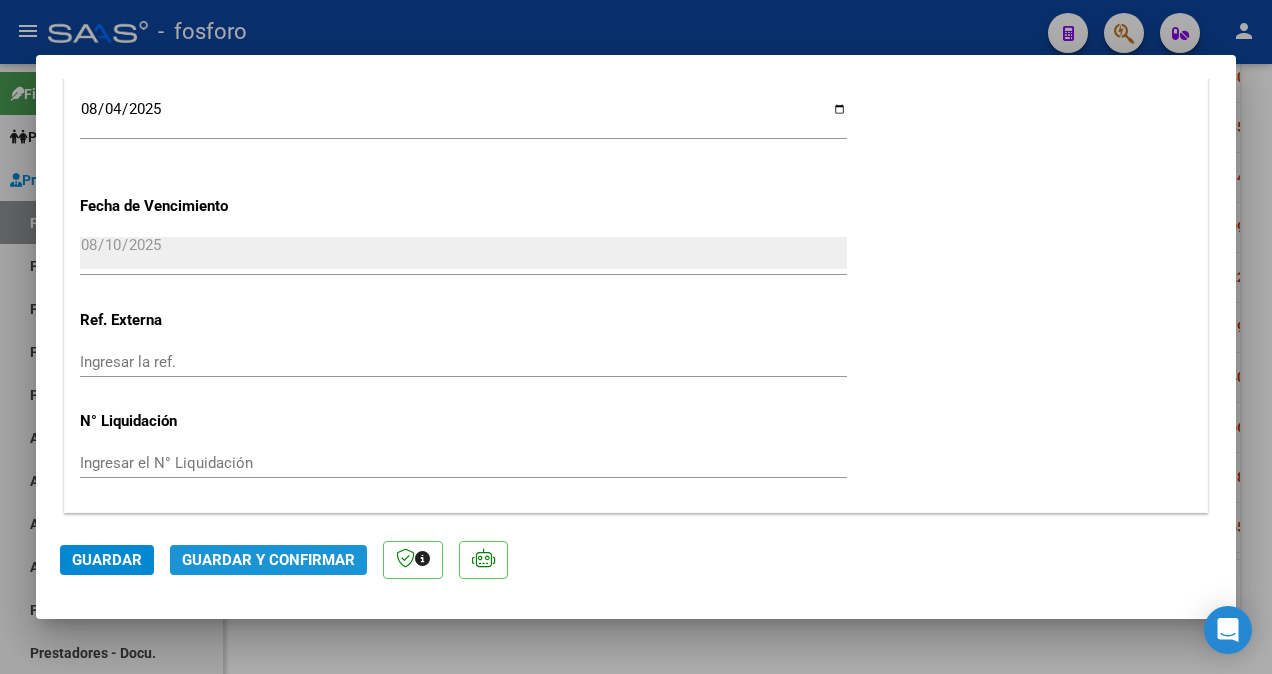 click on "Guardar y Confirmar" 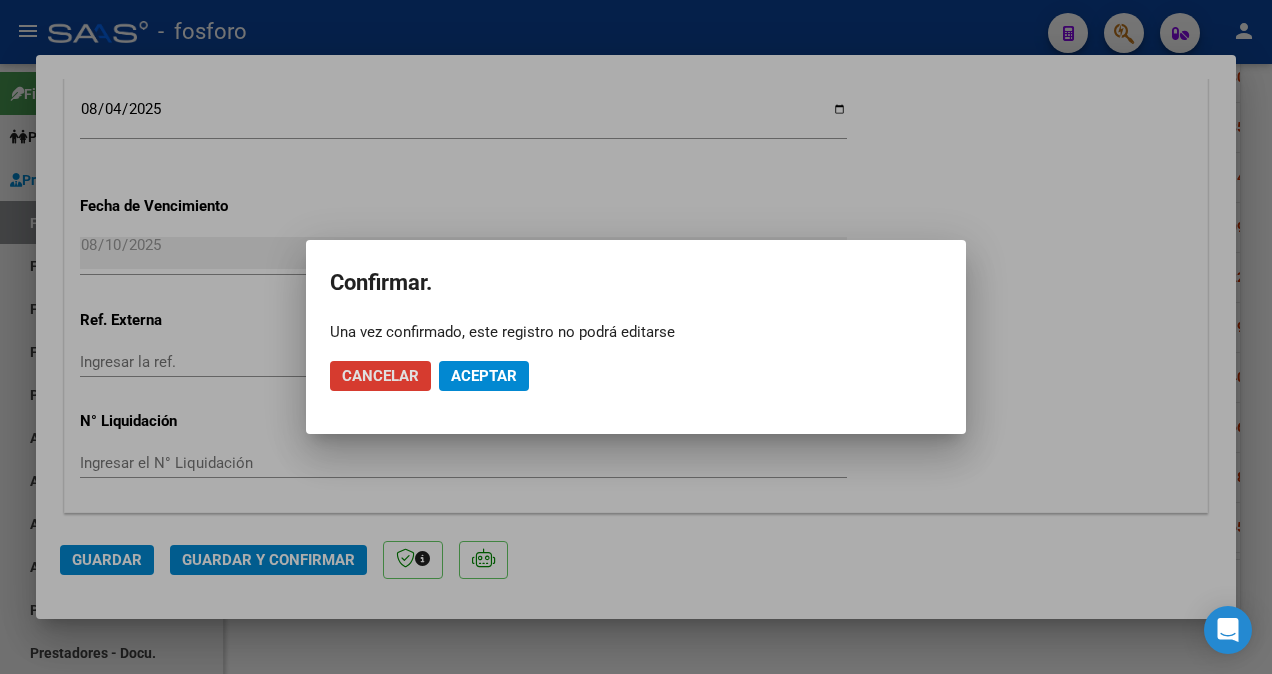 click on "Aceptar" 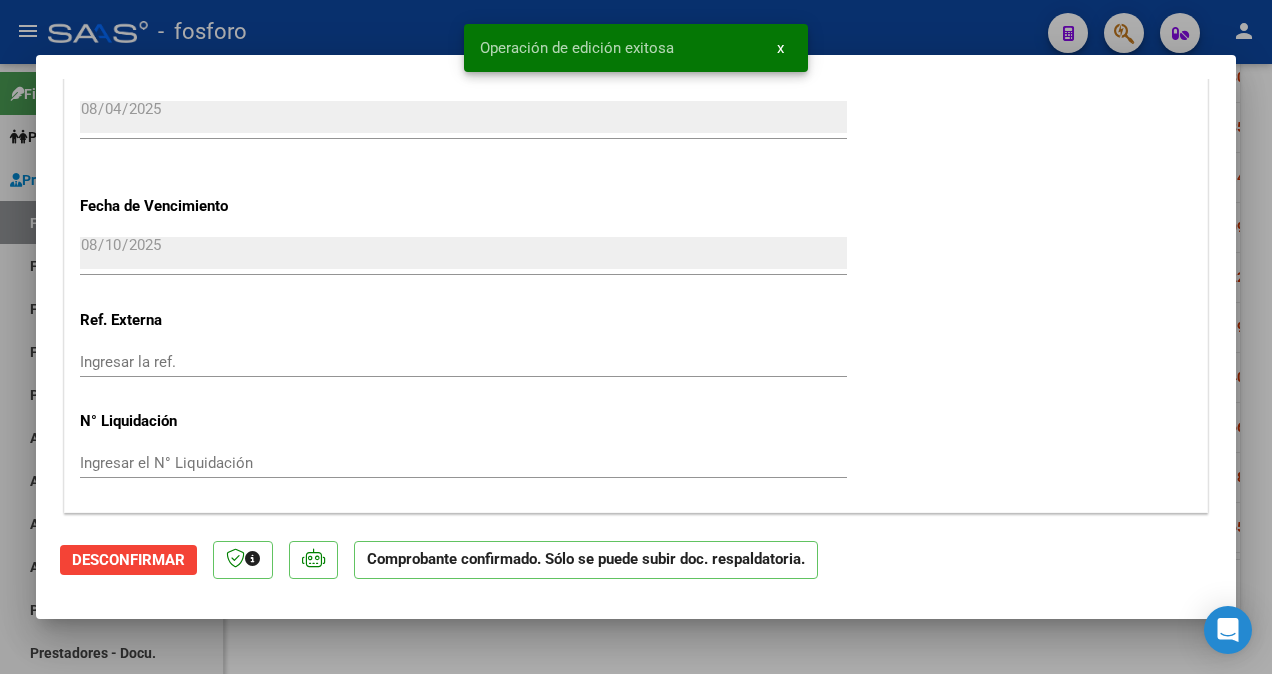 click at bounding box center (636, 337) 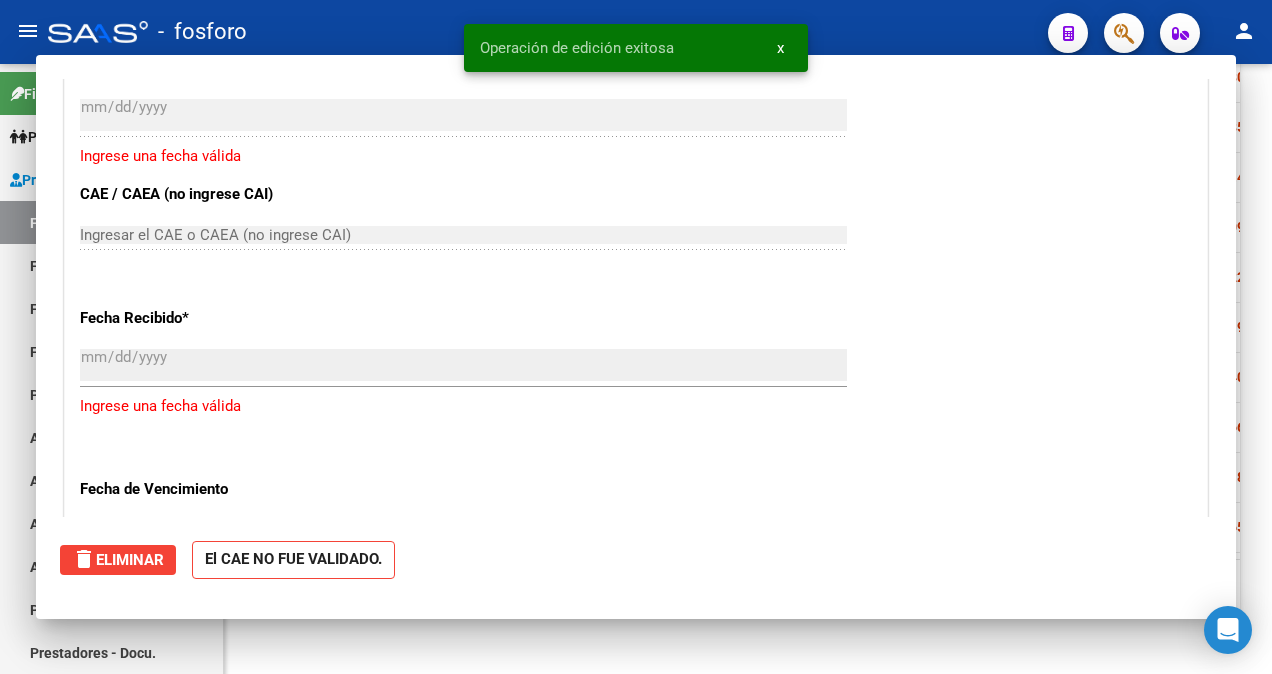 scroll, scrollTop: 704, scrollLeft: 0, axis: vertical 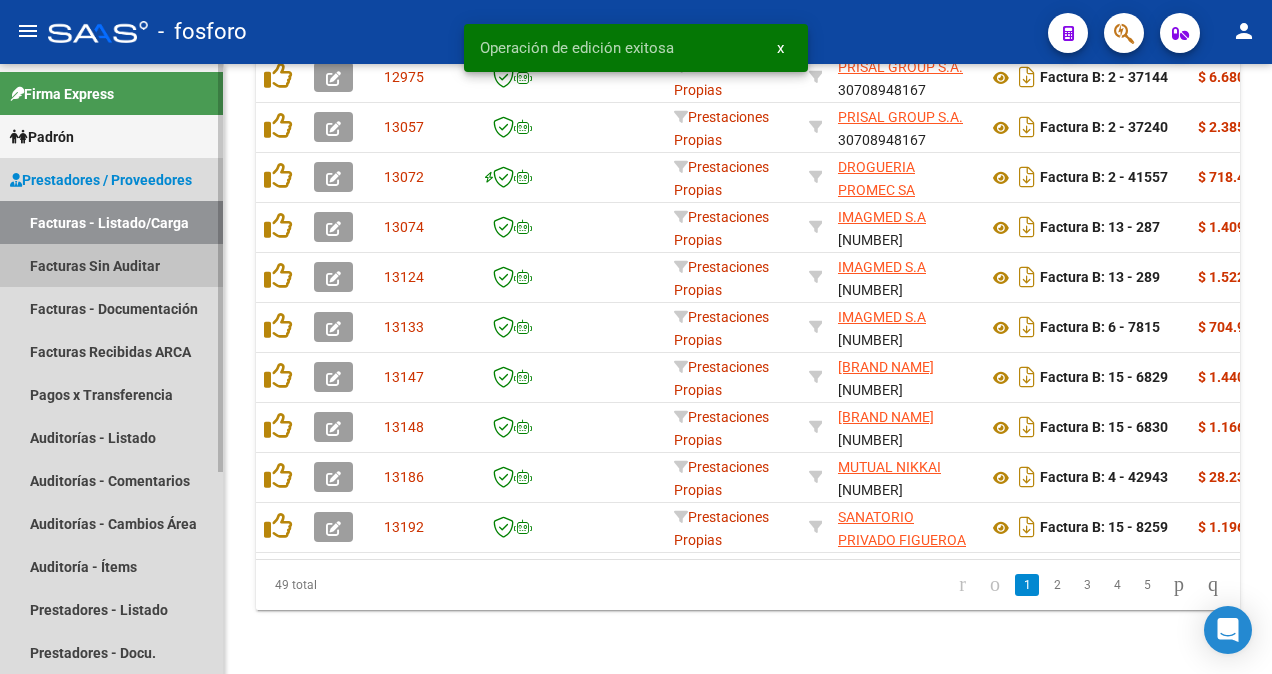 click on "Facturas Sin Auditar" at bounding box center [111, 265] 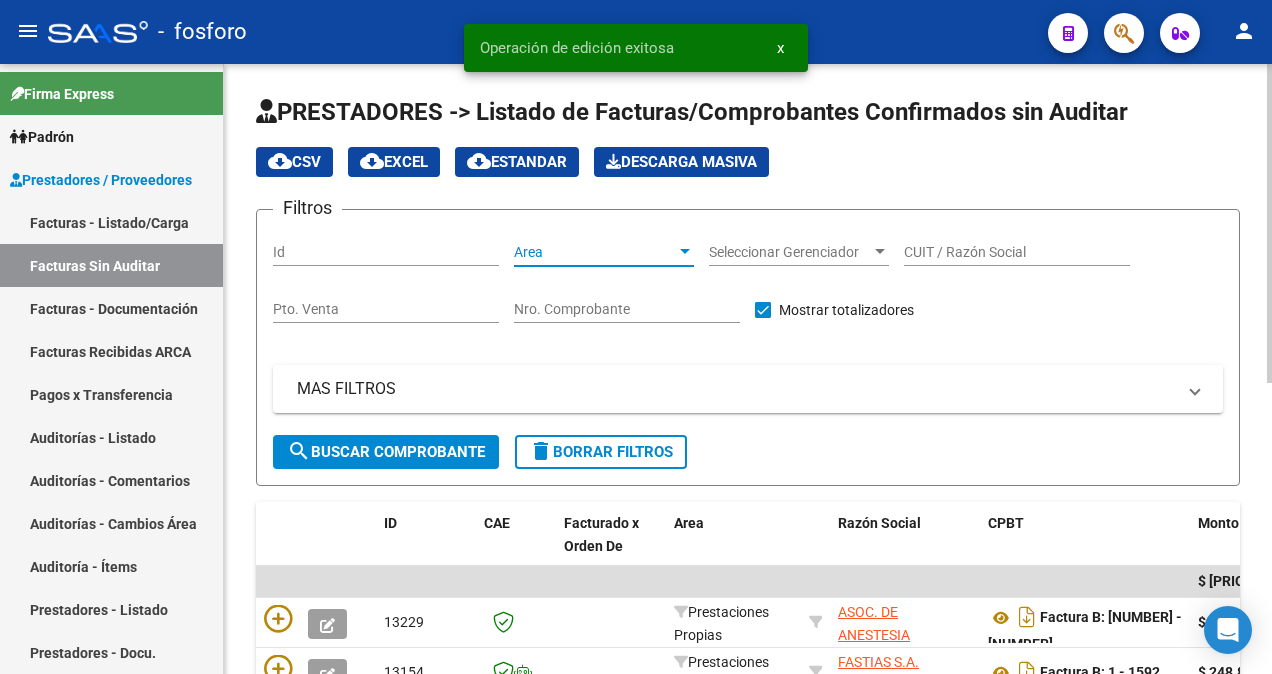 click at bounding box center [685, 252] 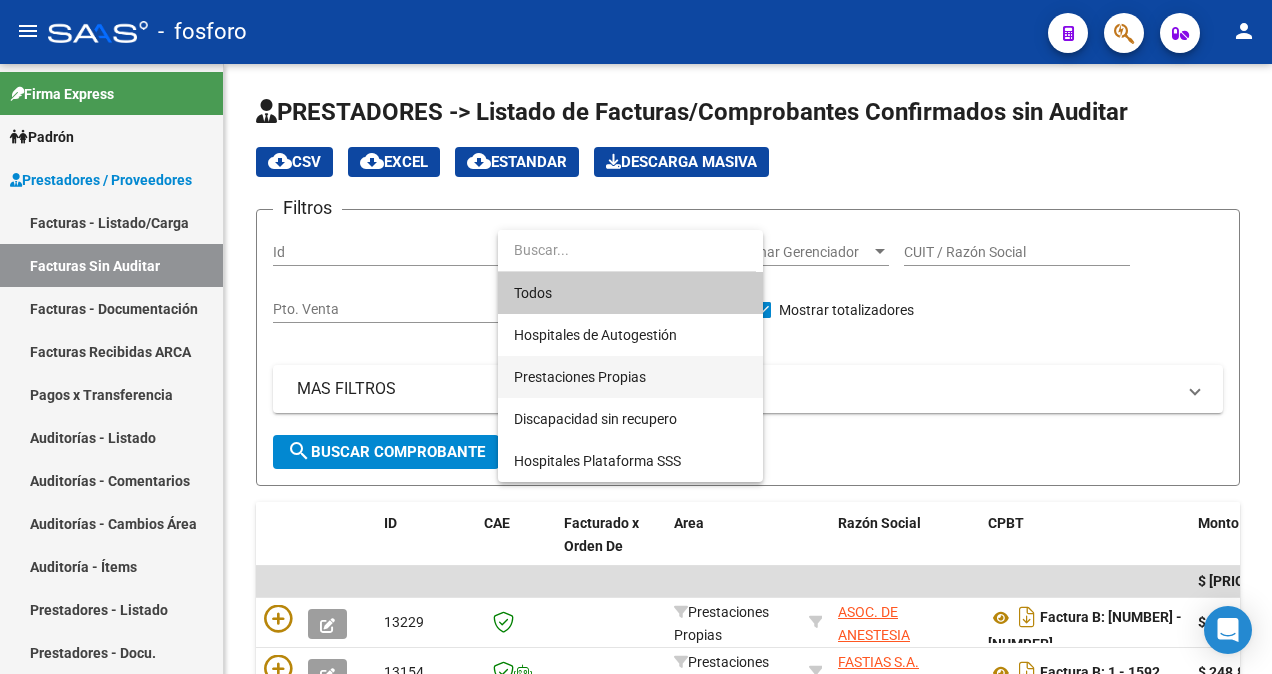 click on "Prestaciones Propias" at bounding box center (630, 377) 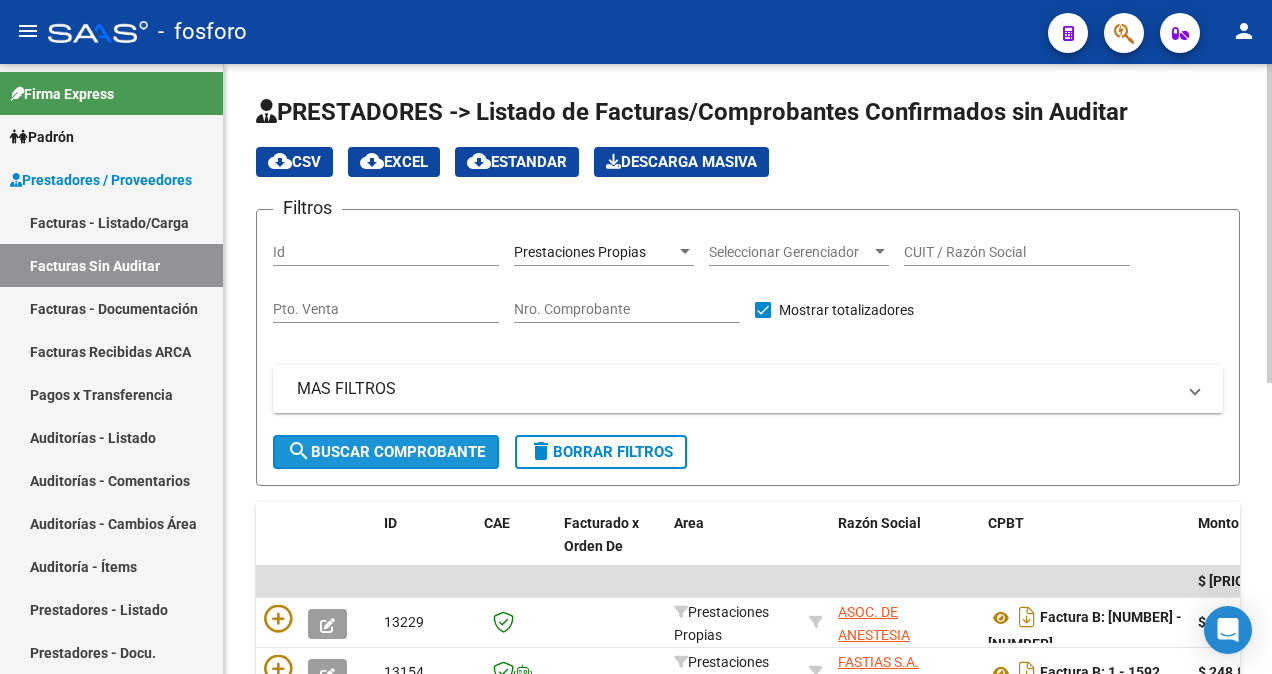 click on "search  Buscar Comprobante" 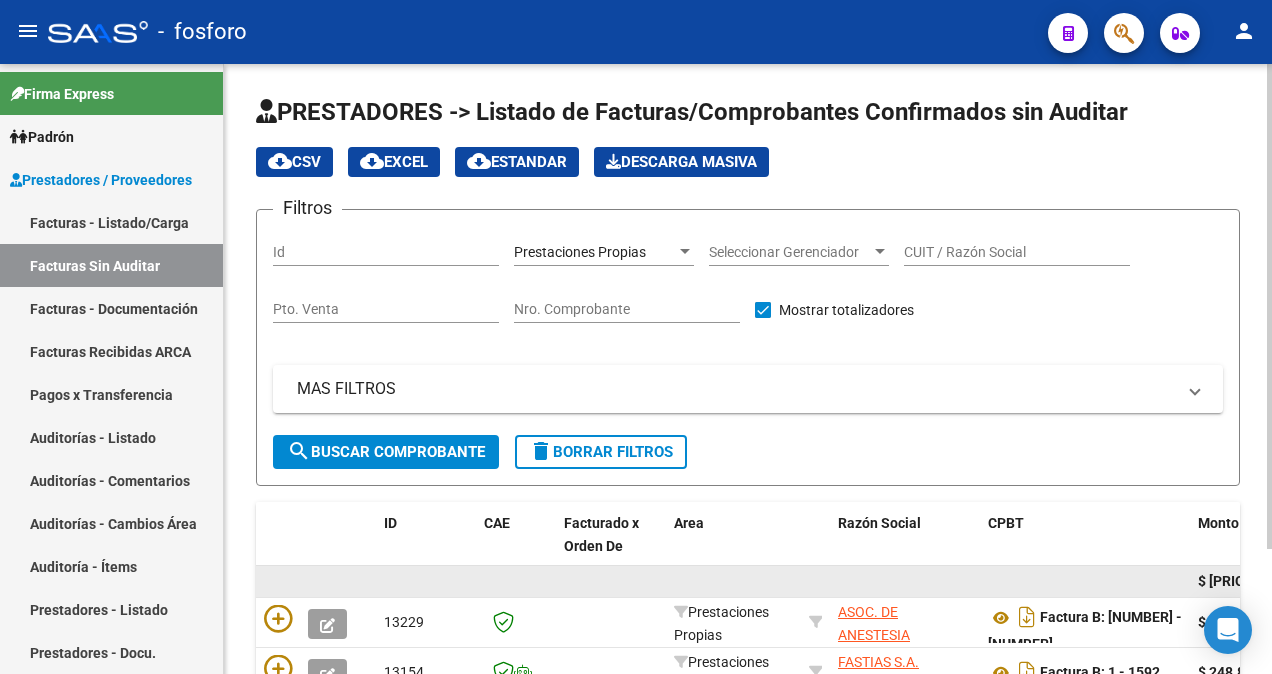 scroll, scrollTop: 100, scrollLeft: 0, axis: vertical 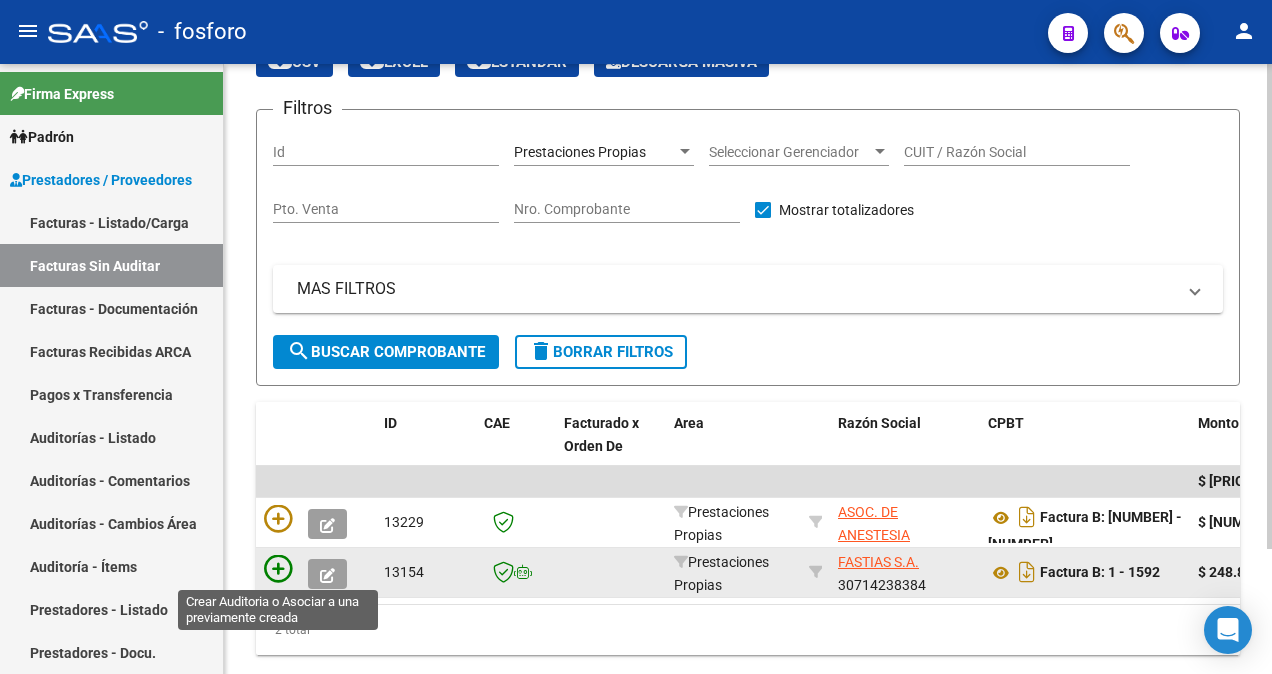 click 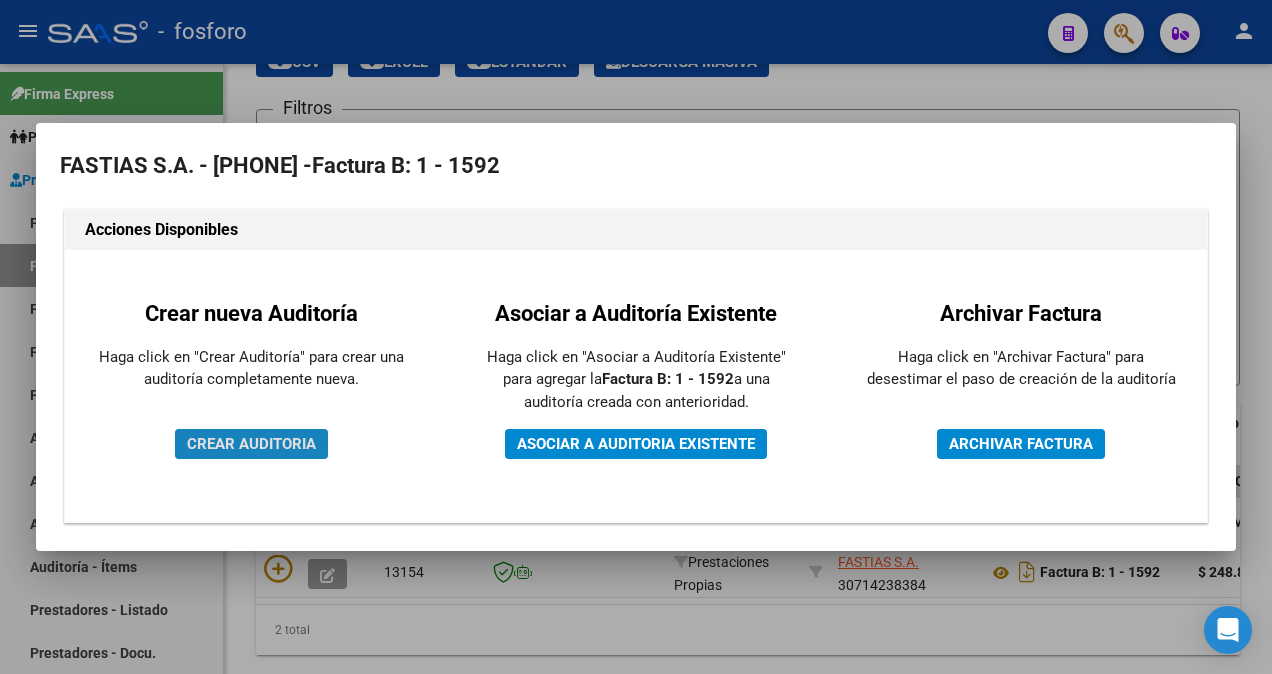 click on "CREAR AUDITORIA" at bounding box center (251, 444) 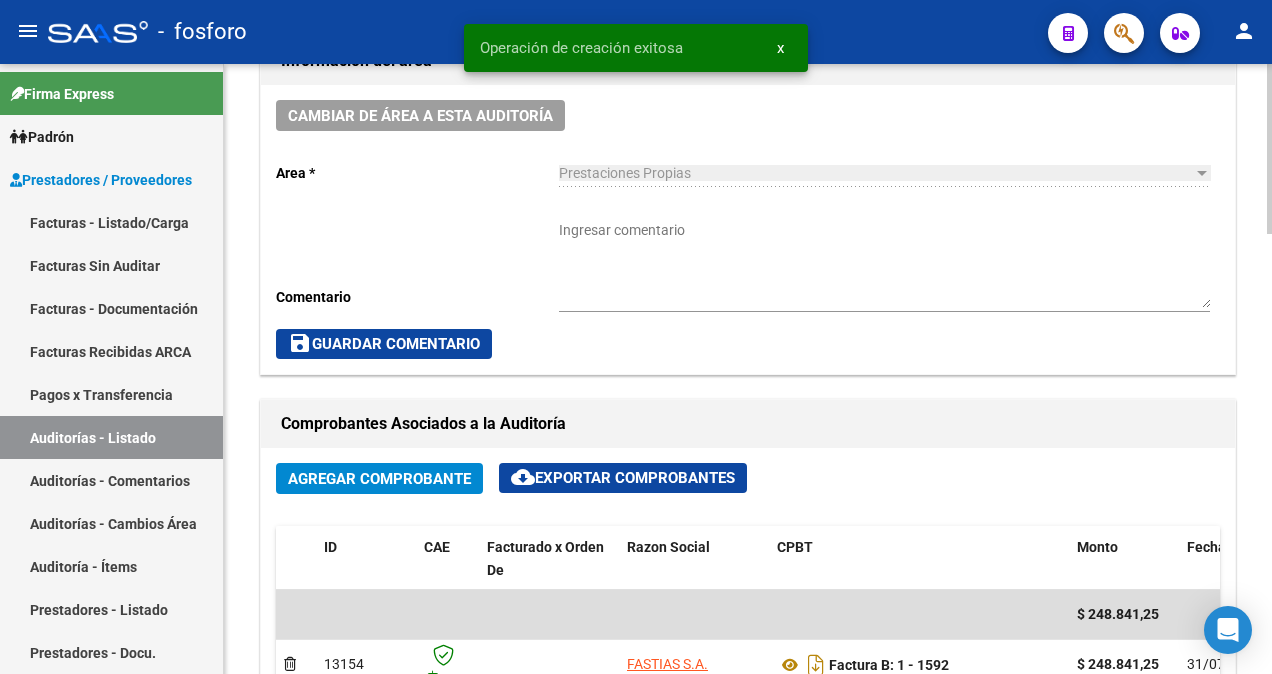 scroll, scrollTop: 500, scrollLeft: 0, axis: vertical 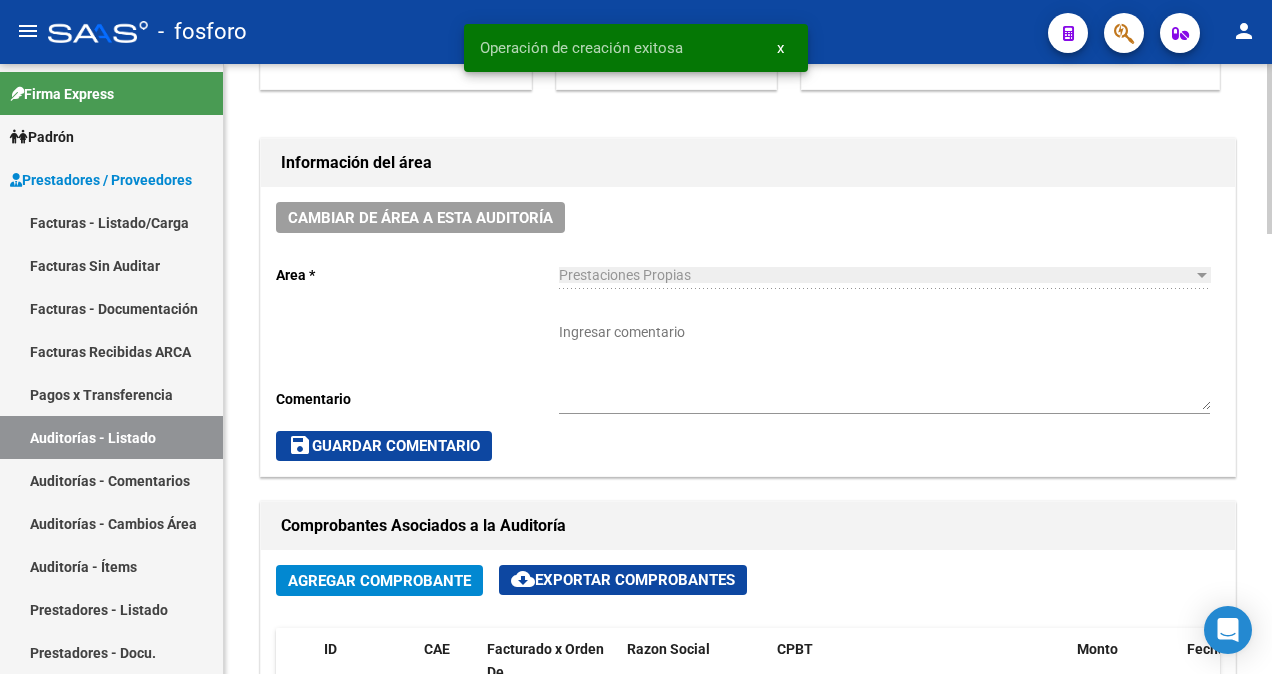 click on "Ingresar comentario" at bounding box center (884, 366) 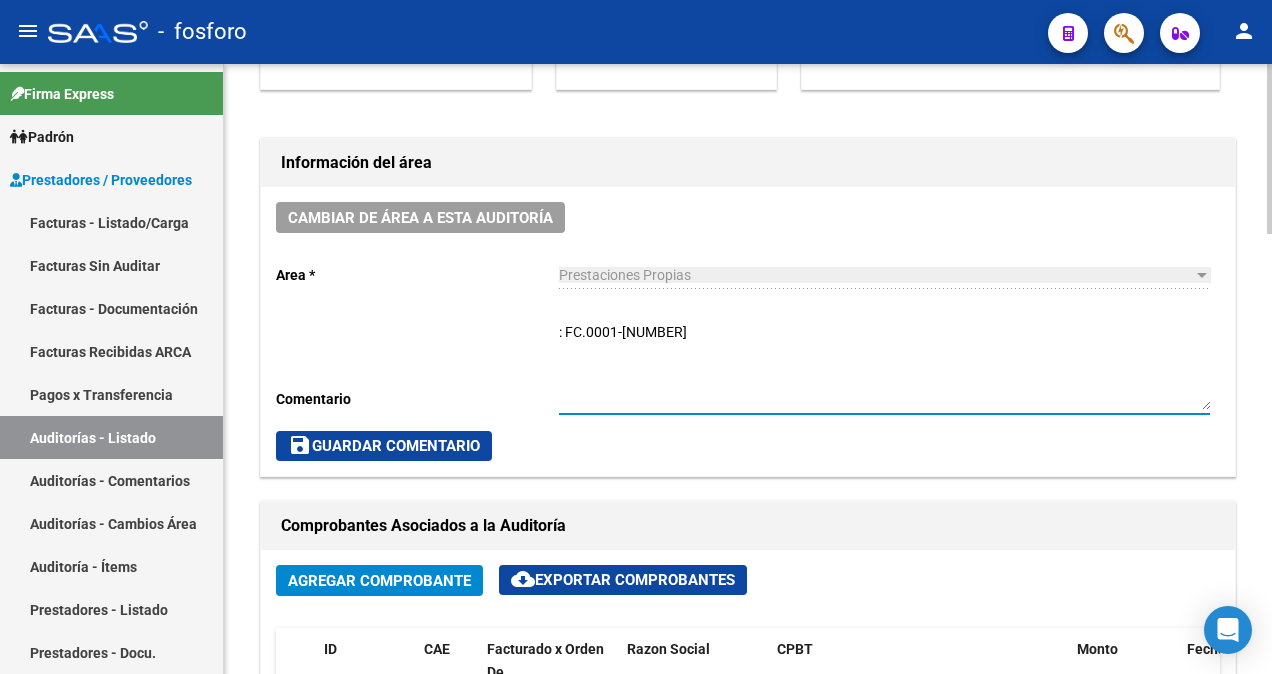 type on ": FC.0001-[NUMBER]" 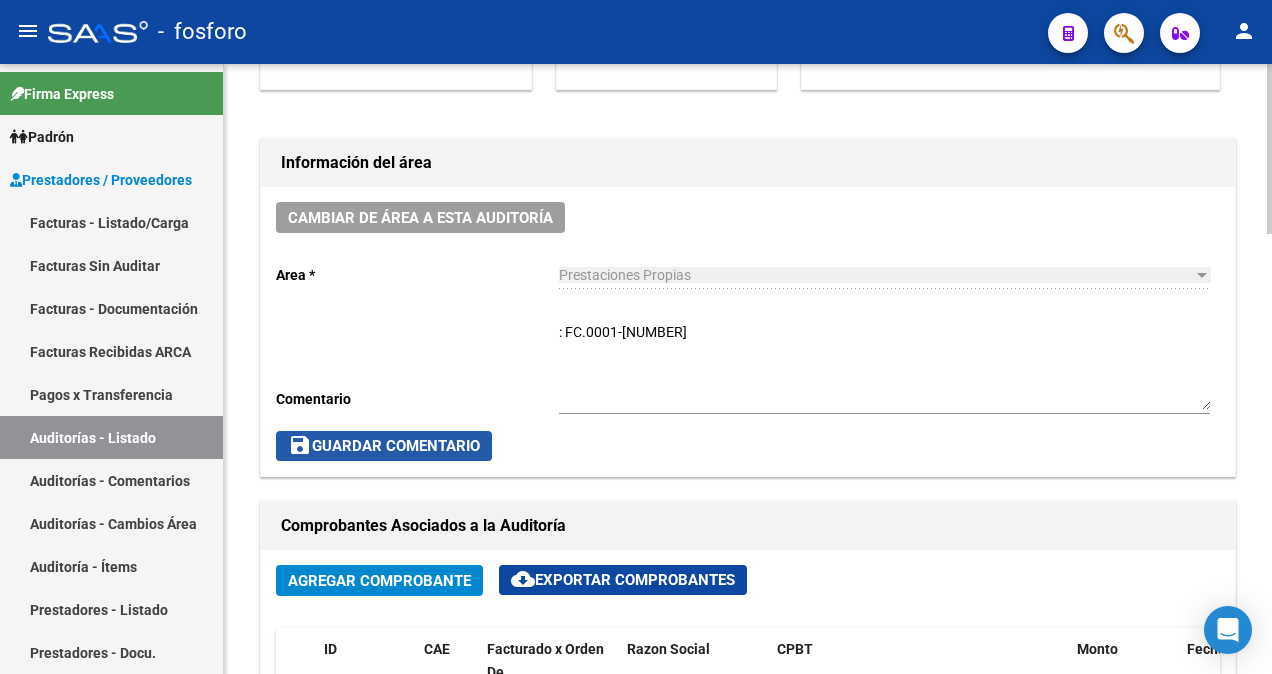 click on "save  Guardar Comentario" 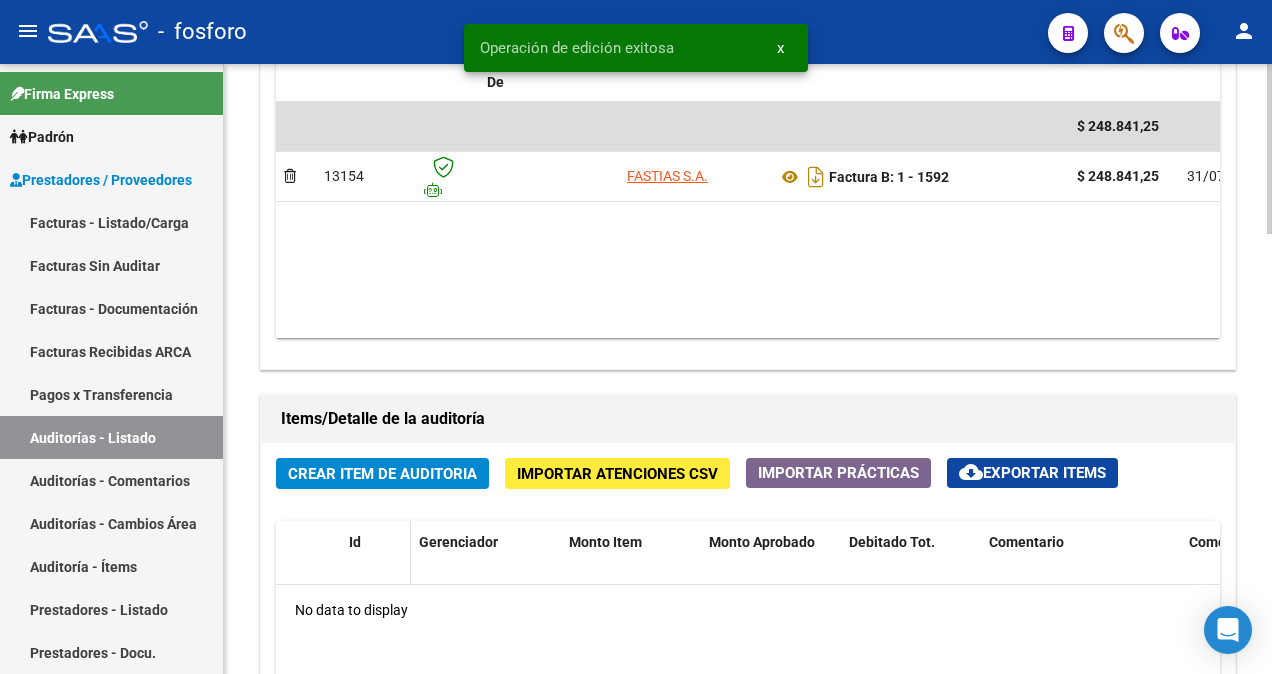 scroll, scrollTop: 1200, scrollLeft: 0, axis: vertical 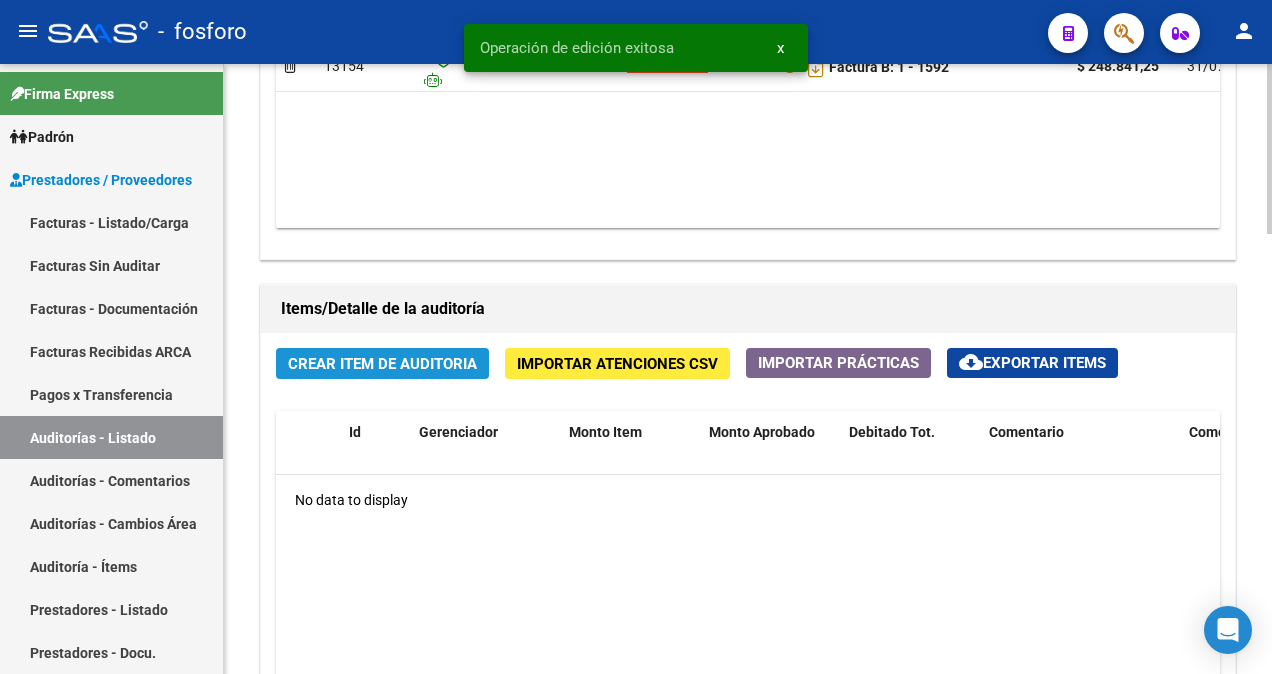 click on "Crear Item de Auditoria" 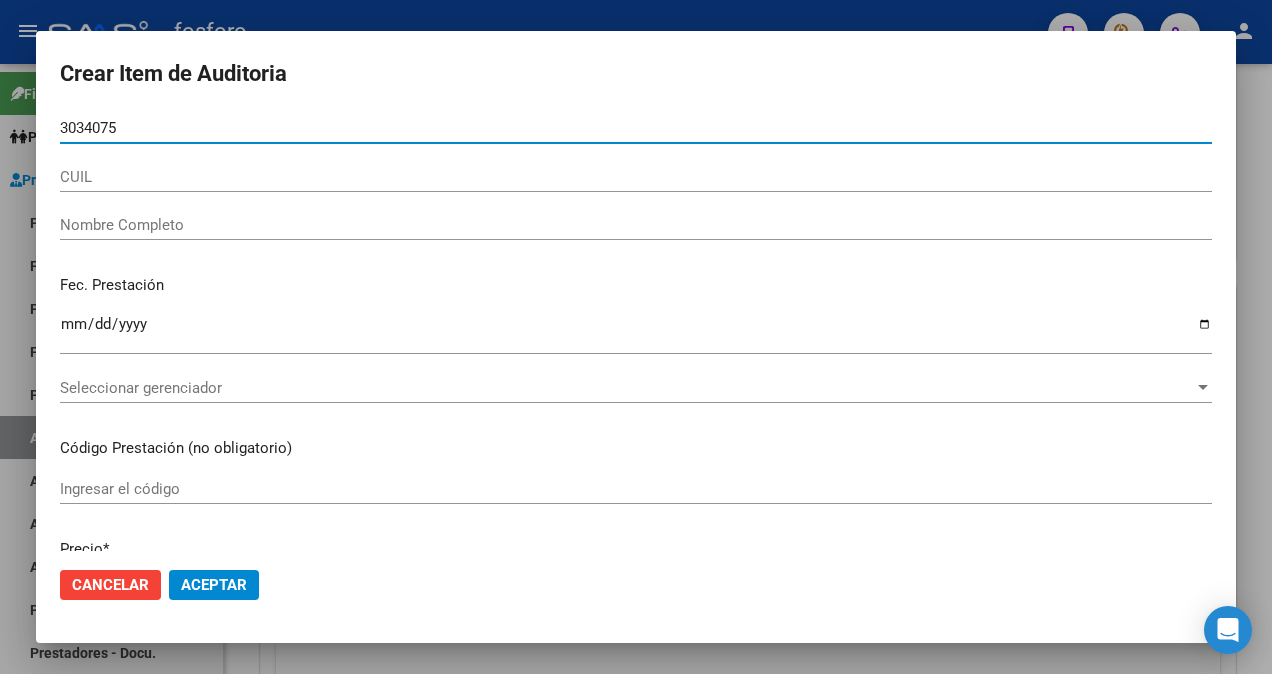 type on "[NUMBER]" 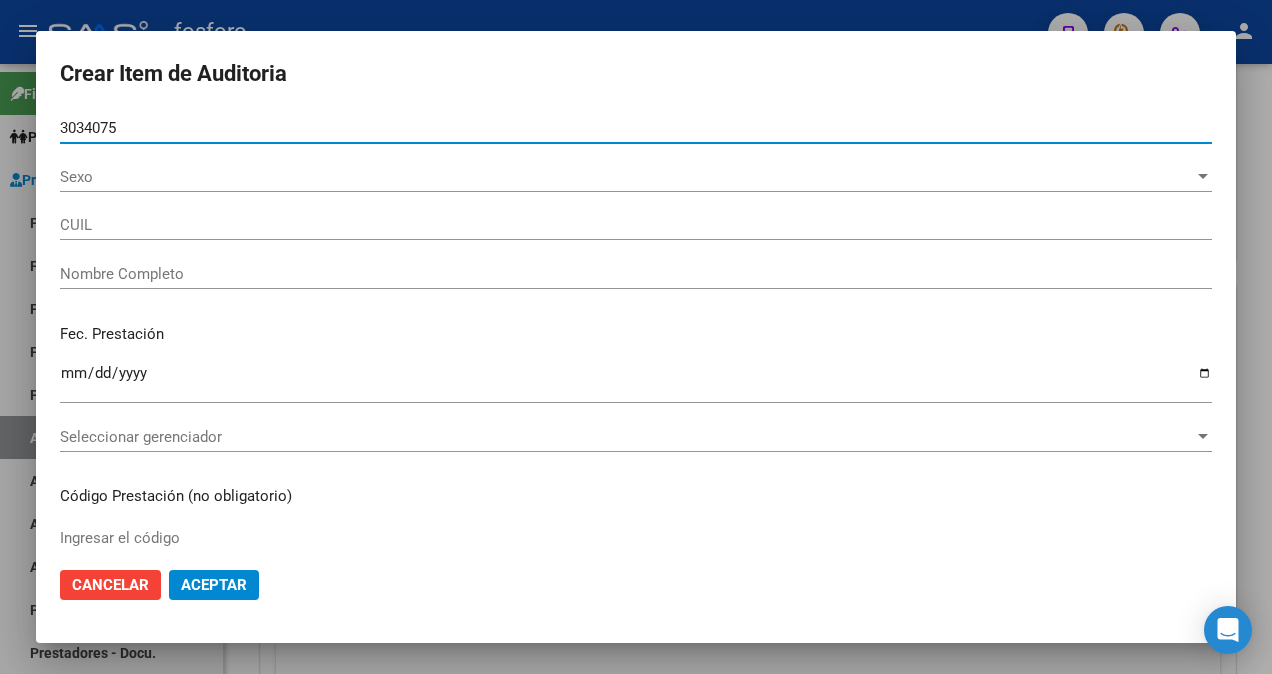 type on "[NUMBER]" 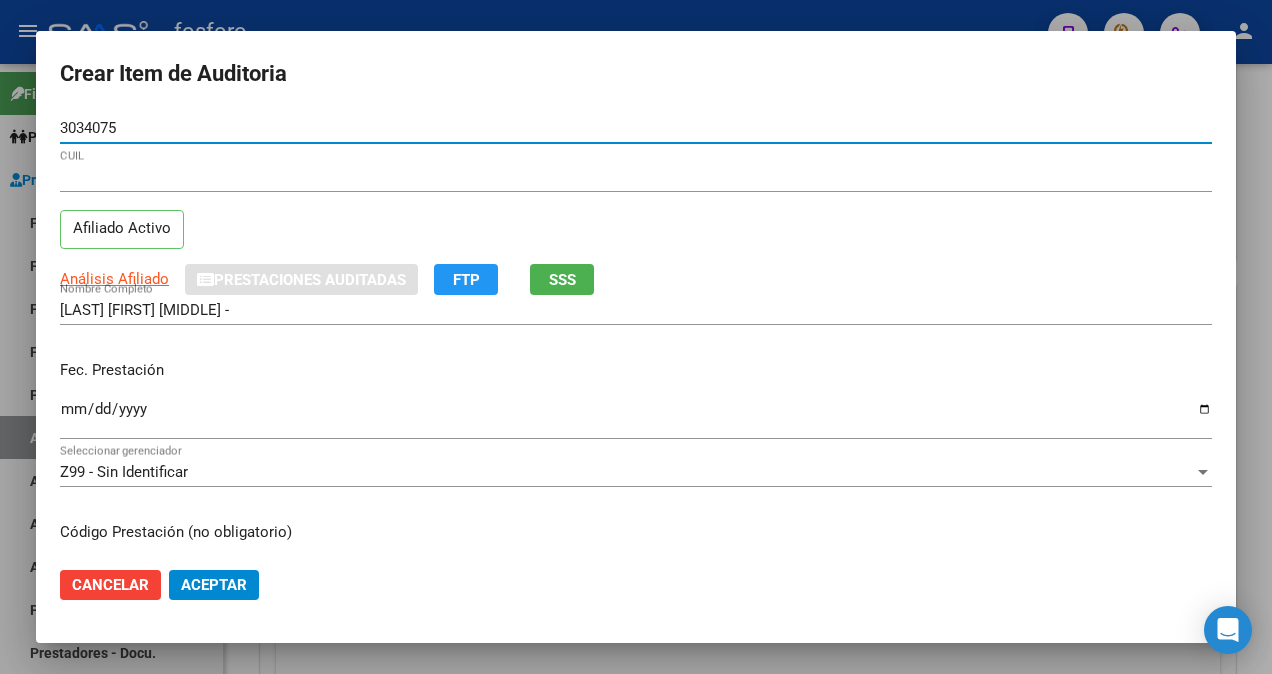 type on "[NUMBER]" 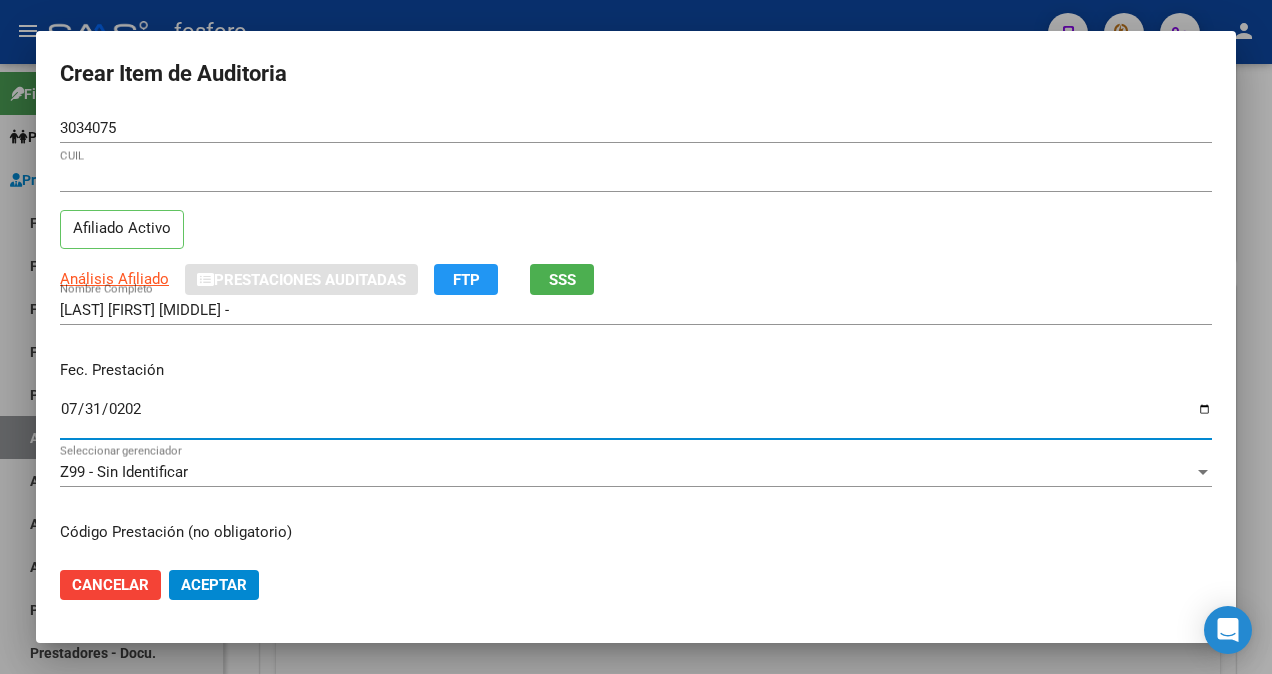 type on "2025-07-31" 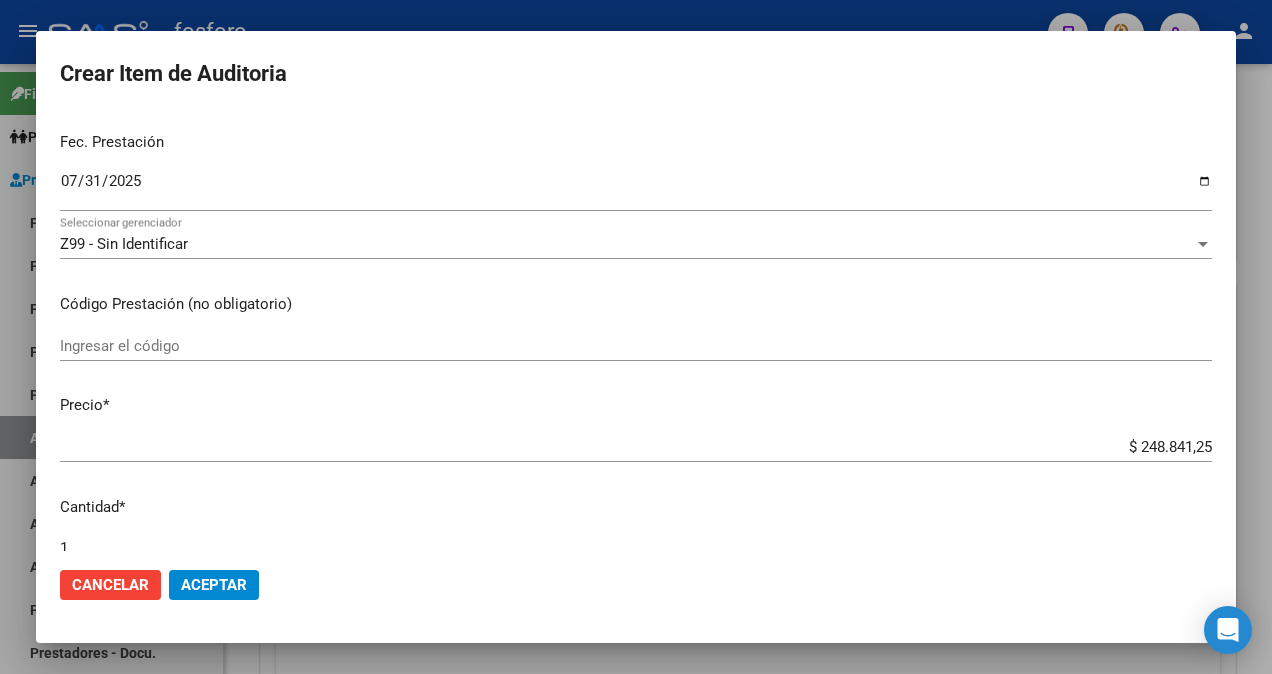 scroll, scrollTop: 200, scrollLeft: 0, axis: vertical 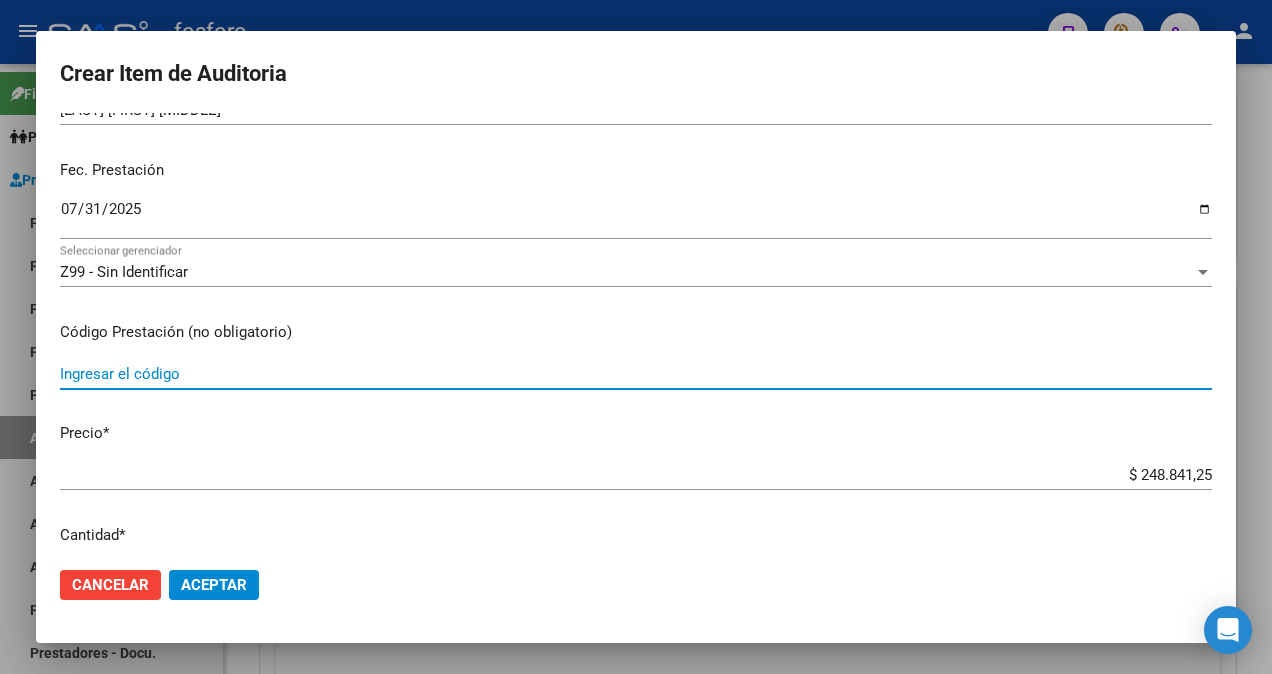 click on "Ingresar el código" at bounding box center [636, 374] 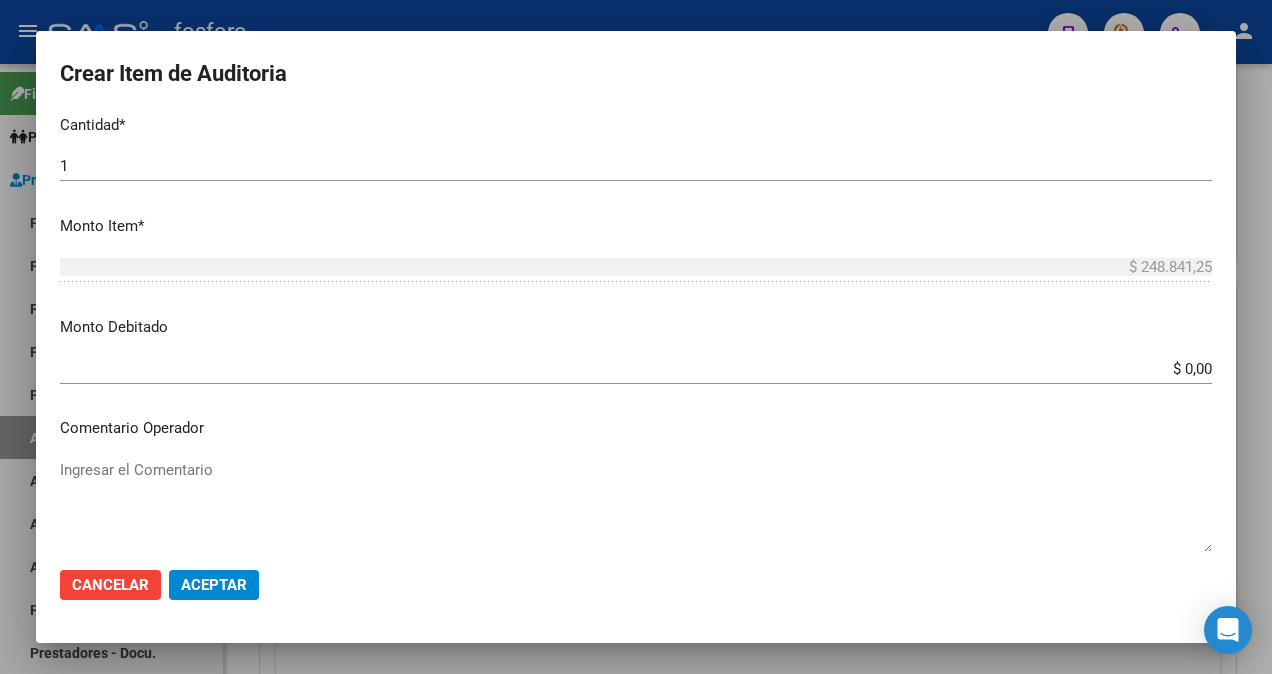 scroll, scrollTop: 700, scrollLeft: 0, axis: vertical 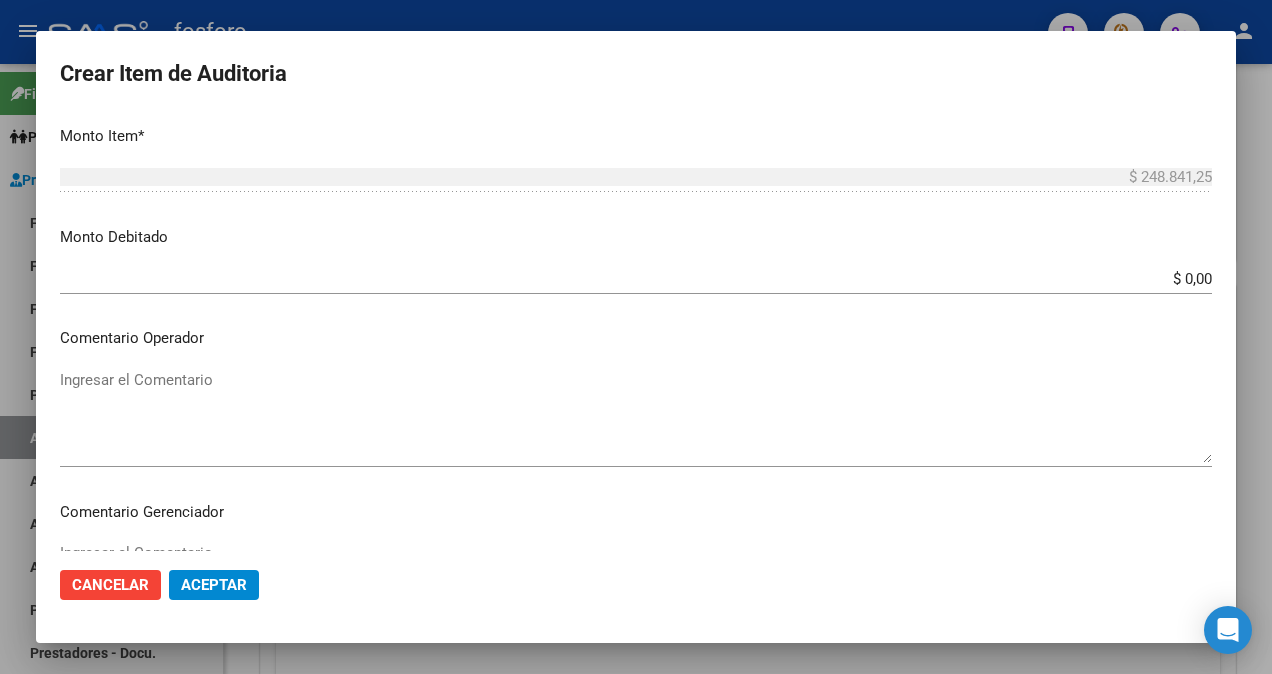 type on "420101- DEMAS AFILIADOS Y CODIGOS EN DETALLE ADJUNTO." 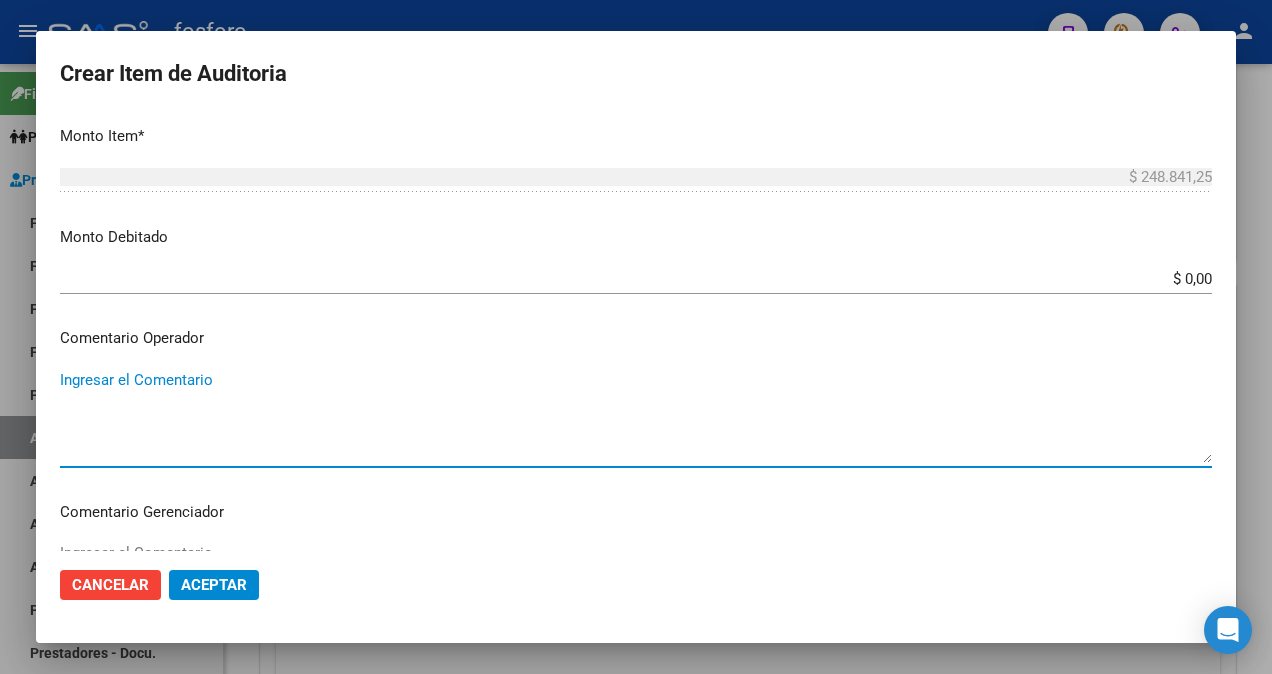 click on "Ingresar el Comentario" at bounding box center (636, 416) 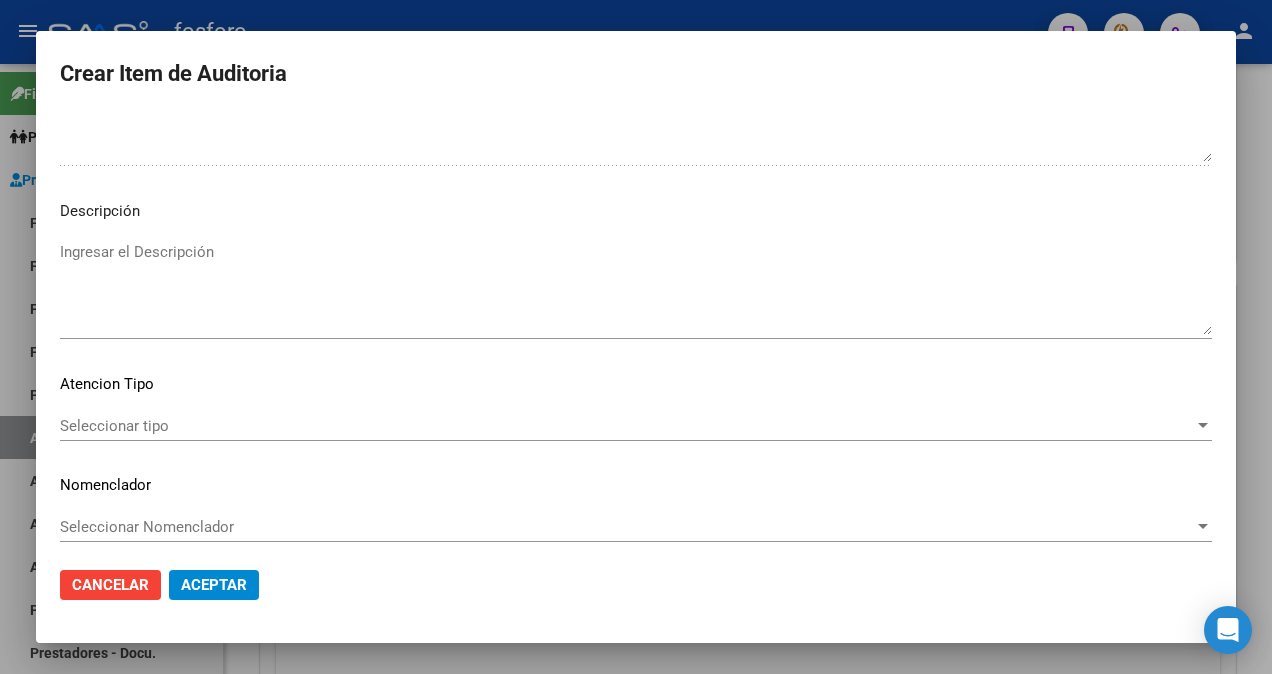 scroll, scrollTop: 1182, scrollLeft: 0, axis: vertical 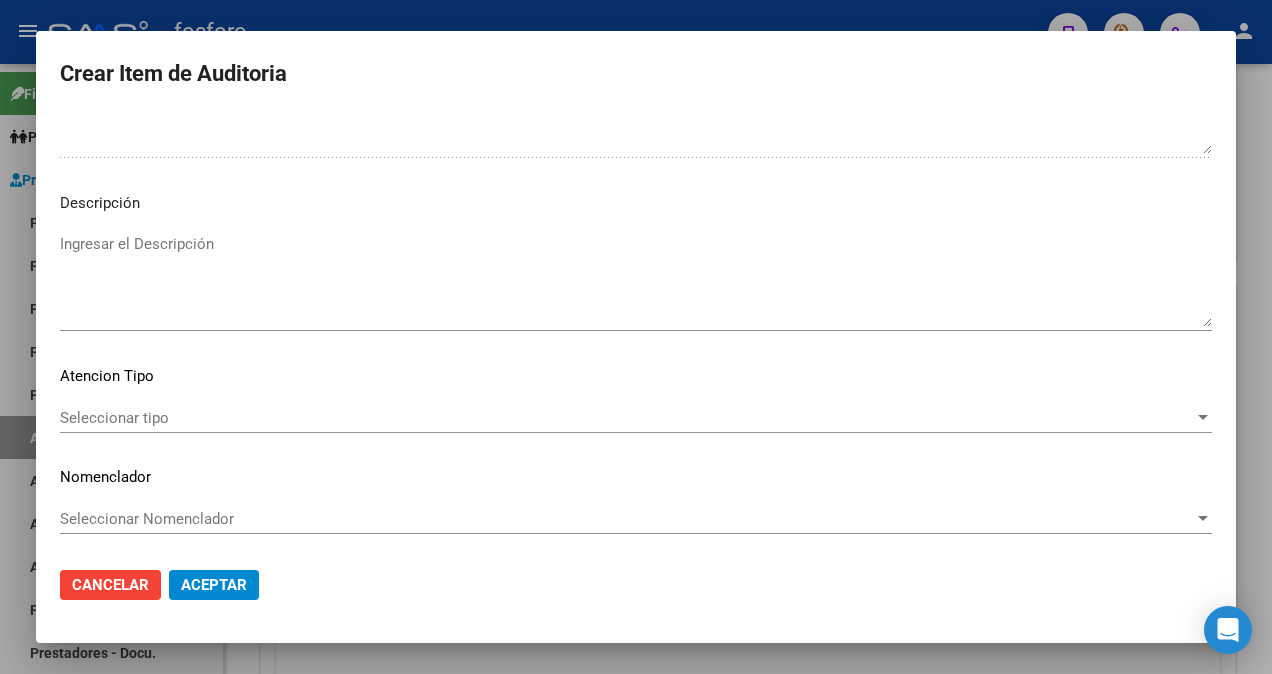 type on "SIN DEBITOS." 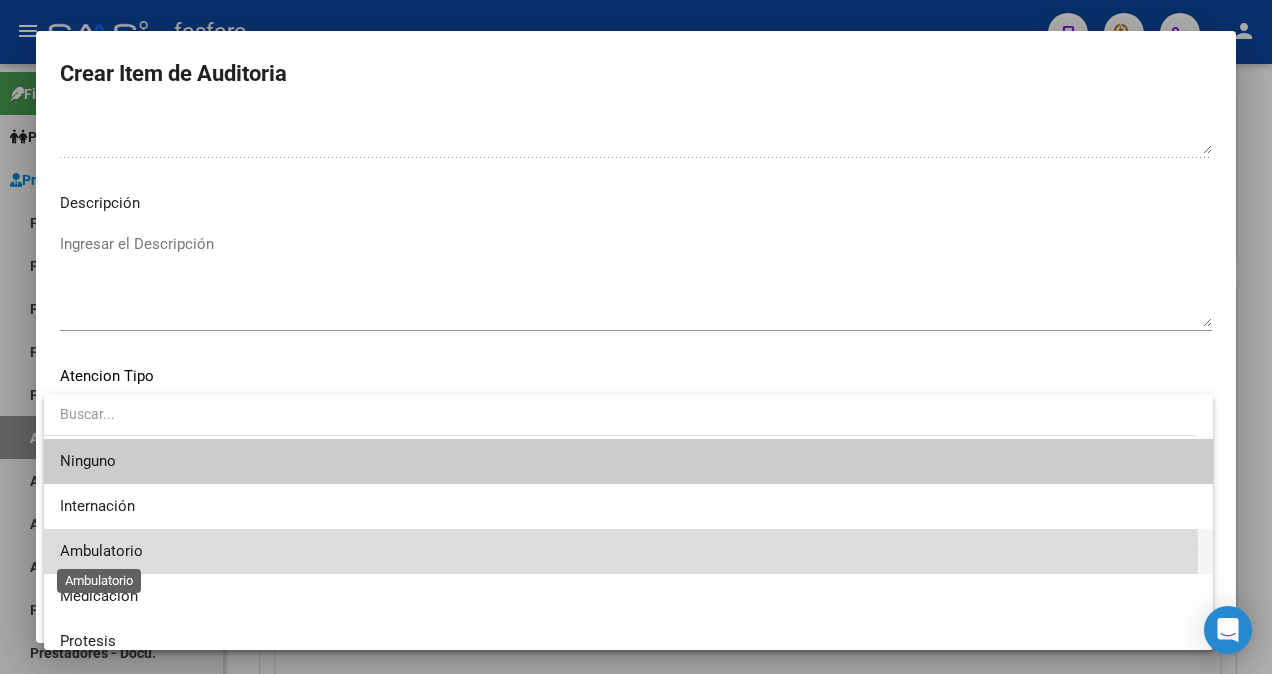 click on "Ambulatorio" at bounding box center [101, 551] 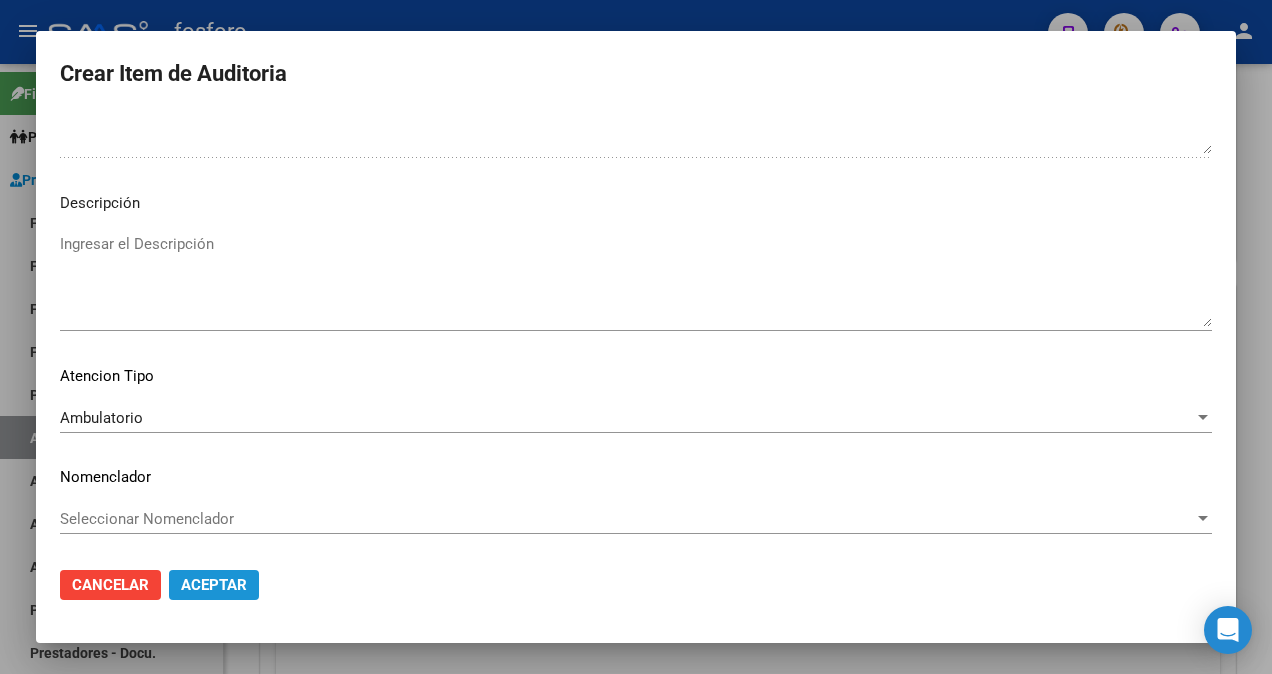 click on "Aceptar" 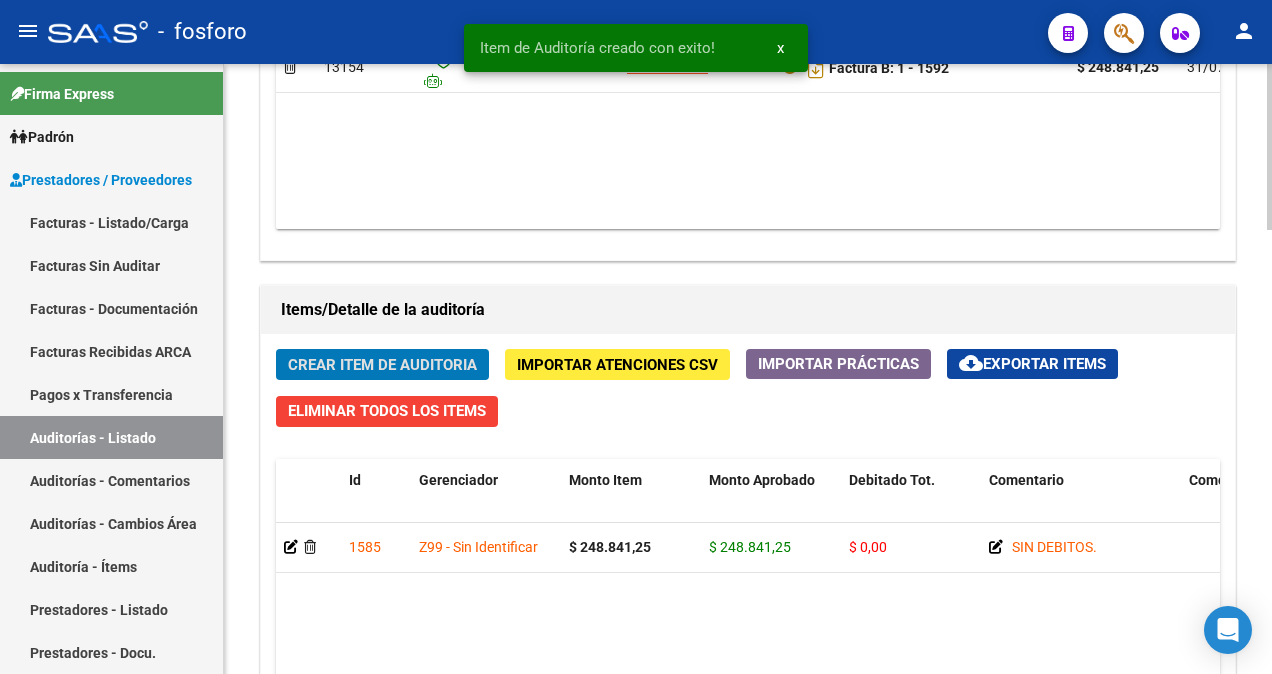 scroll, scrollTop: 1201, scrollLeft: 0, axis: vertical 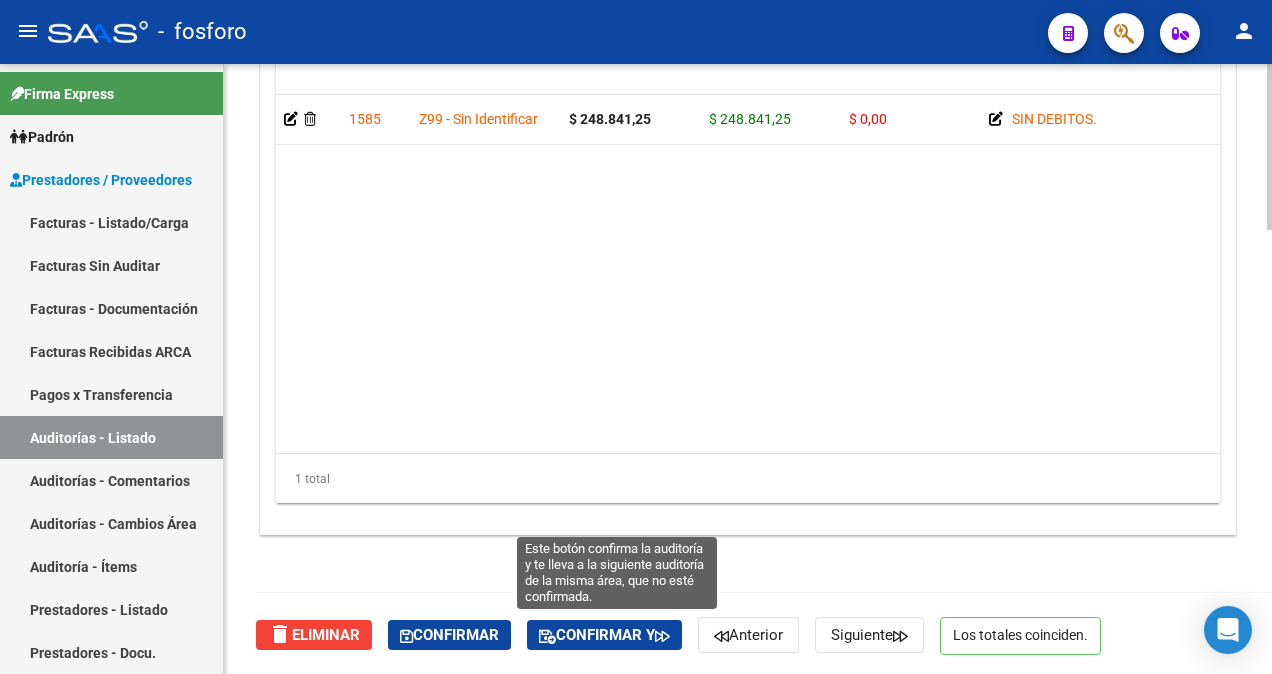 click on "Confirmar y" 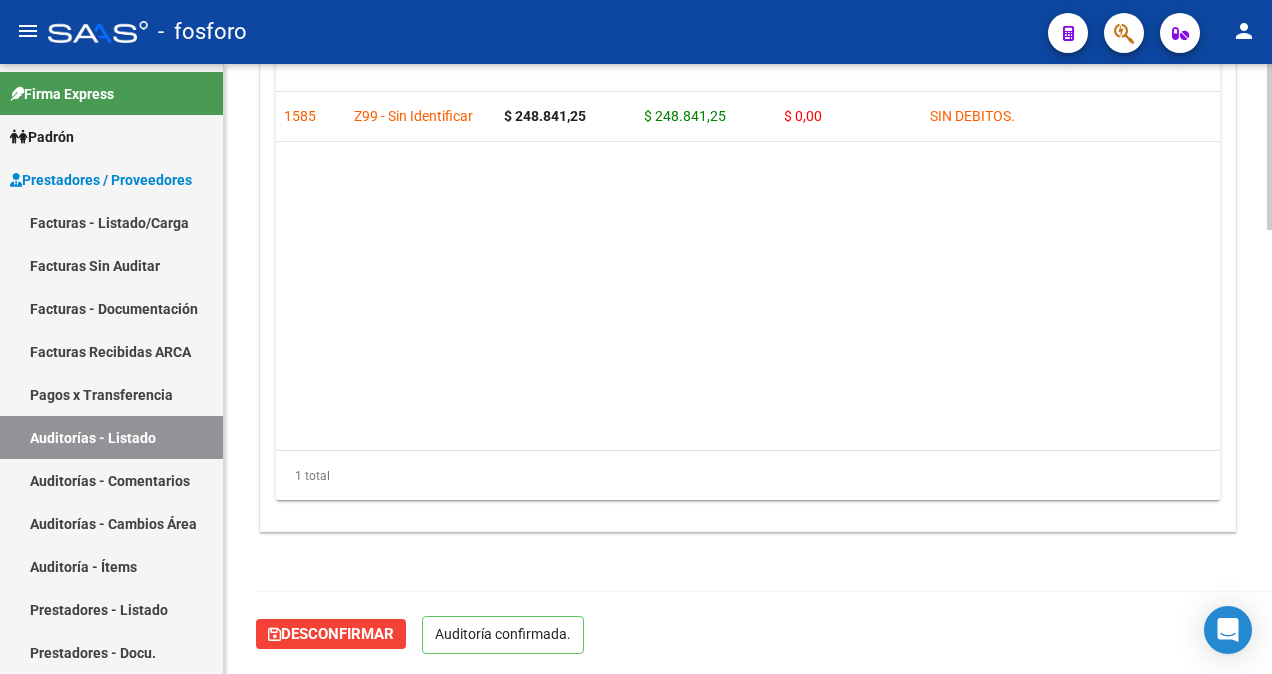 scroll, scrollTop: 1426, scrollLeft: 0, axis: vertical 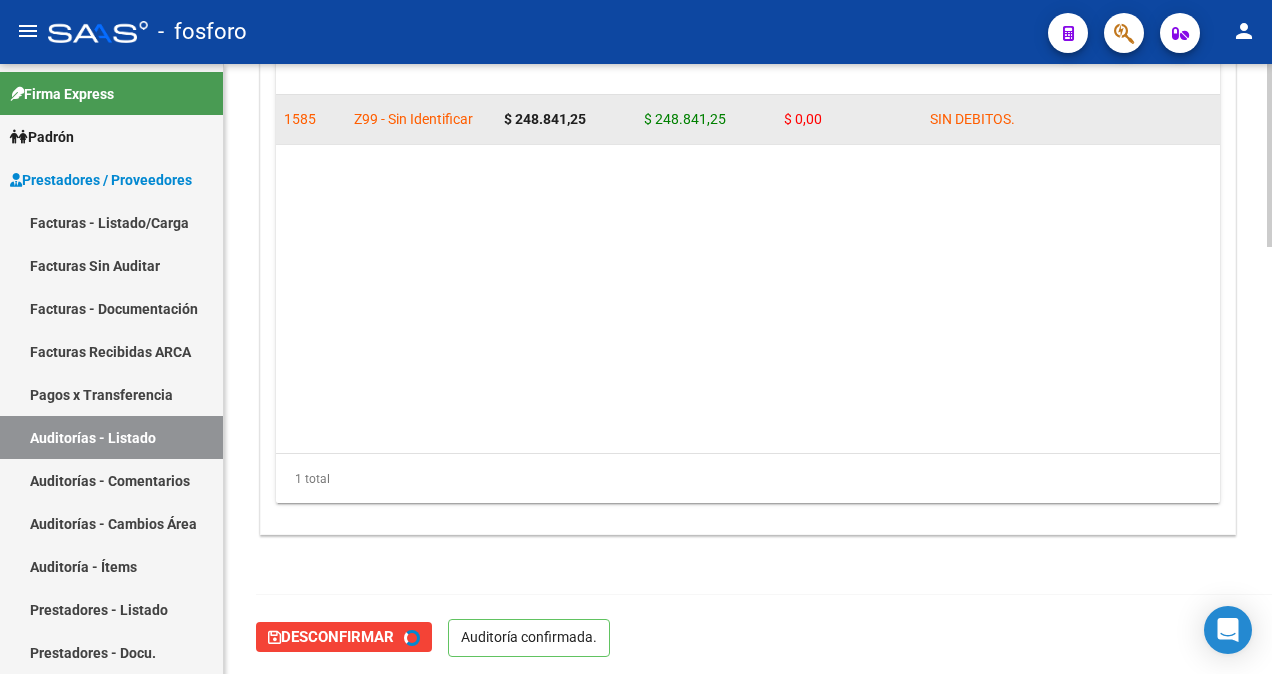 type on "202508" 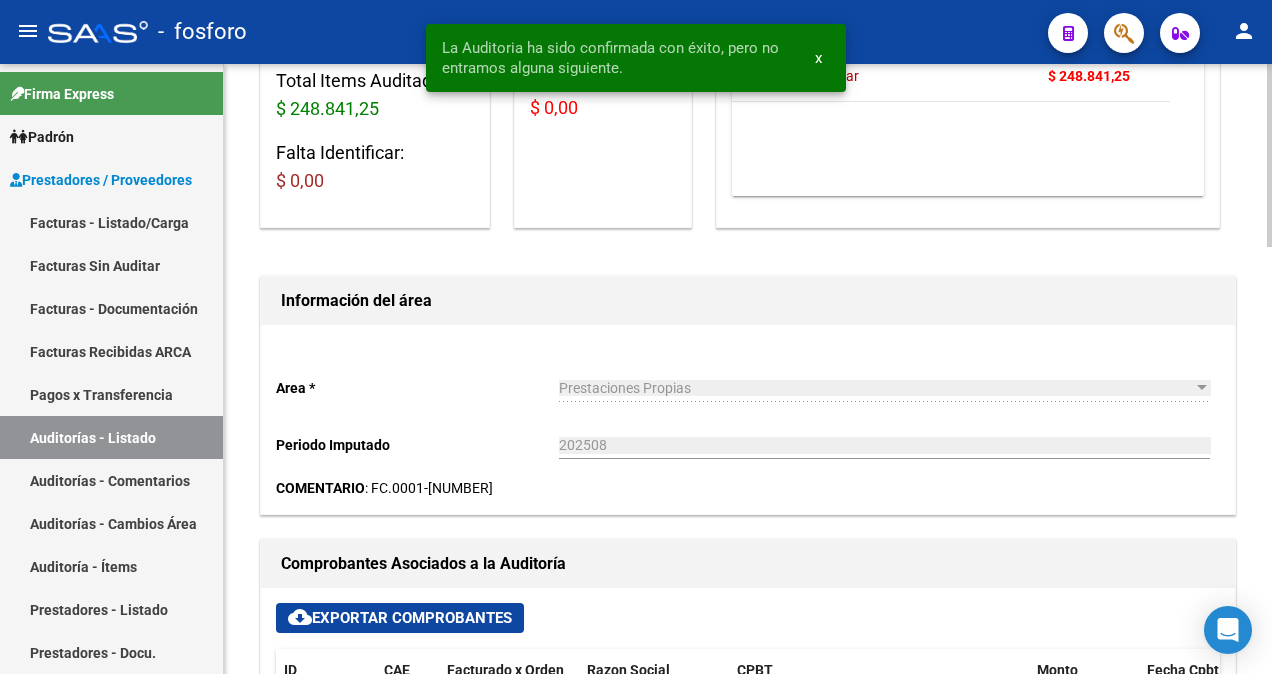 scroll, scrollTop: 26, scrollLeft: 0, axis: vertical 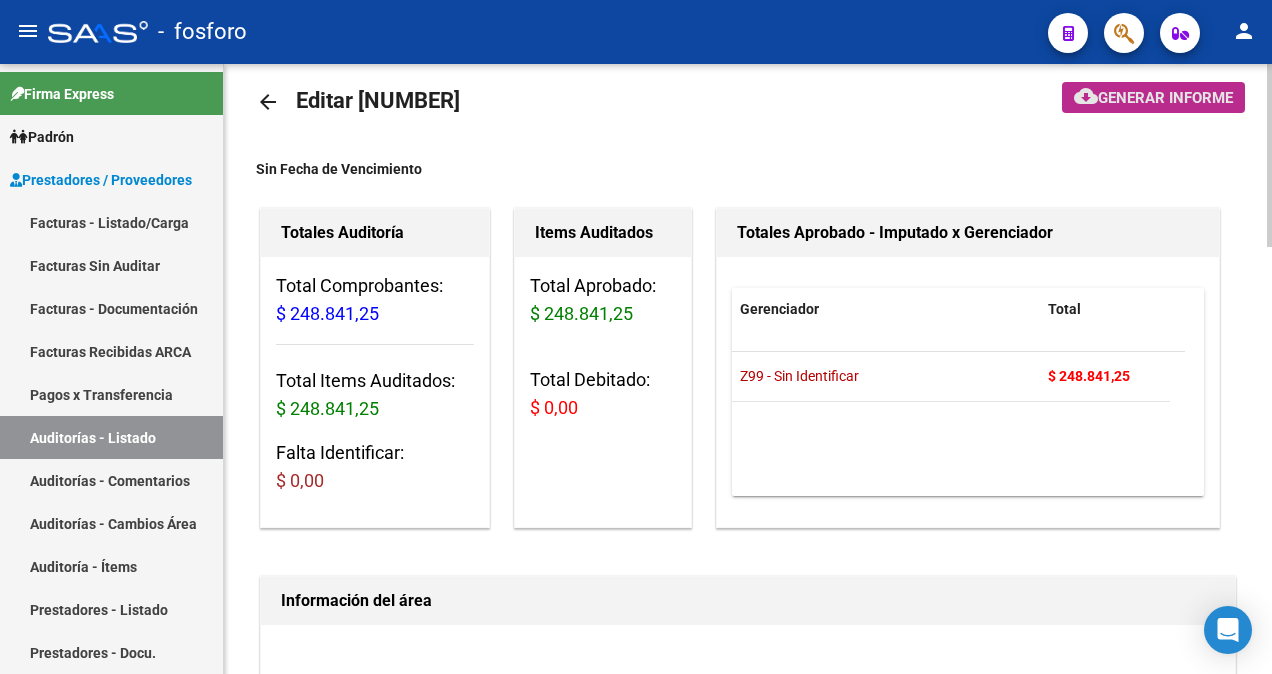 click on "Generar informe" 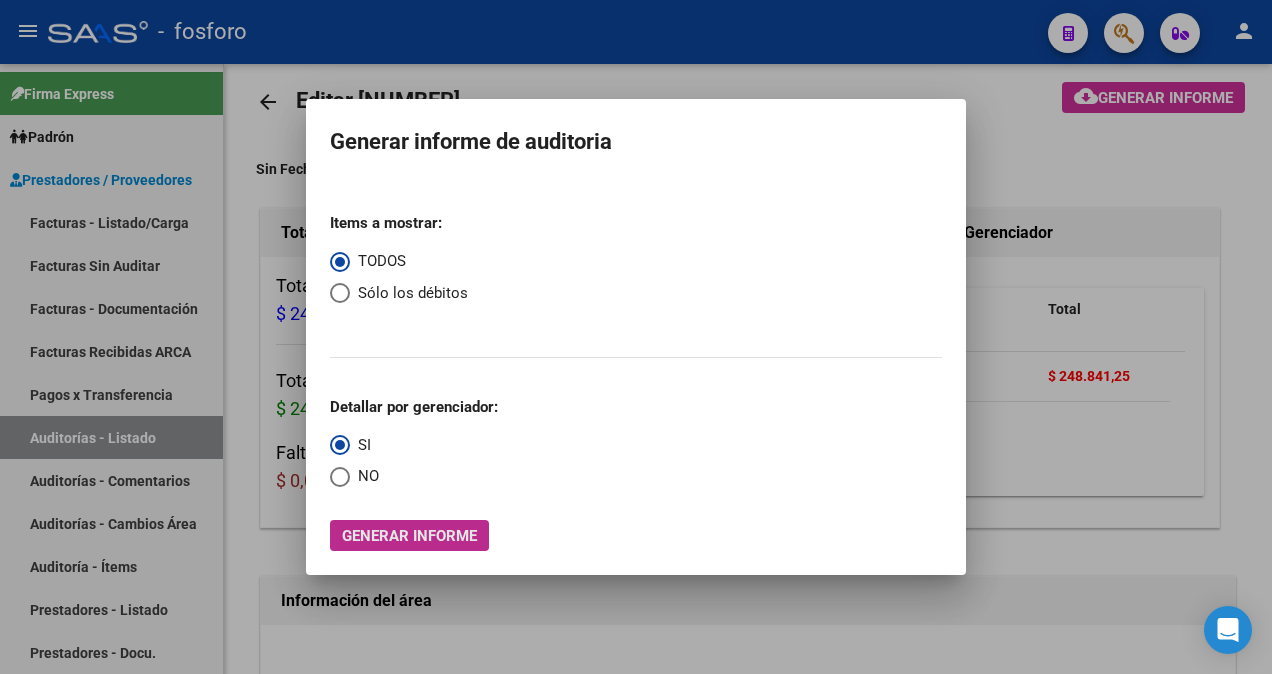 click on "Generar informe" at bounding box center (409, 536) 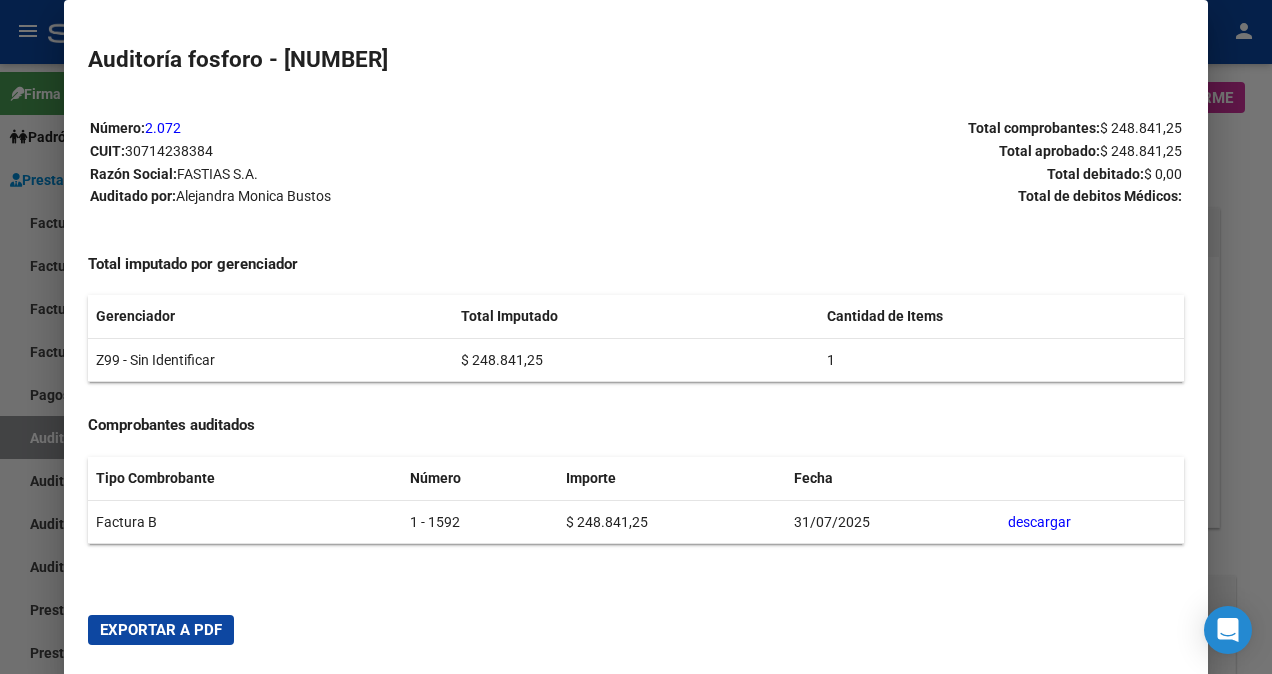 click on "Exportar a PDF" at bounding box center [161, 630] 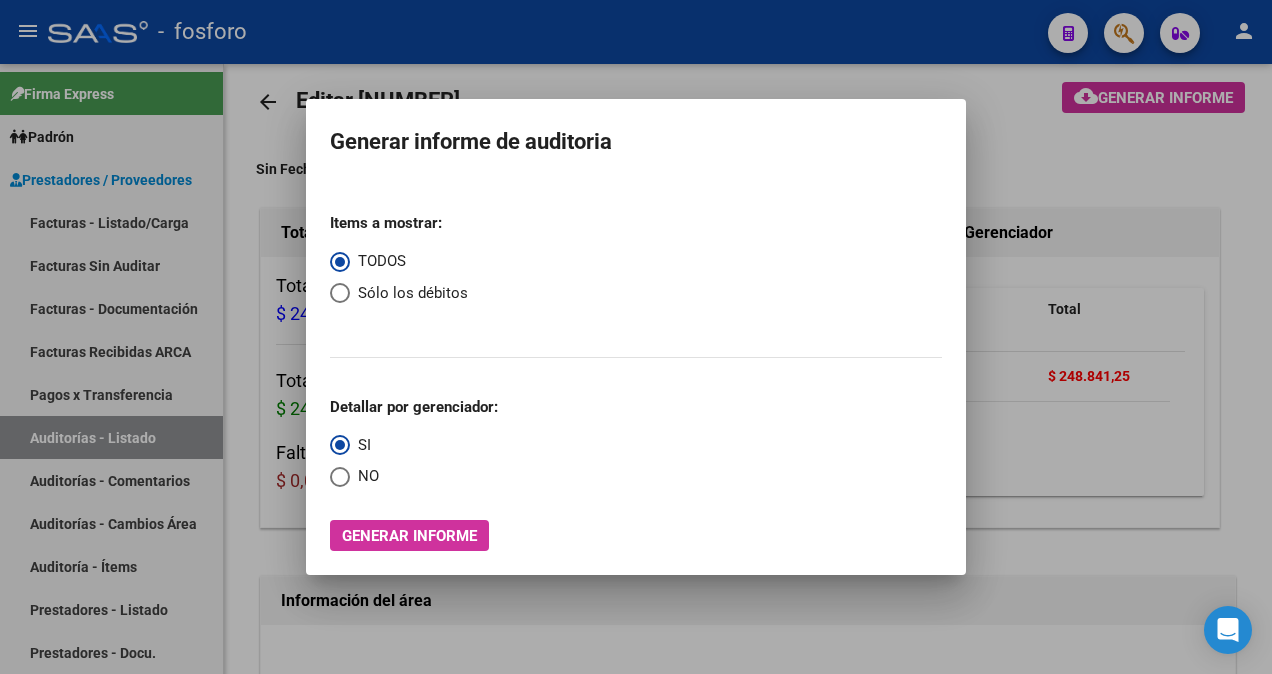 click at bounding box center [636, 337] 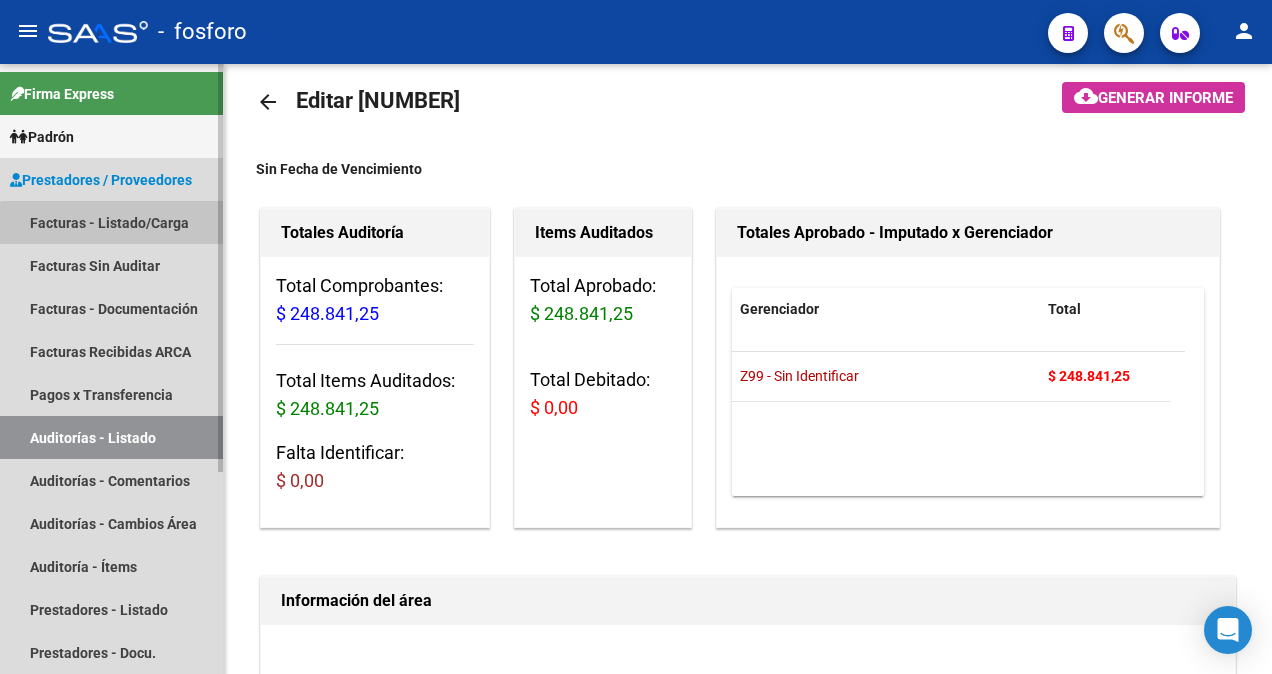 click on "Facturas - Listado/Carga" at bounding box center [111, 222] 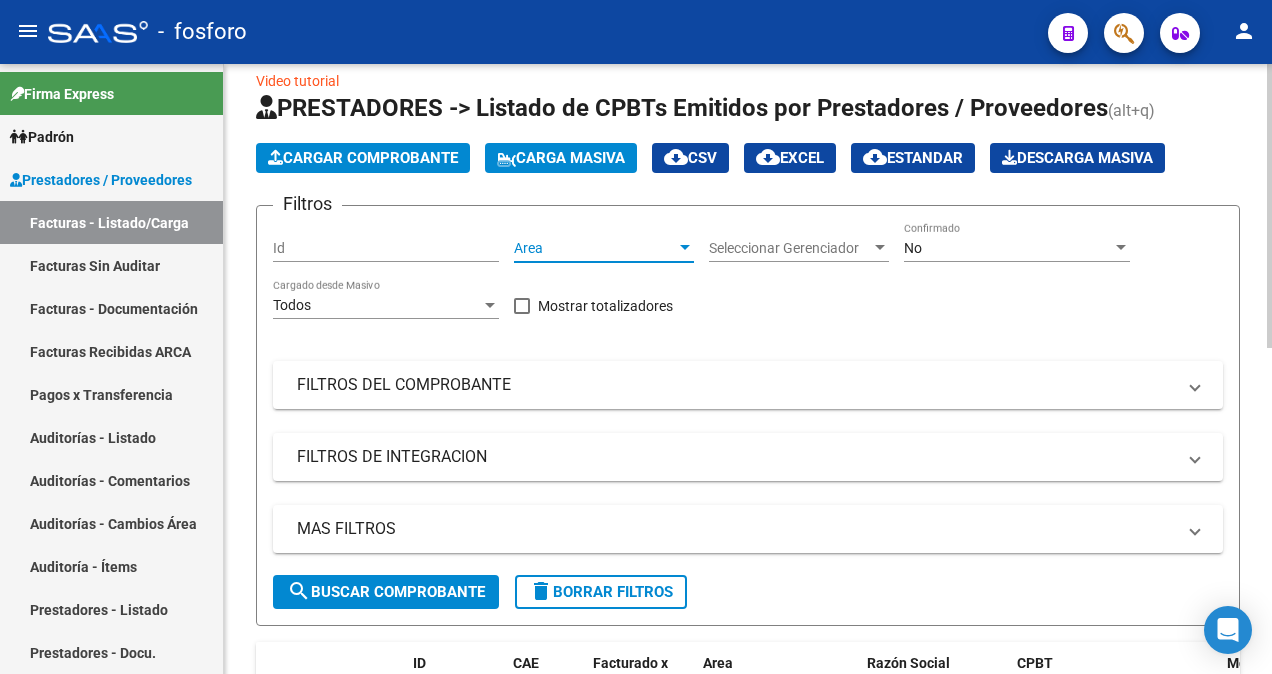 click at bounding box center (685, 247) 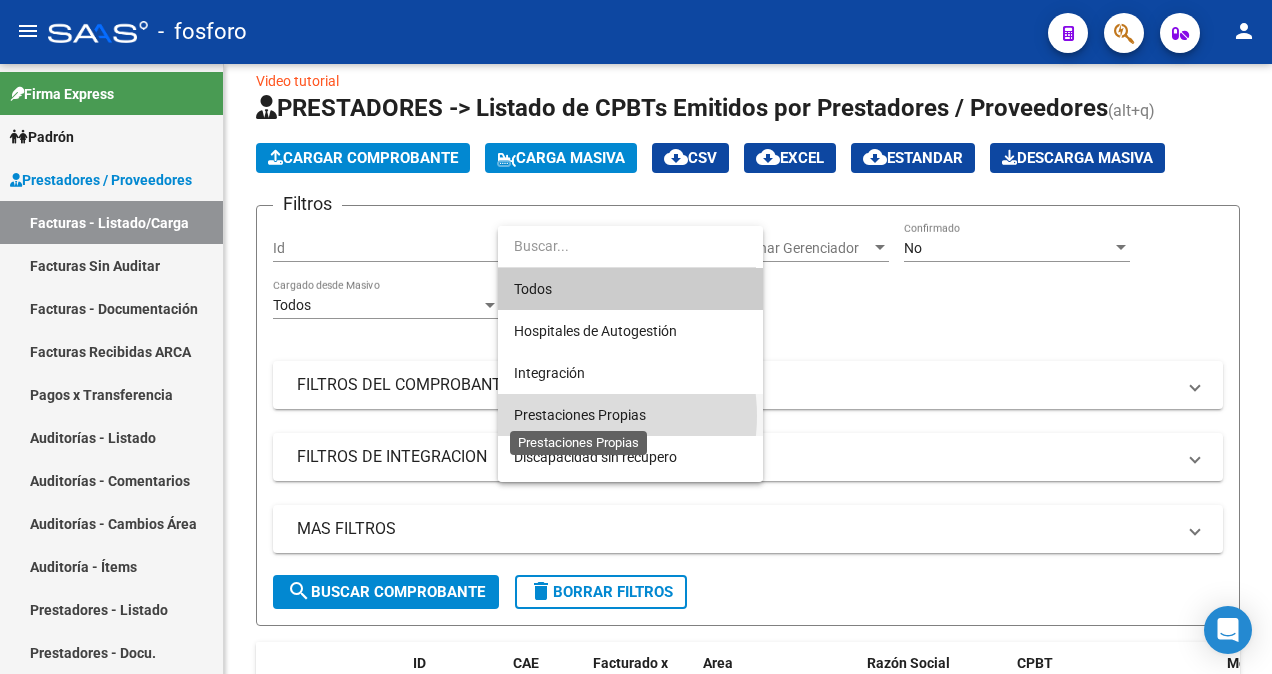 click on "Prestaciones Propias" at bounding box center [580, 415] 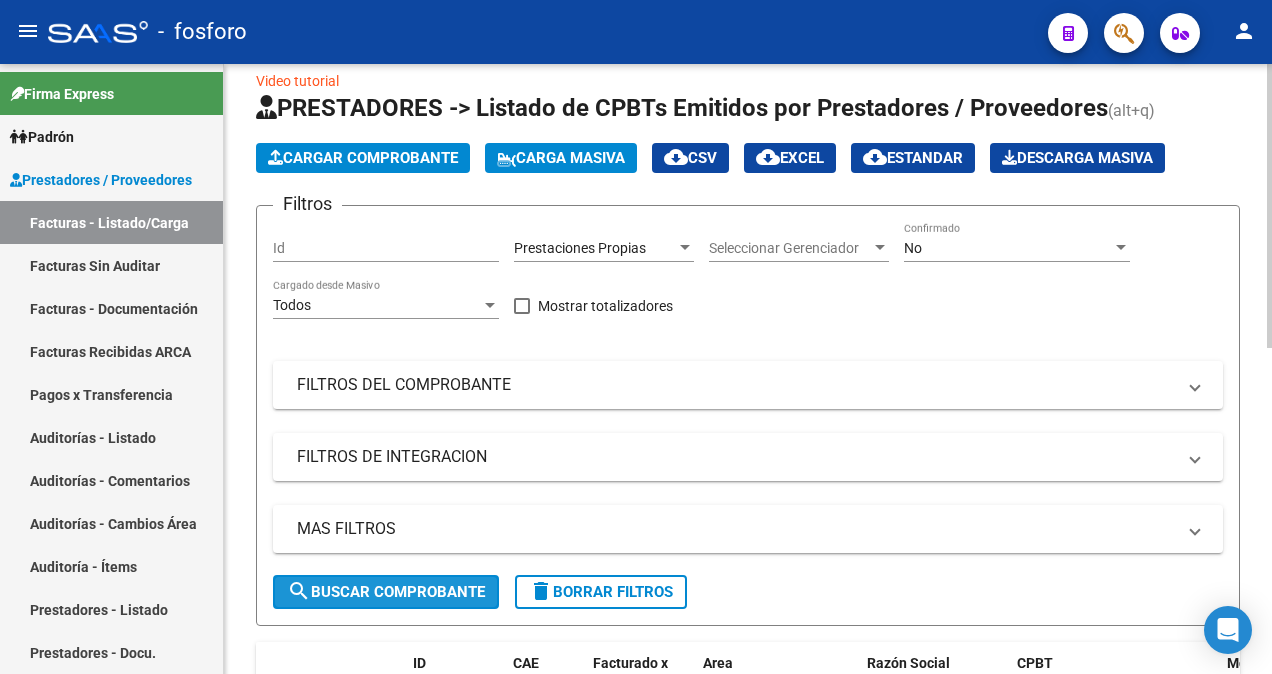 click on "search  Buscar Comprobante" 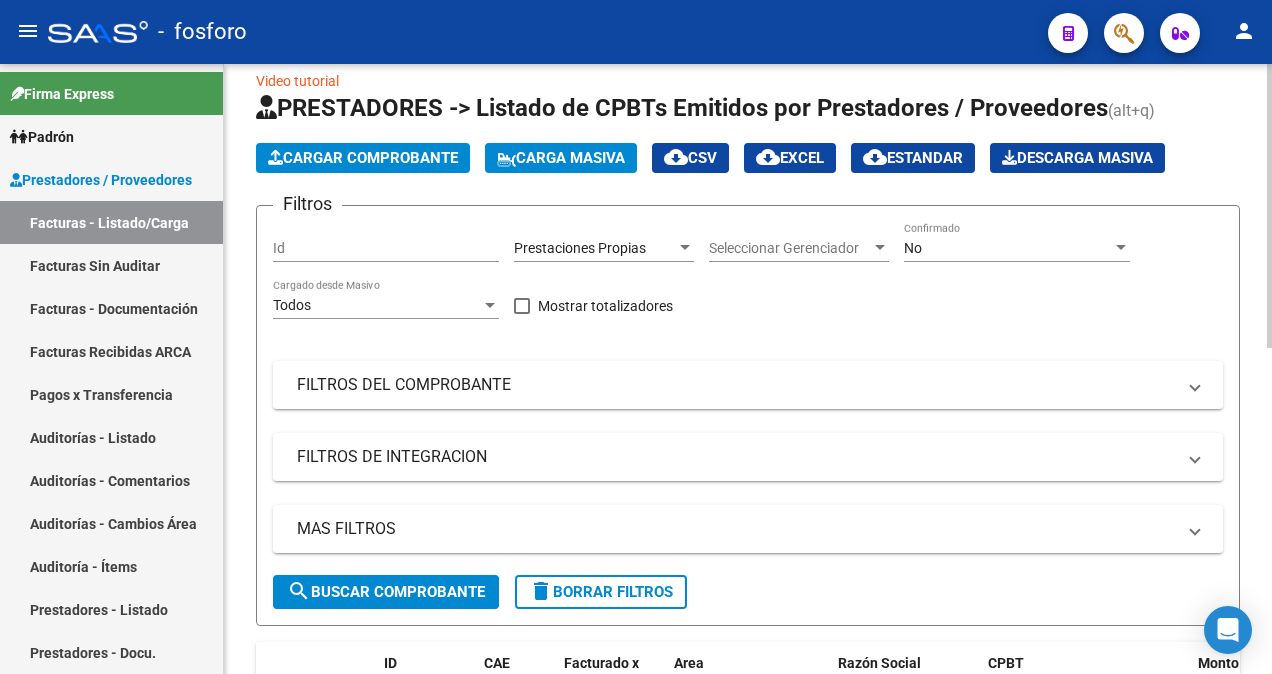 click on "search  Buscar Comprobante" 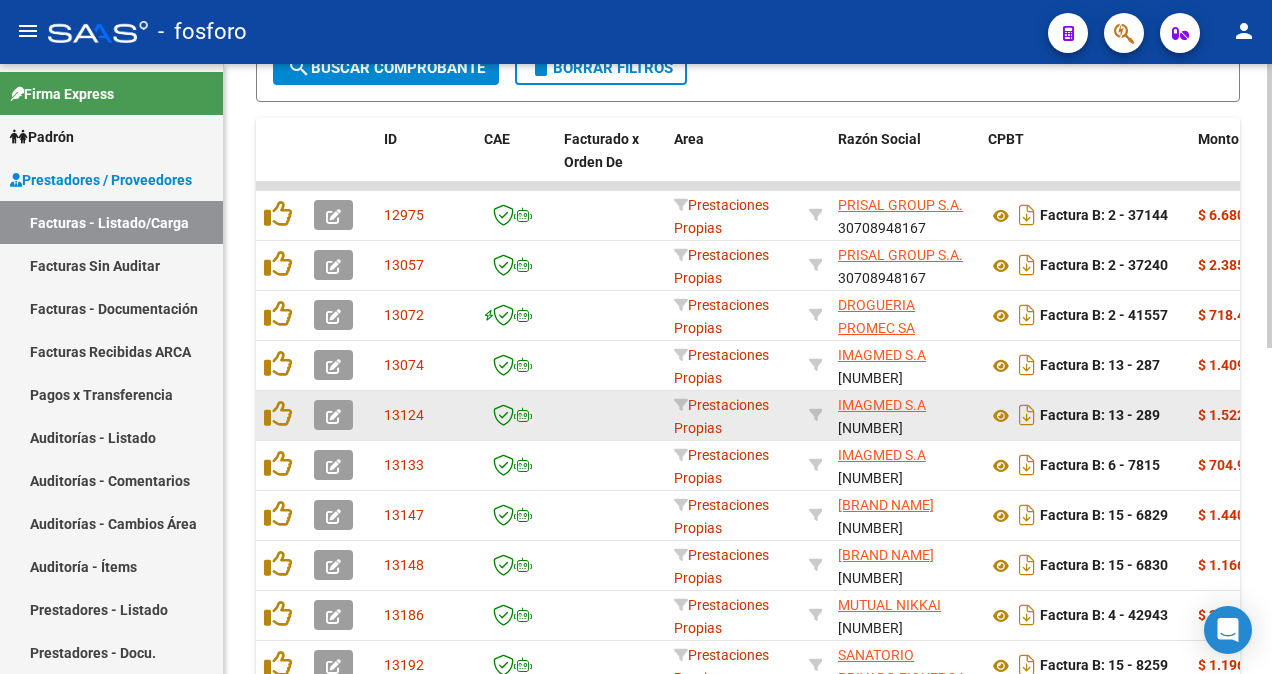 scroll, scrollTop: 701, scrollLeft: 0, axis: vertical 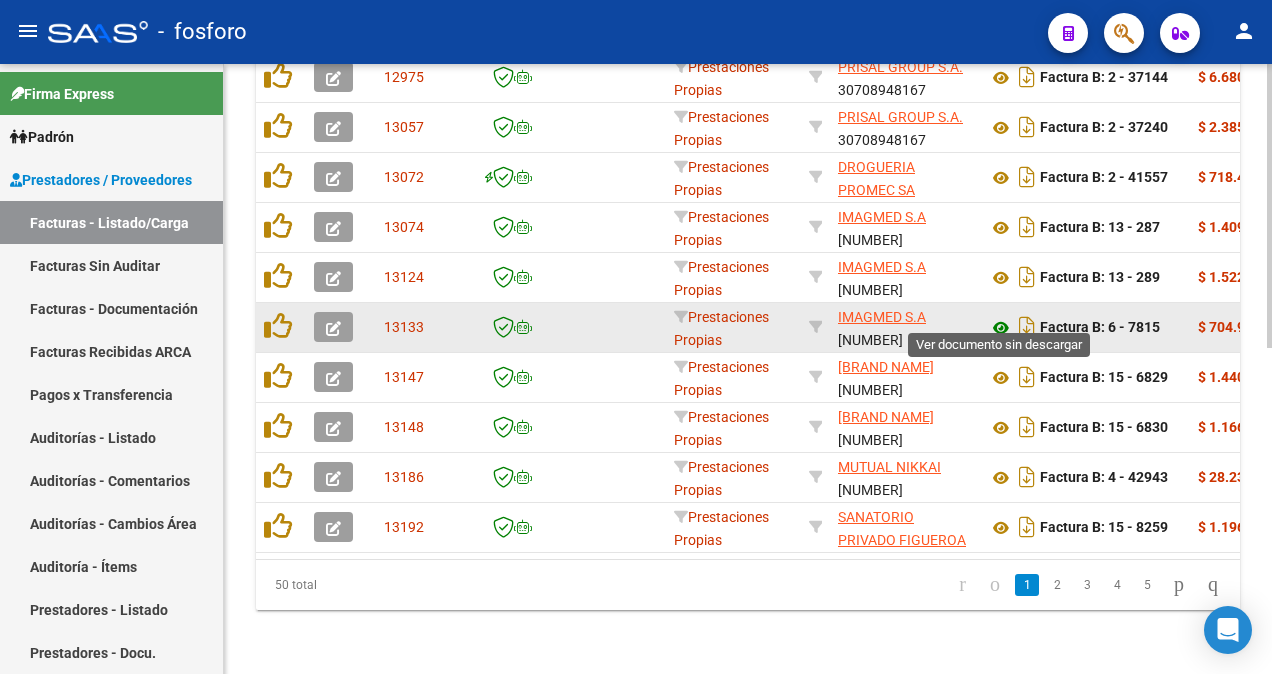 click 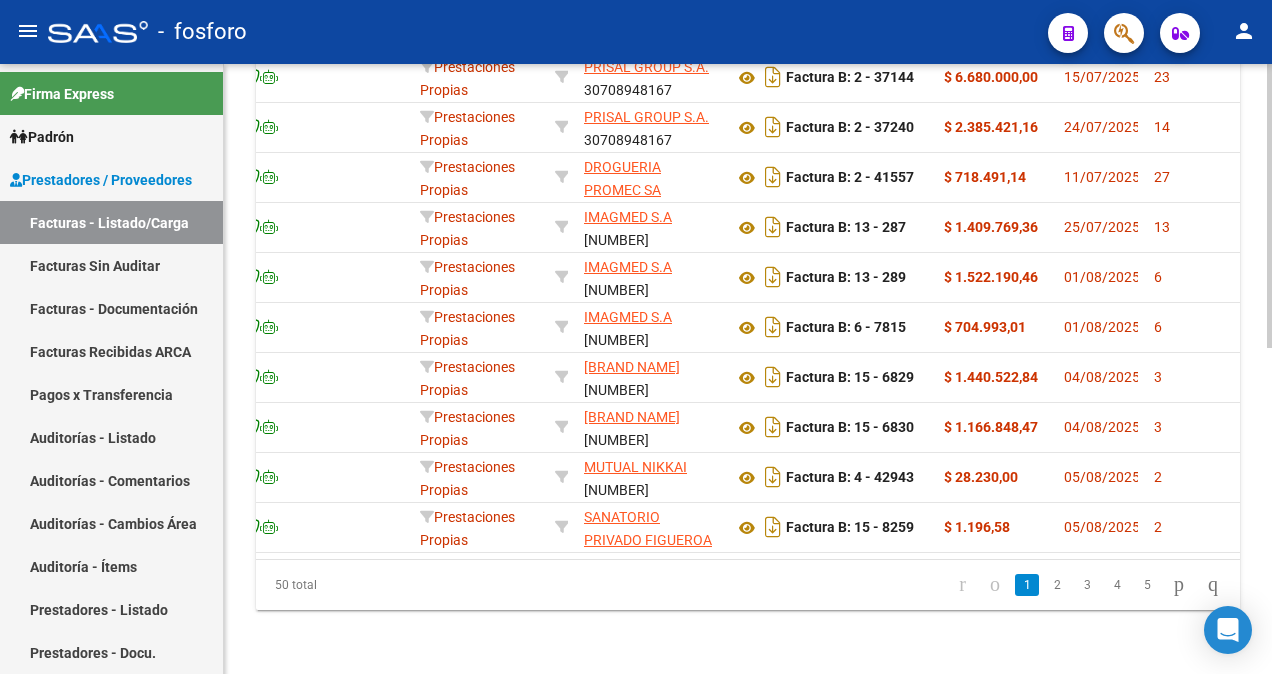 scroll, scrollTop: 0, scrollLeft: 346, axis: horizontal 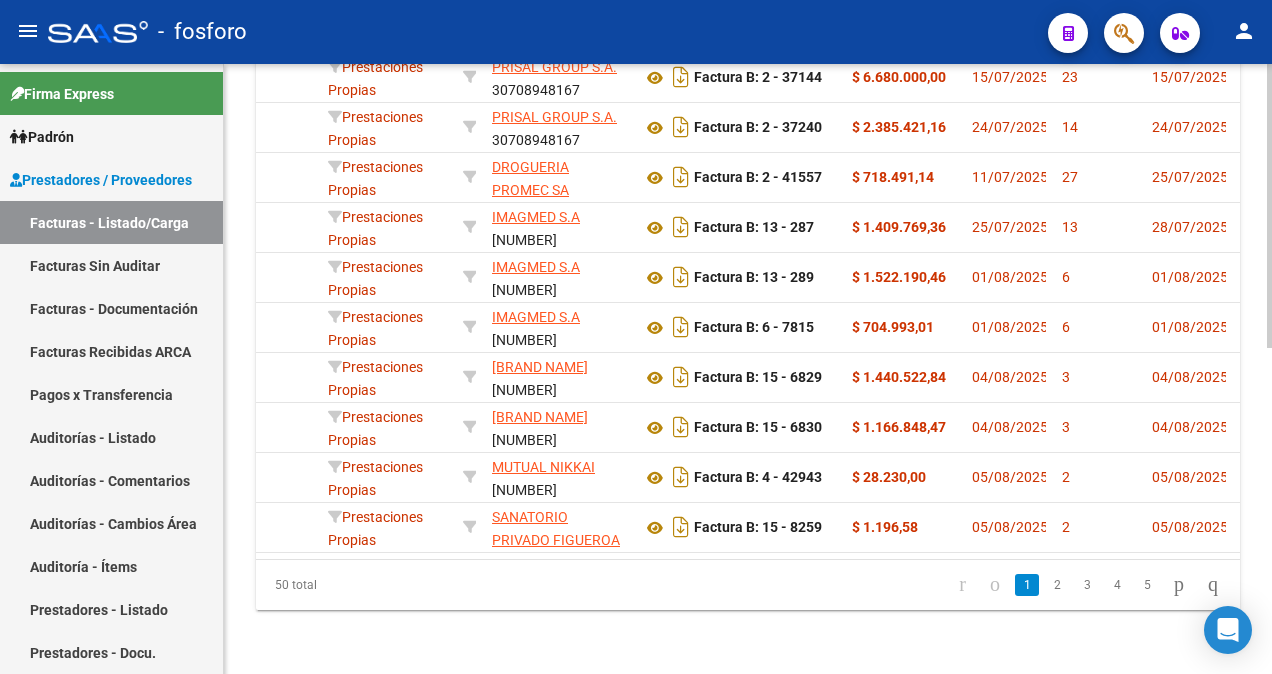 click on "[NUMBER] Prestaciones Propias [BRAND NAME]    [NUMBER]   Factura B: [CODE] - [CODE] $[PRICE] [DATE] [NUMBER] [DATE]  -     [DATE] [DATE] [BRAND NAME] [BRAND NAME] @ [DOMAIN]
[NUMBER] Prestaciones Propias [BRAND NAME]    [NUMBER]   Factura B: [CODE] - [CODE] $[PRICE] [DATE] [NUMBER] [DATE]  -     [DATE] [DATE] [BRAND NAME] [BRAND NAME] @ [DOMAIN]
[NUMBER] Prestaciones Propias [BRAND NAME]    [NUMBER]   Factura B: [CODE] - [CODE] $[PRICE] [DATE] [NUMBER] [DATE]  -     [DATE] [DATE] [BRAND NAME] - @ [DOMAIN]
[NUMBER] Prestaciones Propias [BRAND NAME]    [NUMBER]   Factura B: [CODE] - [CODE] $[PRICE] [DATE] [NUMBER] [DATE]  -     [DATE] [DATE] - [BRAND NAME] @ [DOMAIN]
[NUMBER] Prestaciones Propias [BRAND NAME]    [NUMBER]   Factura B: [CODE] - [CODE] $[PRICE] [DATE] [NUMBER] [DATE]  -     [DATE] [DATE] - [BRAND NAME]" 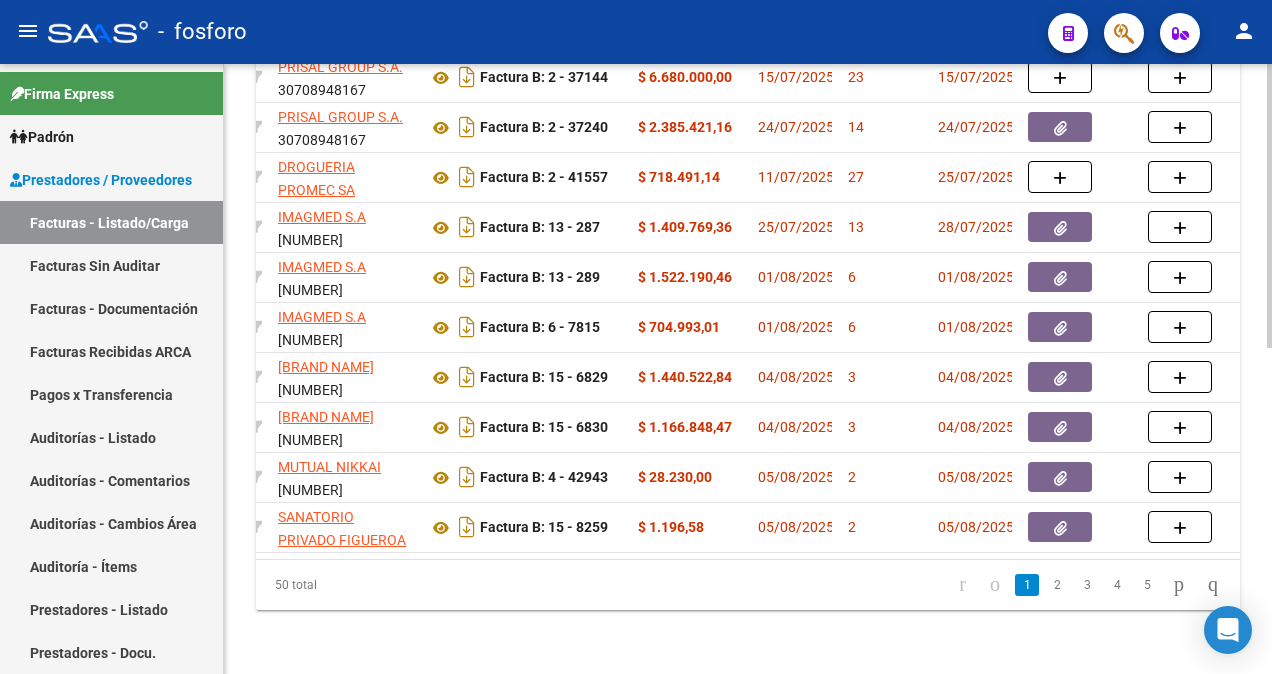 scroll, scrollTop: 0, scrollLeft: 613, axis: horizontal 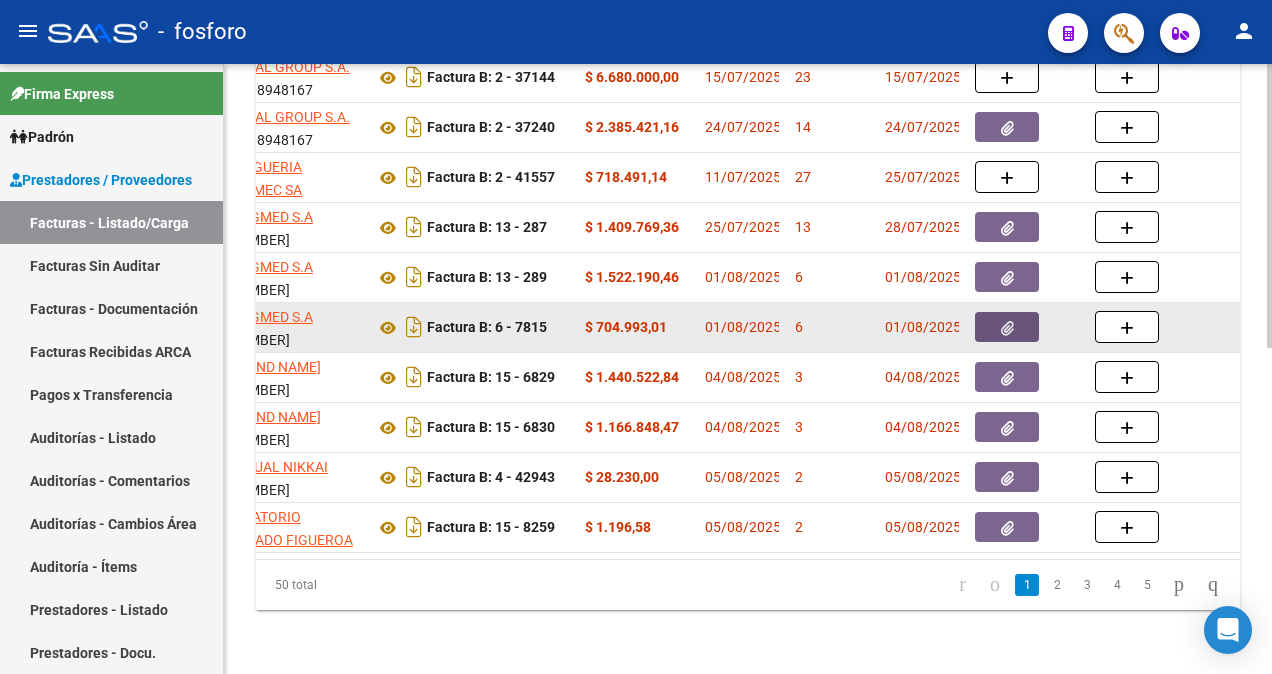 click 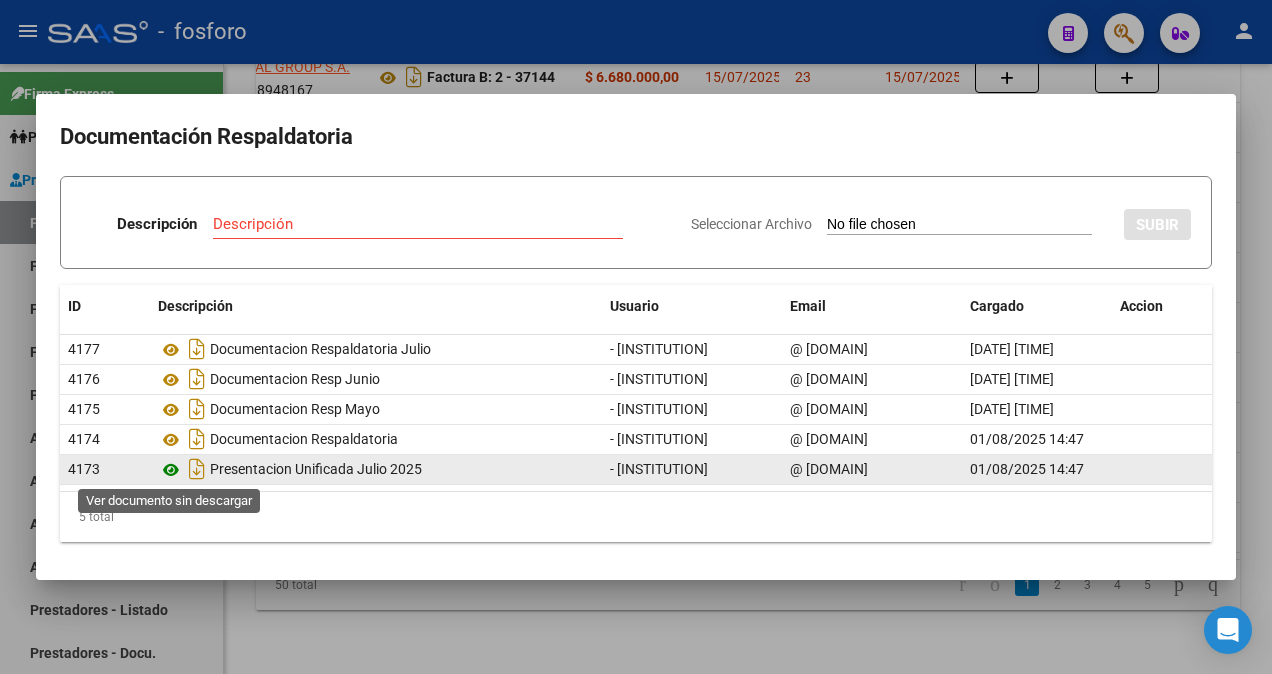 click 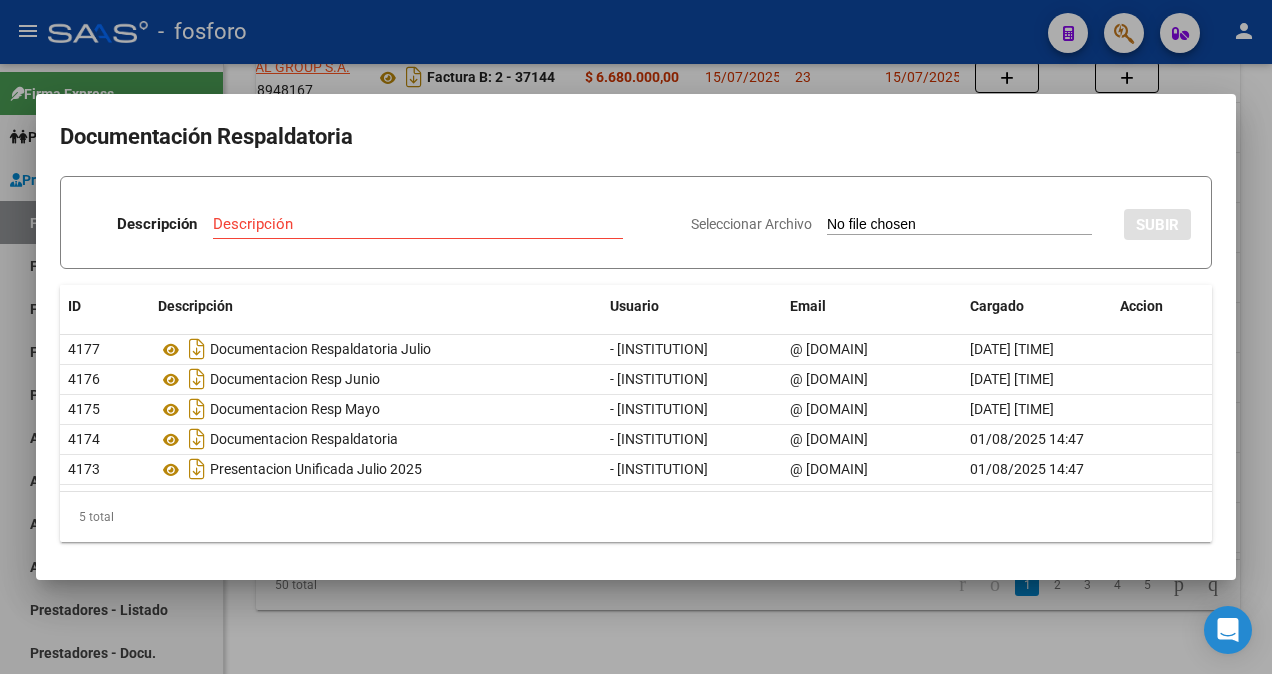 click at bounding box center (636, 337) 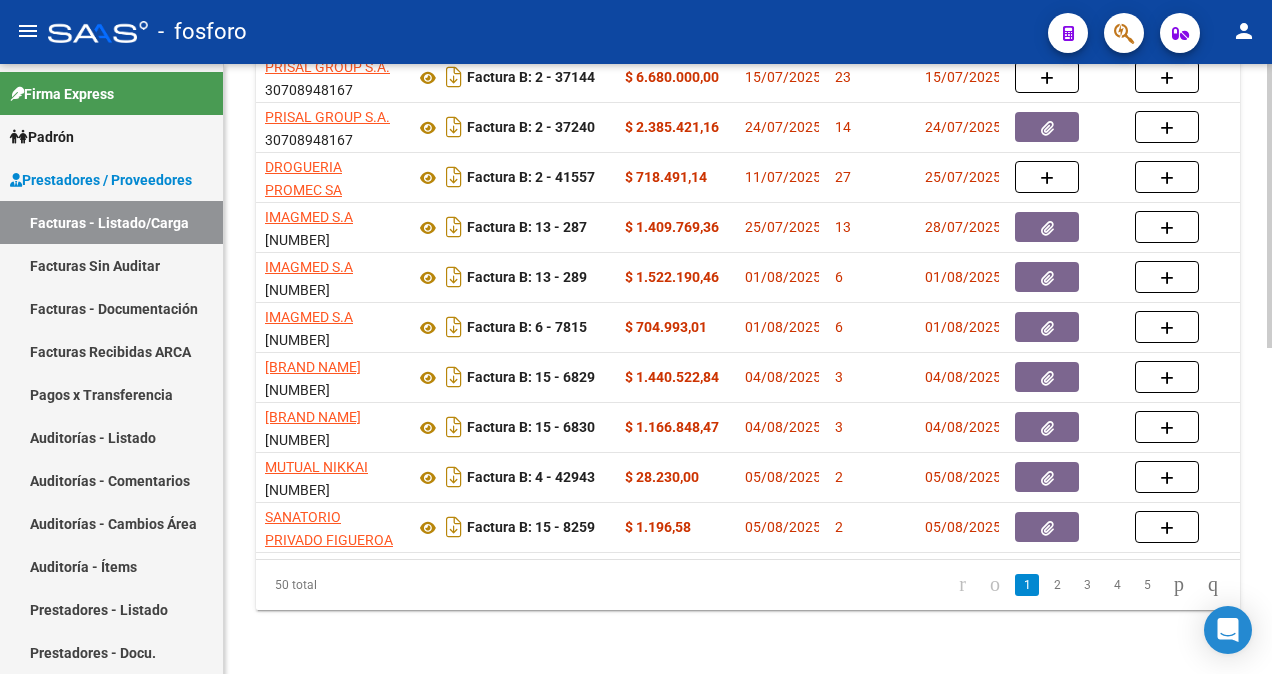 scroll, scrollTop: 0, scrollLeft: 452, axis: horizontal 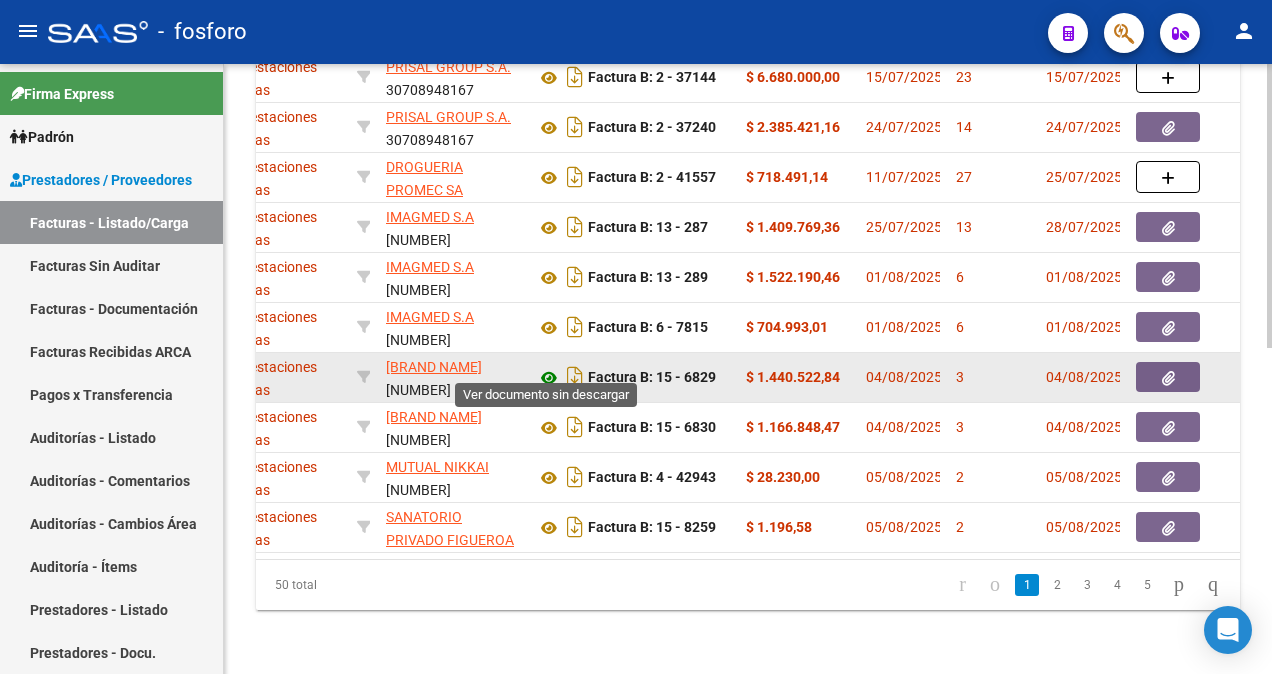 click 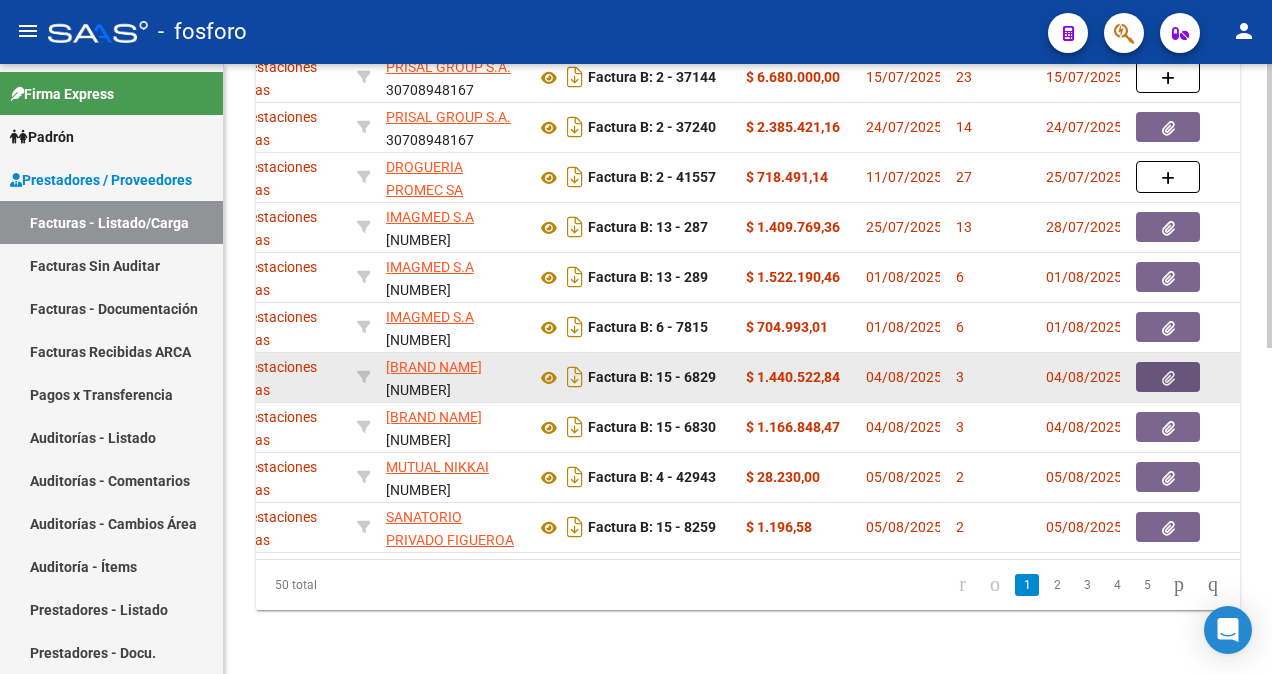 click 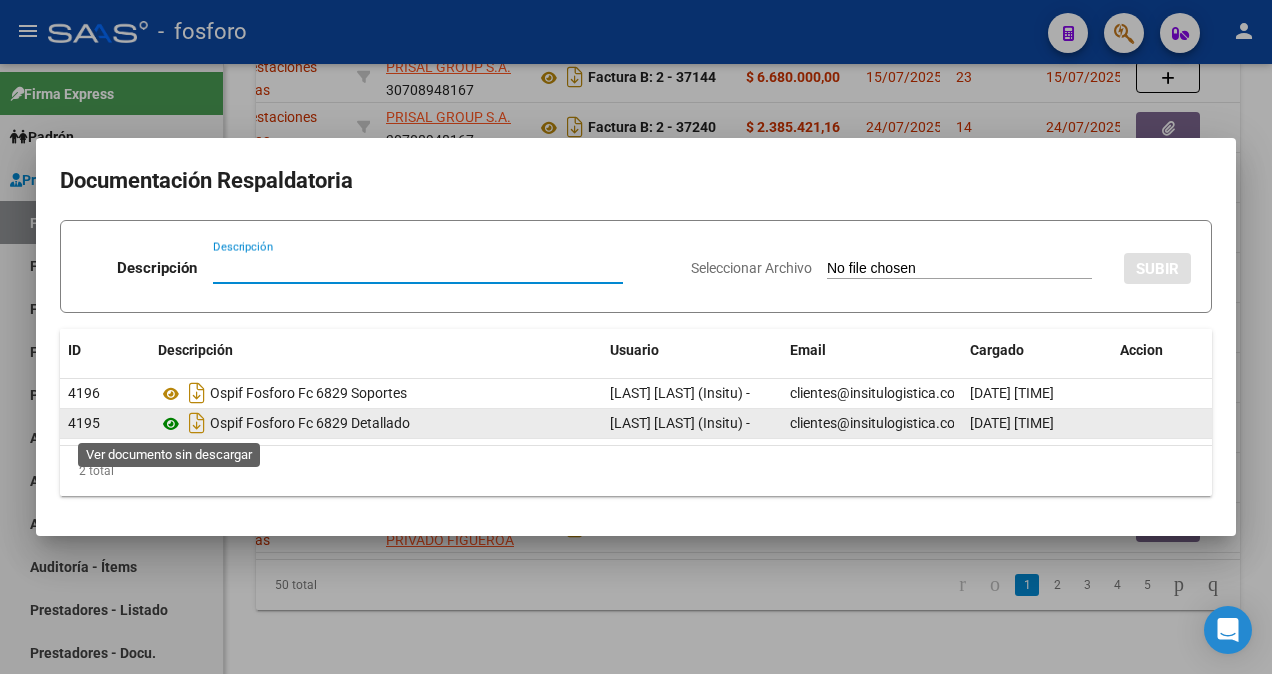 click 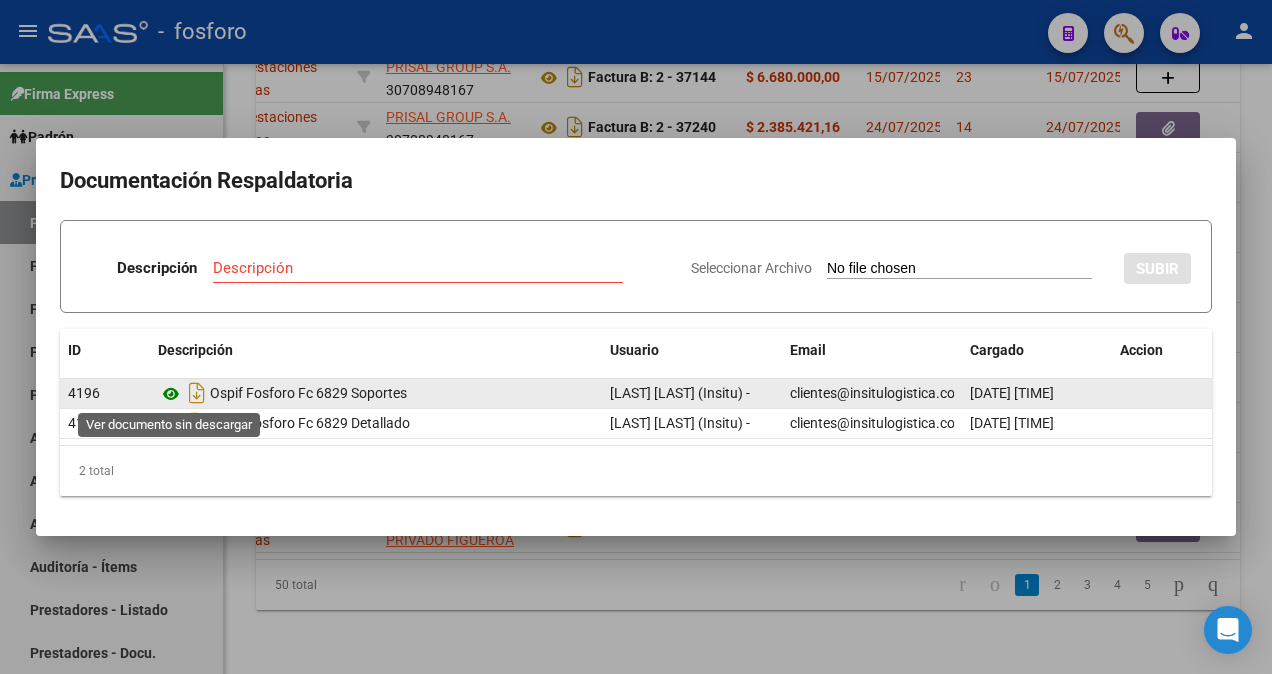 click 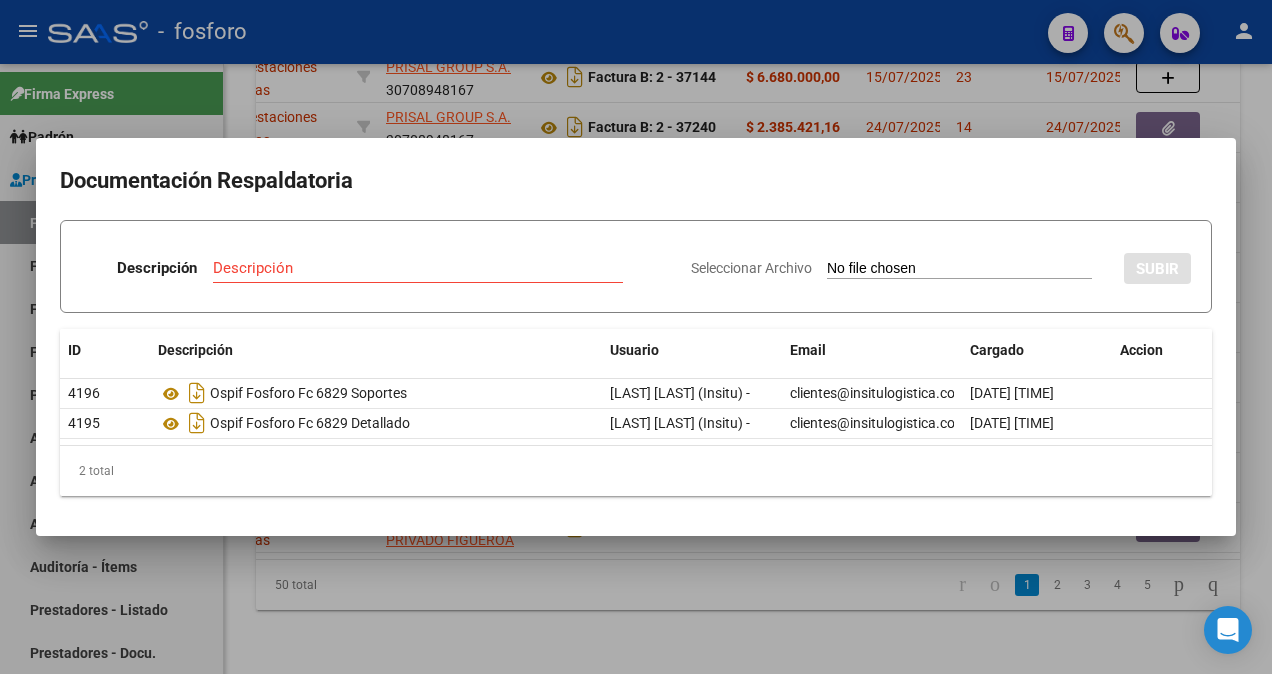 click at bounding box center [636, 337] 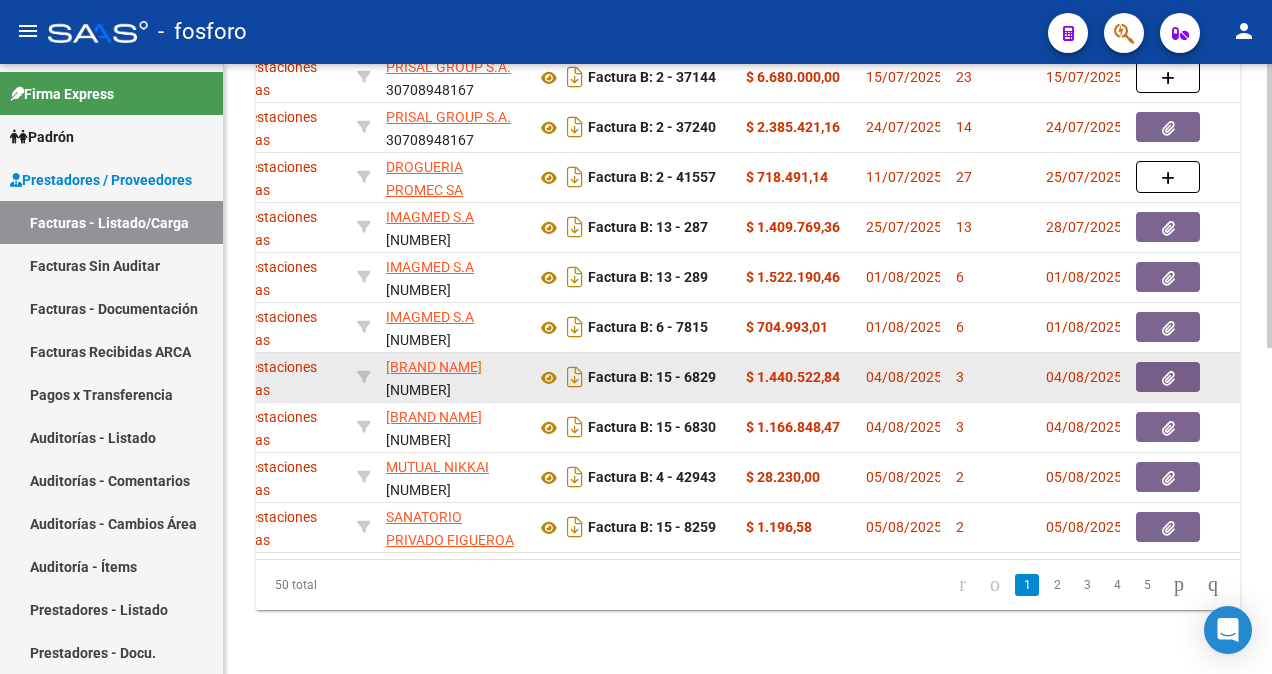 click 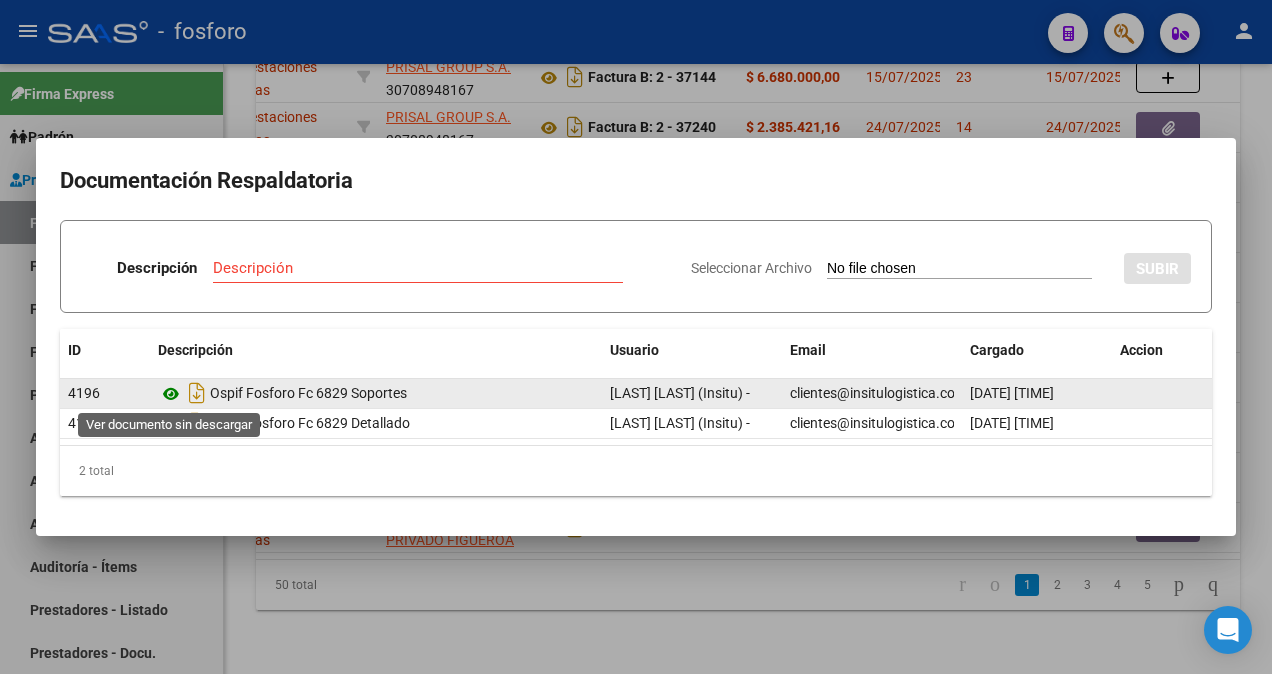click 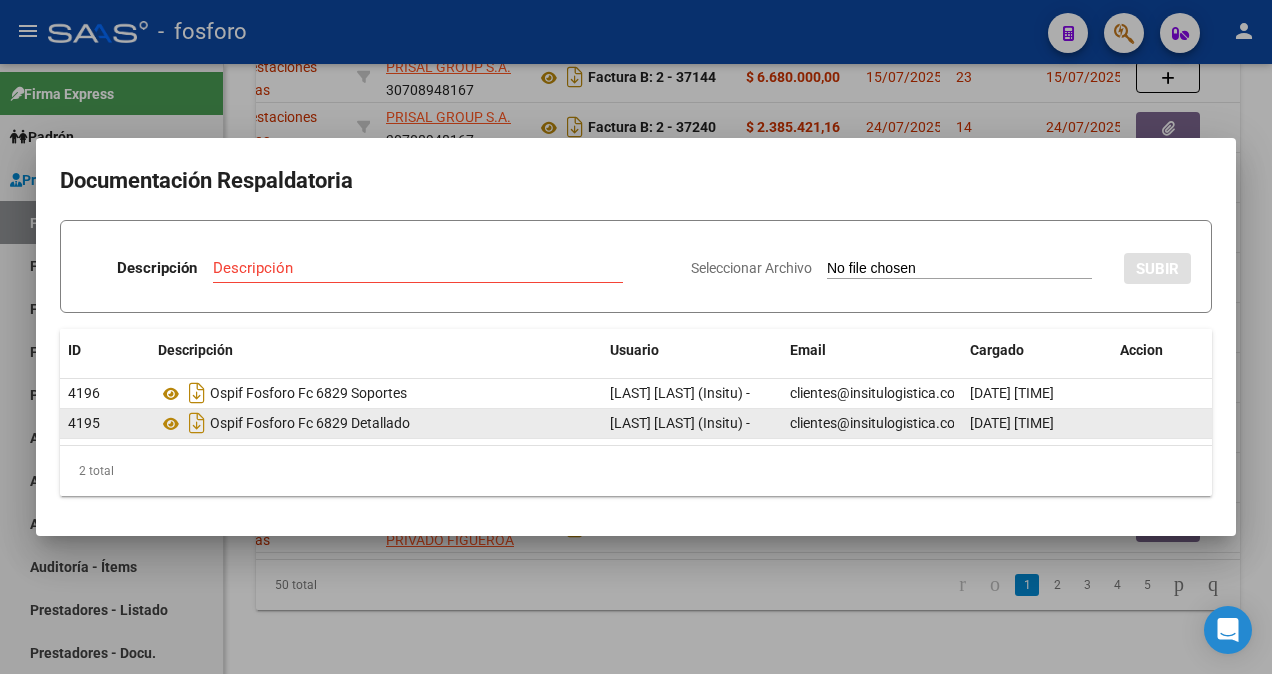 click on "Ospif Fosforo Fc 6829 Detallado" 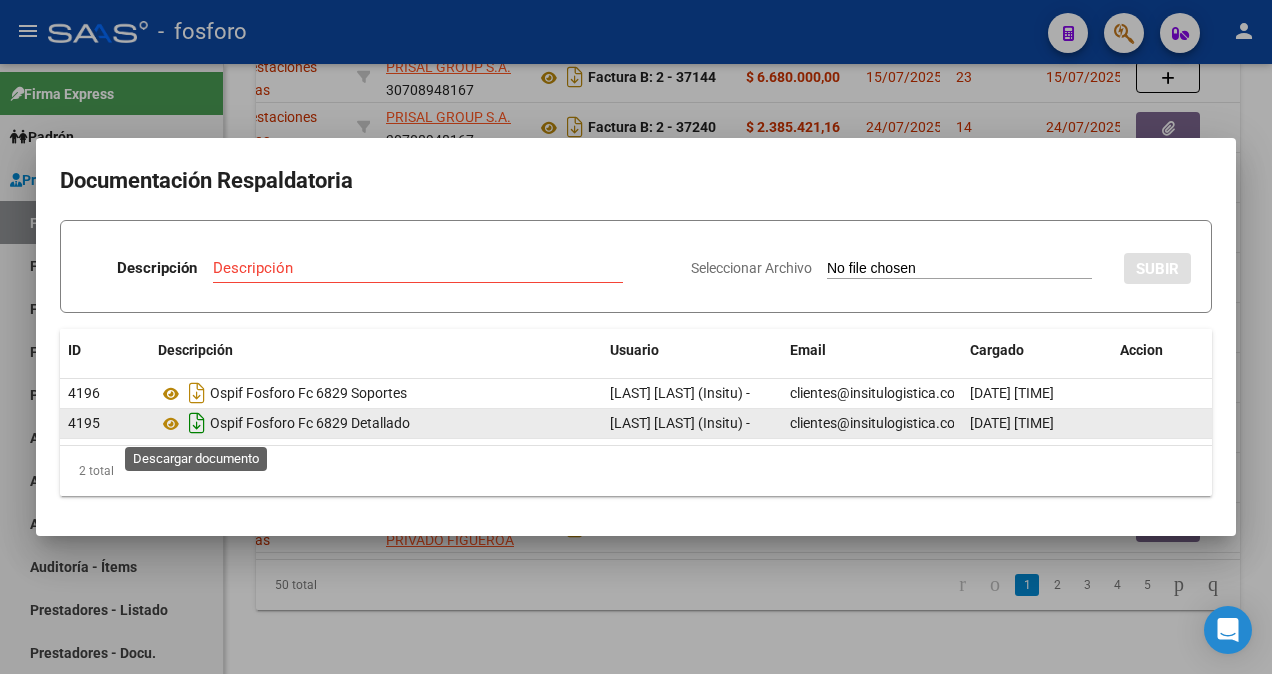 drag, startPoint x: 259, startPoint y: 421, endPoint x: 194, endPoint y: 422, distance: 65.00769 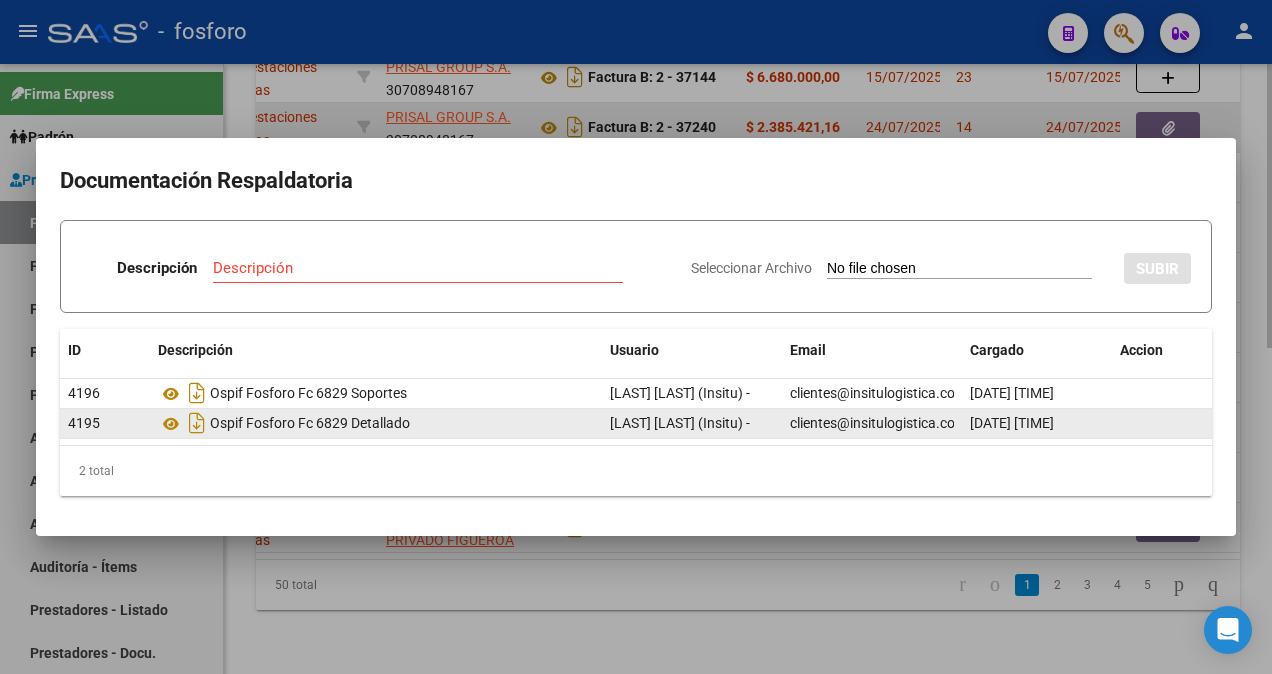 click at bounding box center [636, 337] 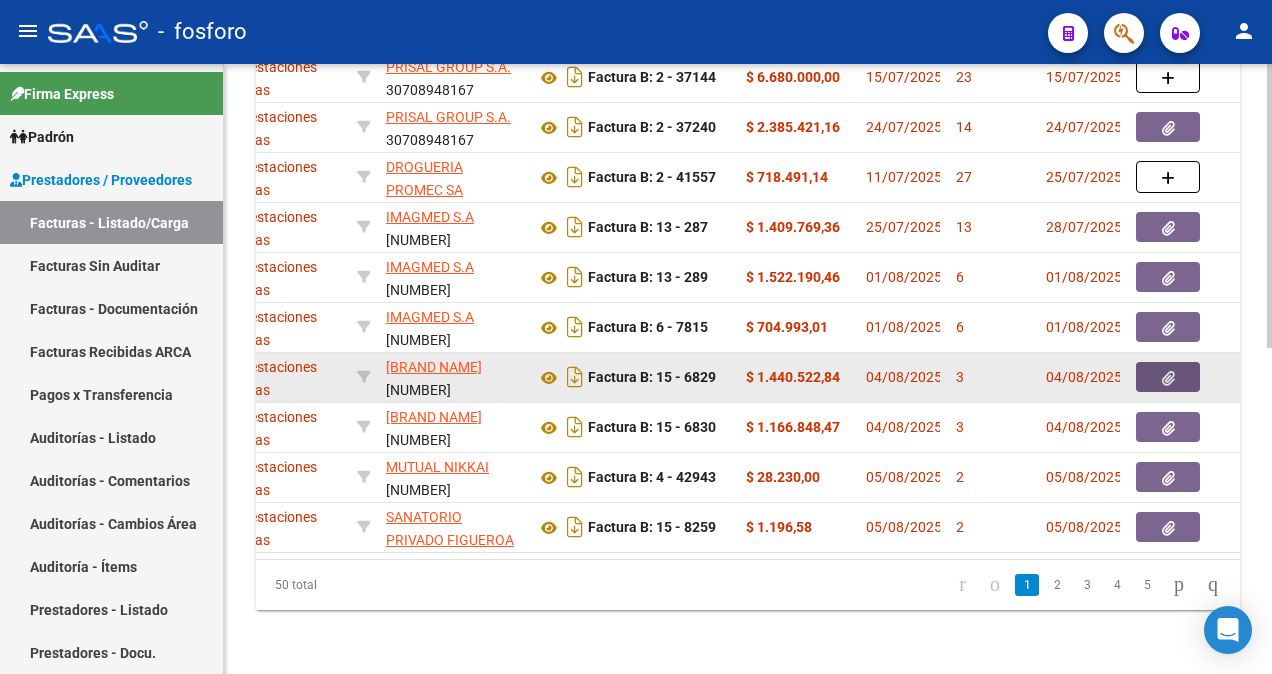 click 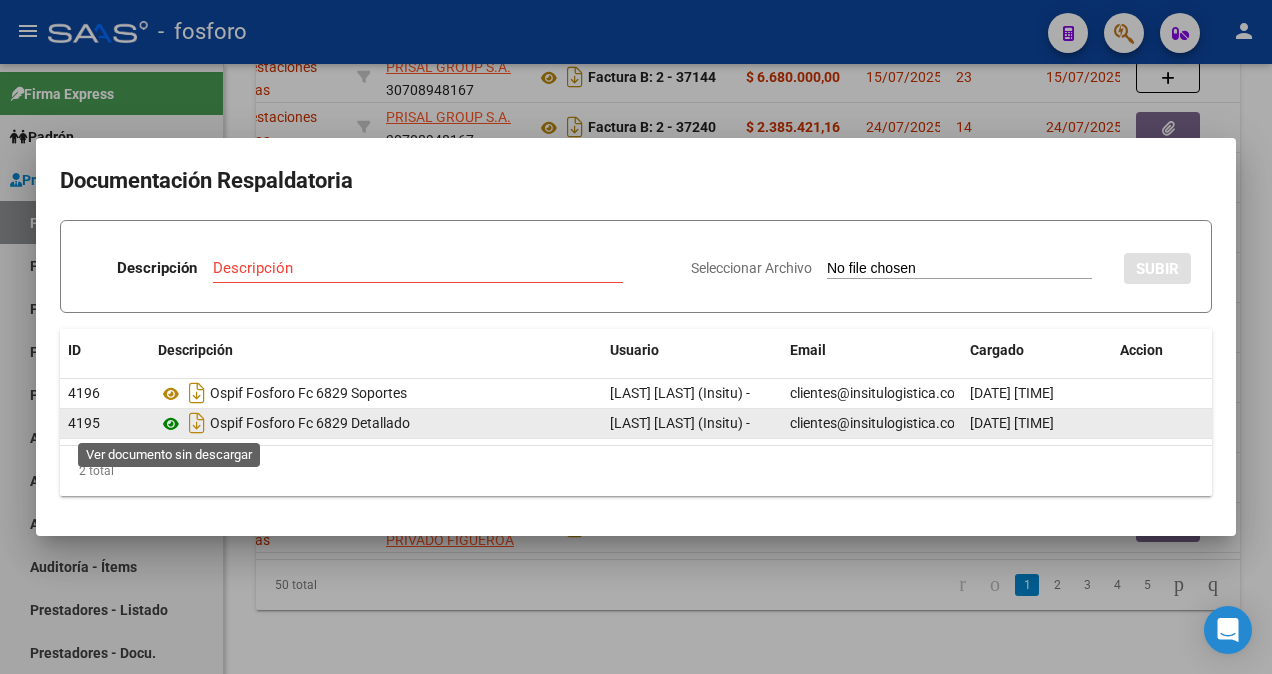 click 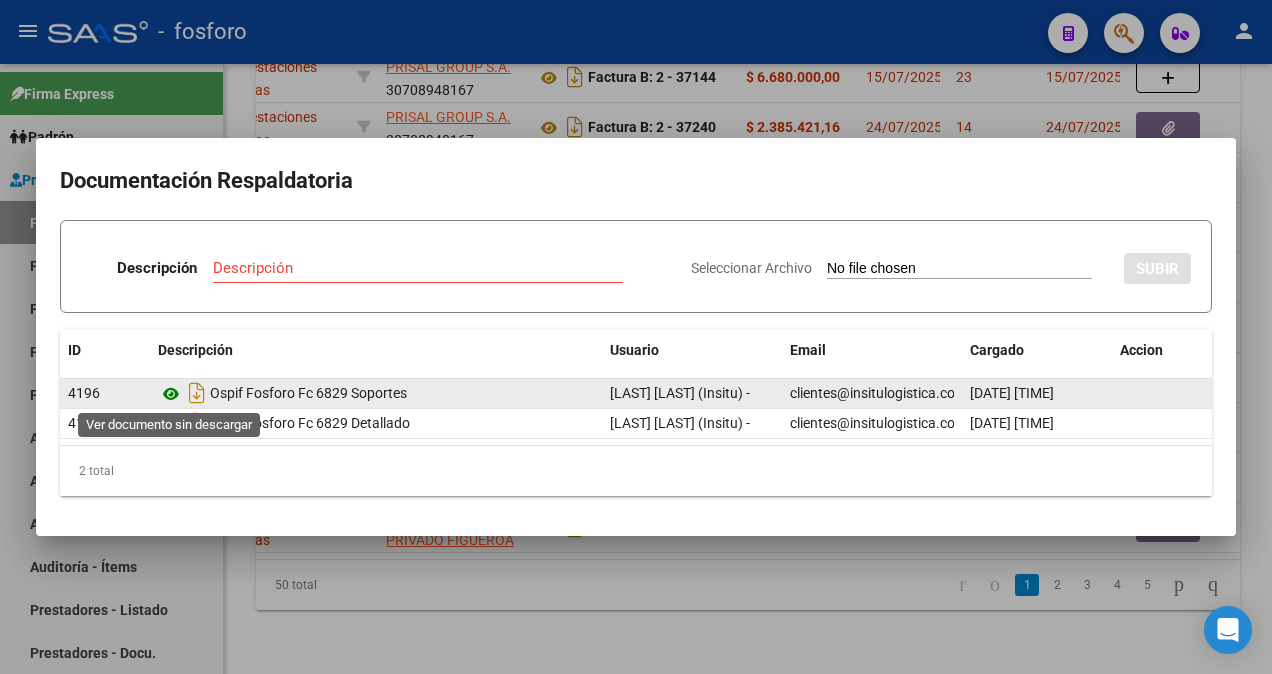 click 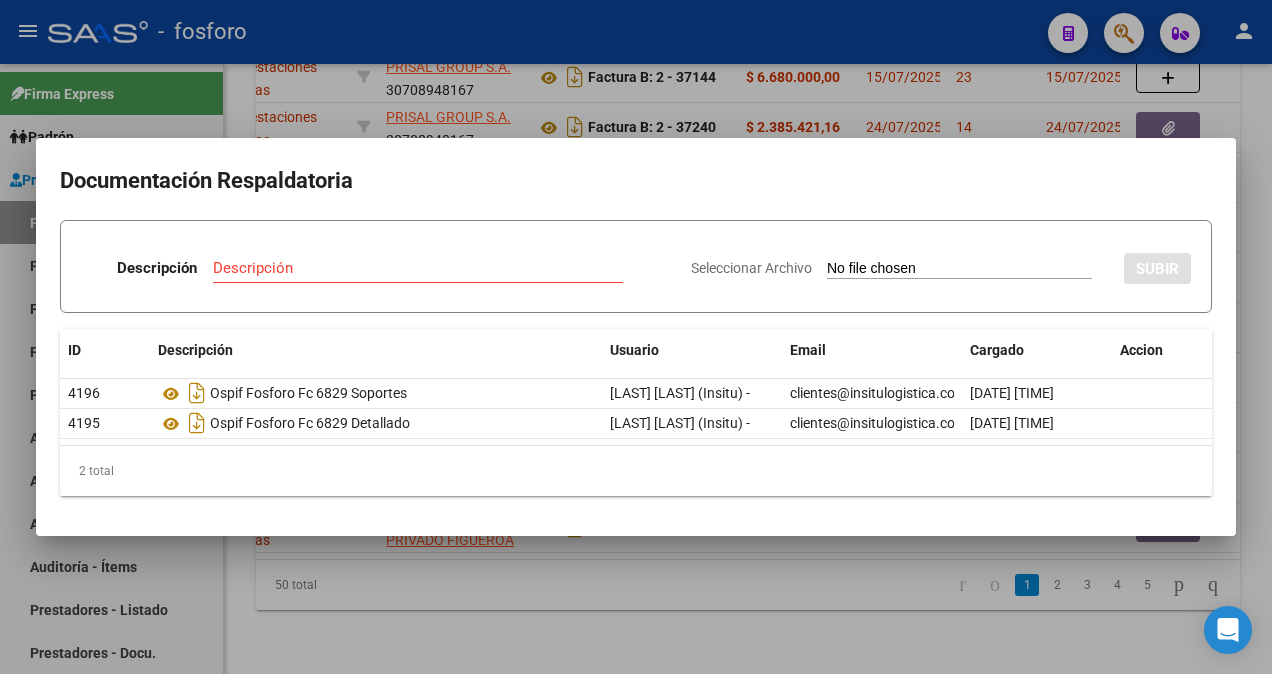 click at bounding box center (636, 337) 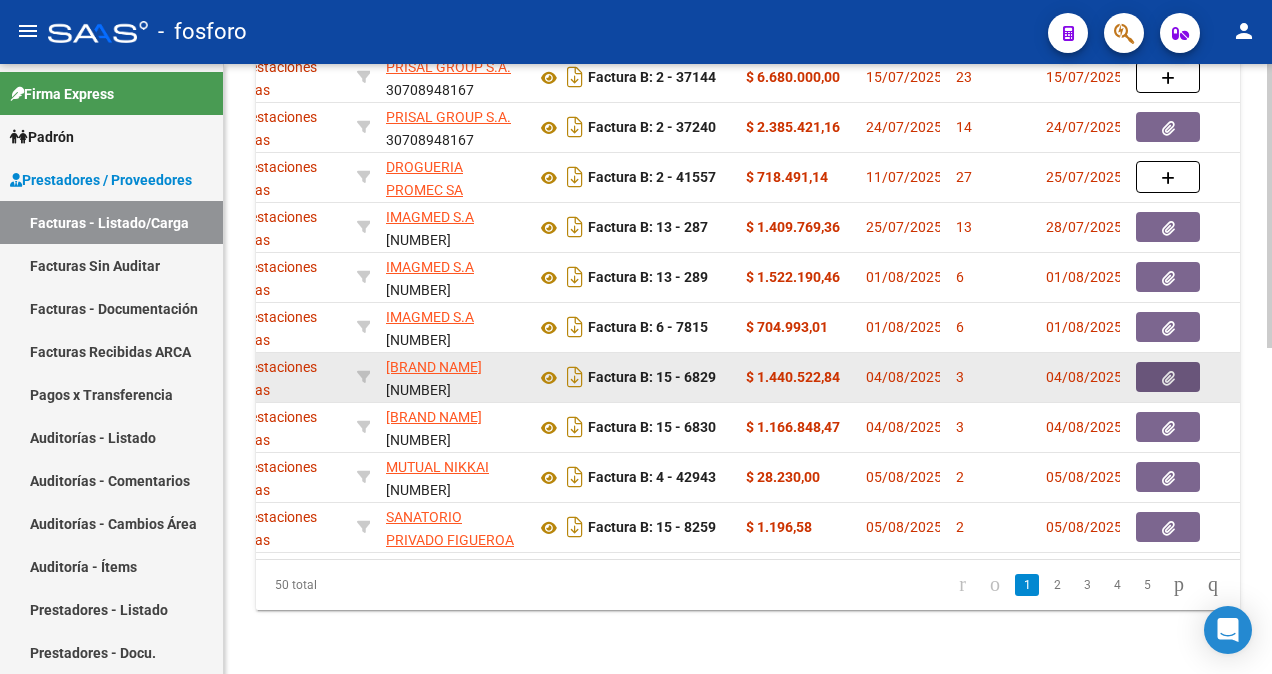 click 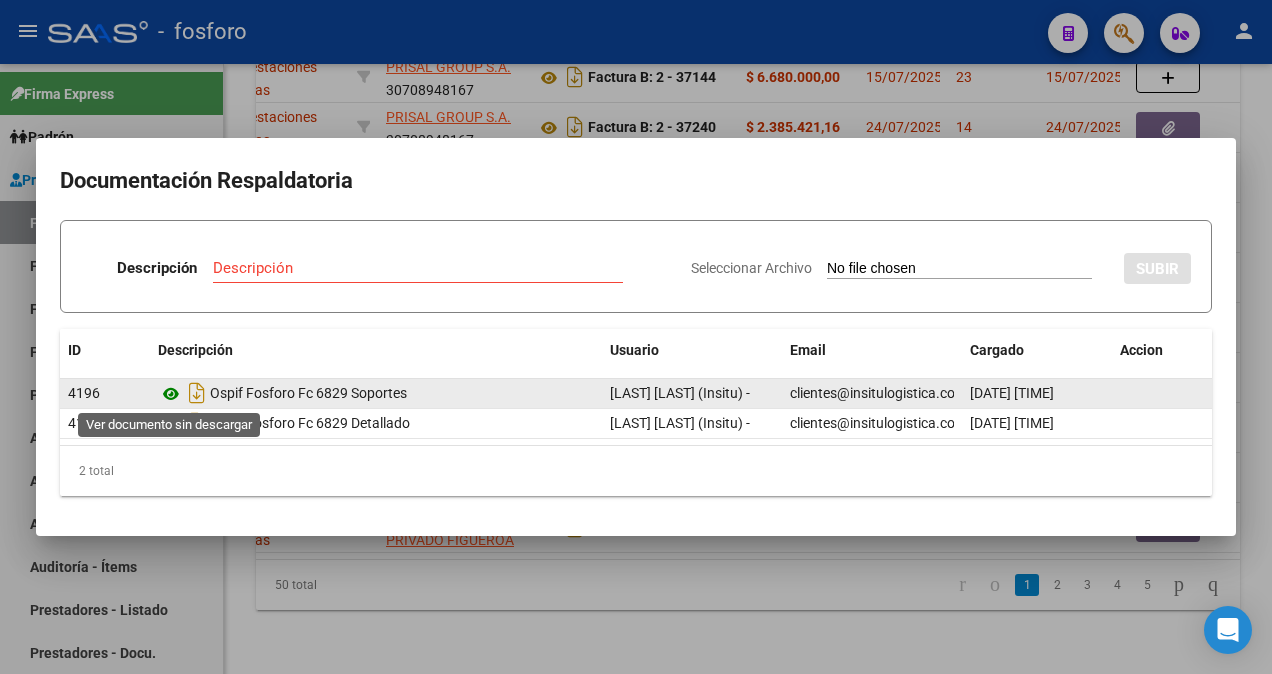 click 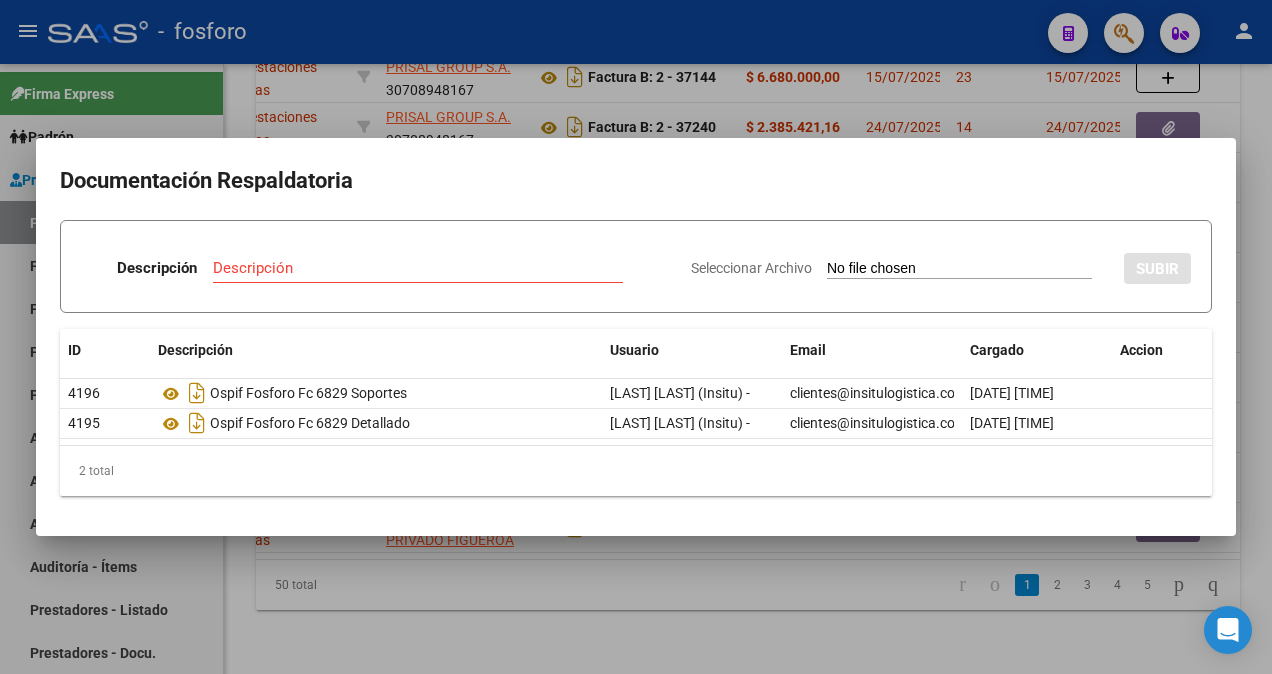 click at bounding box center [636, 337] 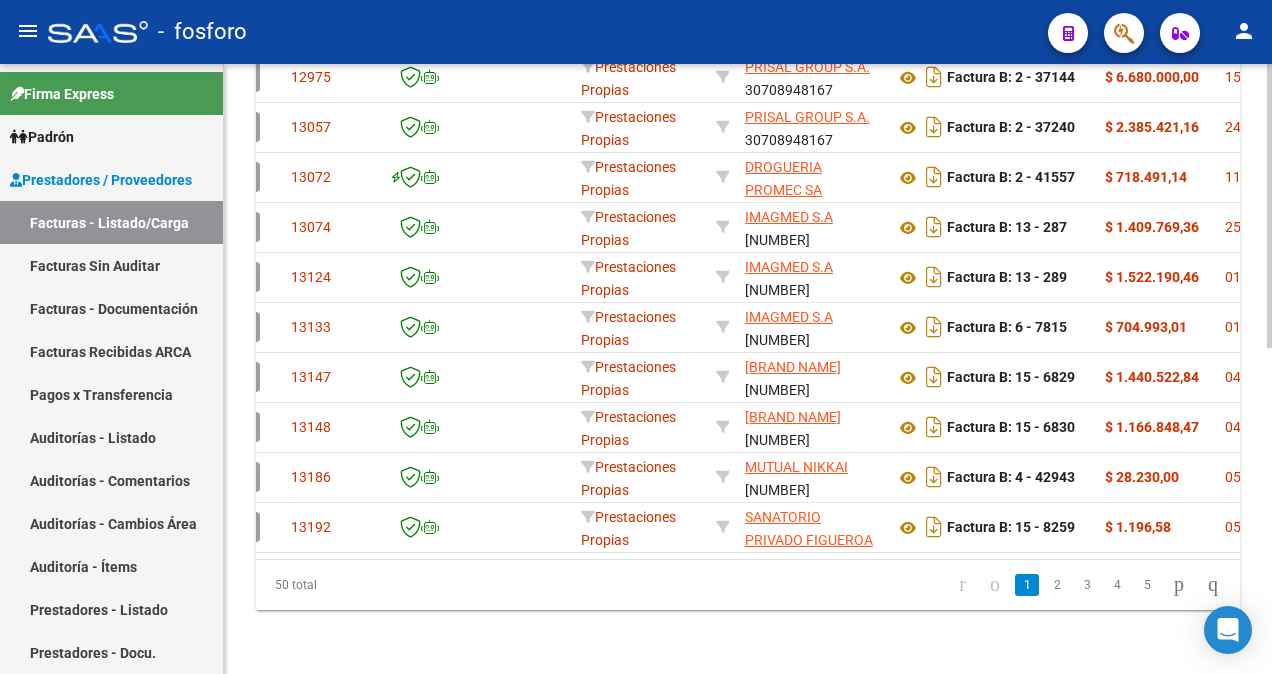 scroll, scrollTop: 0, scrollLeft: 0, axis: both 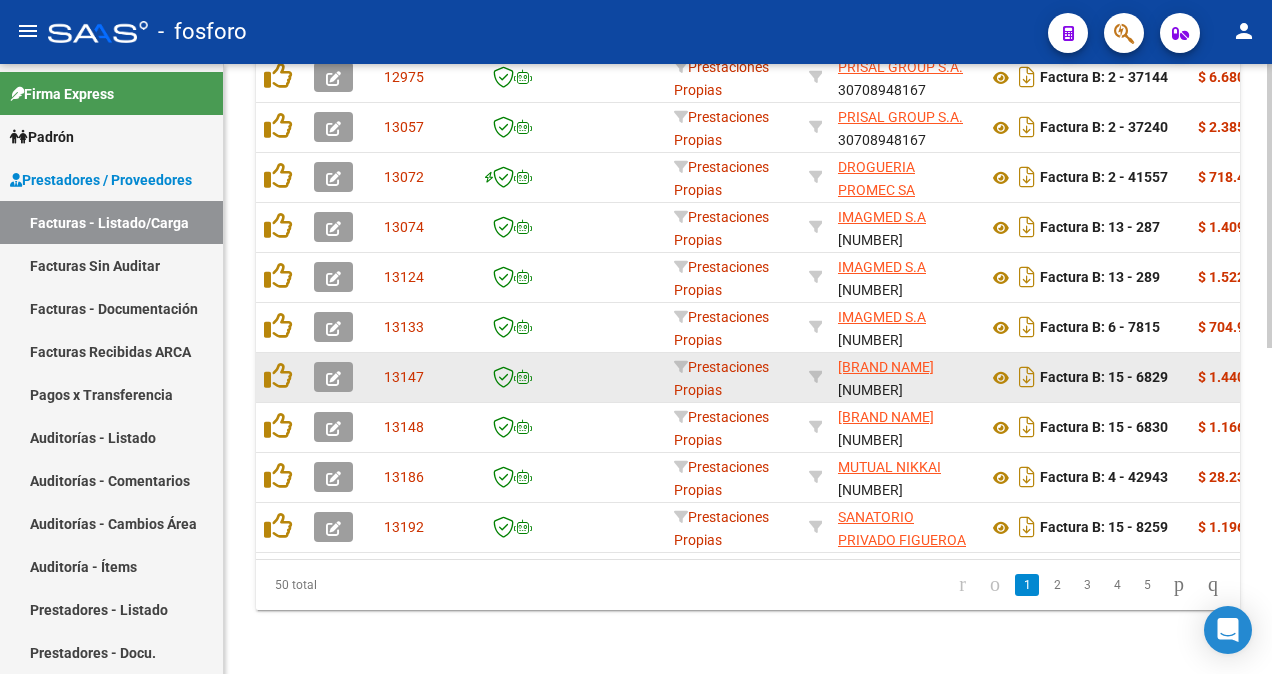 click 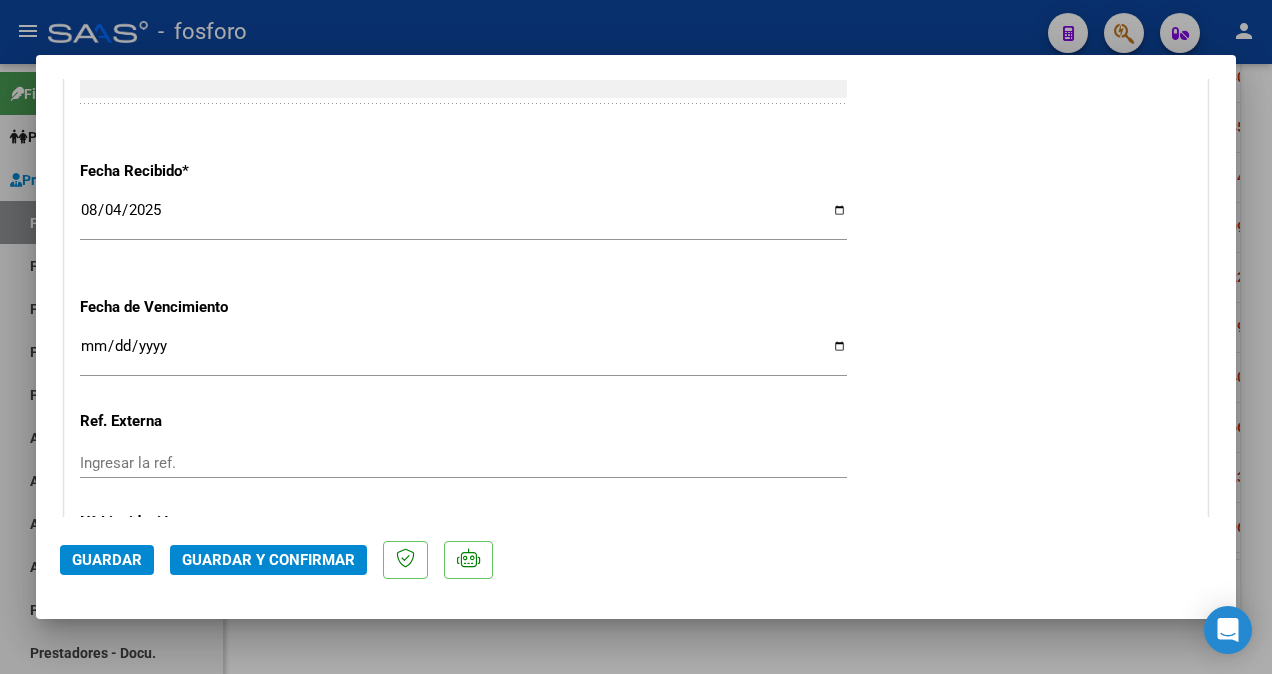 scroll, scrollTop: 1100, scrollLeft: 0, axis: vertical 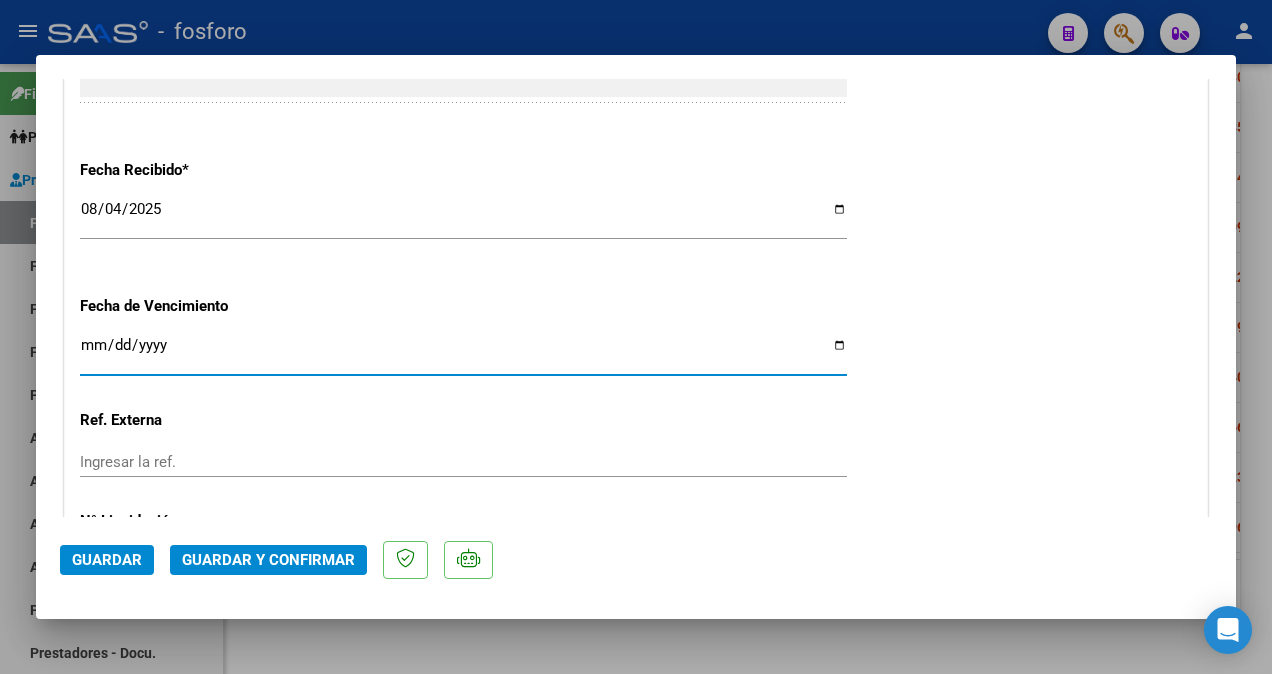 click on "Ingresar la fecha" at bounding box center (463, 353) 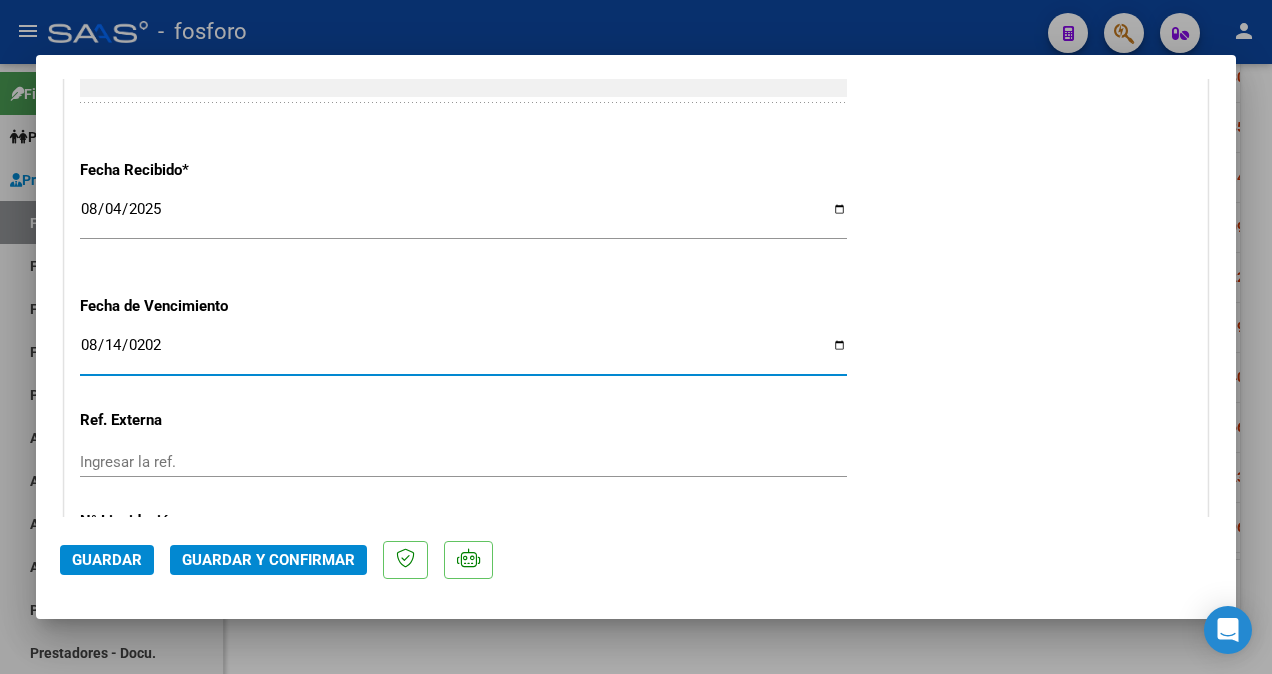 type on "2025-08-14" 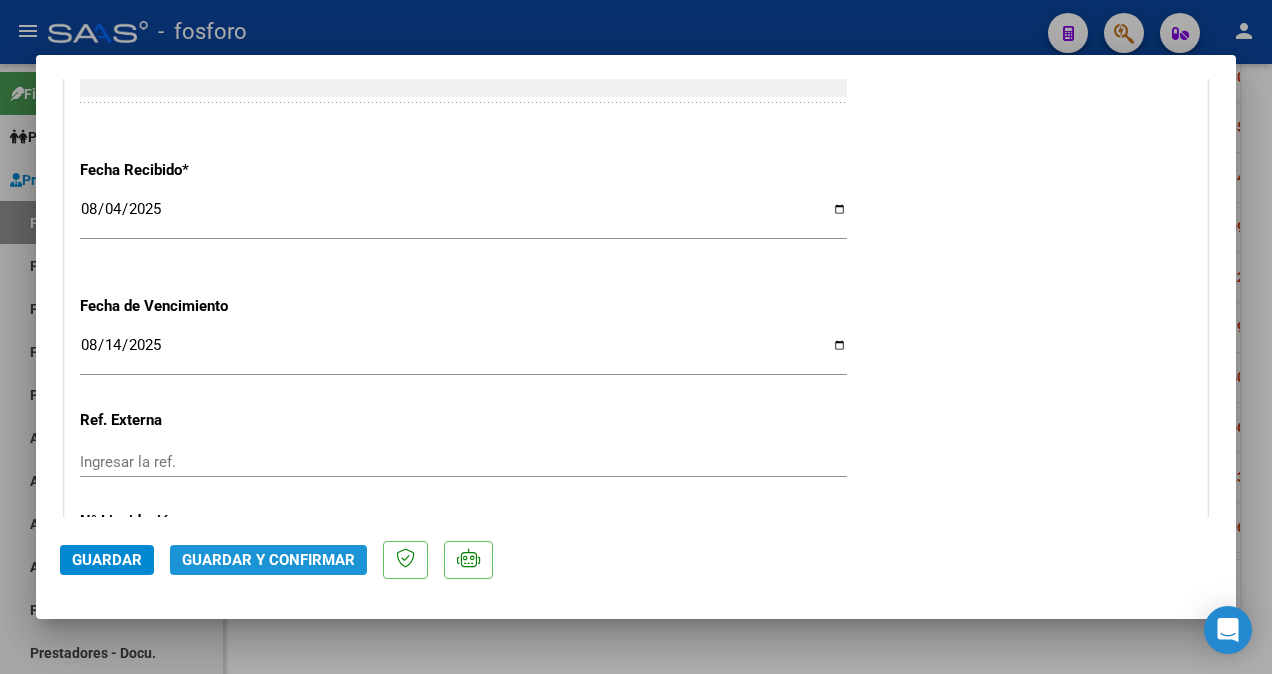 click on "Guardar y Confirmar" 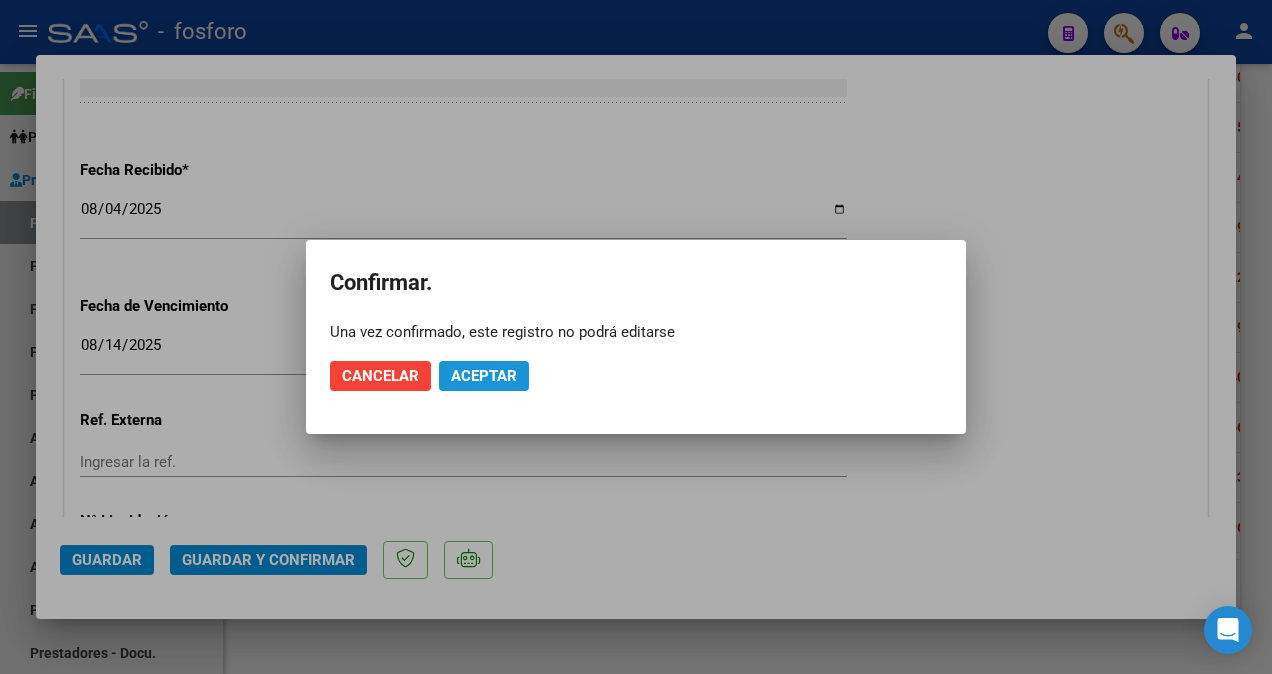 click on "Aceptar" 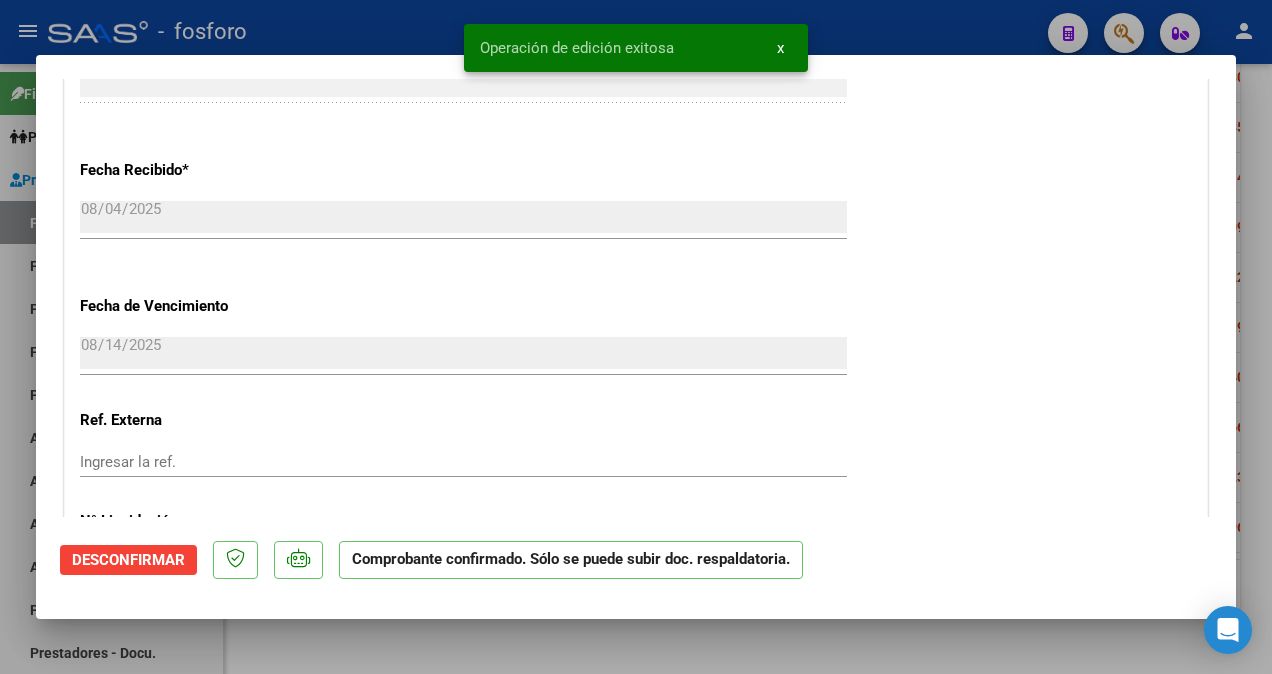 click at bounding box center [636, 337] 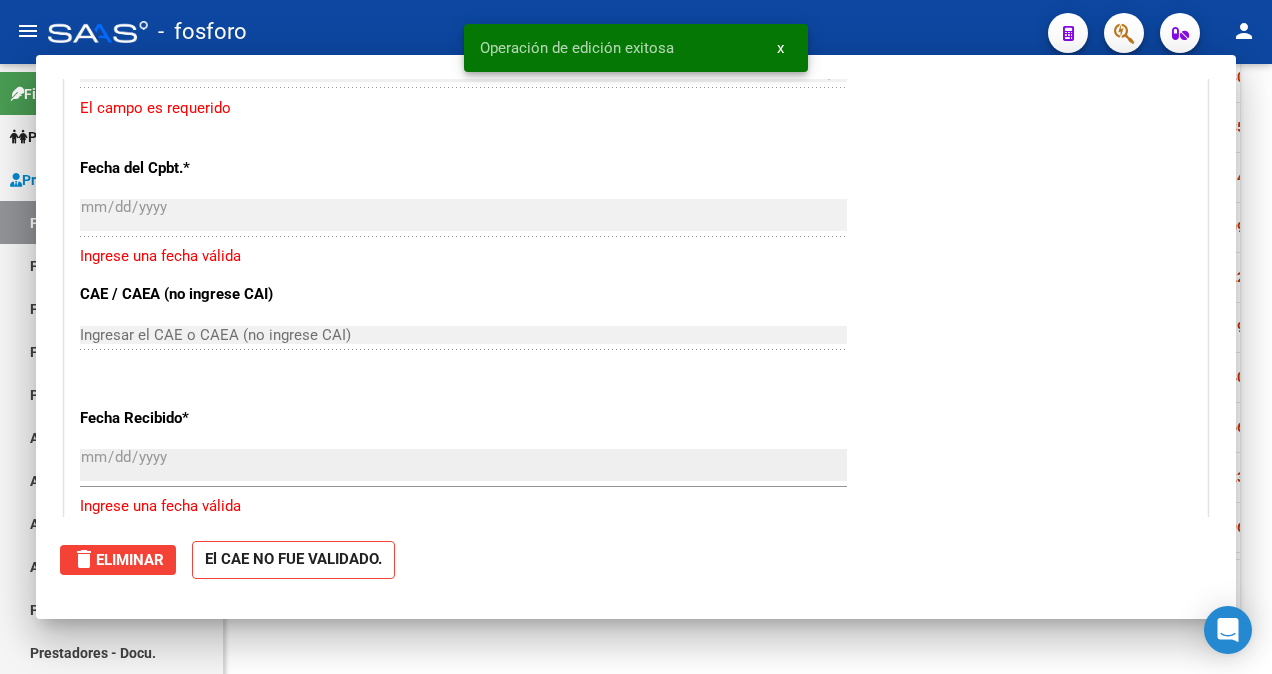 scroll, scrollTop: 706, scrollLeft: 0, axis: vertical 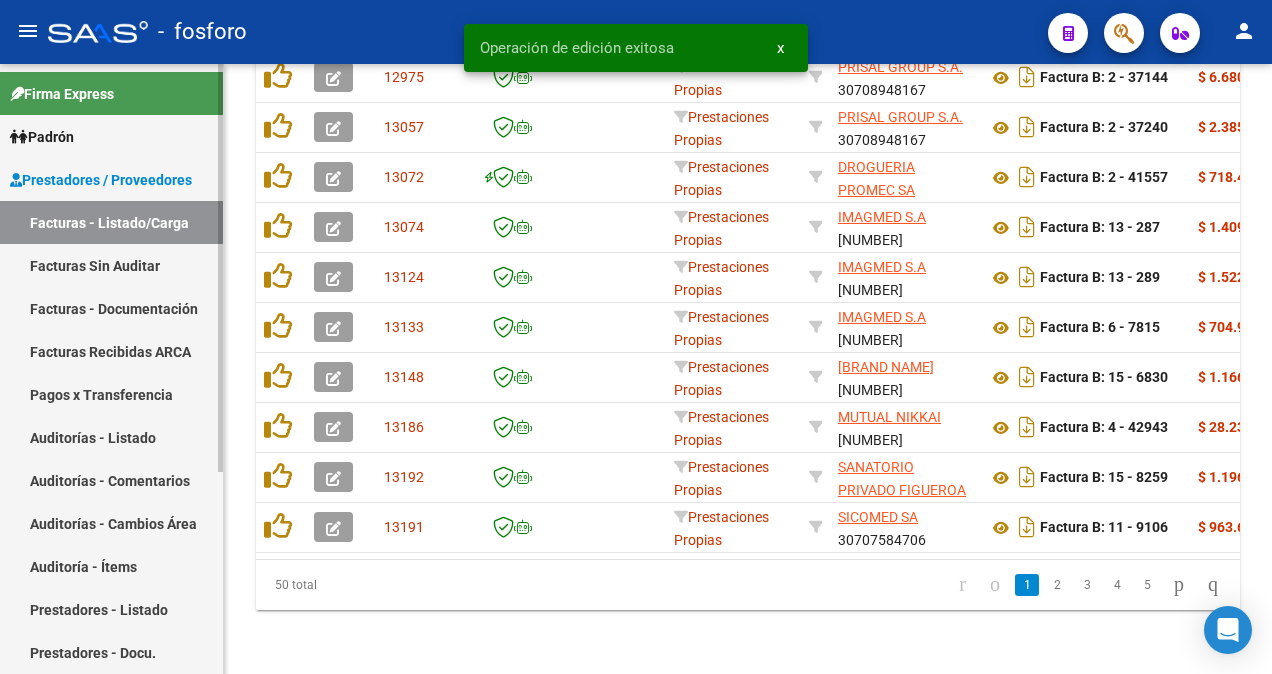 click on "Facturas Sin Auditar" at bounding box center (111, 265) 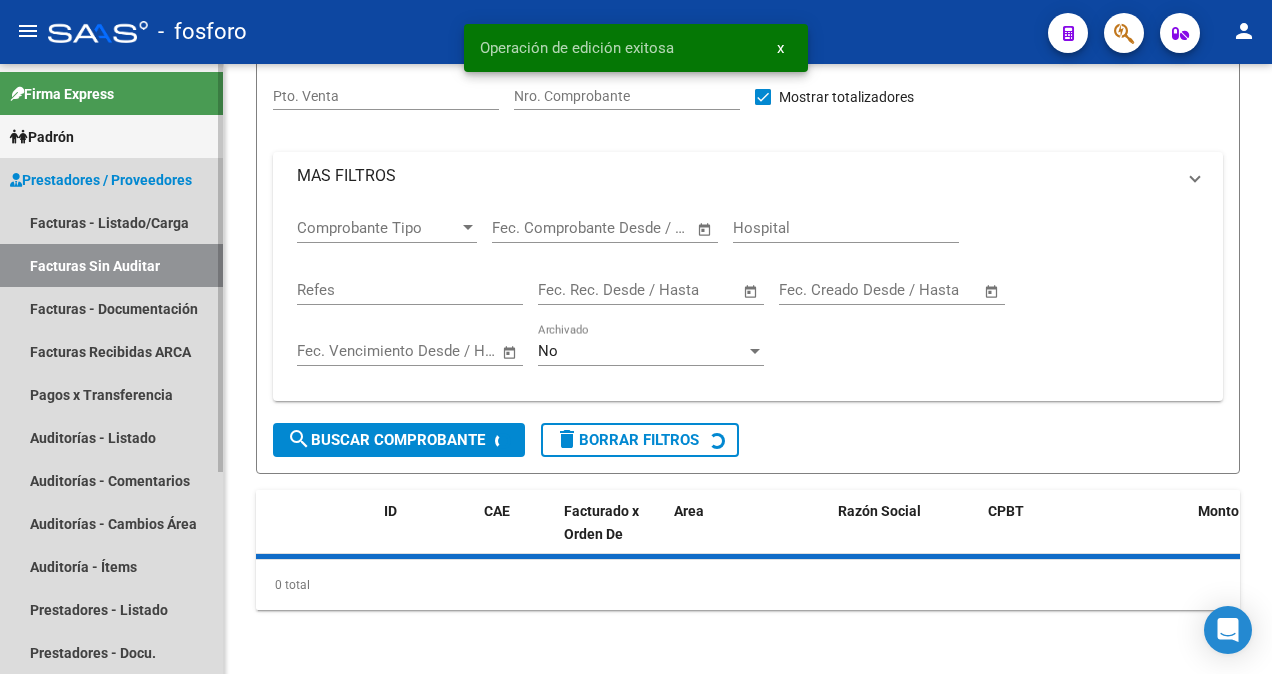scroll, scrollTop: 0, scrollLeft: 0, axis: both 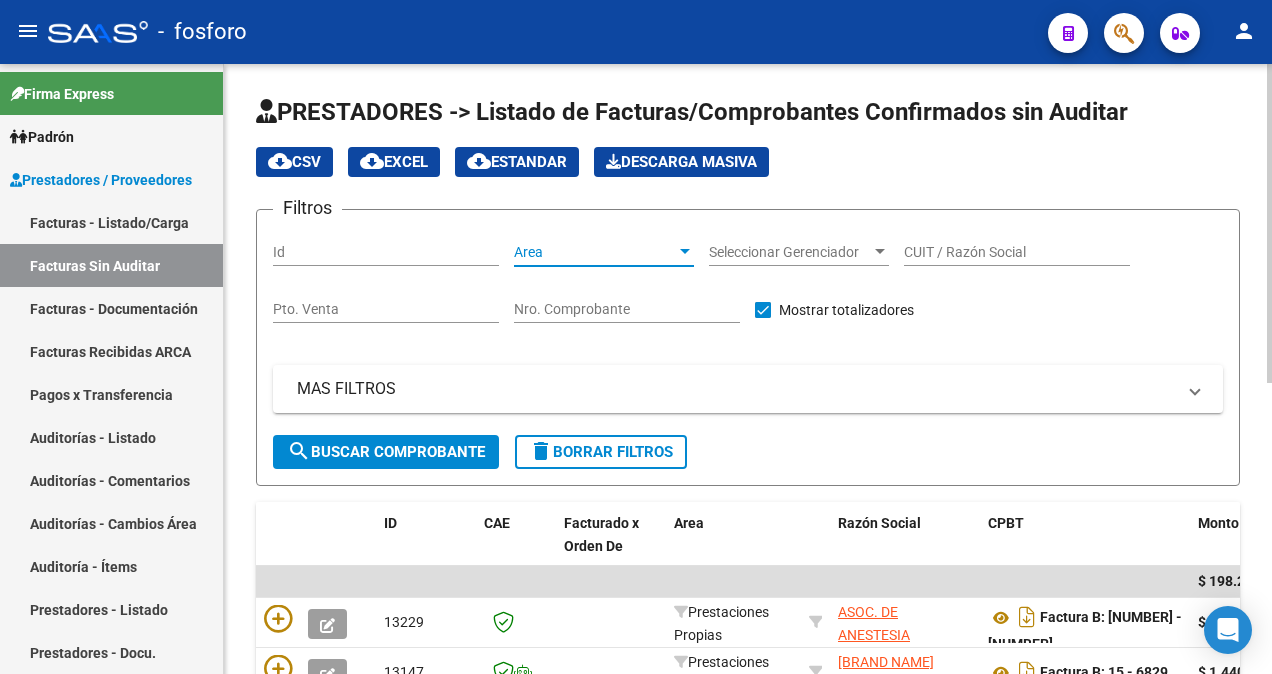 click at bounding box center (685, 251) 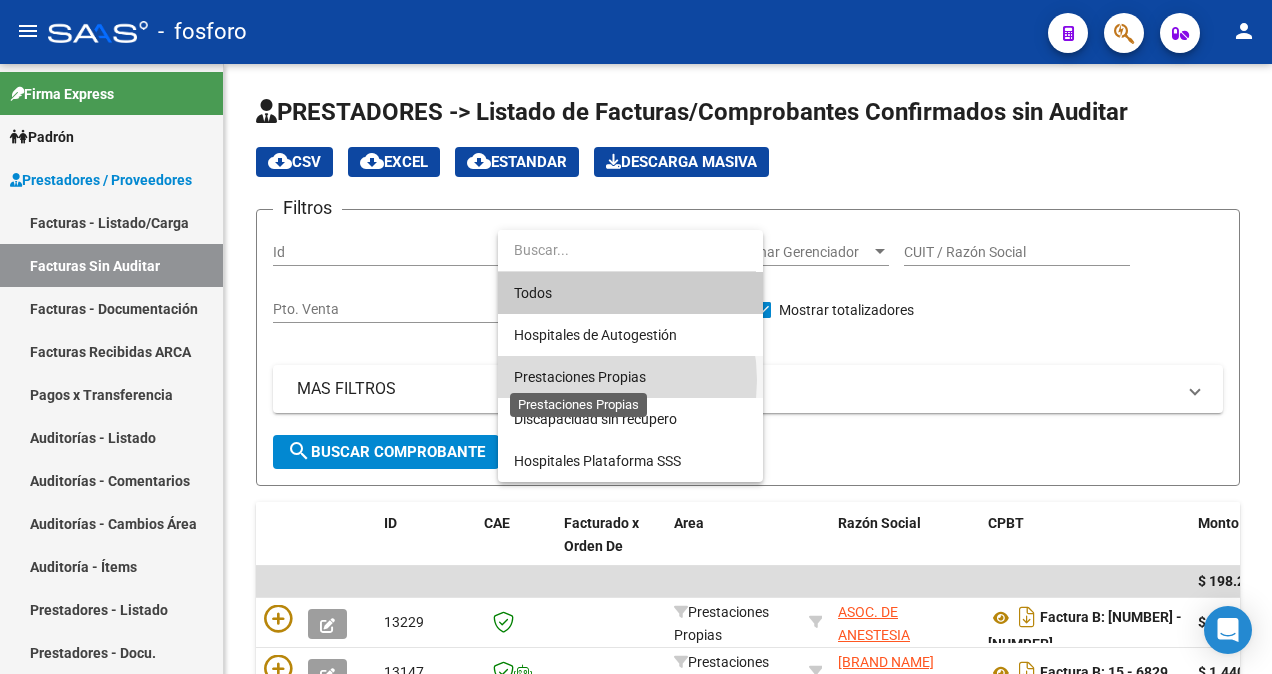 click on "Prestaciones Propias" at bounding box center [580, 377] 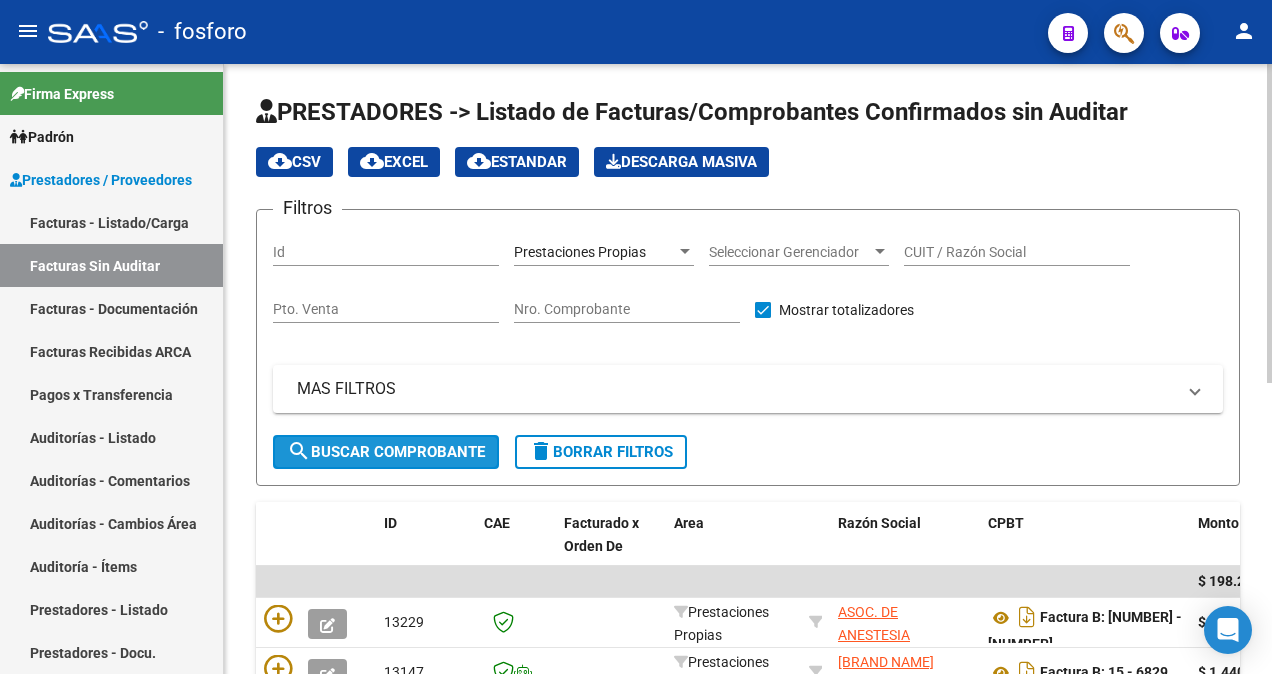 click on "search  Buscar Comprobante" 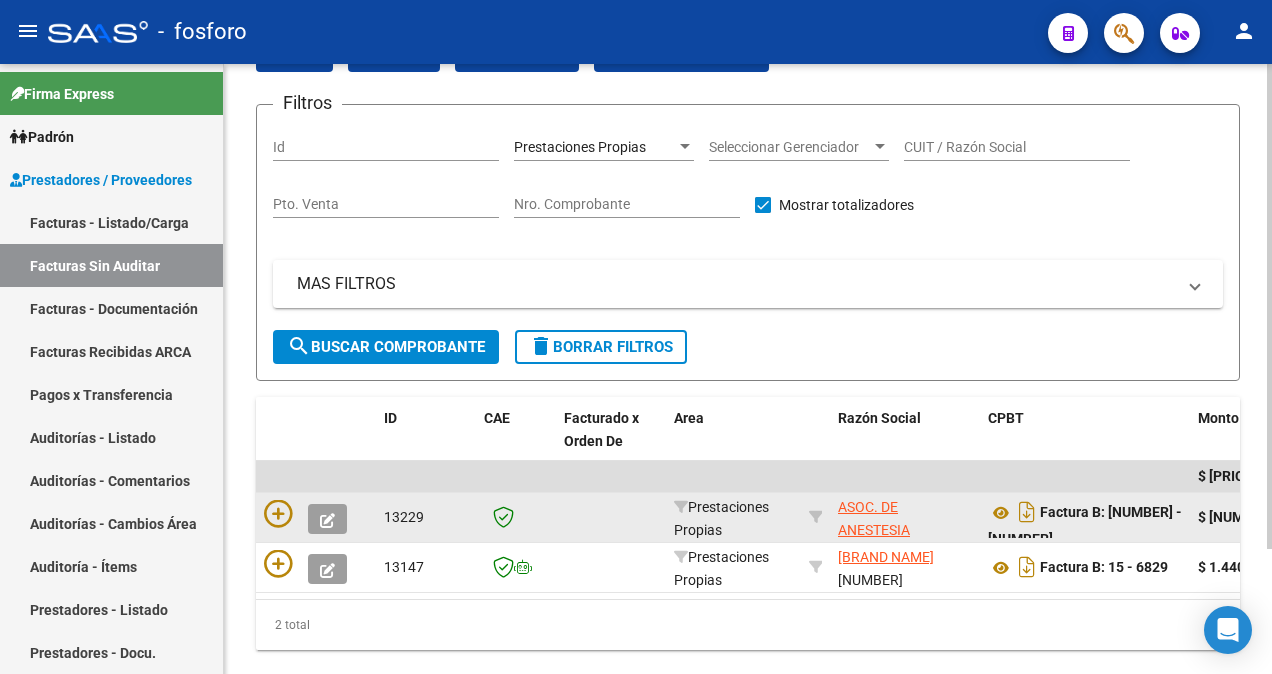 scroll, scrollTop: 158, scrollLeft: 0, axis: vertical 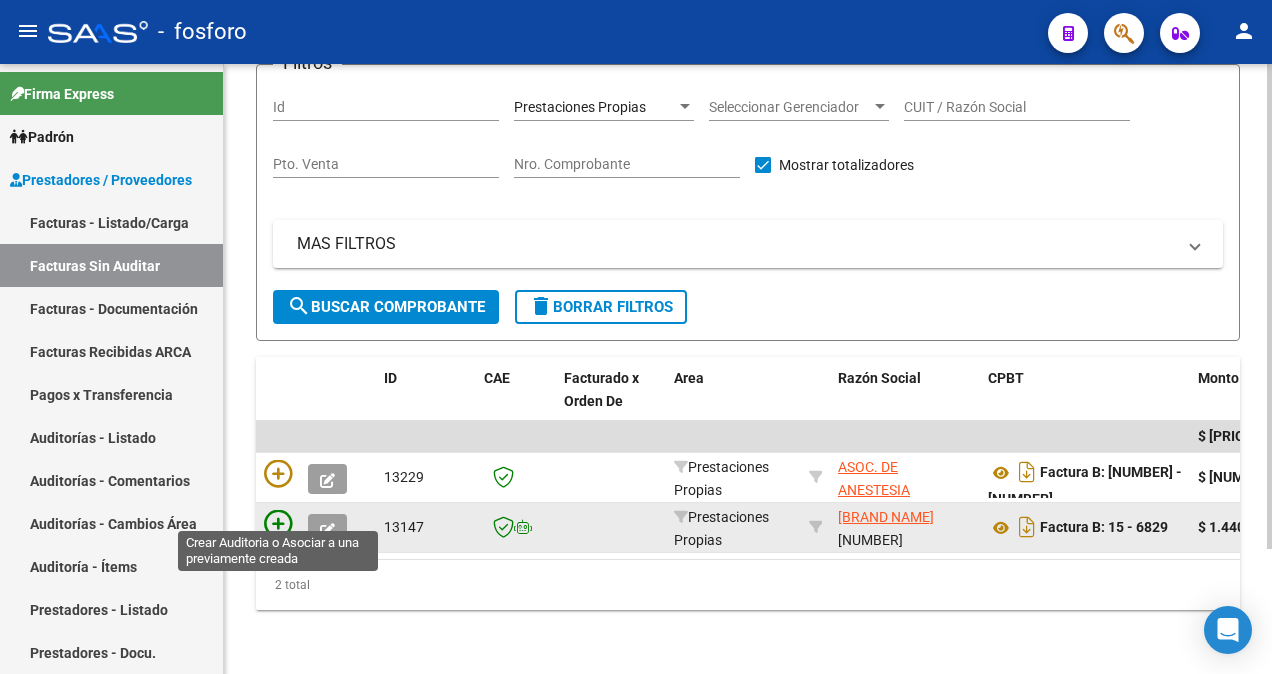 click 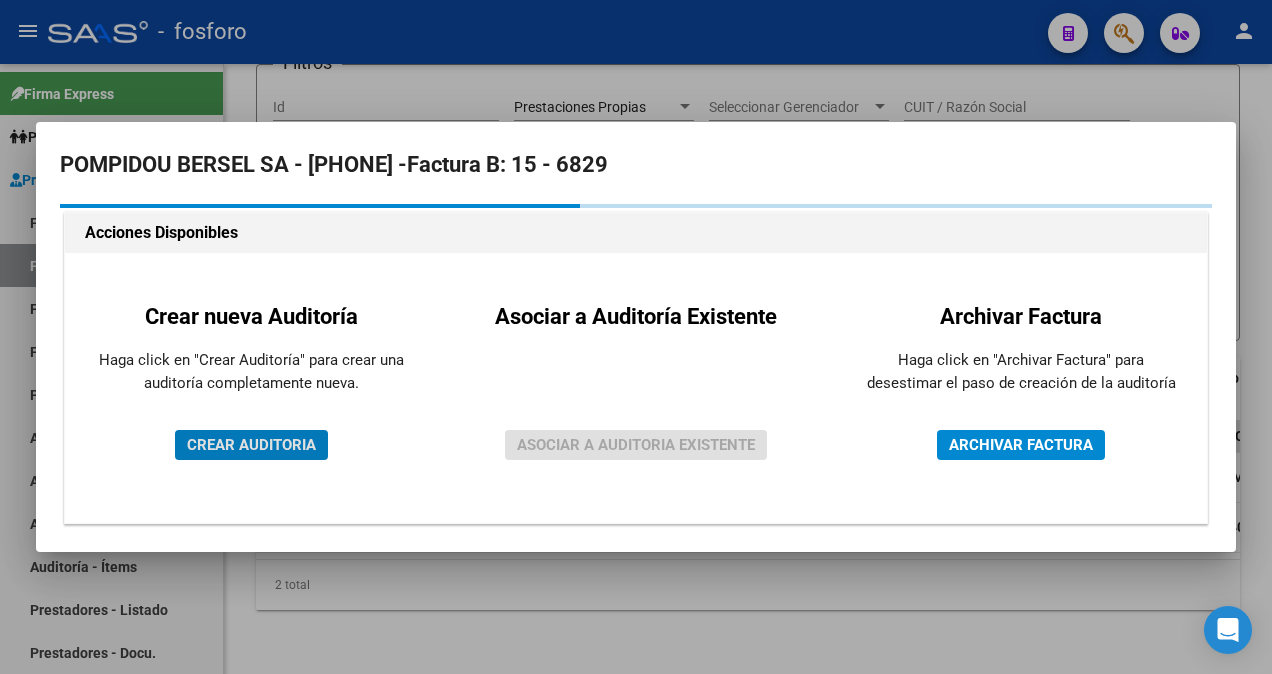 click on "CREAR AUDITORIA" at bounding box center (251, 445) 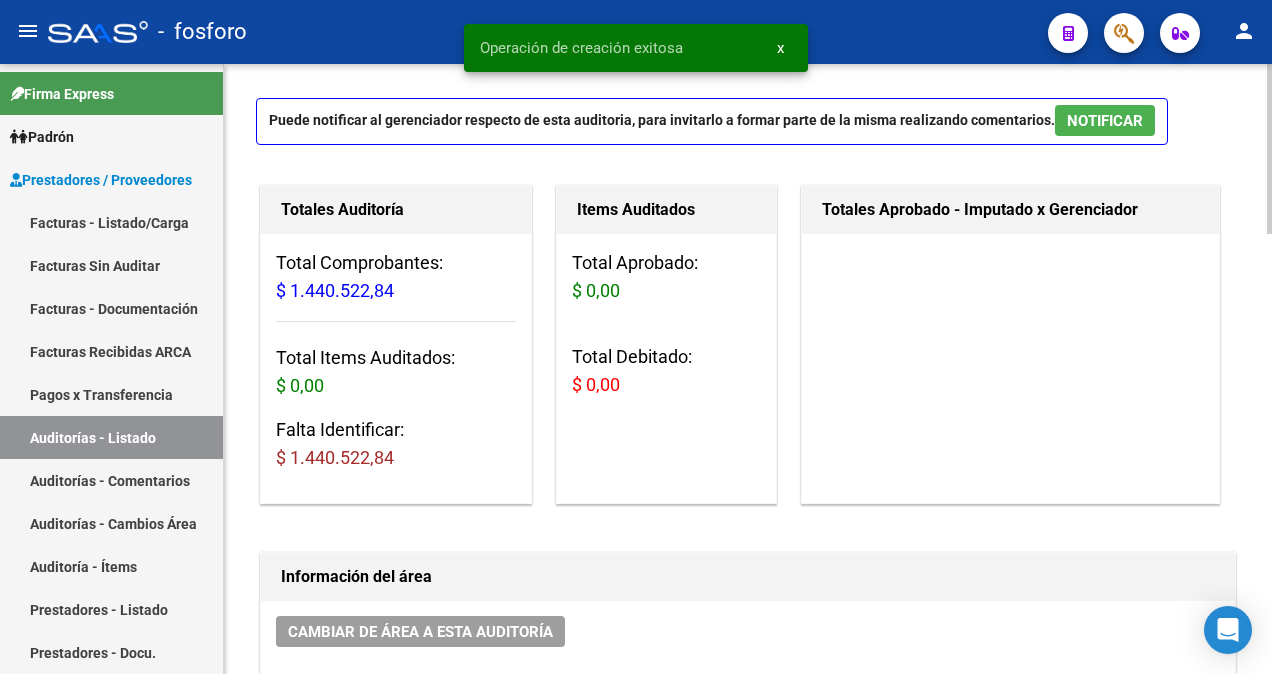 scroll, scrollTop: 300, scrollLeft: 0, axis: vertical 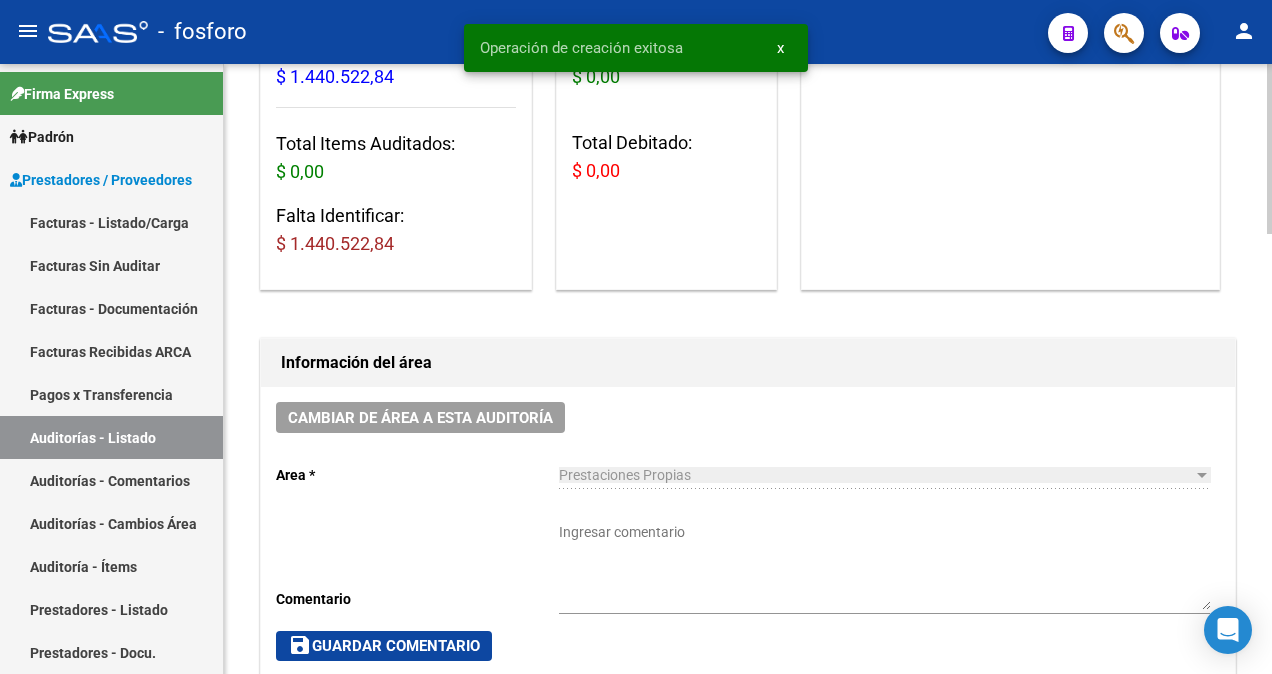 click on "Ingresar comentario" at bounding box center [884, 566] 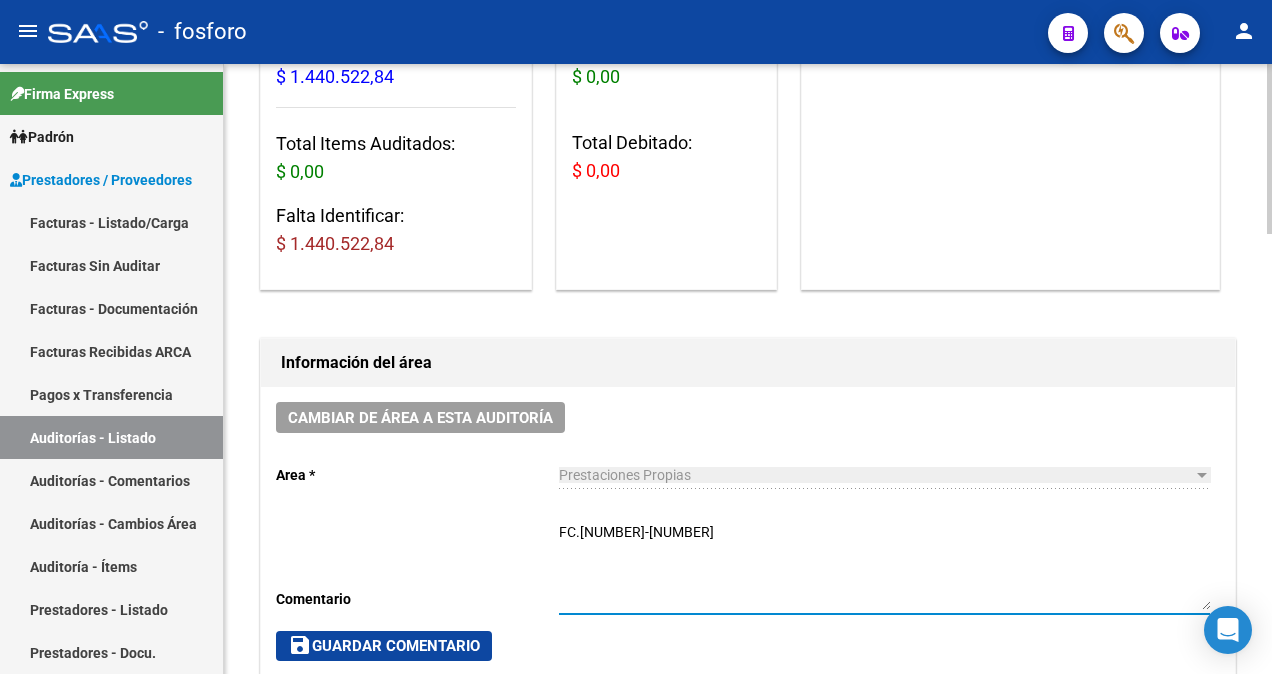 type on "FC.[NUMBER]-[NUMBER]" 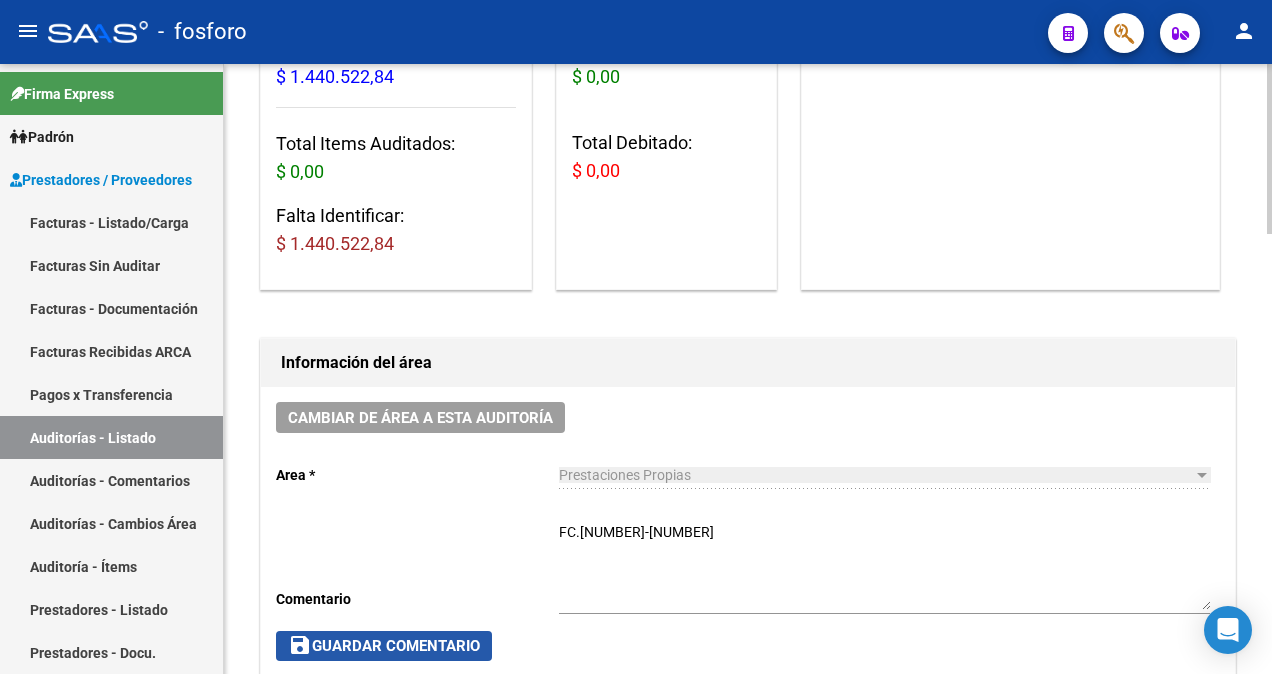 click on "save  Guardar Comentario" 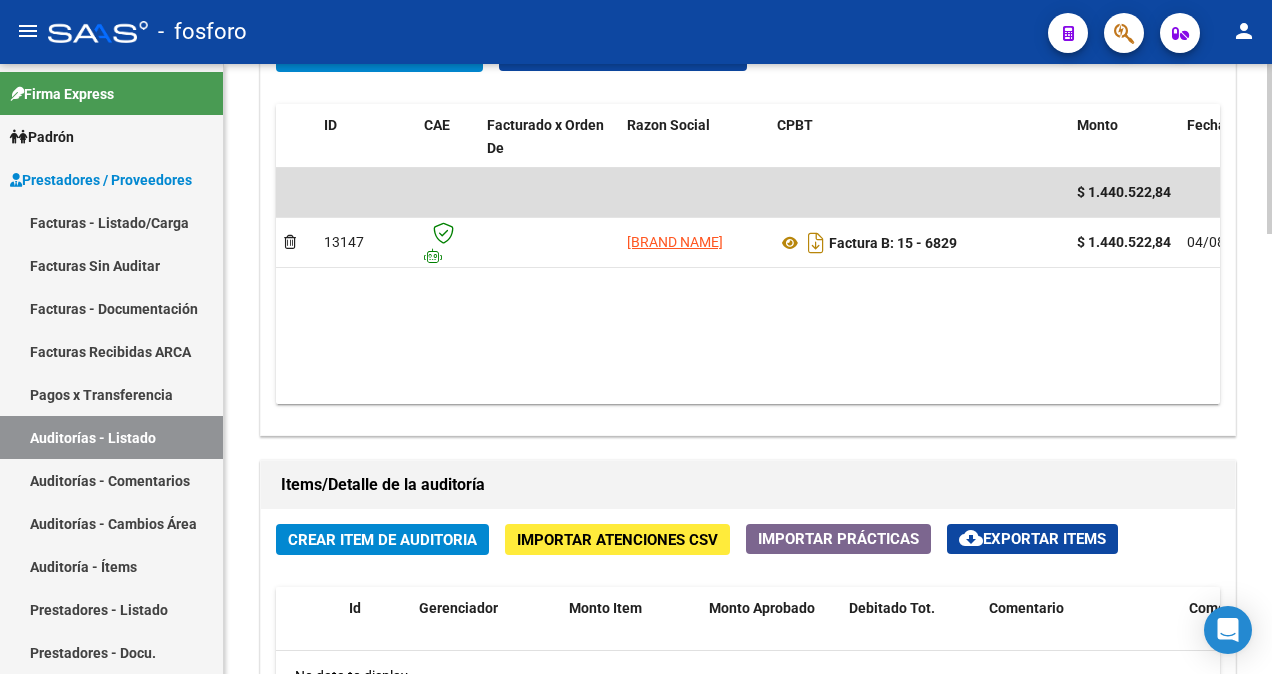 scroll, scrollTop: 1200, scrollLeft: 0, axis: vertical 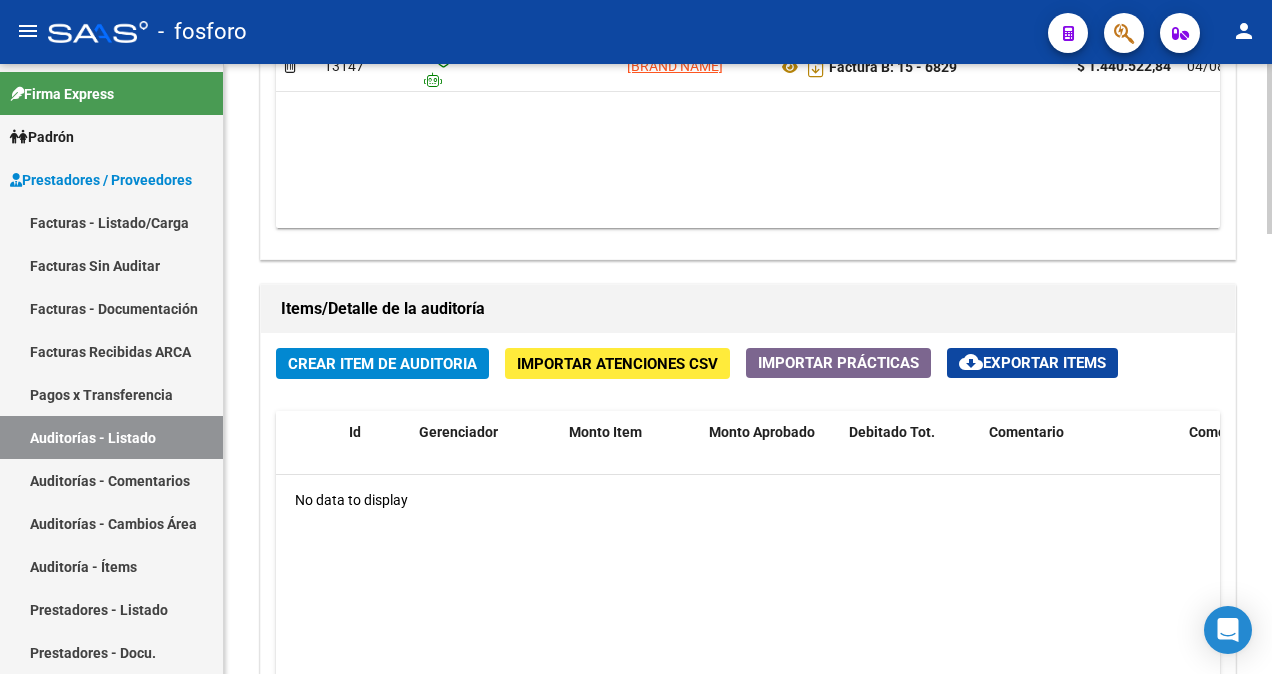 click on "Crear Item de Auditoria" 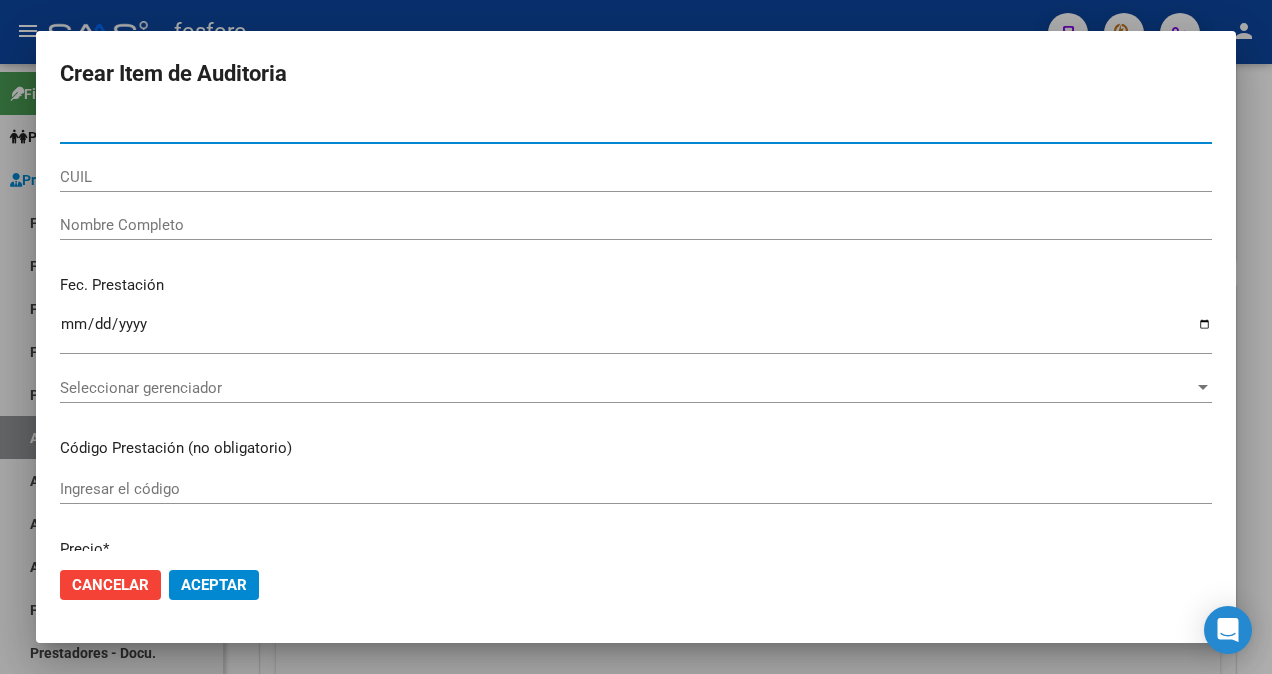 type on "[NUMBER]" 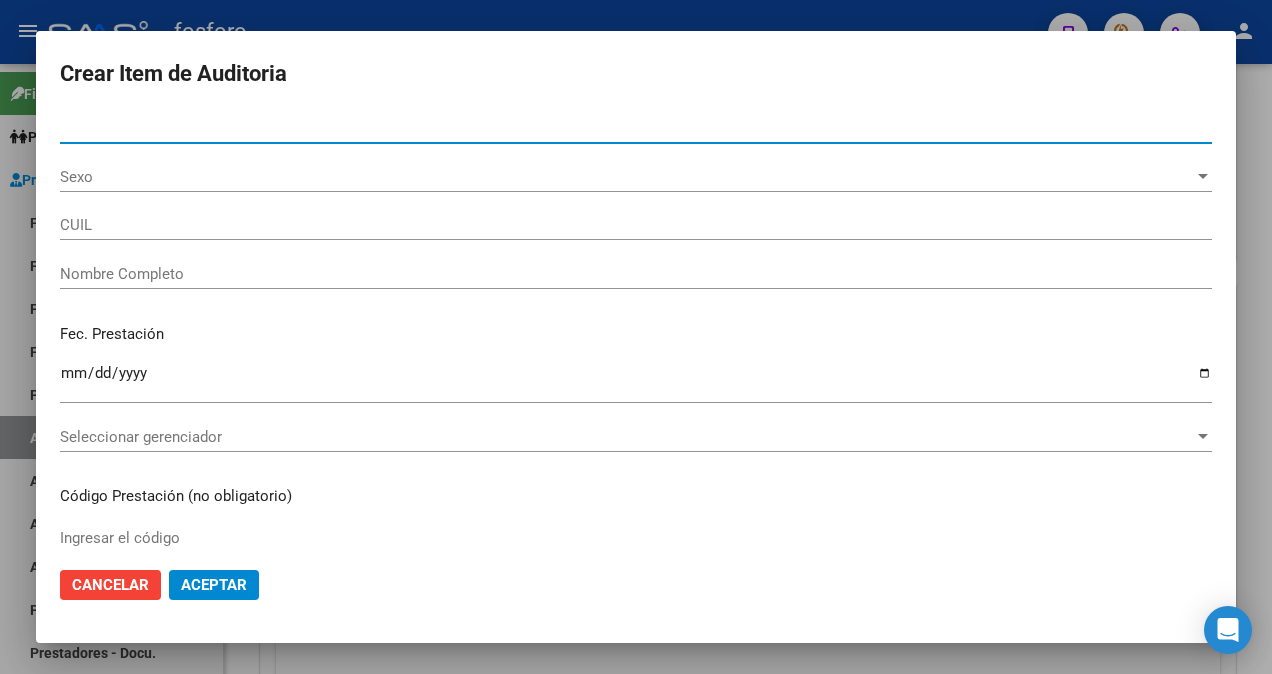 type on "[NUMBER]" 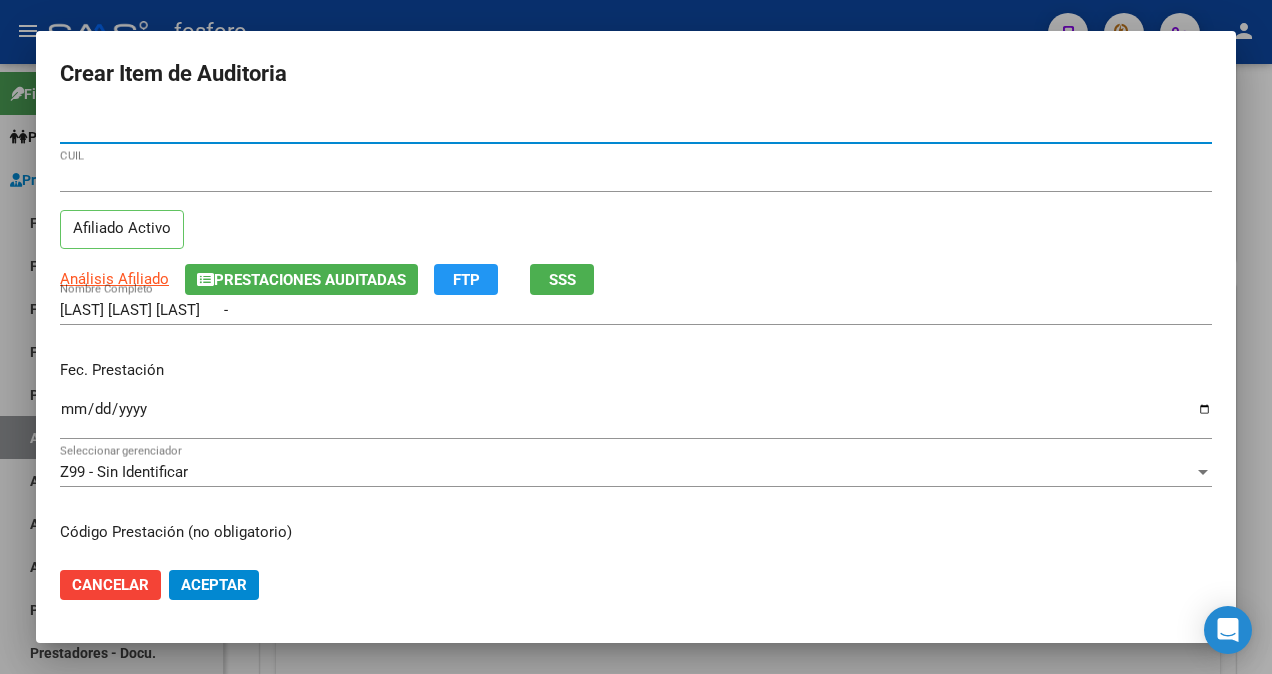 type on "[NUMBER]" 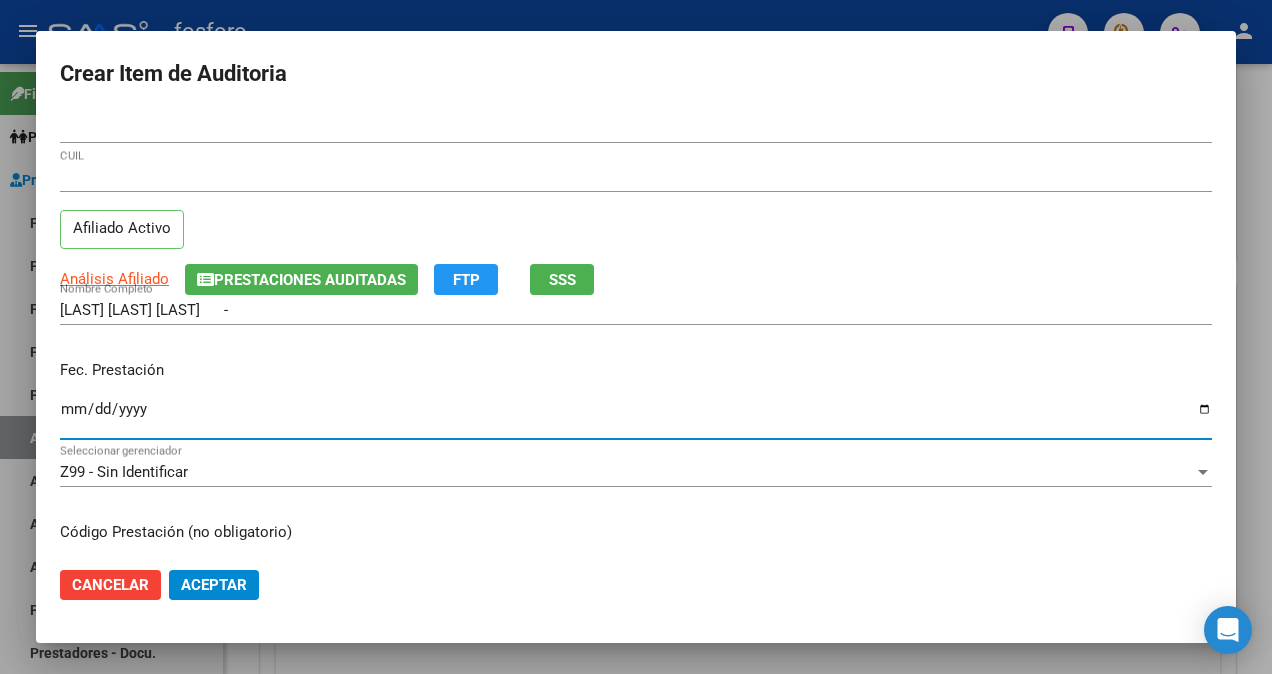 click on "Ingresar la fecha" at bounding box center [636, 417] 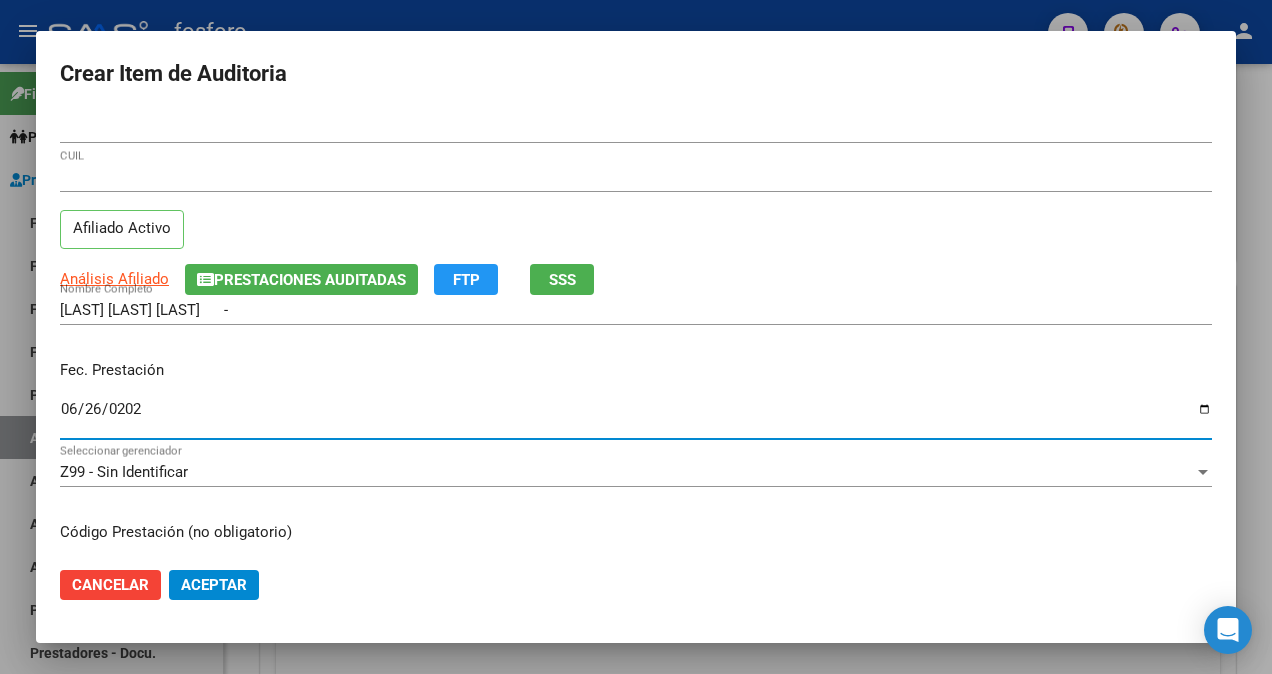 type on "2025-06-26" 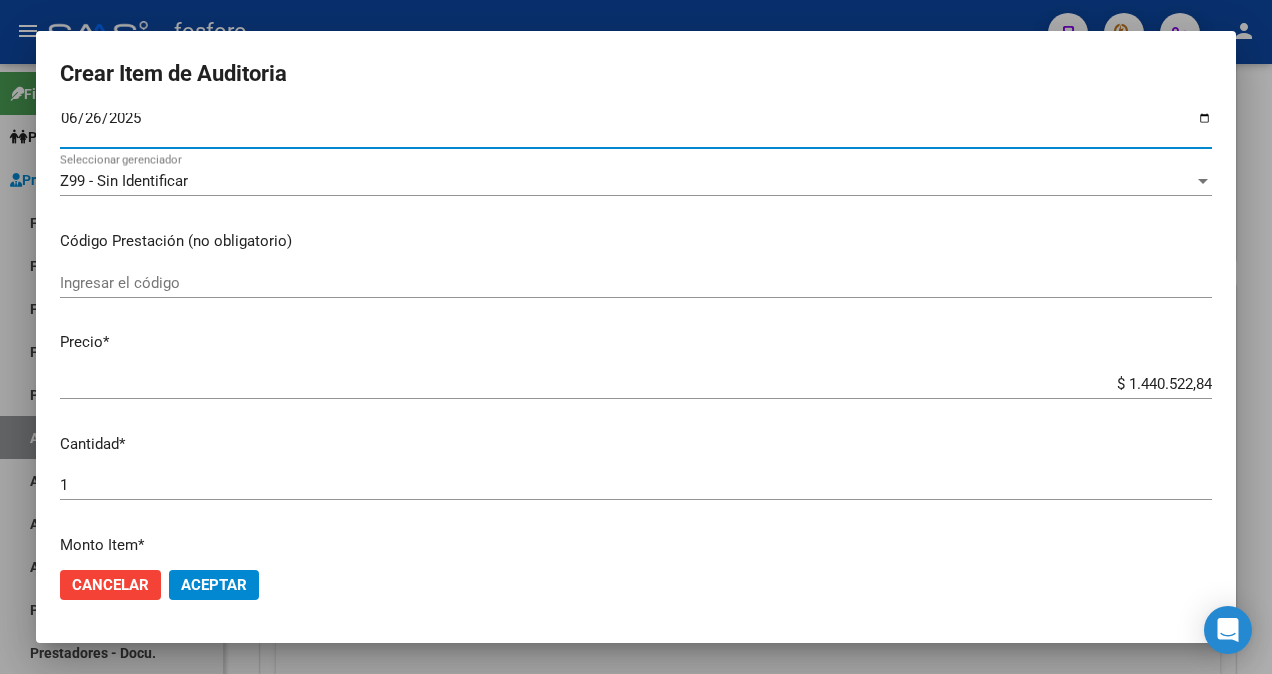 scroll, scrollTop: 300, scrollLeft: 0, axis: vertical 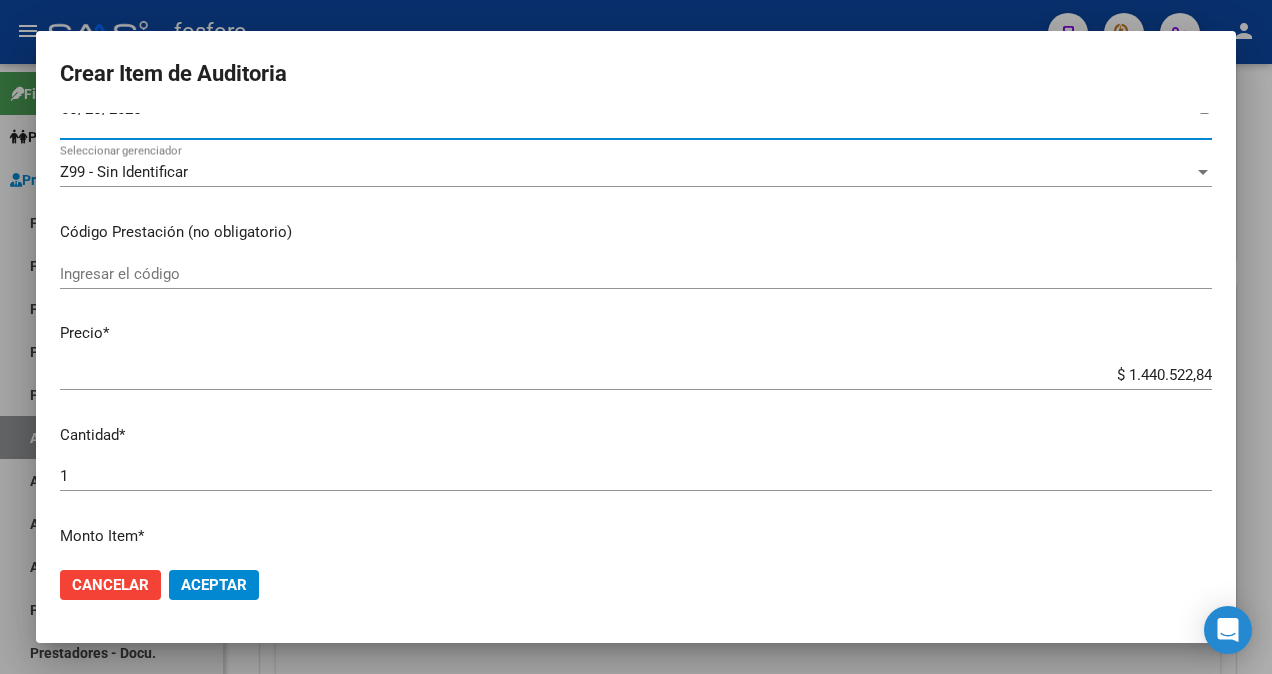click on "Ingresar el código" at bounding box center [636, 274] 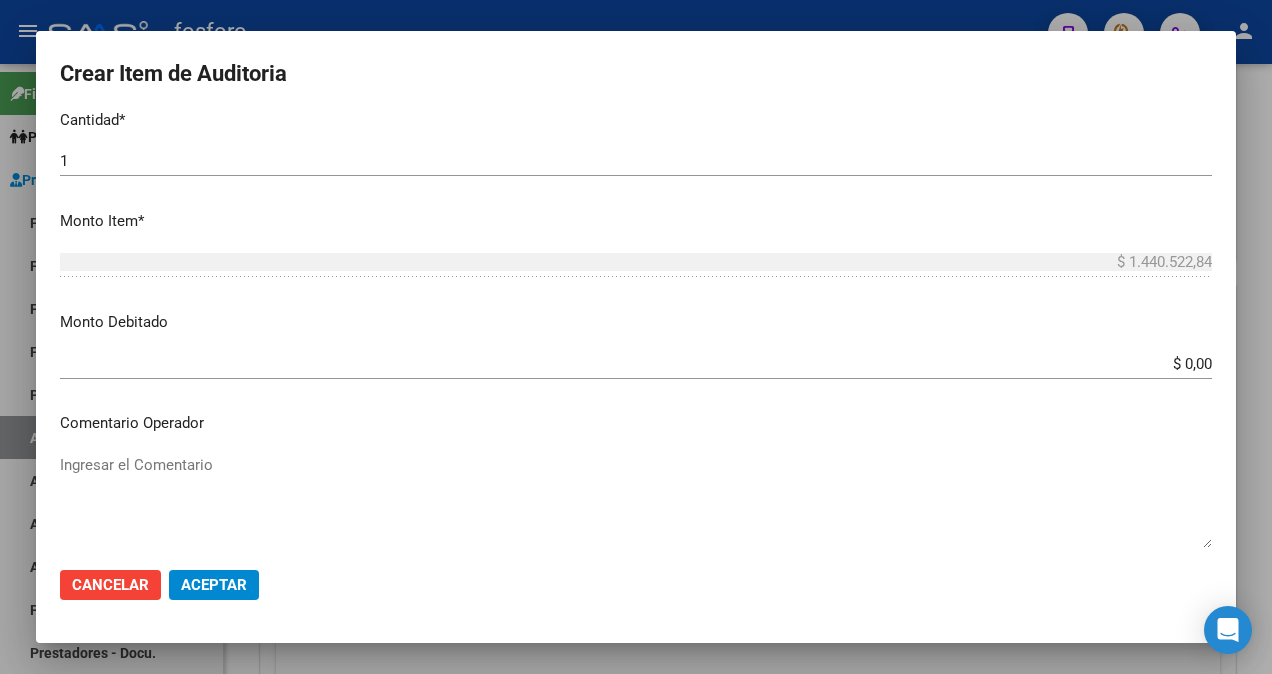 scroll, scrollTop: 800, scrollLeft: 0, axis: vertical 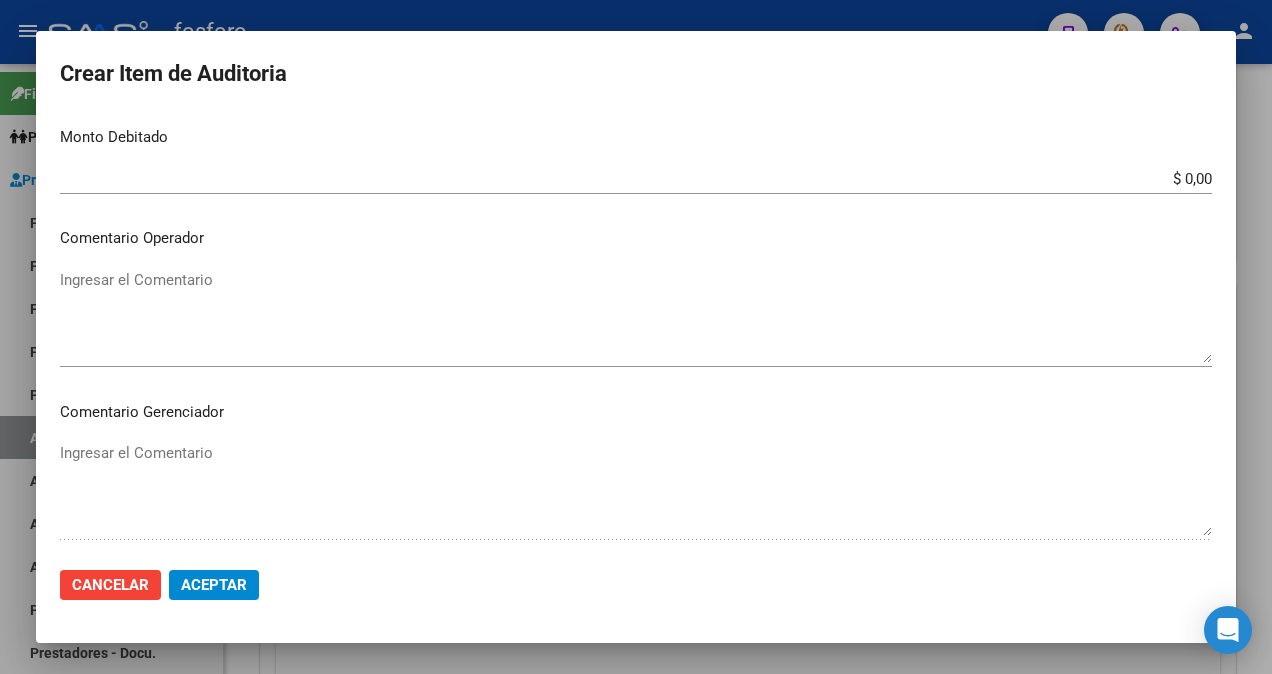 type on "MATERIAL DESCARTABLE PARA INTERNACION DOMICILIARIA." 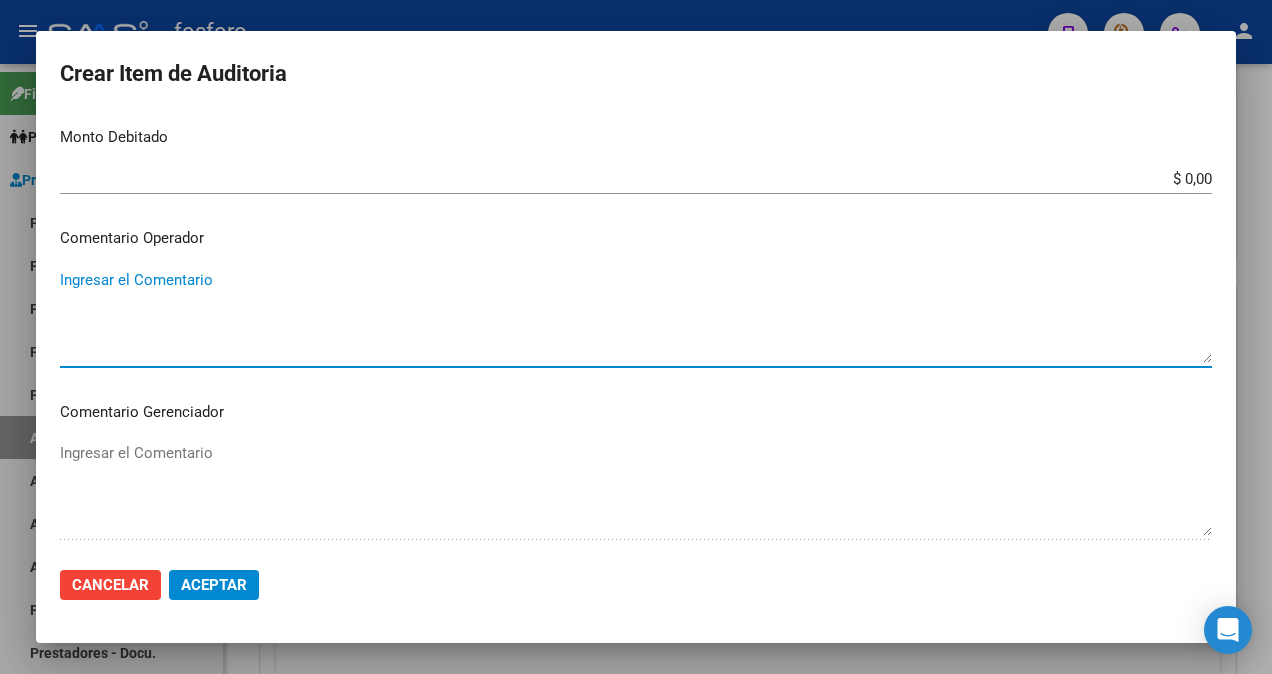 click on "Ingresar el Comentario" at bounding box center (636, 316) 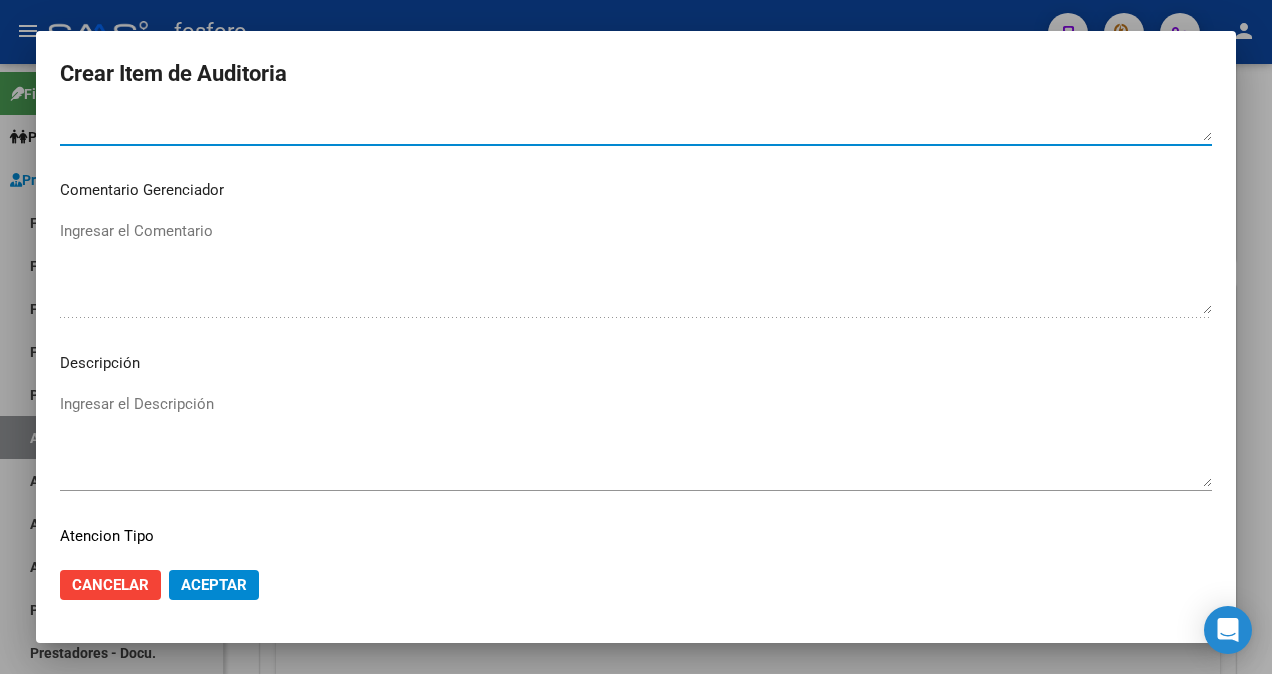 scroll, scrollTop: 1182, scrollLeft: 0, axis: vertical 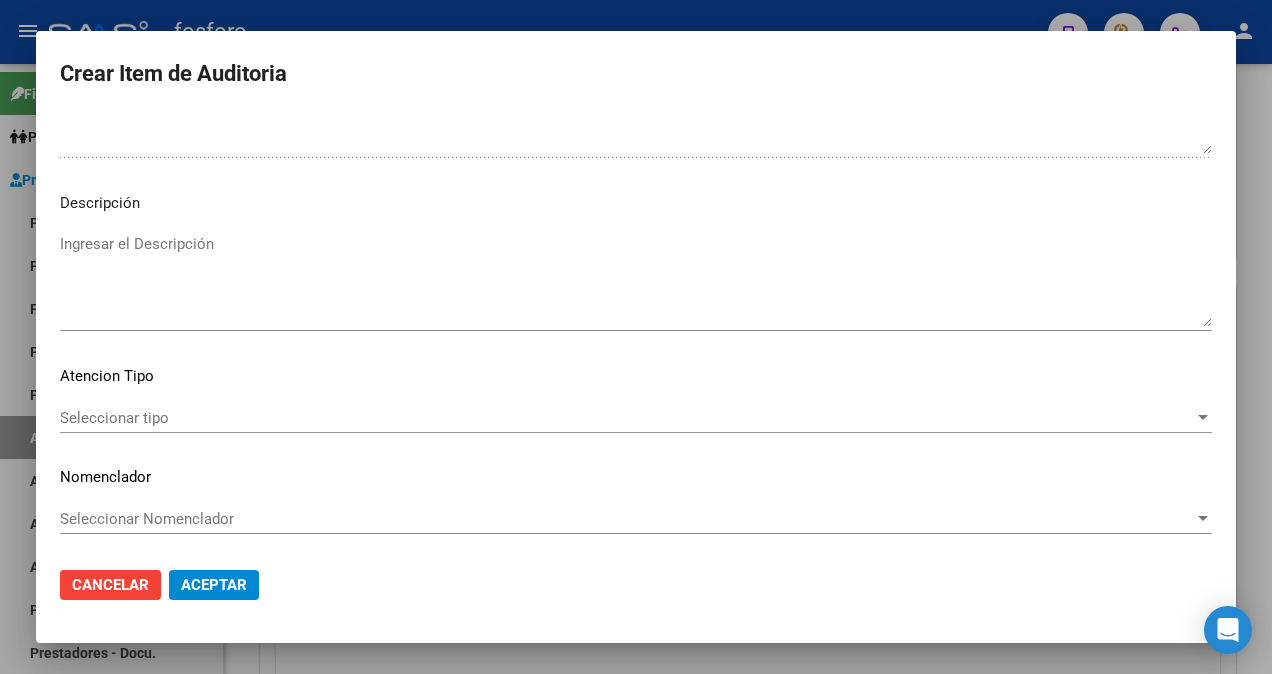 type on "SIN DEBITOS." 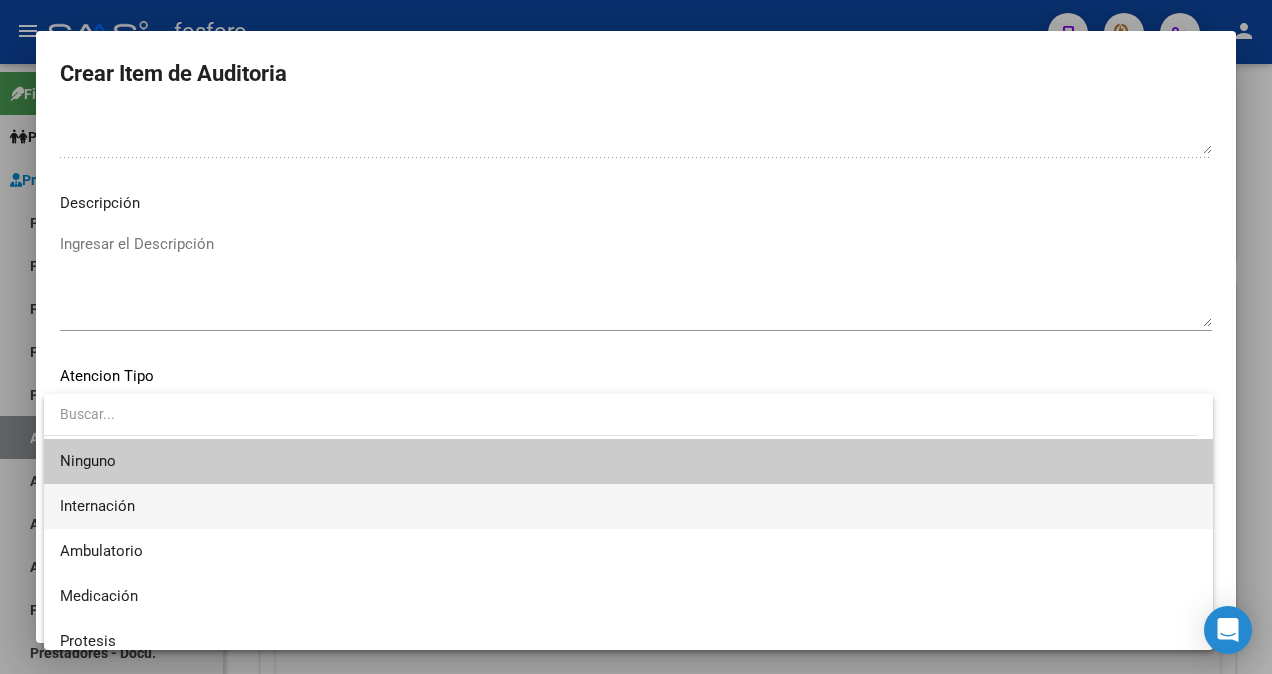 click on "Internación" at bounding box center (628, 506) 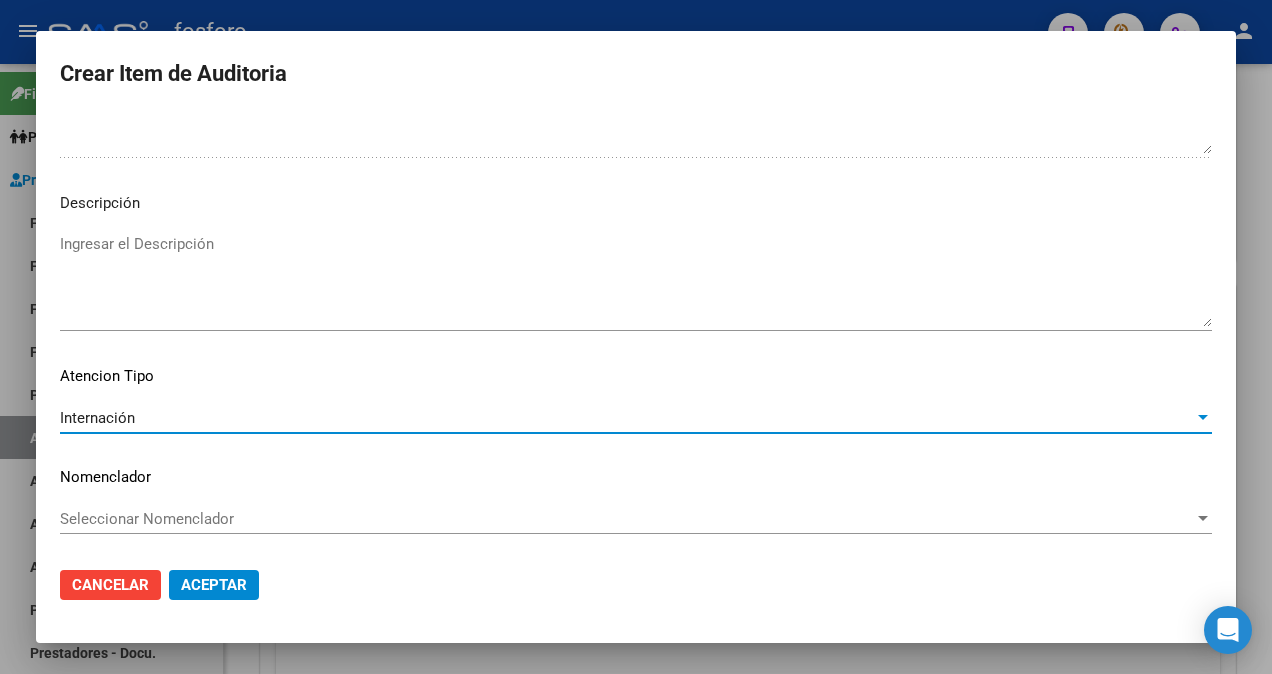 click on "Aceptar" 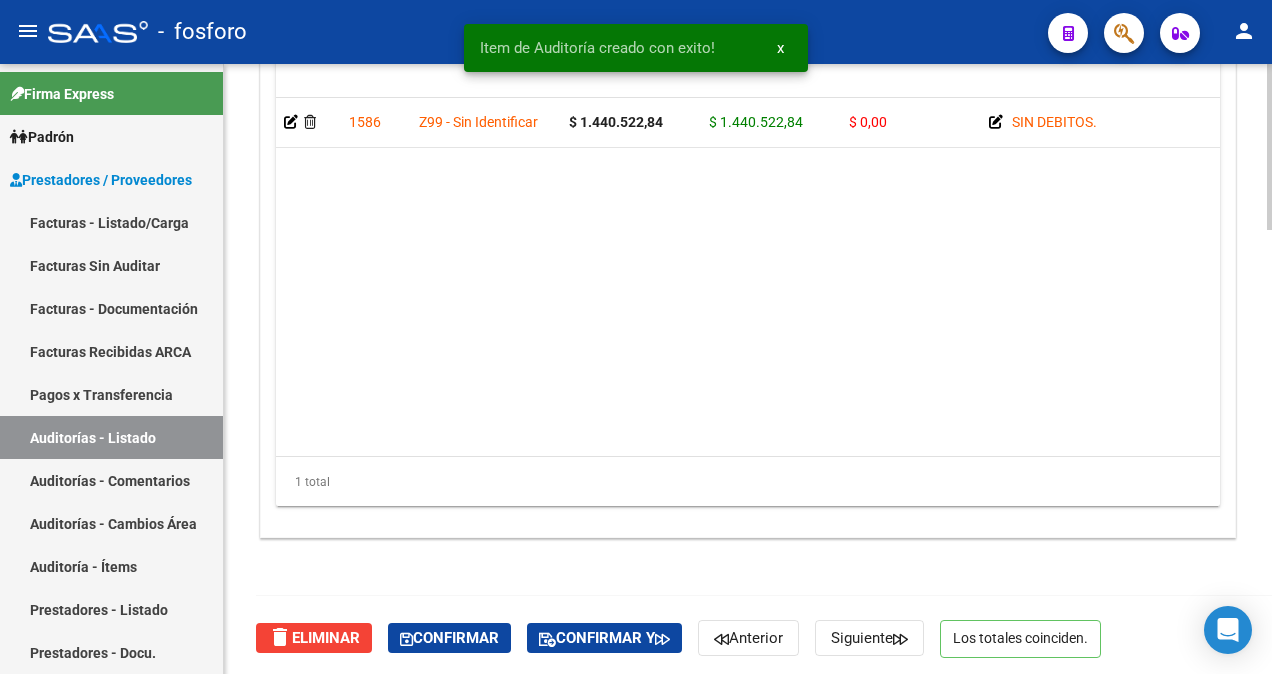 scroll, scrollTop: 1628, scrollLeft: 0, axis: vertical 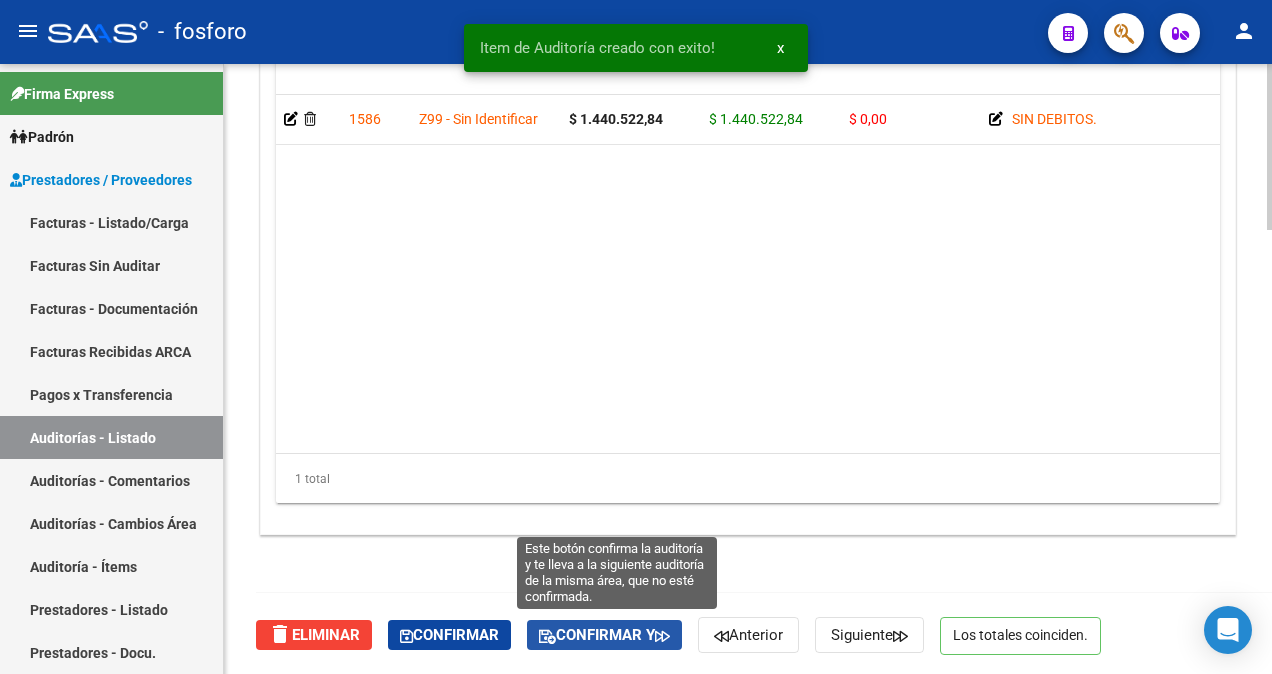 click on "Confirmar y" 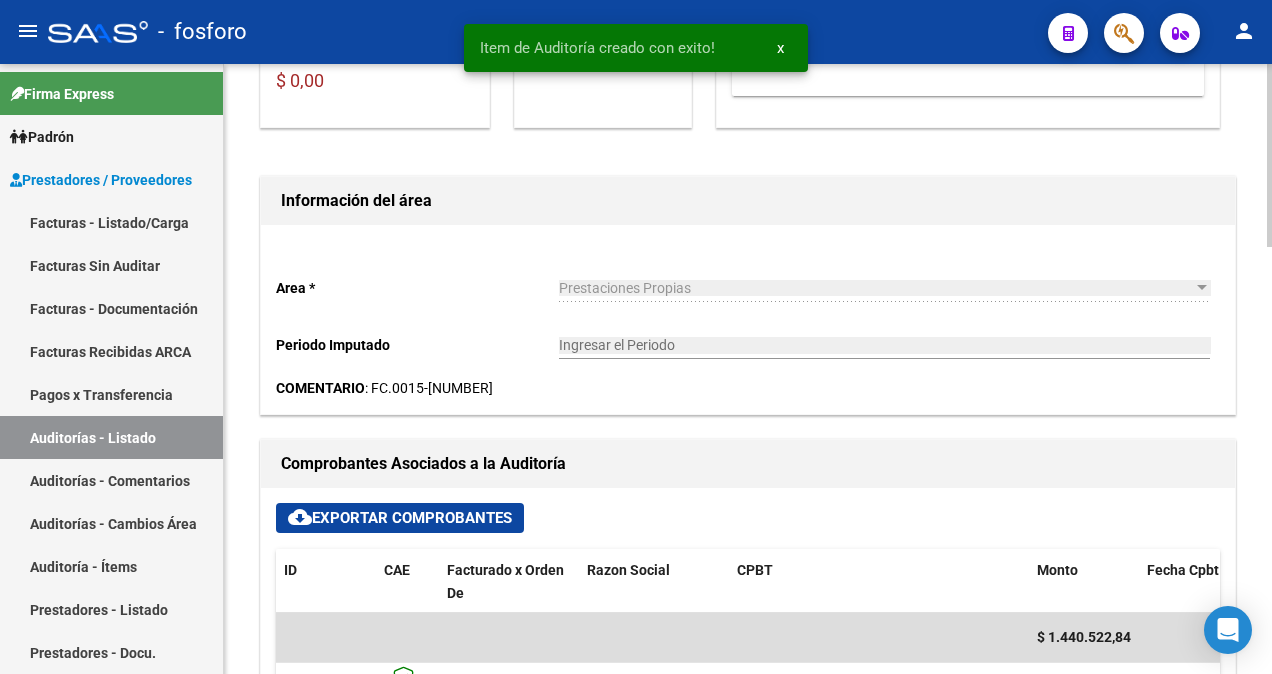 type on "202508" 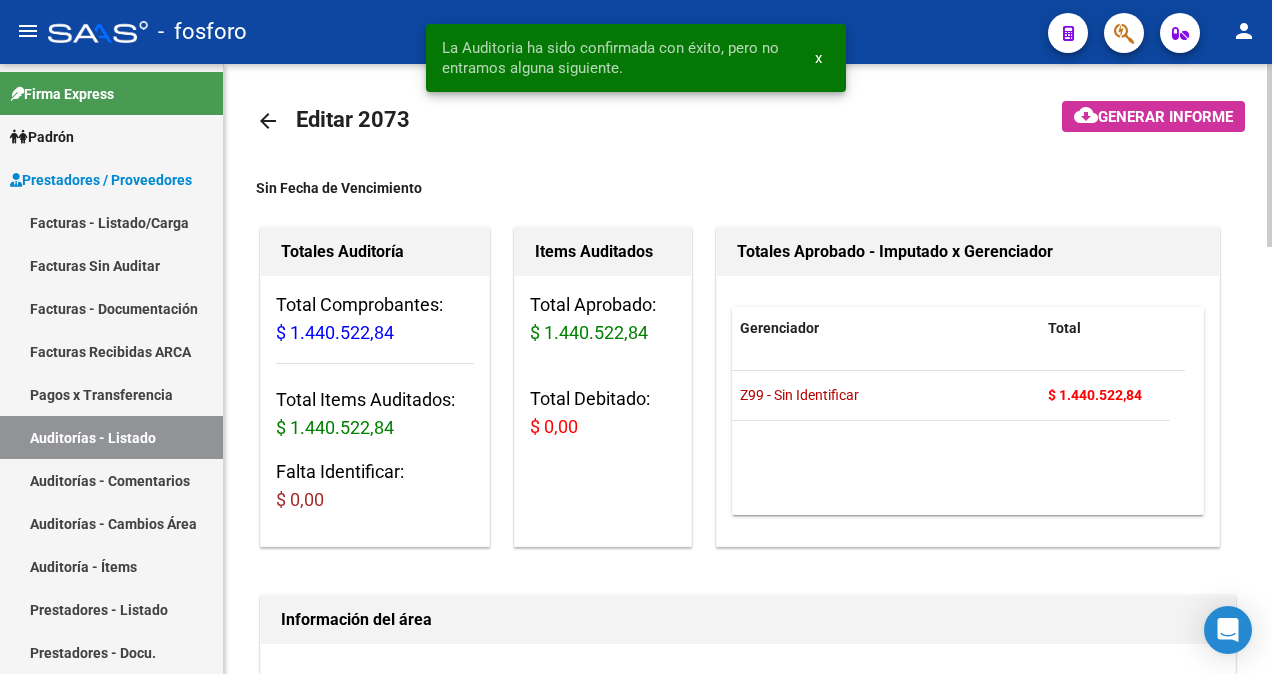 scroll, scrollTop: 0, scrollLeft: 0, axis: both 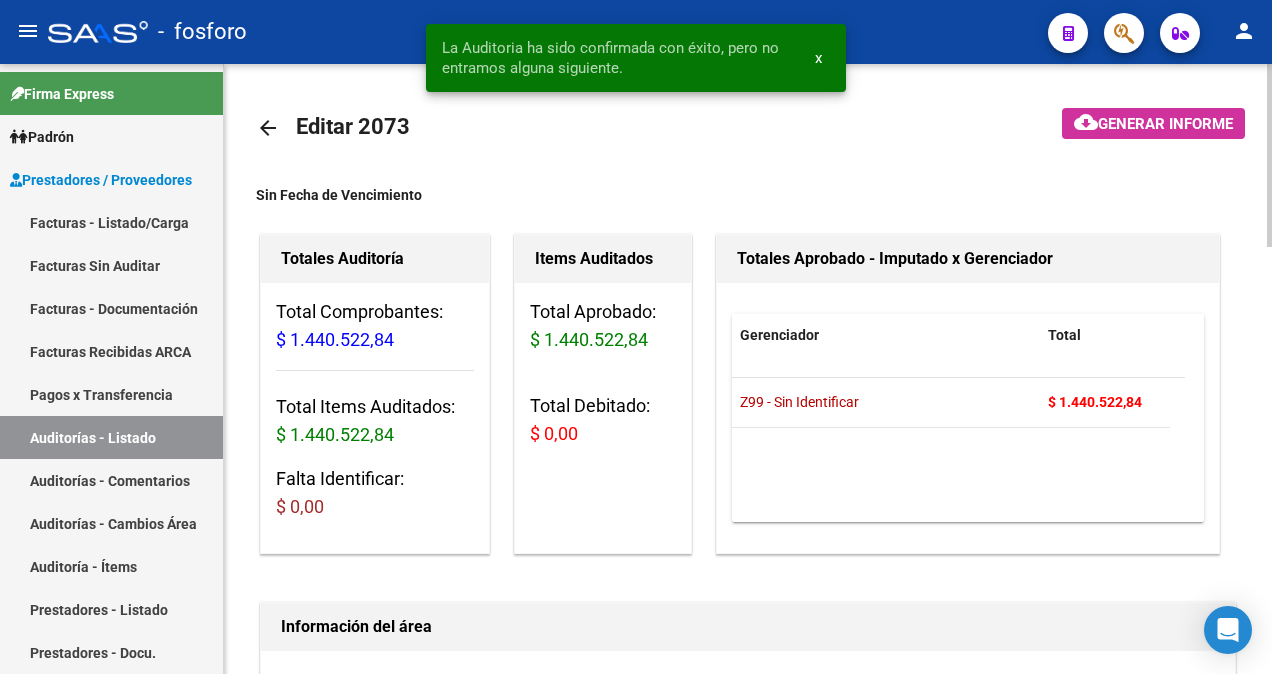 click on "Generar informe" 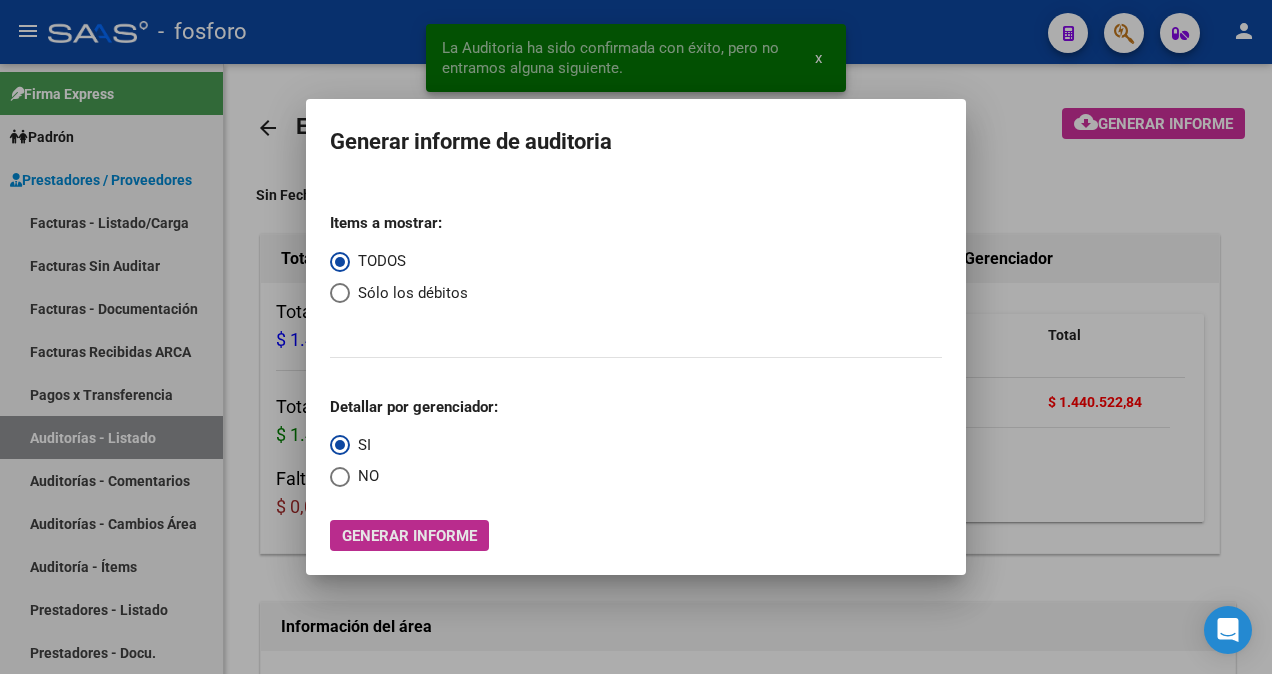 click on "Generar informe" at bounding box center [409, 536] 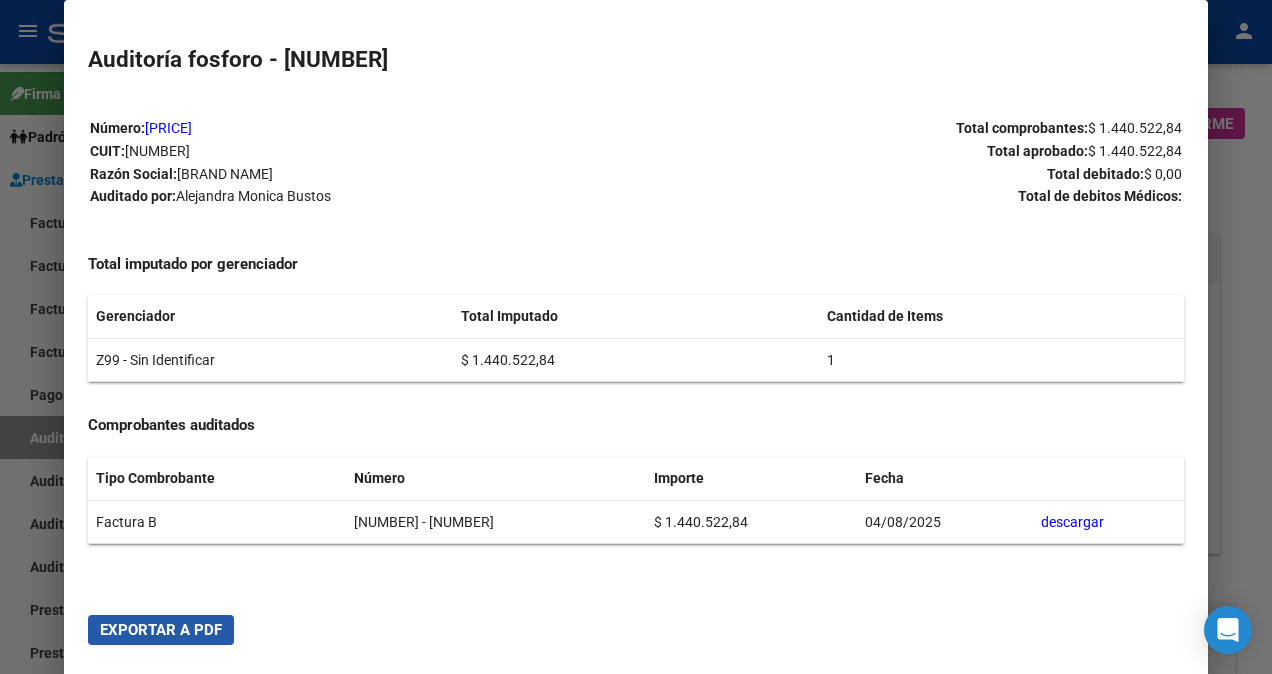 click on "Exportar a PDF" at bounding box center (161, 630) 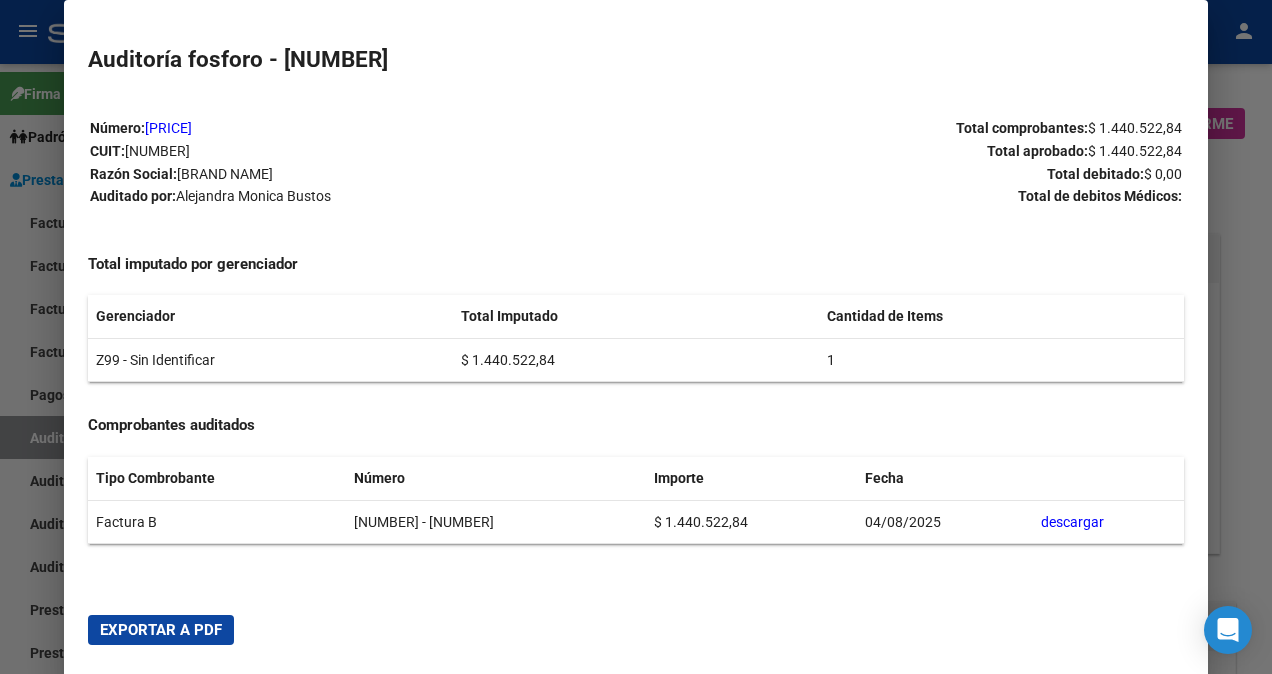 click at bounding box center (636, 337) 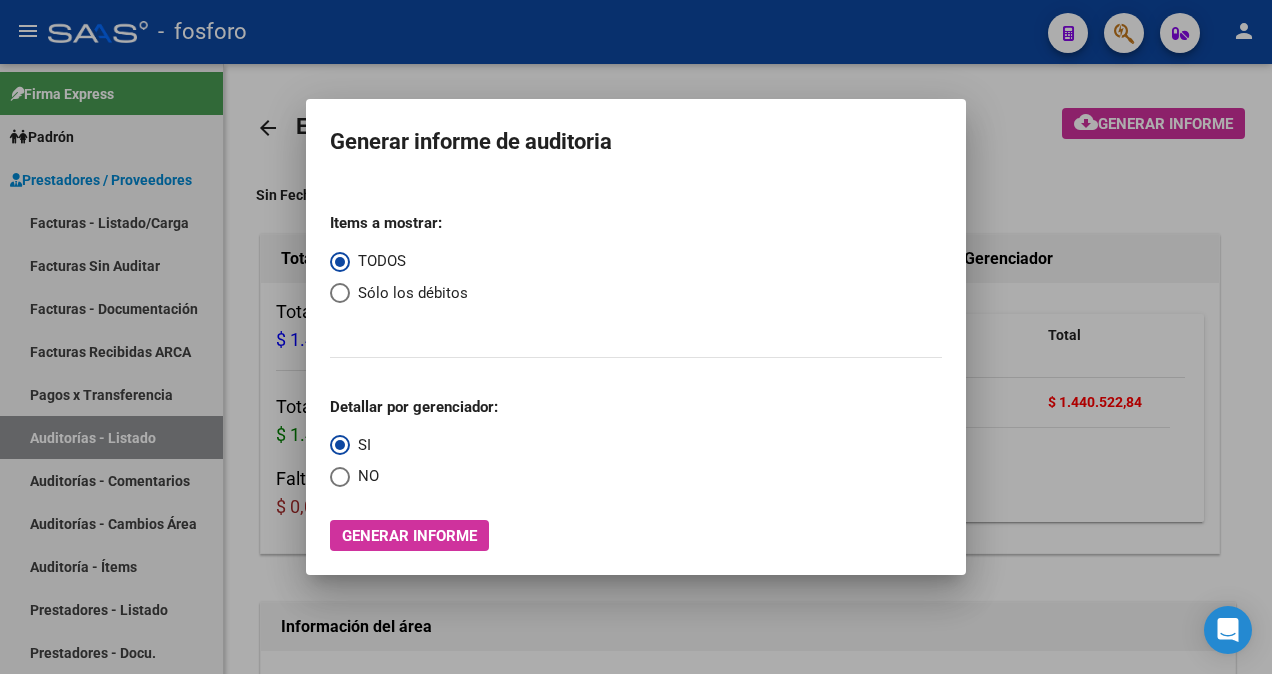 click at bounding box center (636, 337) 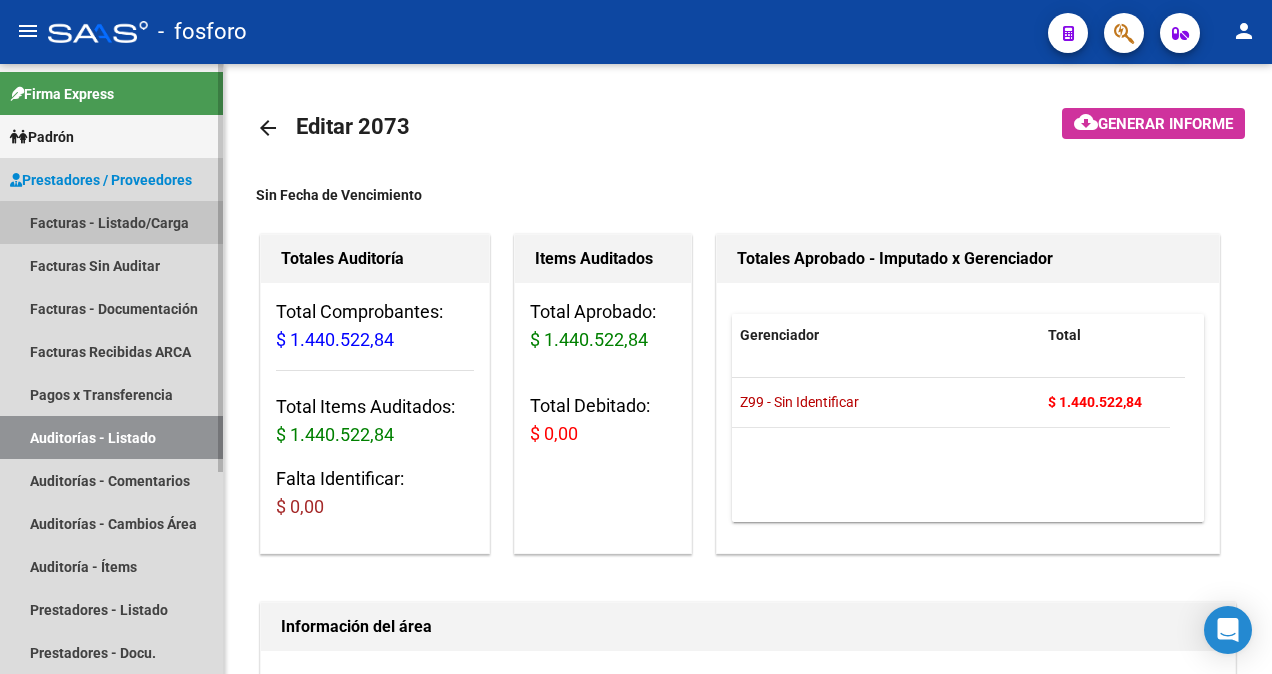 click on "Facturas - Listado/Carga" at bounding box center [111, 222] 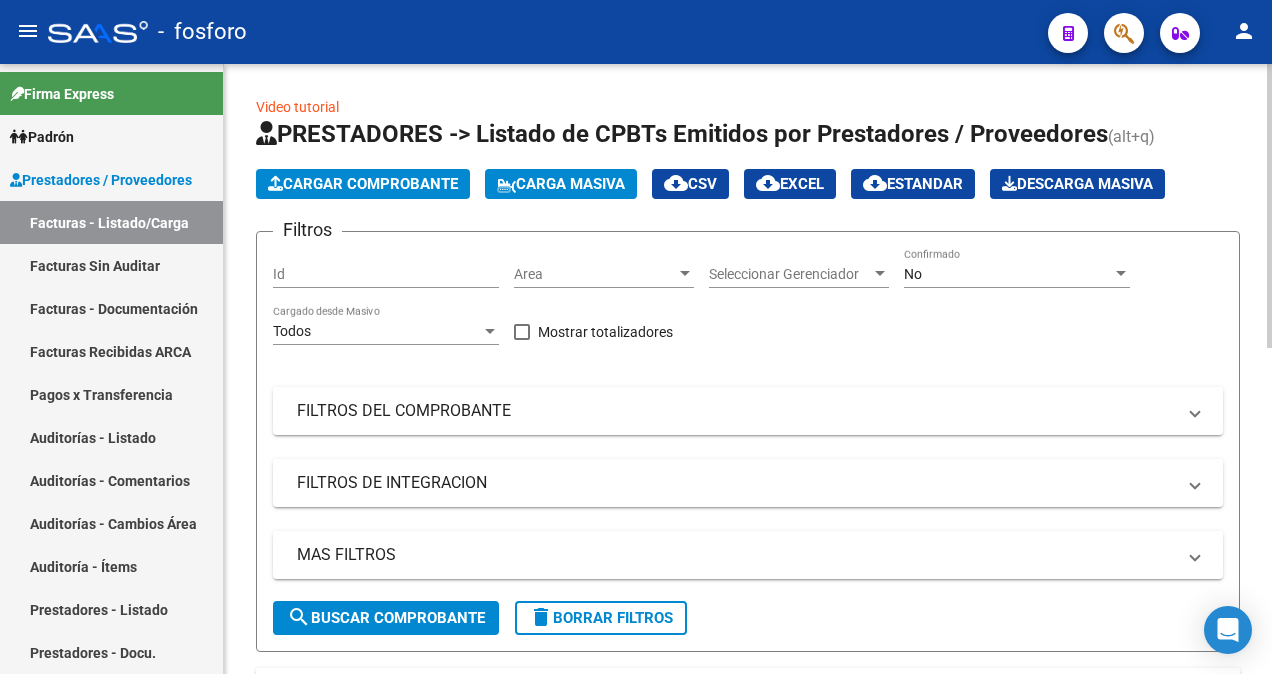 click at bounding box center (685, 274) 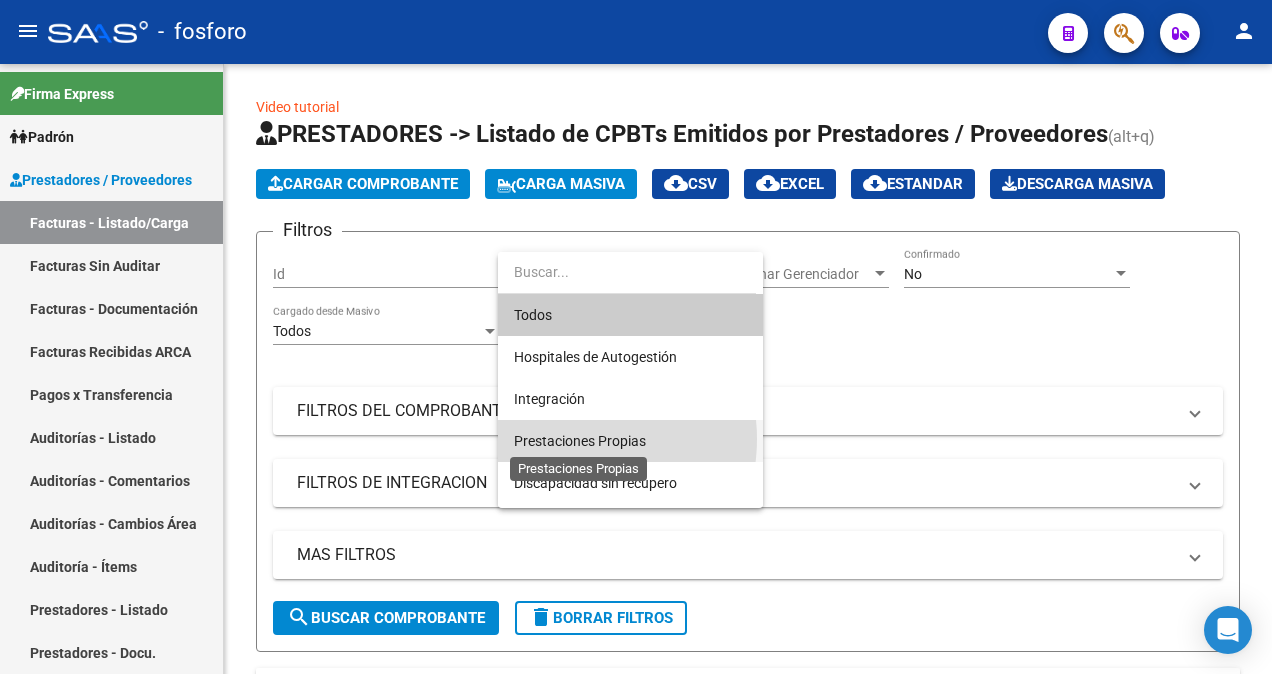 click on "Prestaciones Propias" at bounding box center (580, 441) 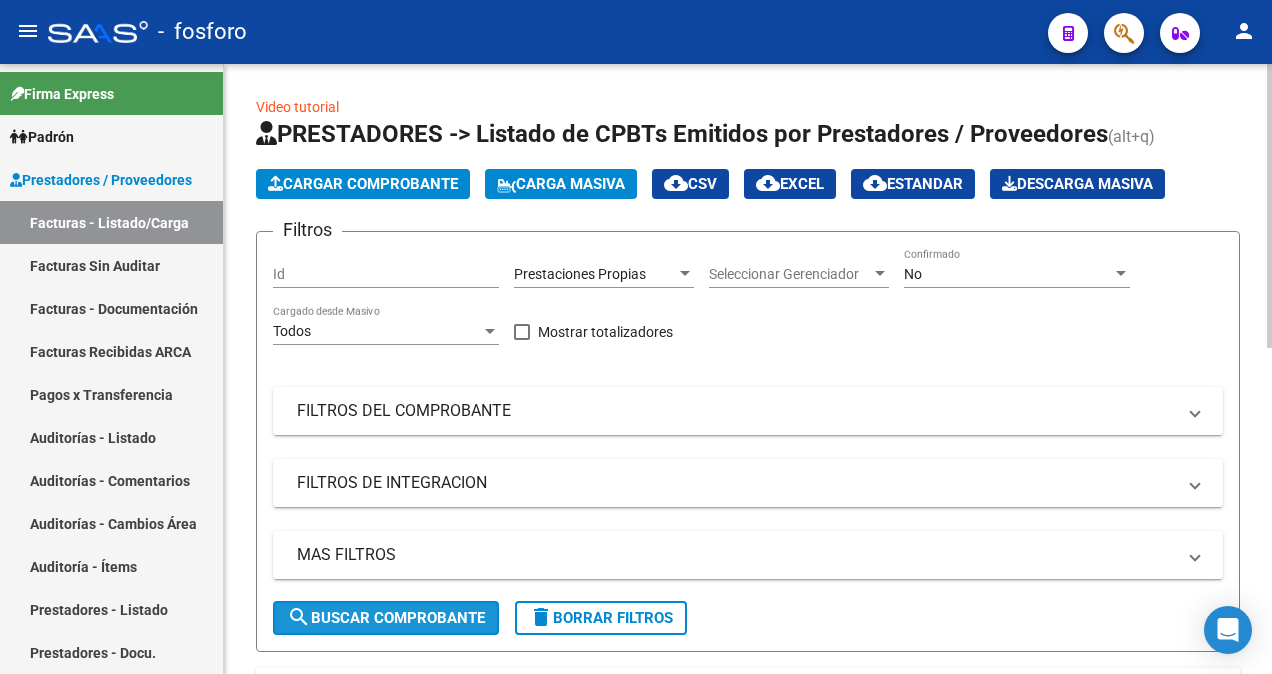 click on "search  Buscar Comprobante" 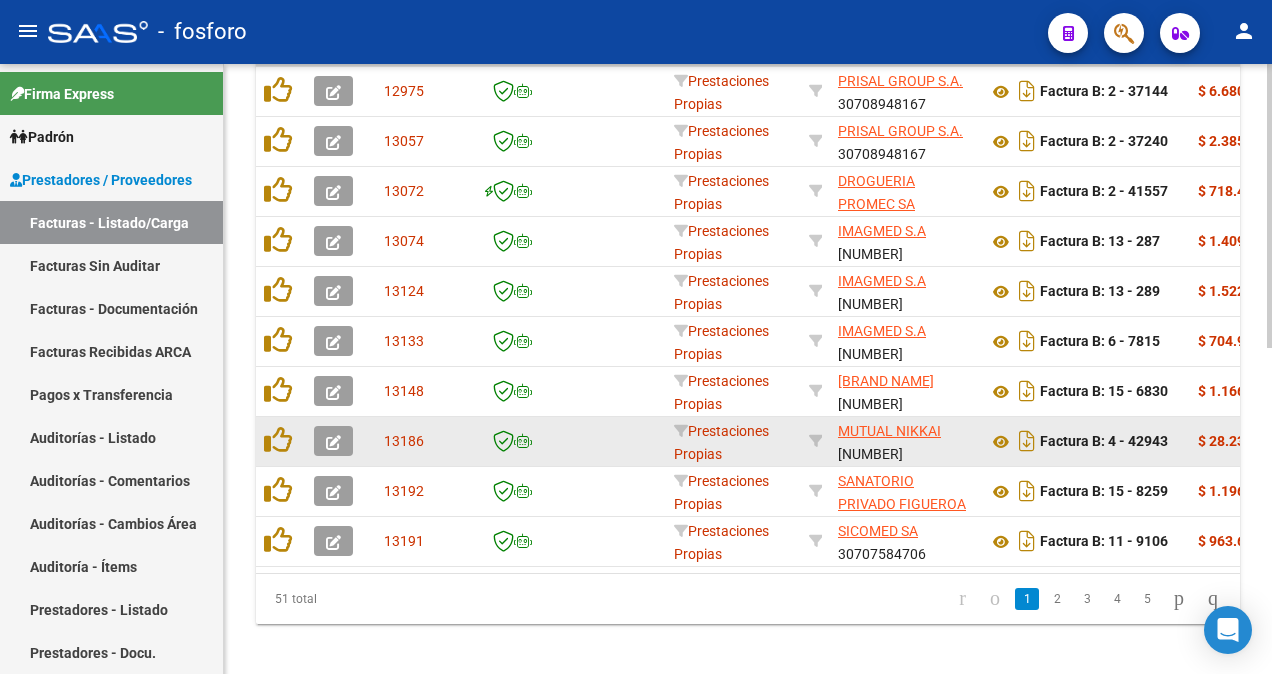 scroll, scrollTop: 700, scrollLeft: 0, axis: vertical 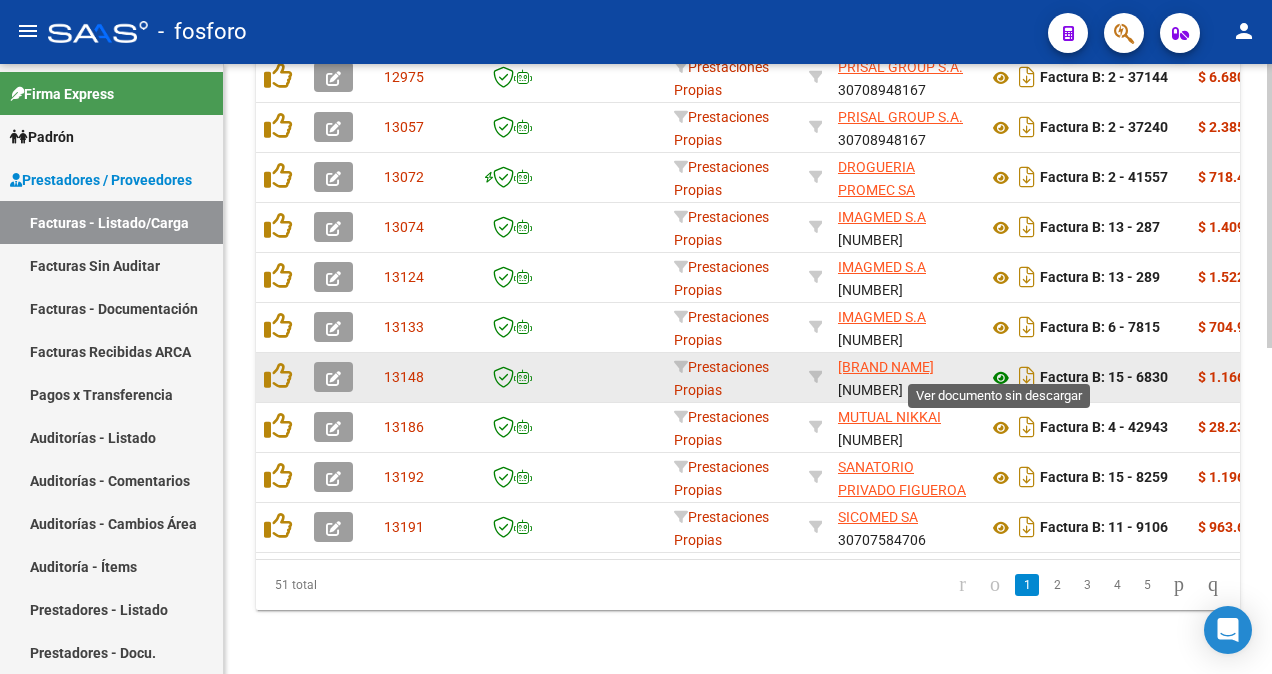 click 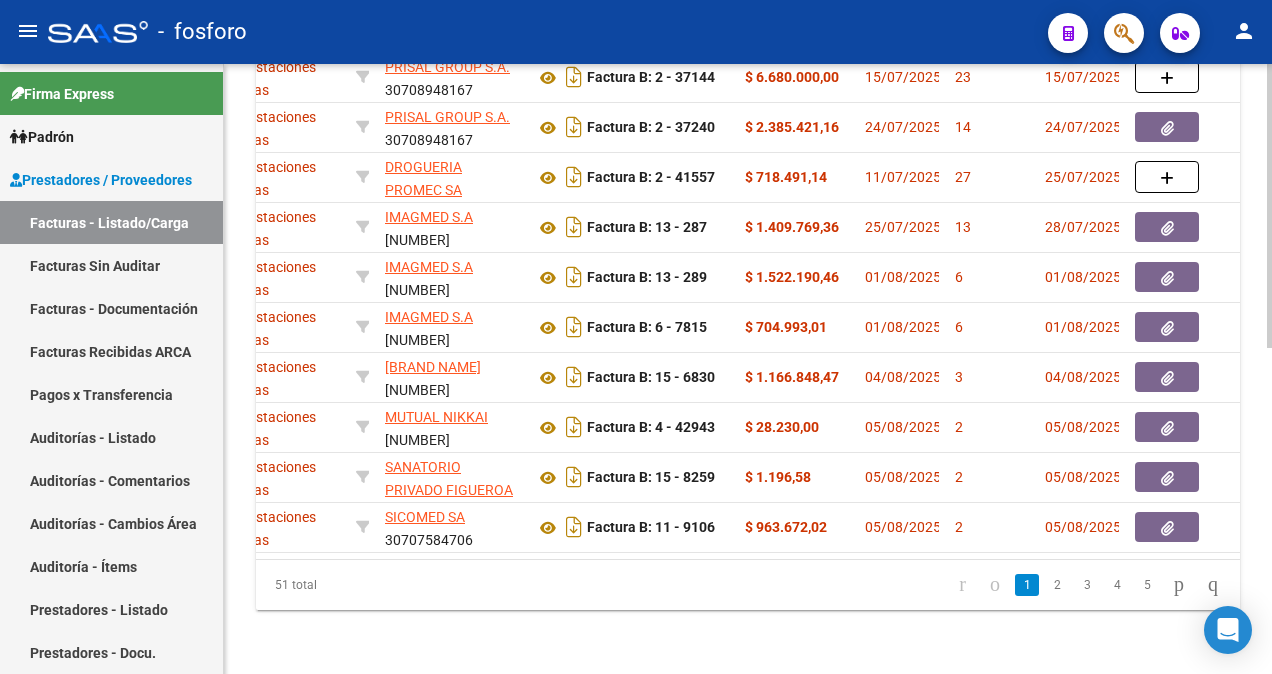 scroll, scrollTop: 0, scrollLeft: 520, axis: horizontal 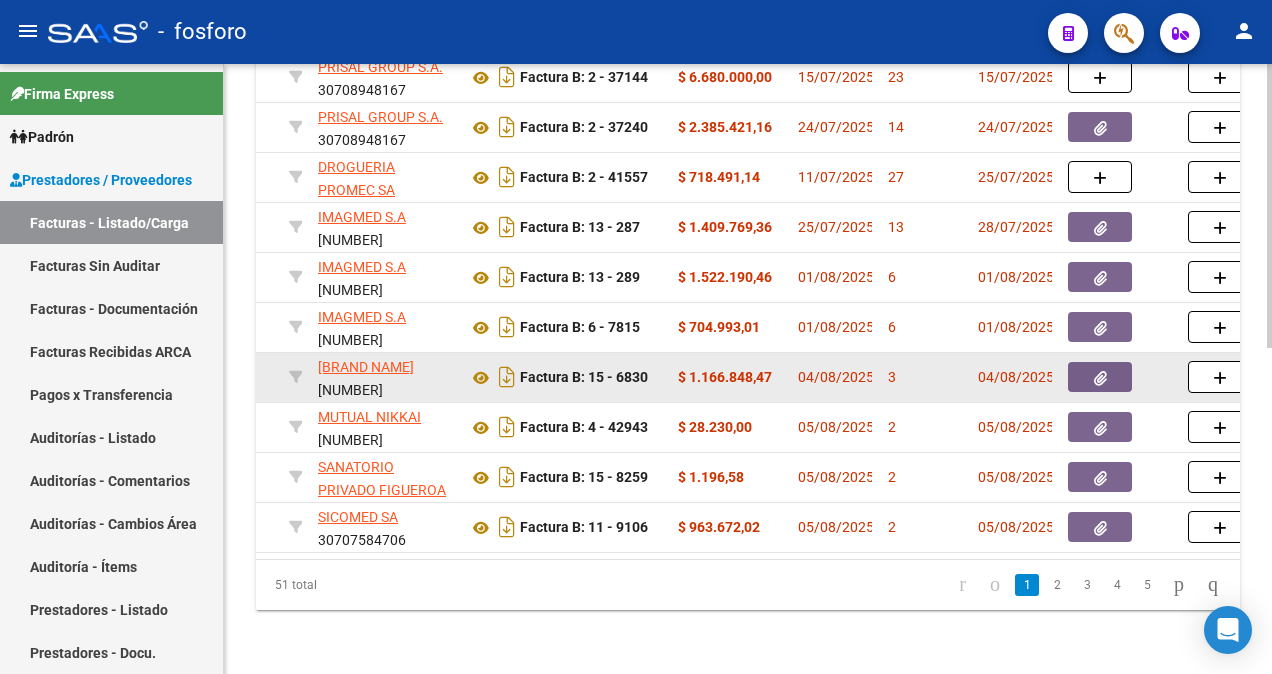 click on "04/08/2025" 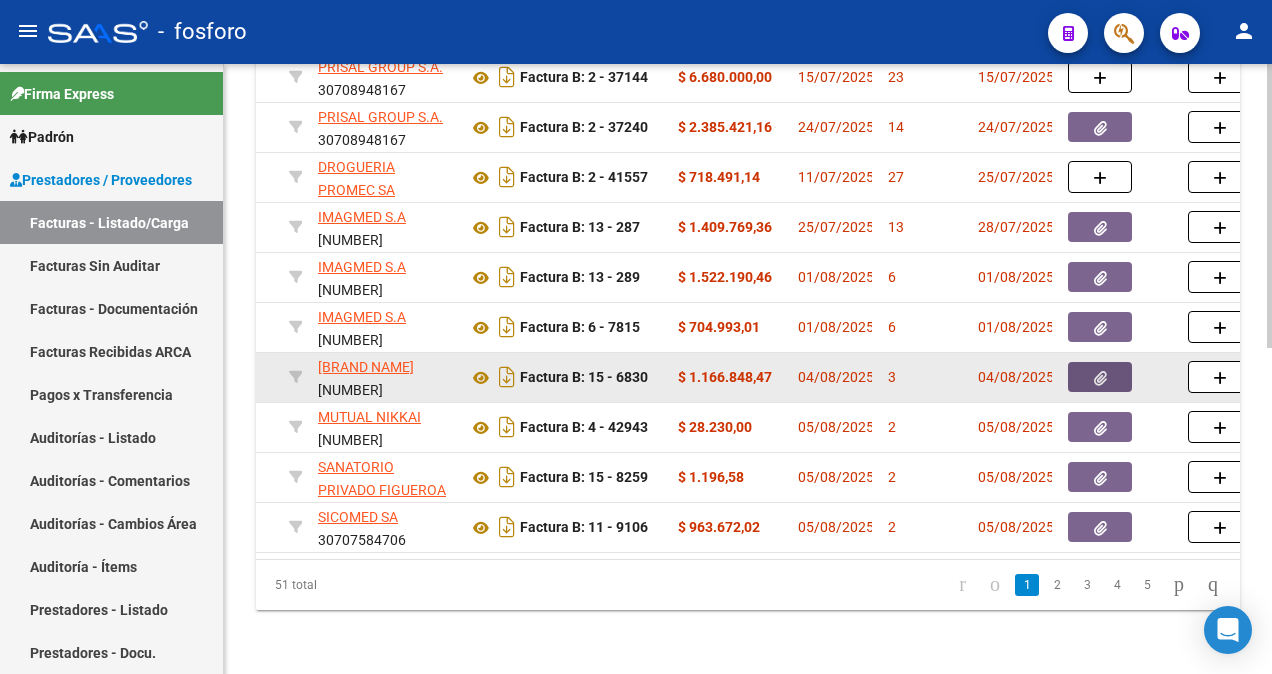 click 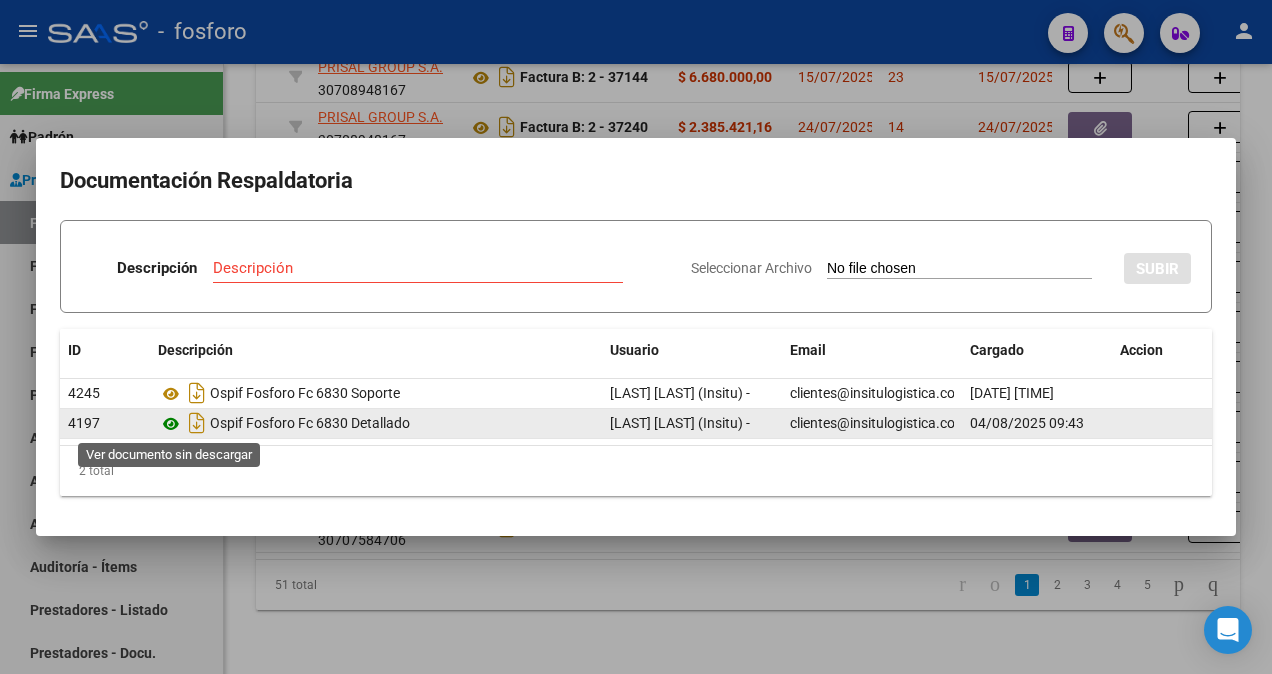 click 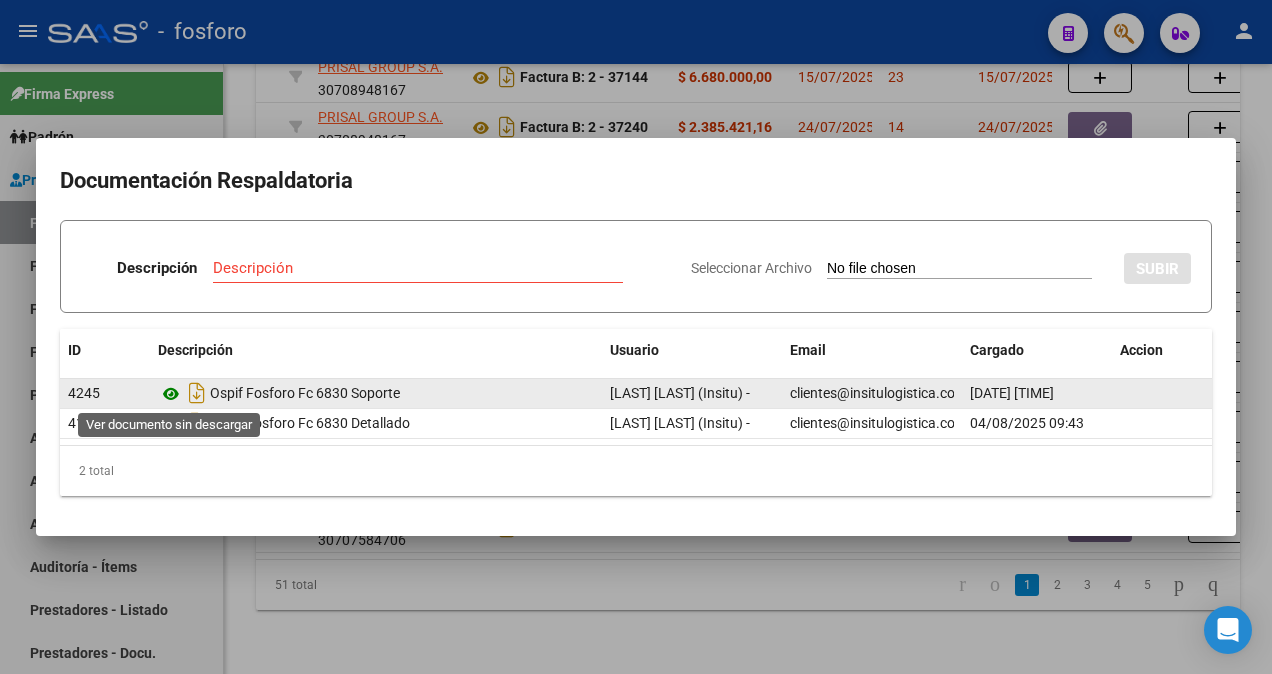 click 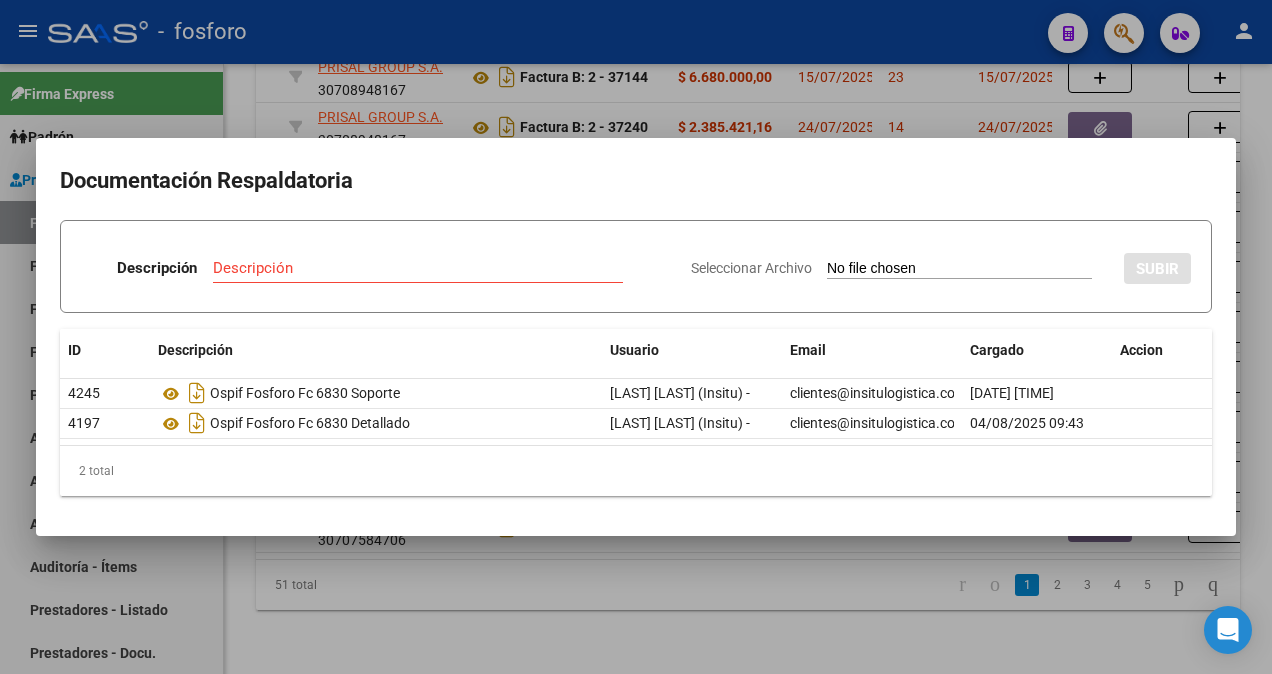 click at bounding box center [636, 337] 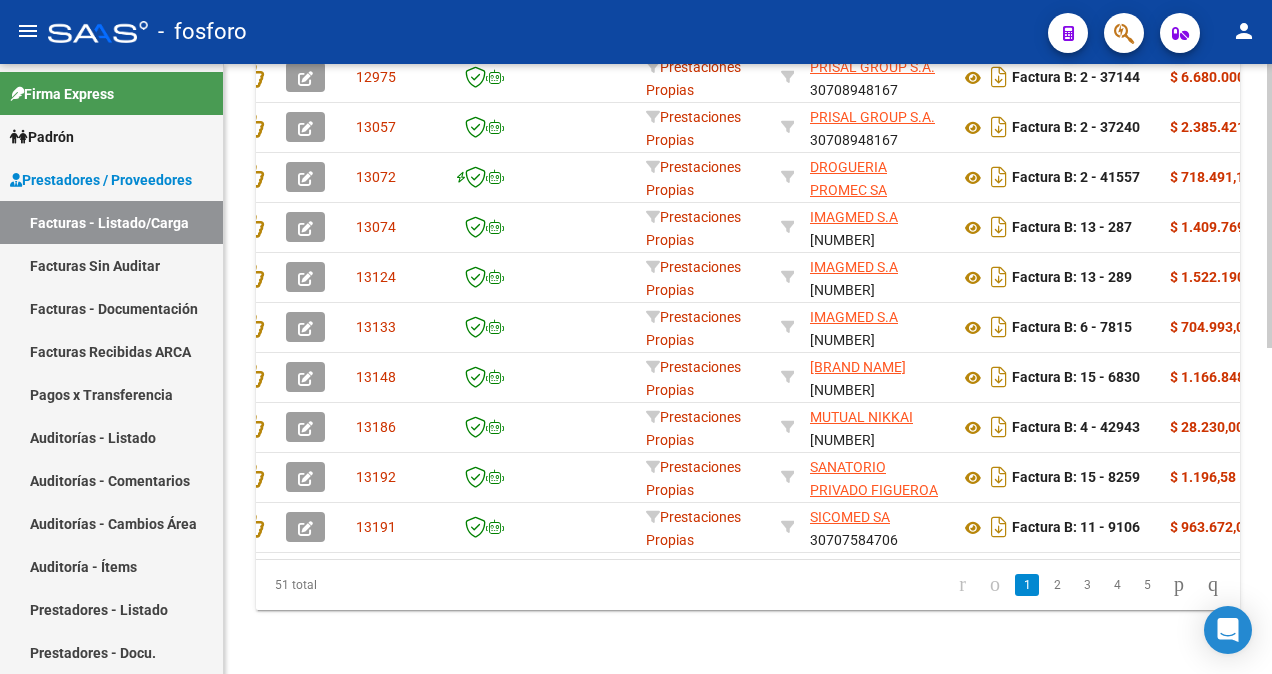 scroll, scrollTop: 0, scrollLeft: 0, axis: both 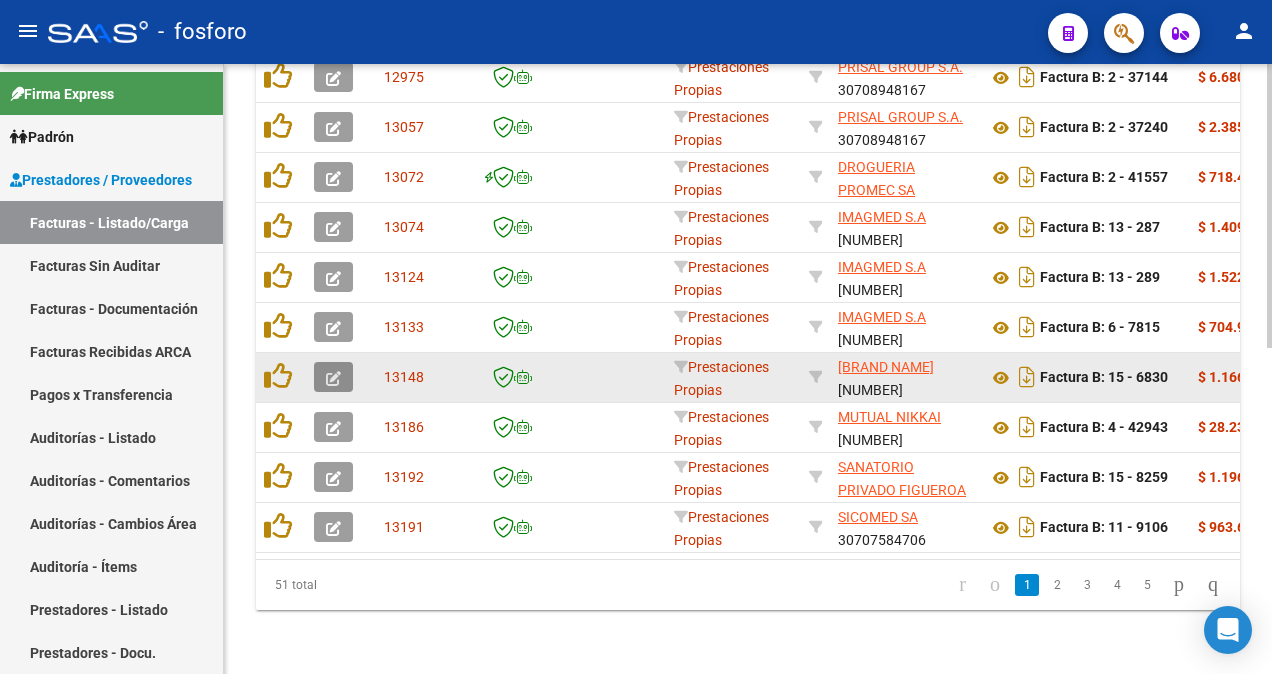 click 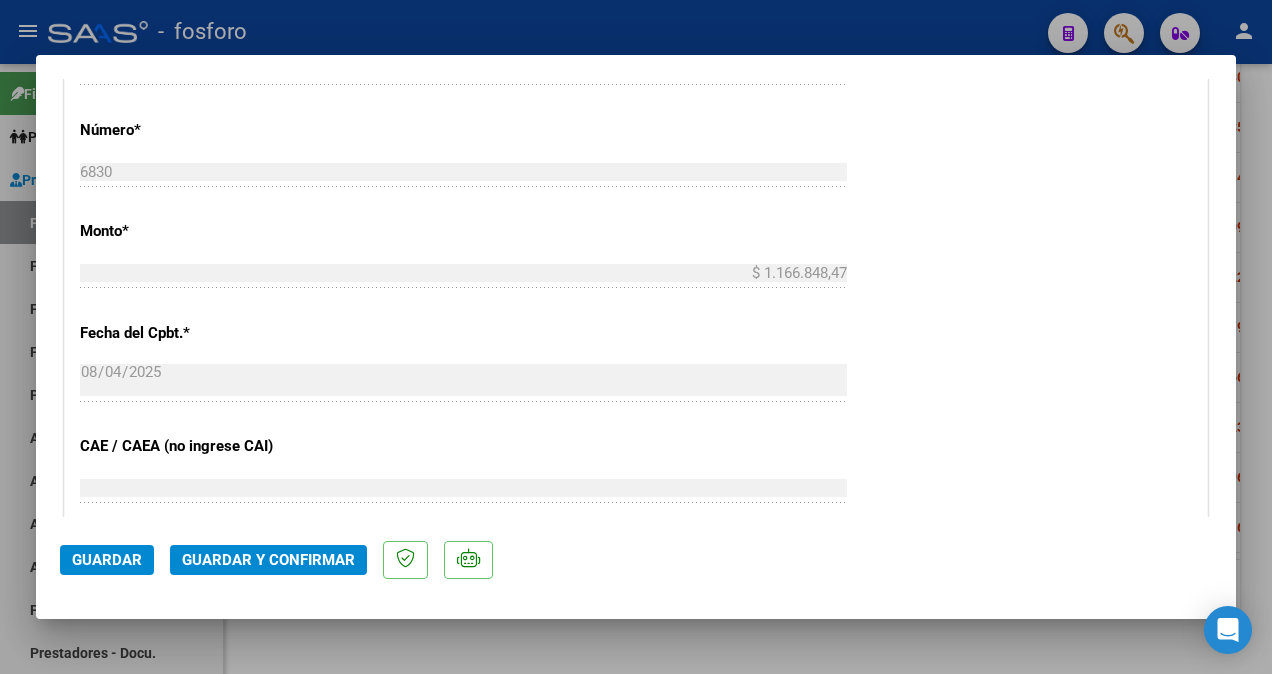 scroll, scrollTop: 1100, scrollLeft: 0, axis: vertical 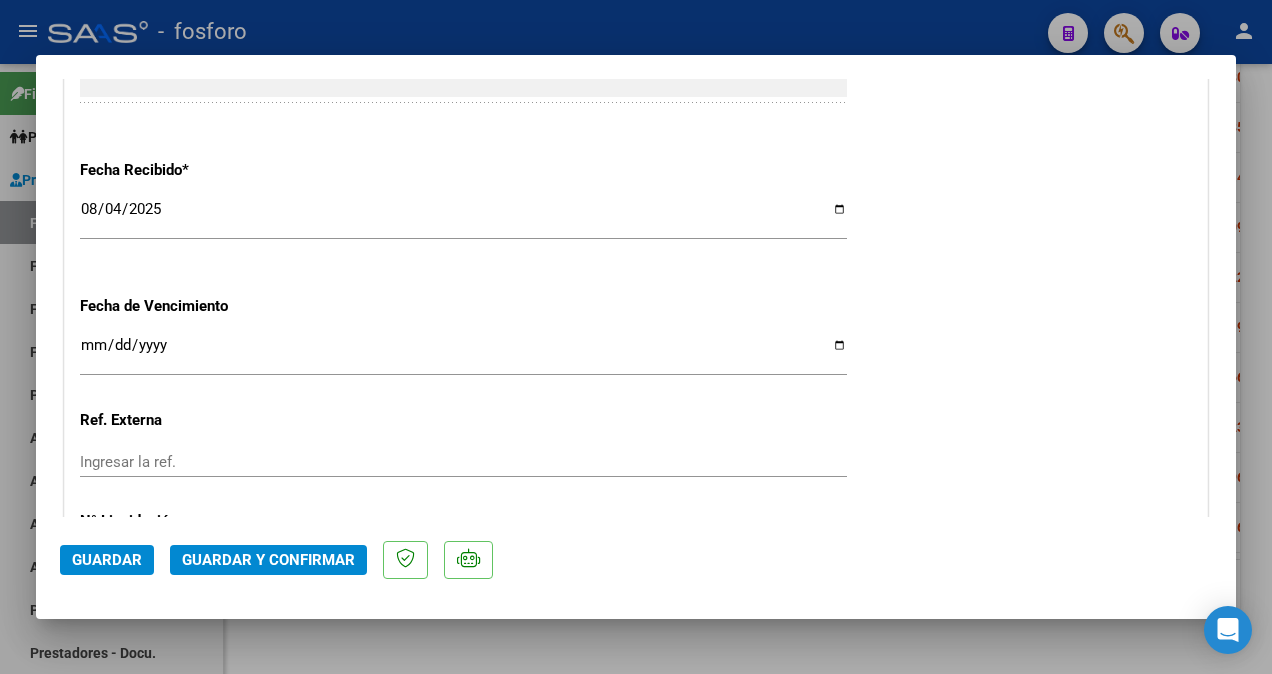 click on "Ingresar la fecha" at bounding box center [463, 353] 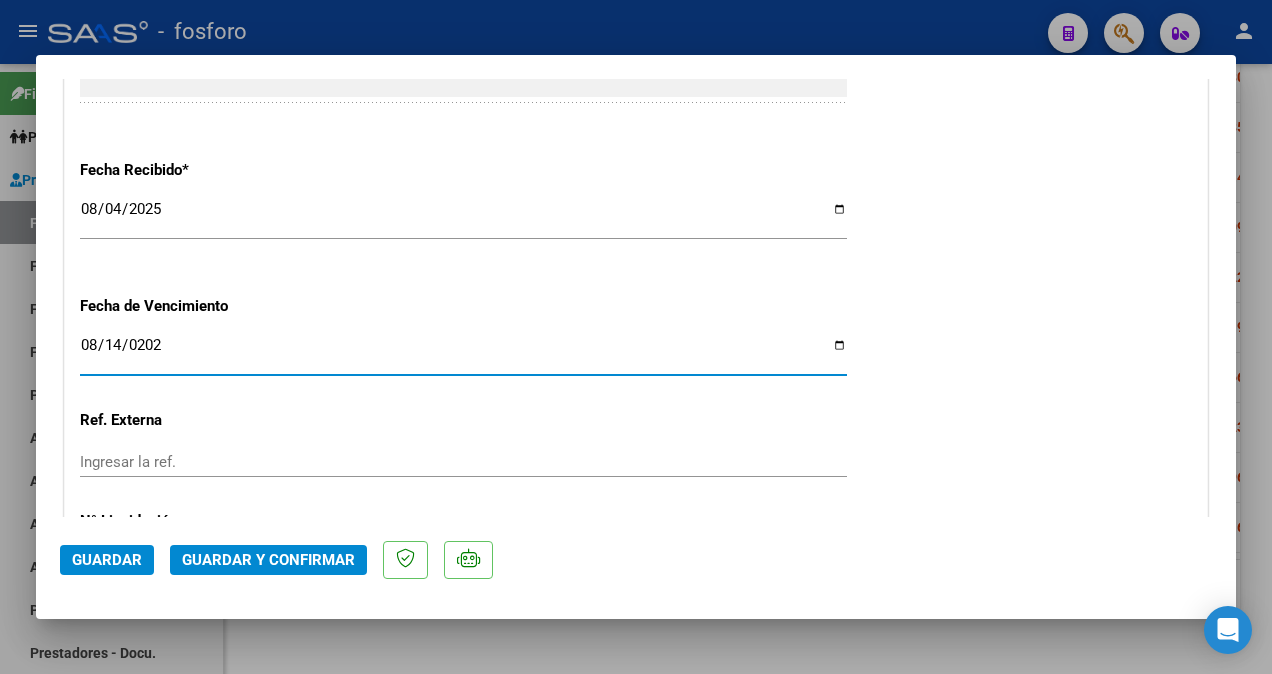 type on "2025-08-14" 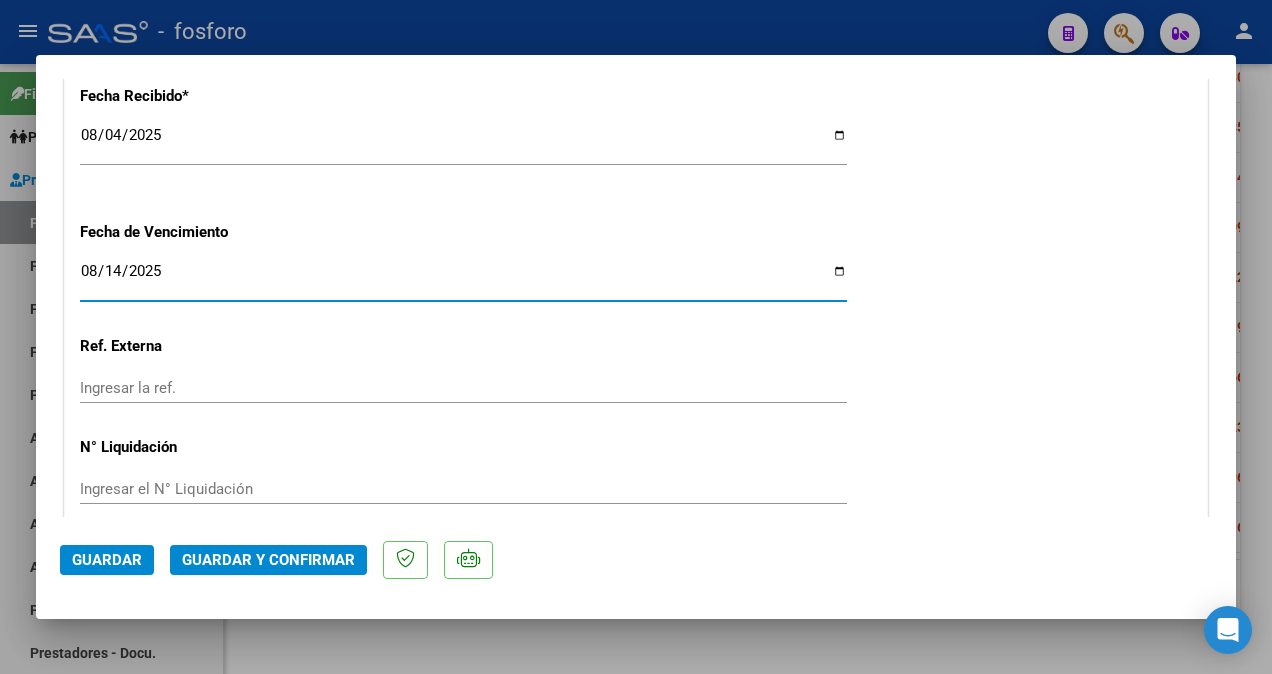 scroll, scrollTop: 1300, scrollLeft: 0, axis: vertical 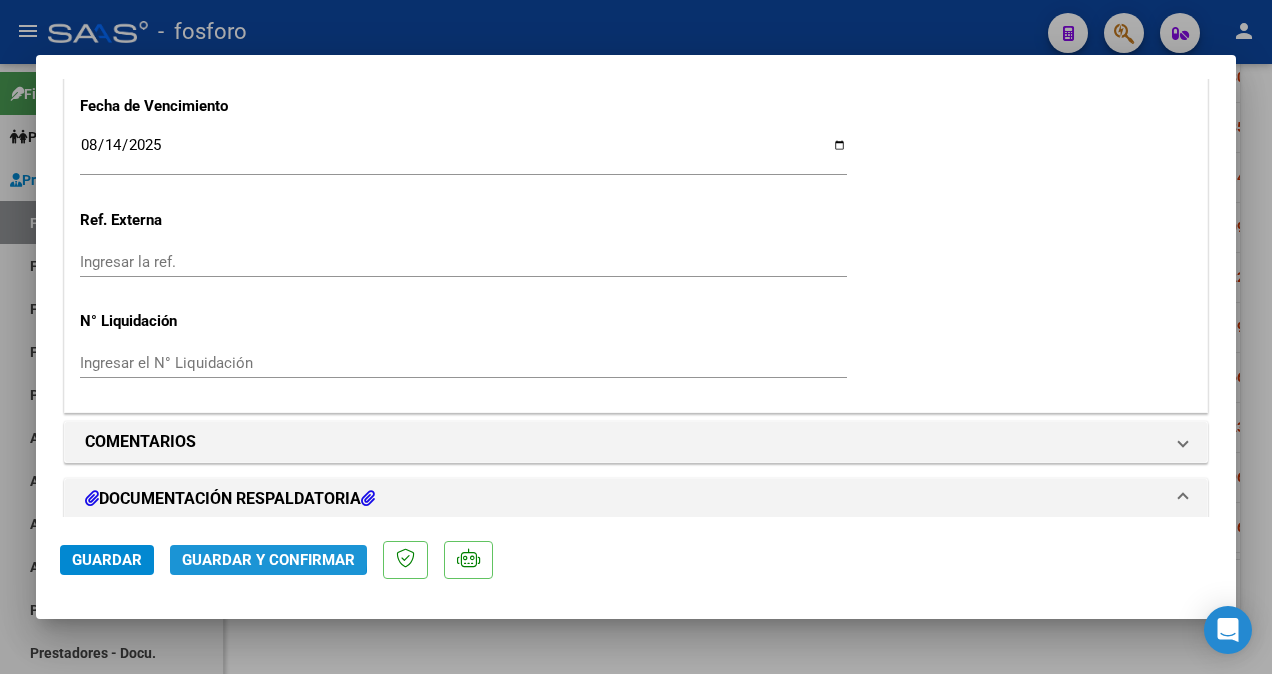 click on "Guardar y Confirmar" 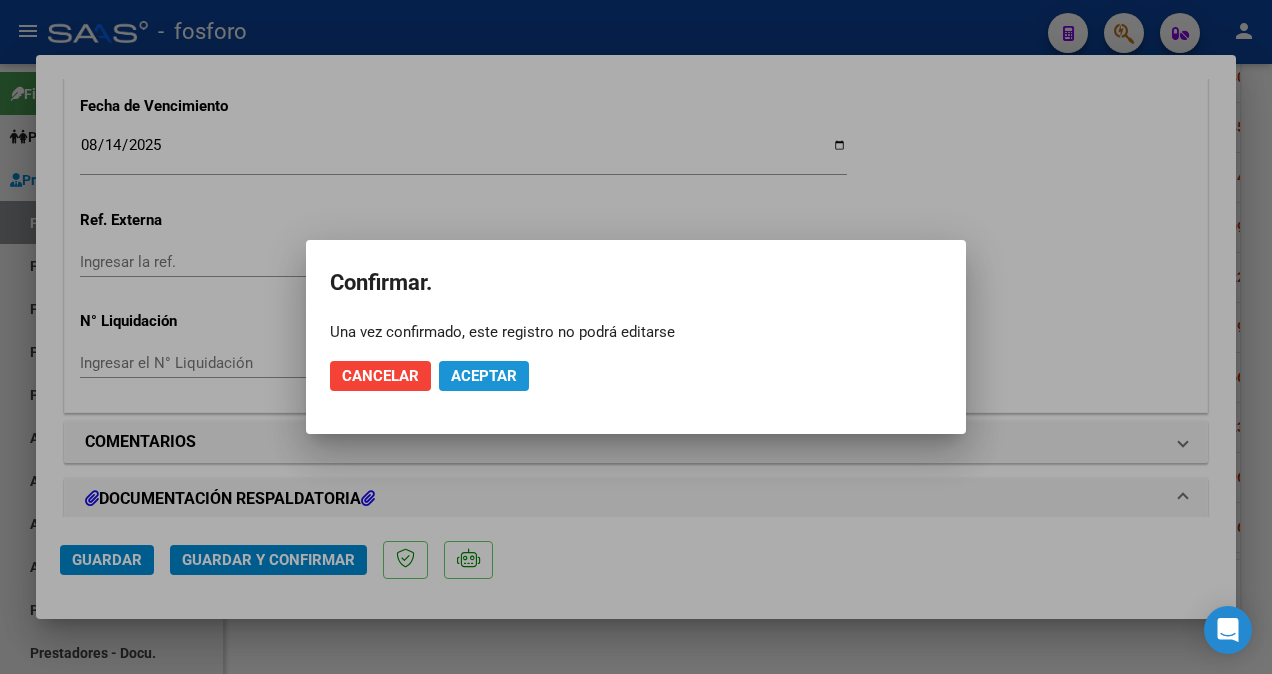 click on "Aceptar" 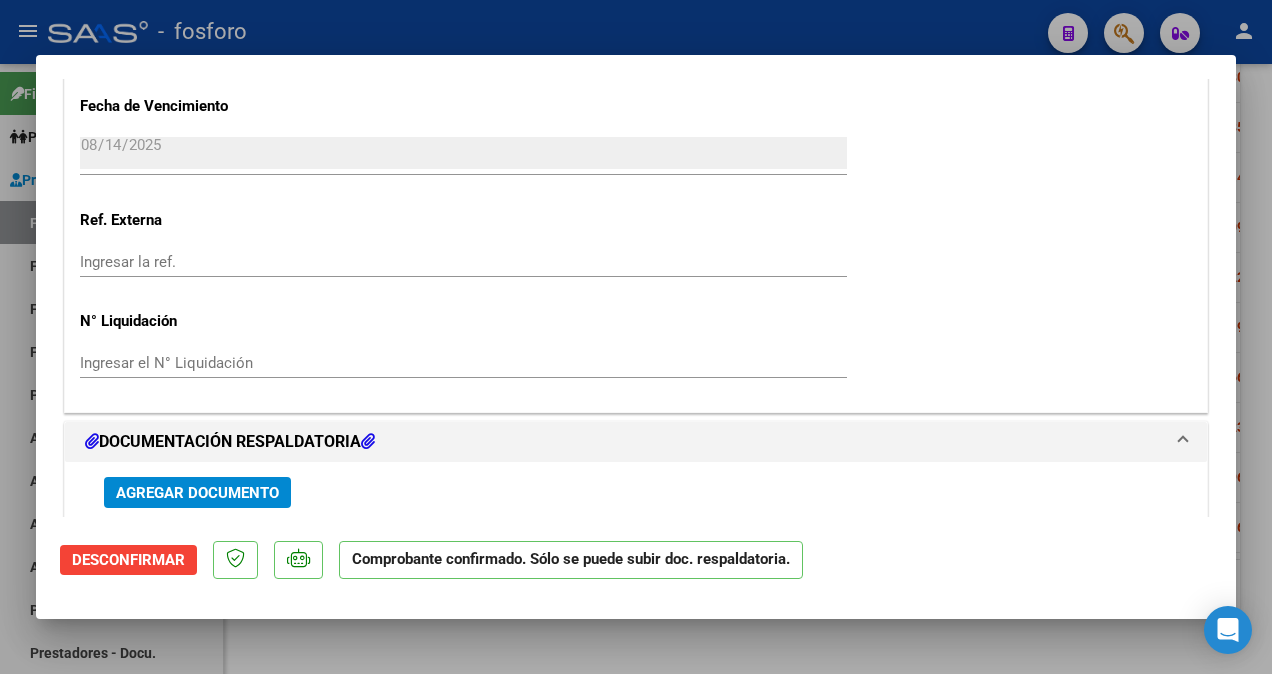 click at bounding box center (636, 337) 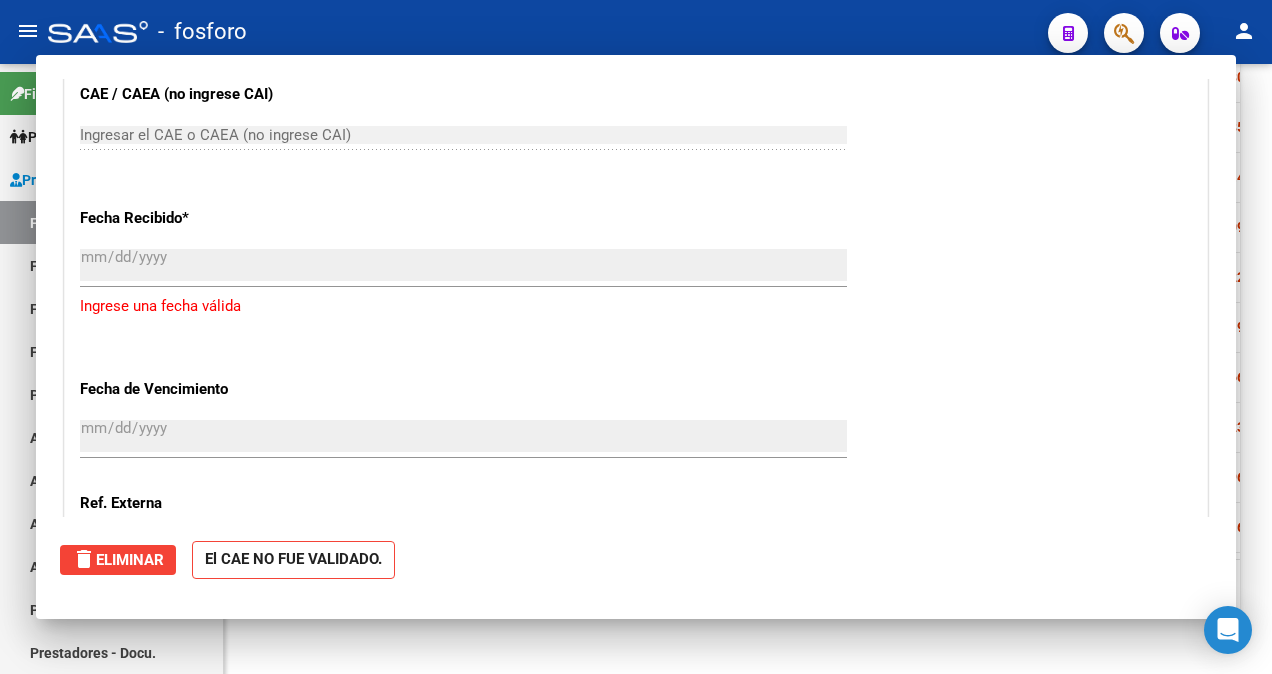 scroll, scrollTop: 704, scrollLeft: 0, axis: vertical 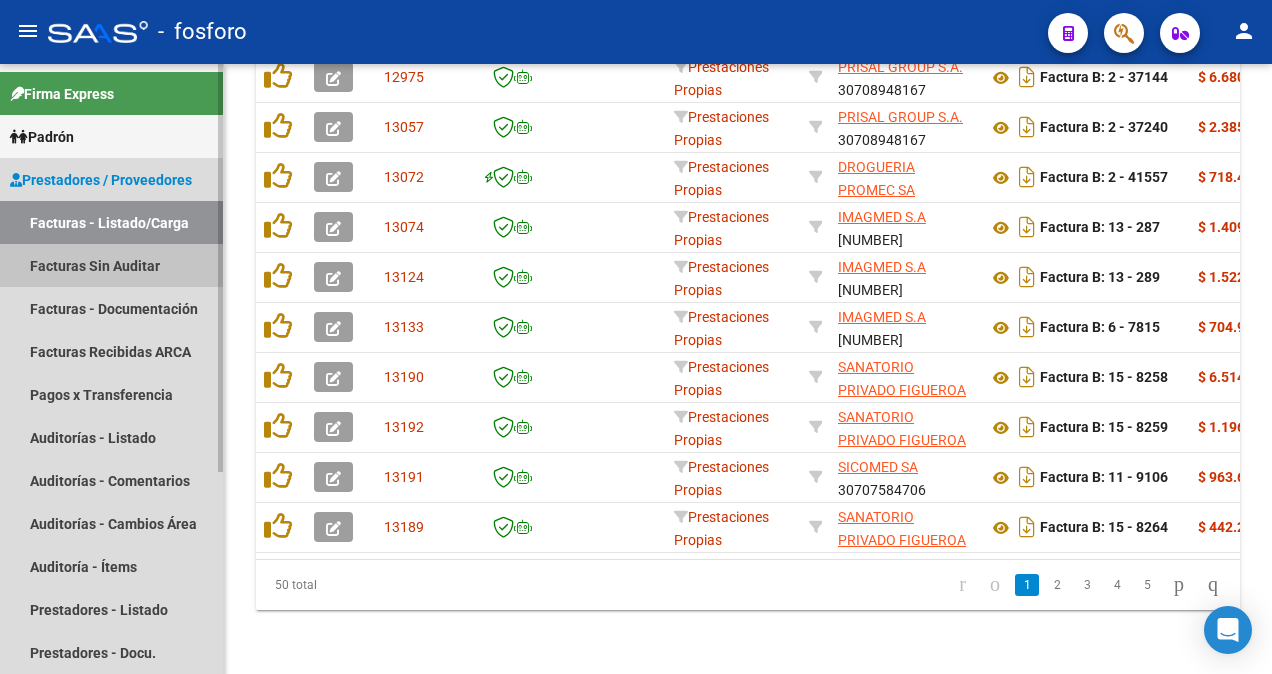 click on "Facturas Sin Auditar" at bounding box center (111, 265) 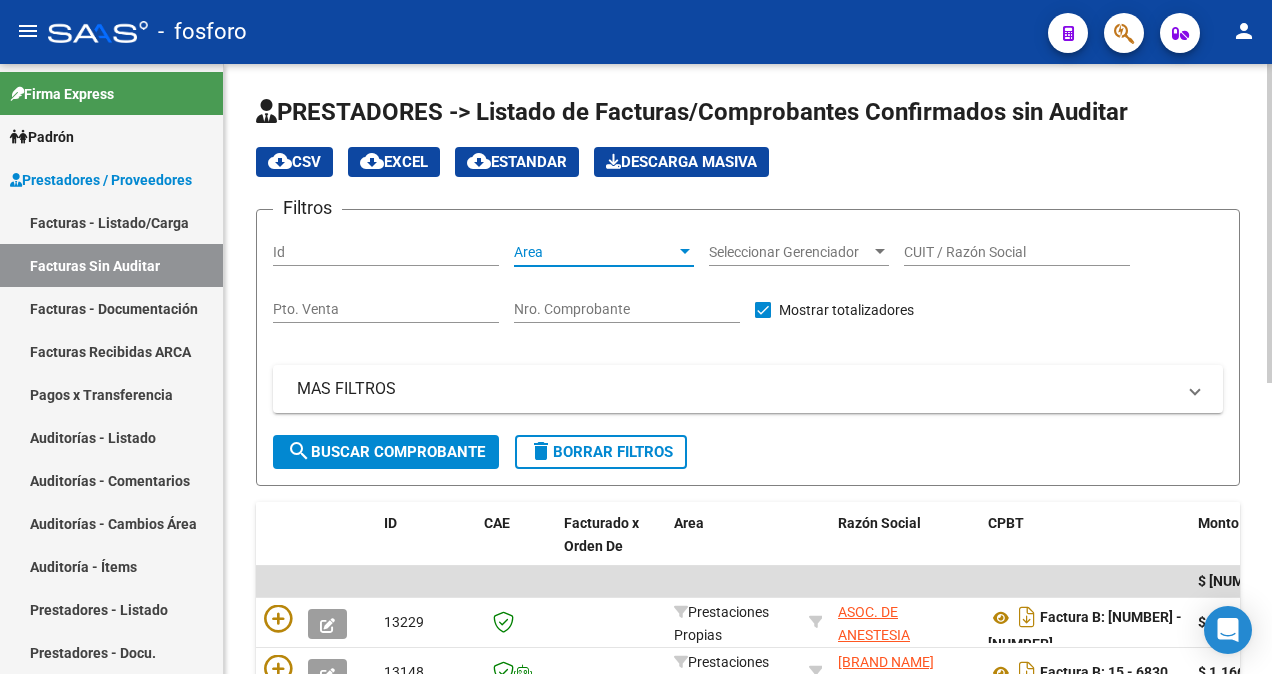 click at bounding box center (685, 252) 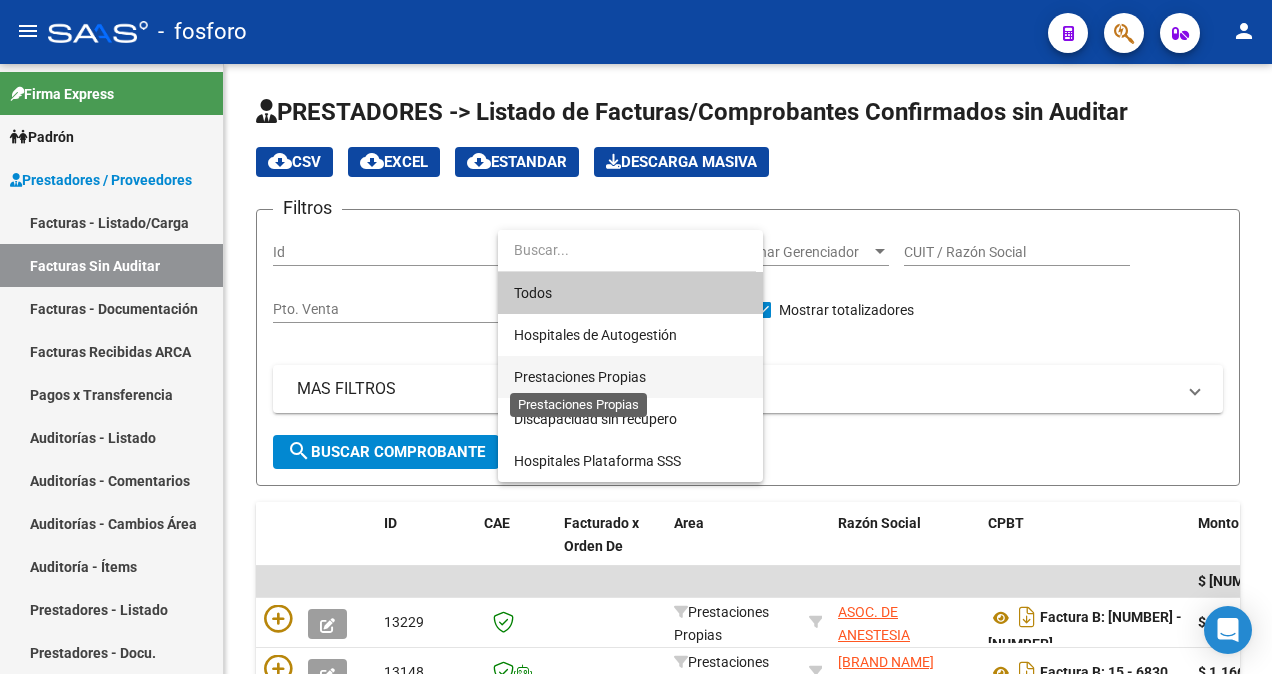 click on "Prestaciones Propias" at bounding box center [580, 377] 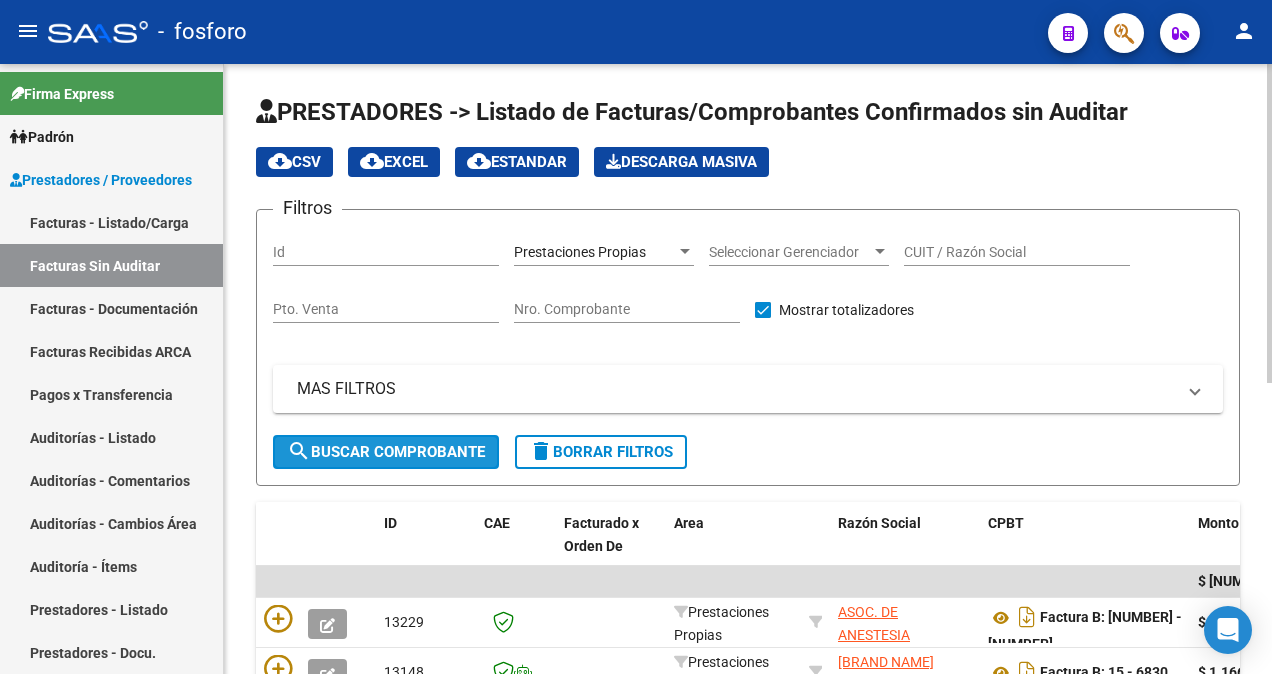 click on "search  Buscar Comprobante" 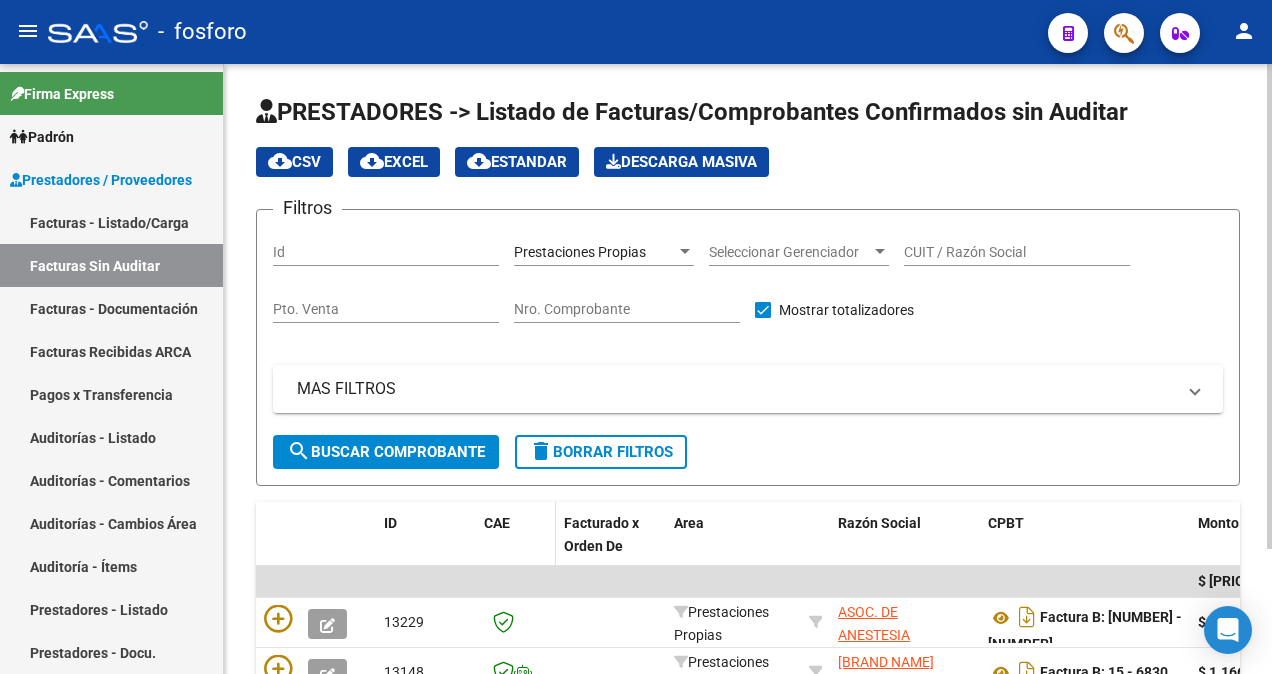 scroll, scrollTop: 158, scrollLeft: 0, axis: vertical 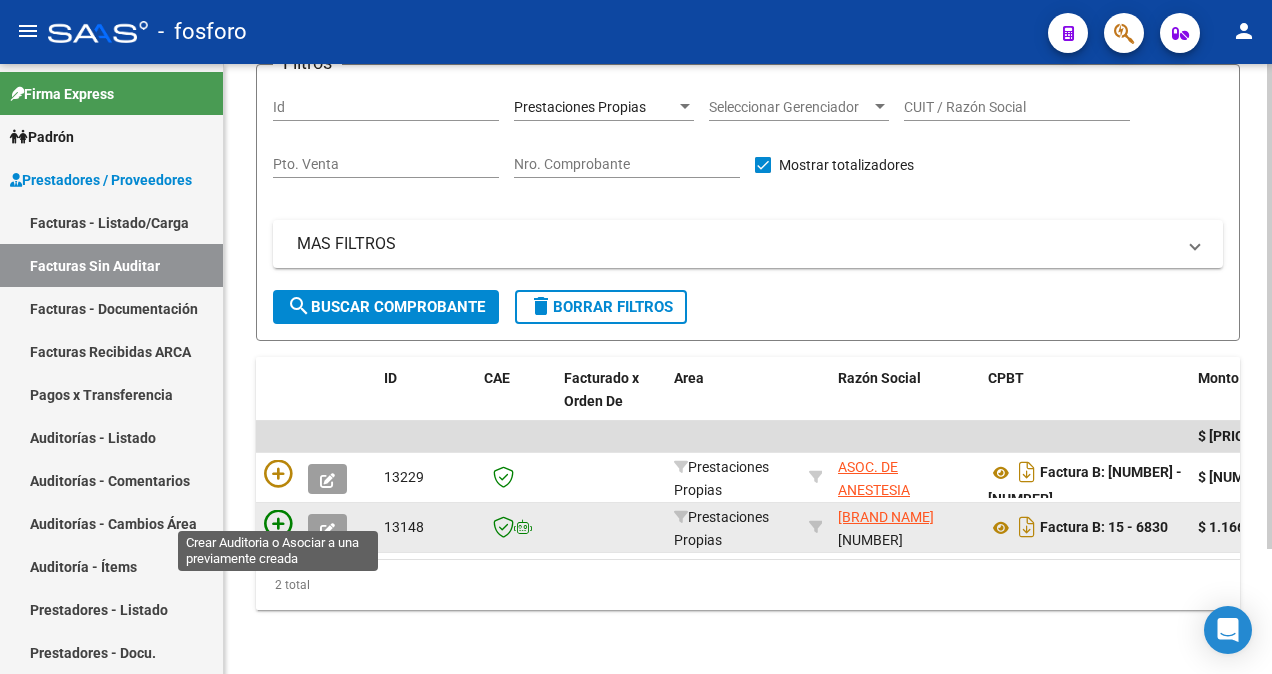 click 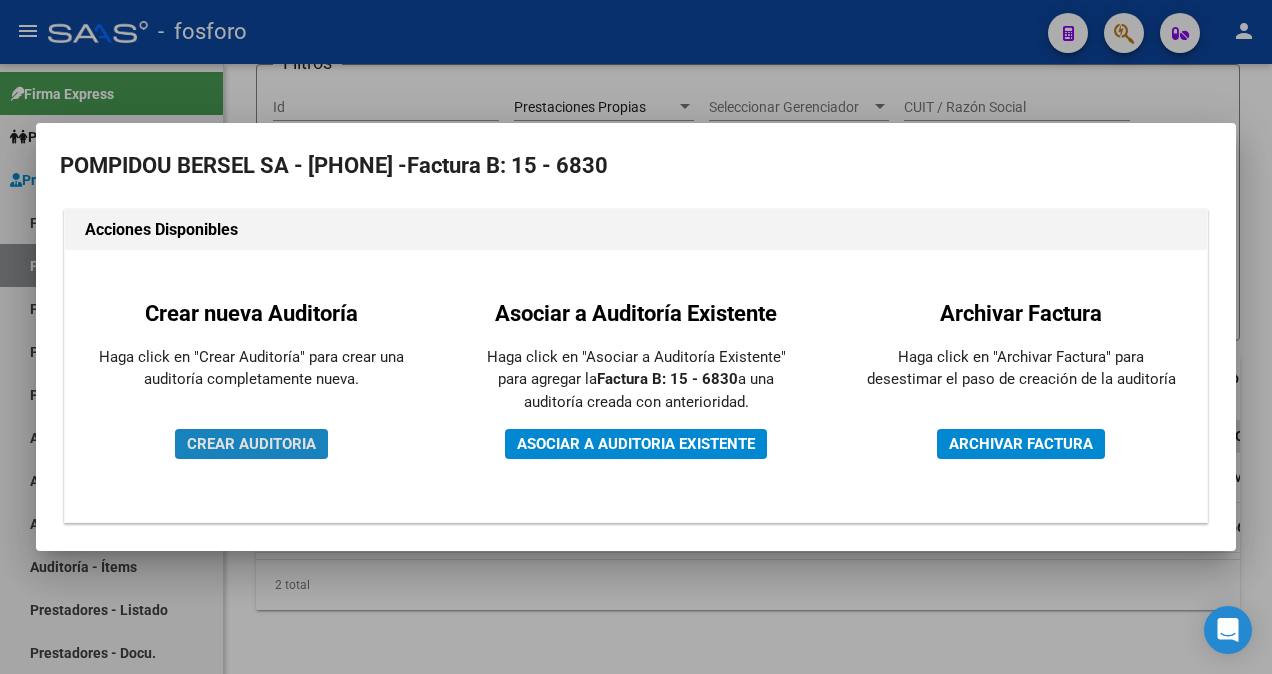 click on "CREAR AUDITORIA" at bounding box center [251, 444] 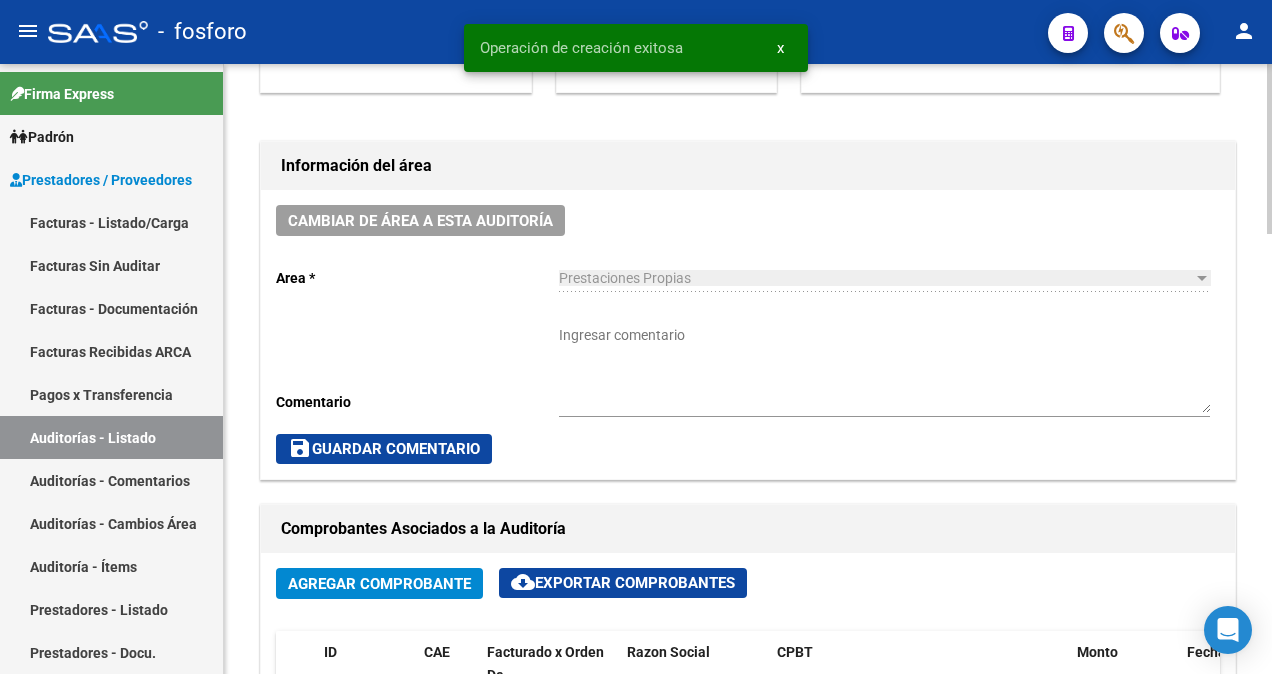 scroll, scrollTop: 500, scrollLeft: 0, axis: vertical 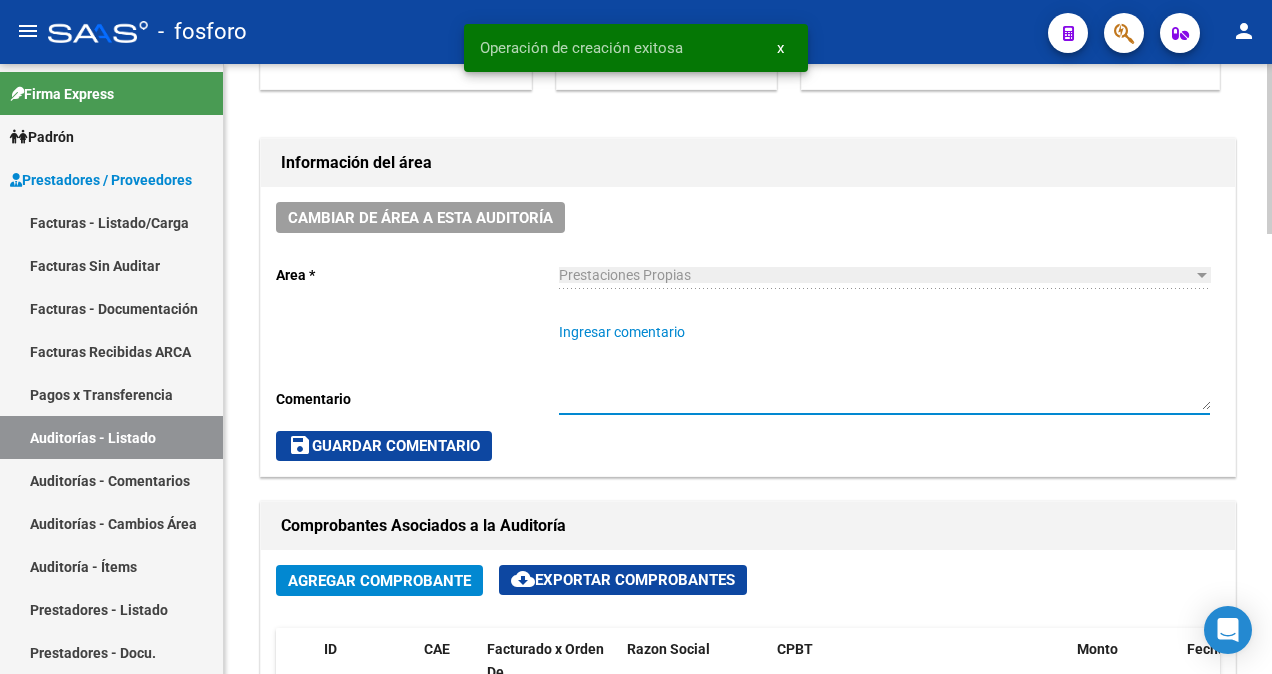 click on "Ingresar comentario" at bounding box center (884, 366) 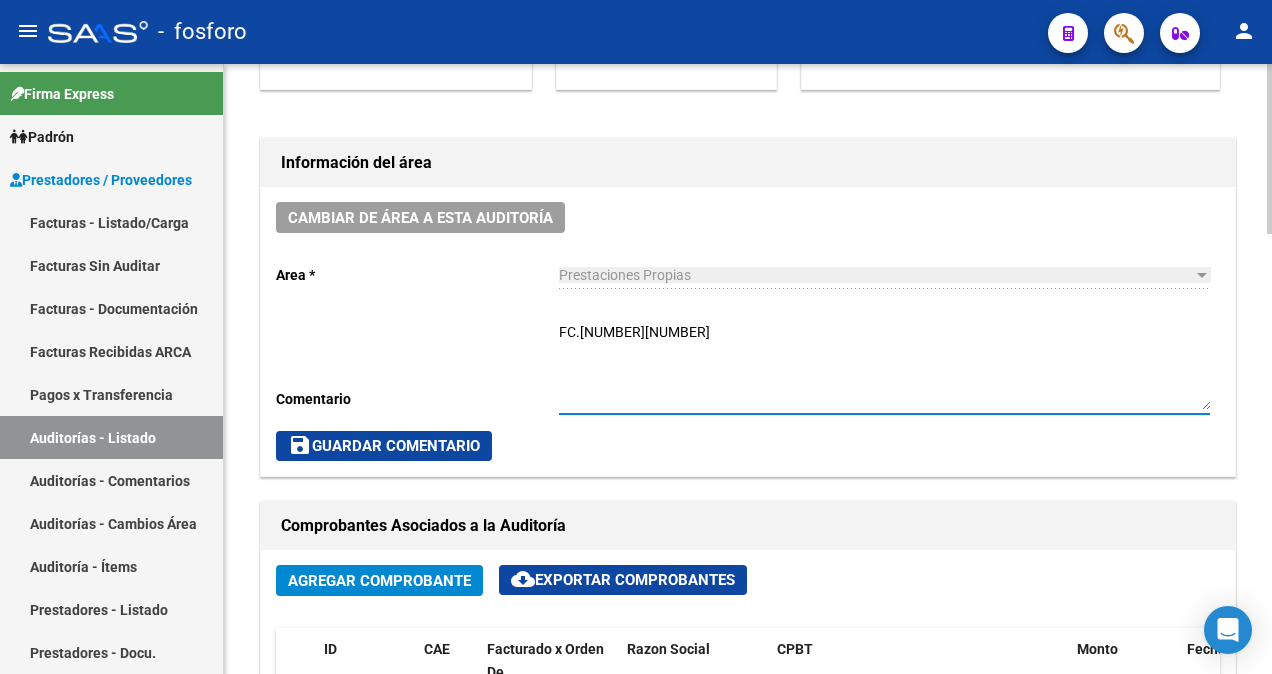 click on "FC.[NUMBER][NUMBER]" at bounding box center (884, 366) 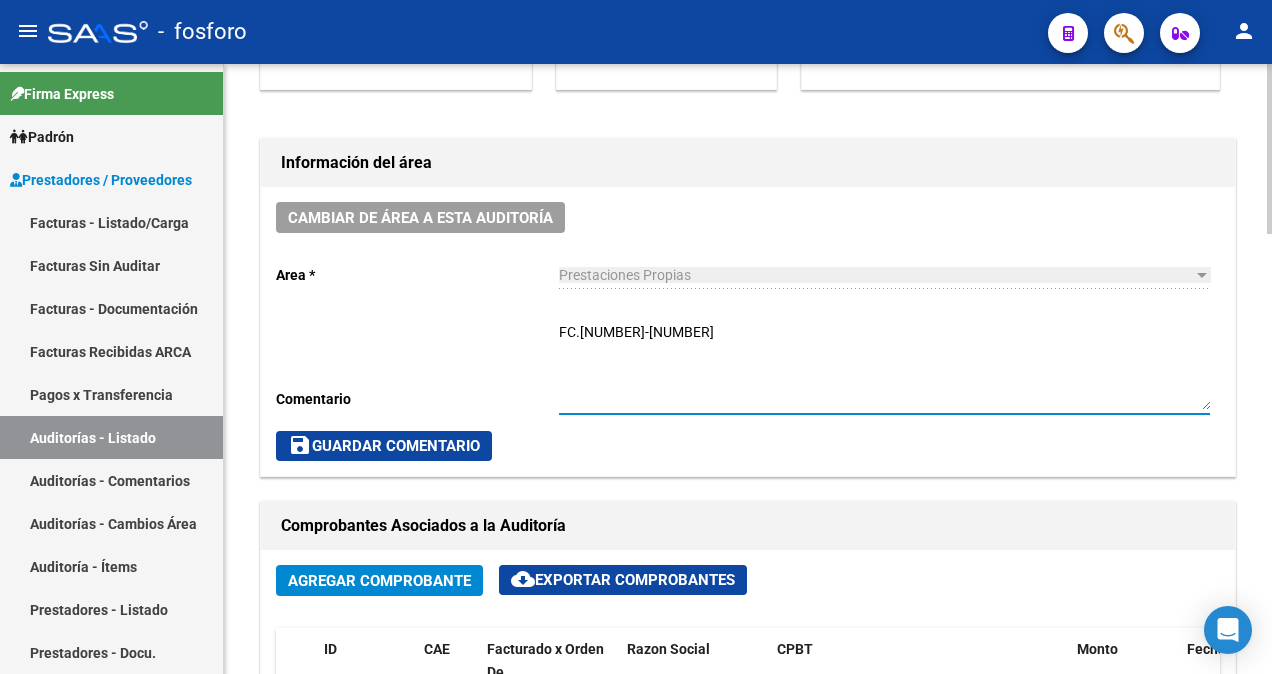 type on "FC.[NUMBER]-[NUMBER]" 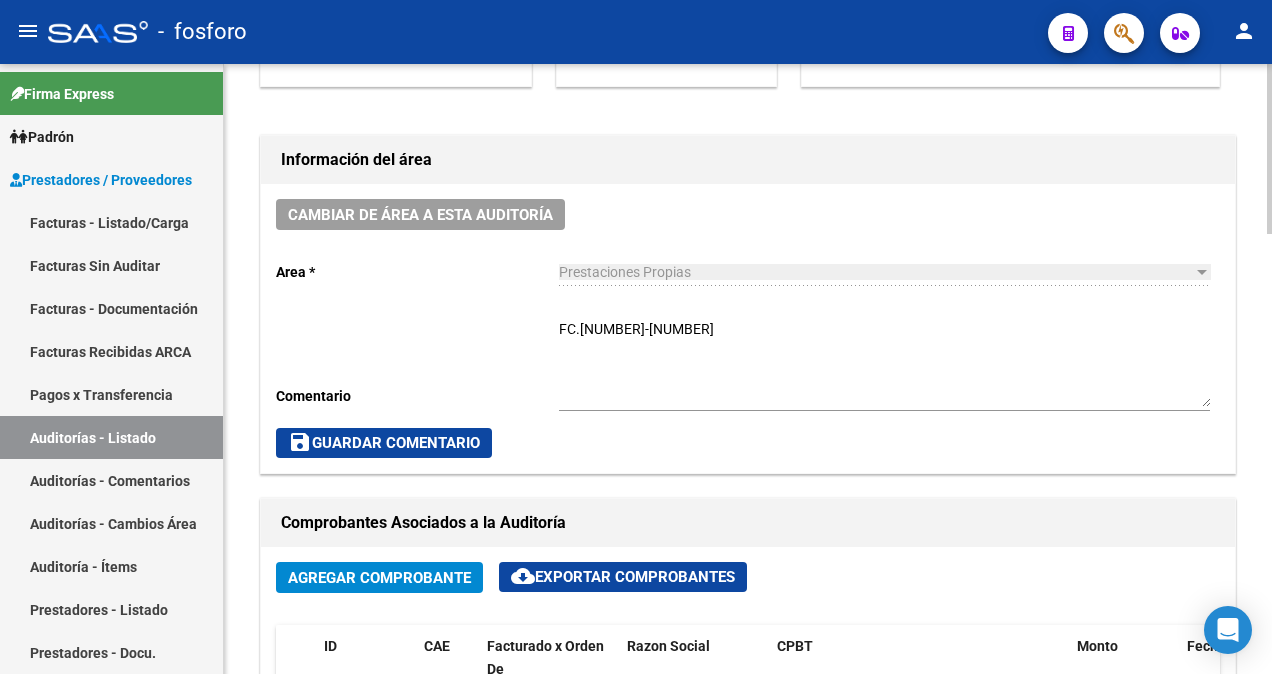 scroll, scrollTop: 500, scrollLeft: 0, axis: vertical 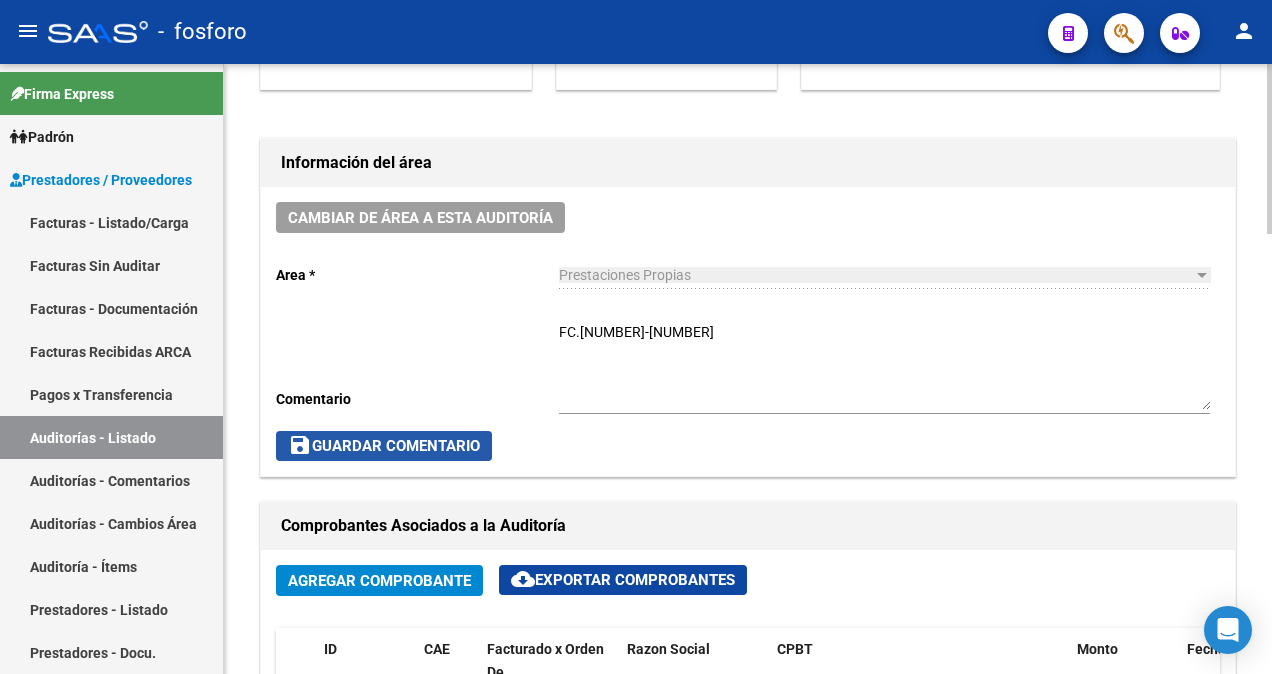click on "save  Guardar Comentario" 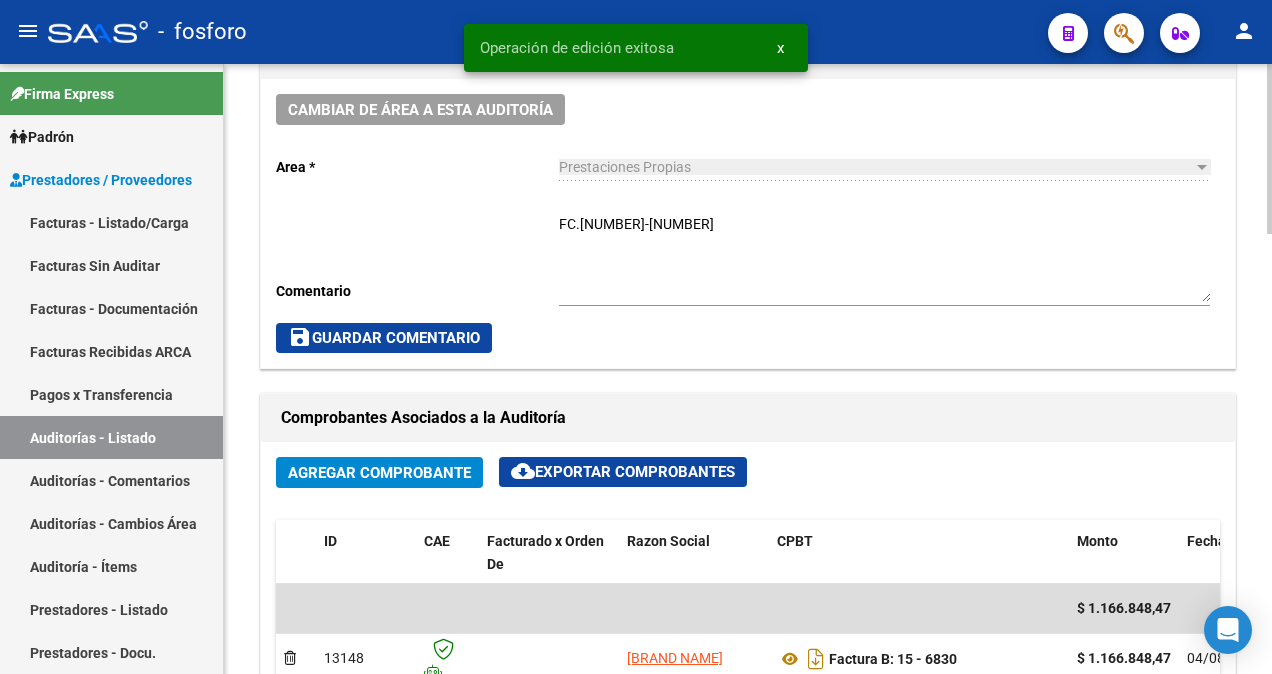 scroll, scrollTop: 900, scrollLeft: 0, axis: vertical 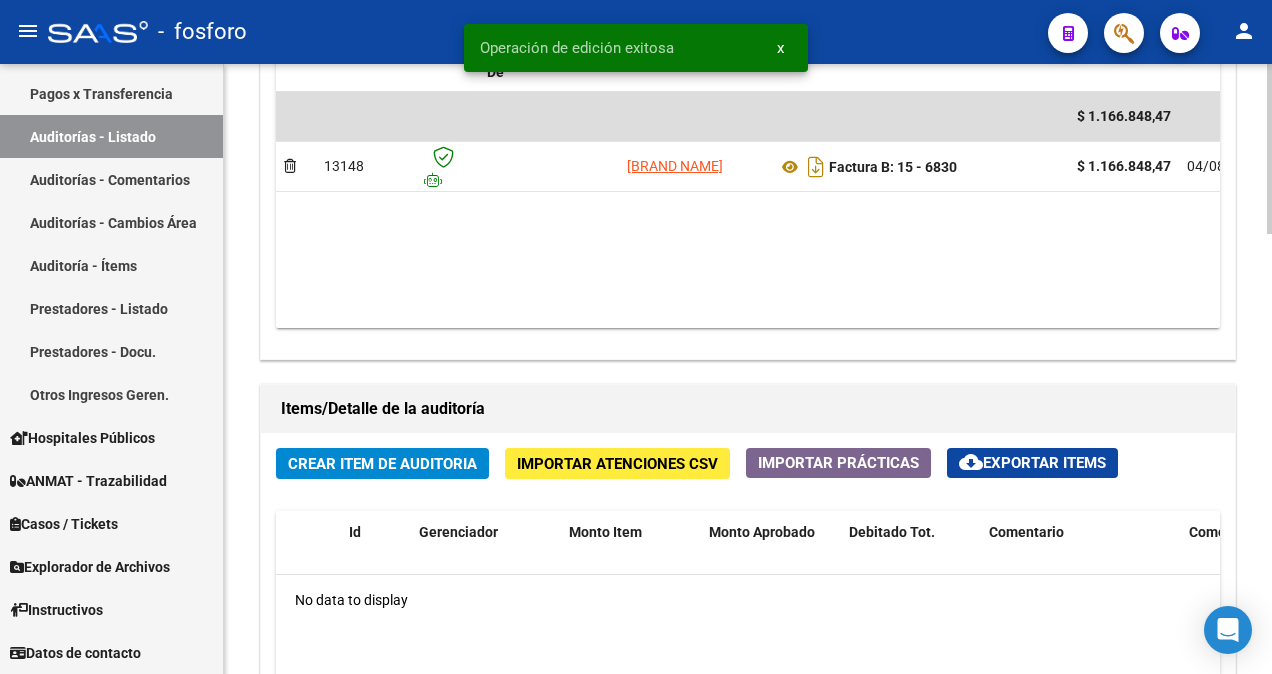 click on "Crear Item de Auditoria" 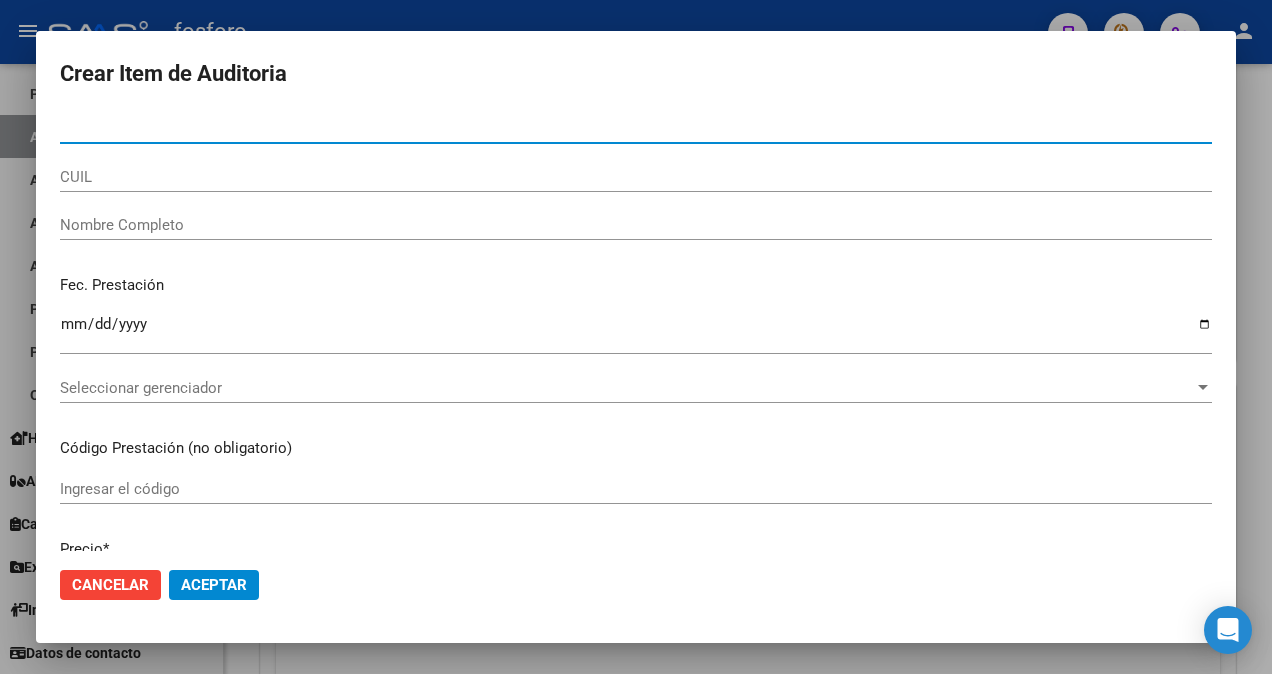 click at bounding box center (636, 337) 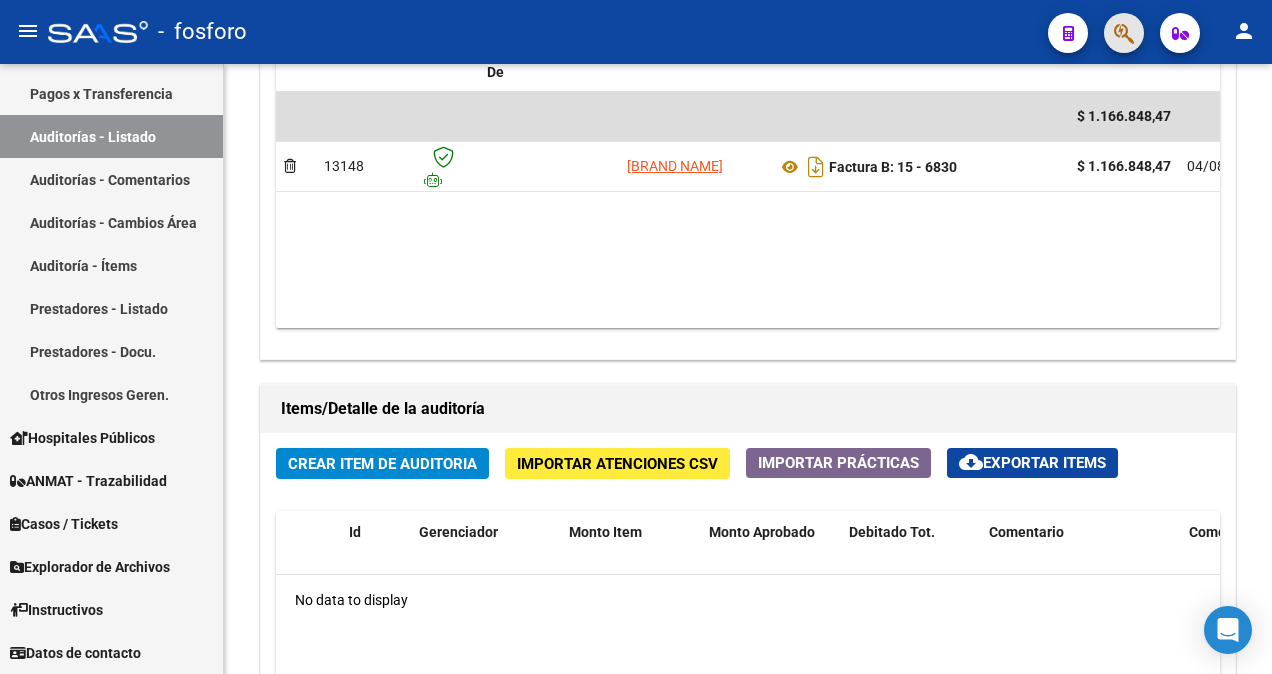 click 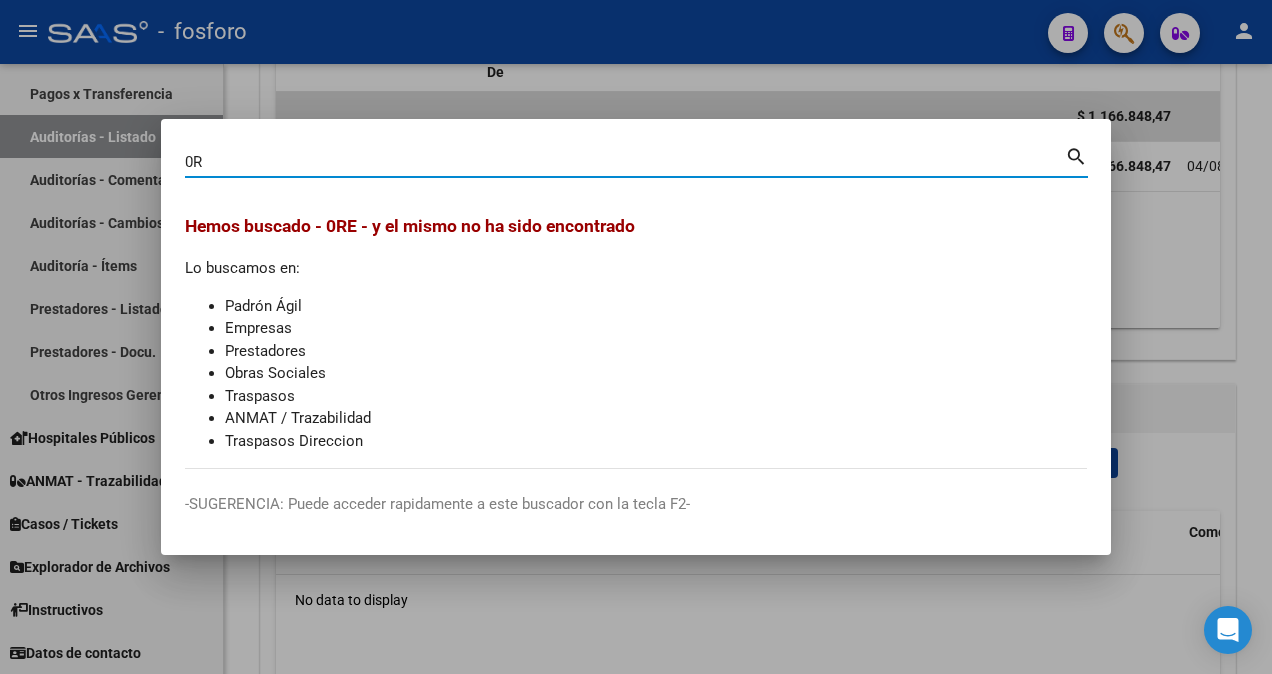 type on "0" 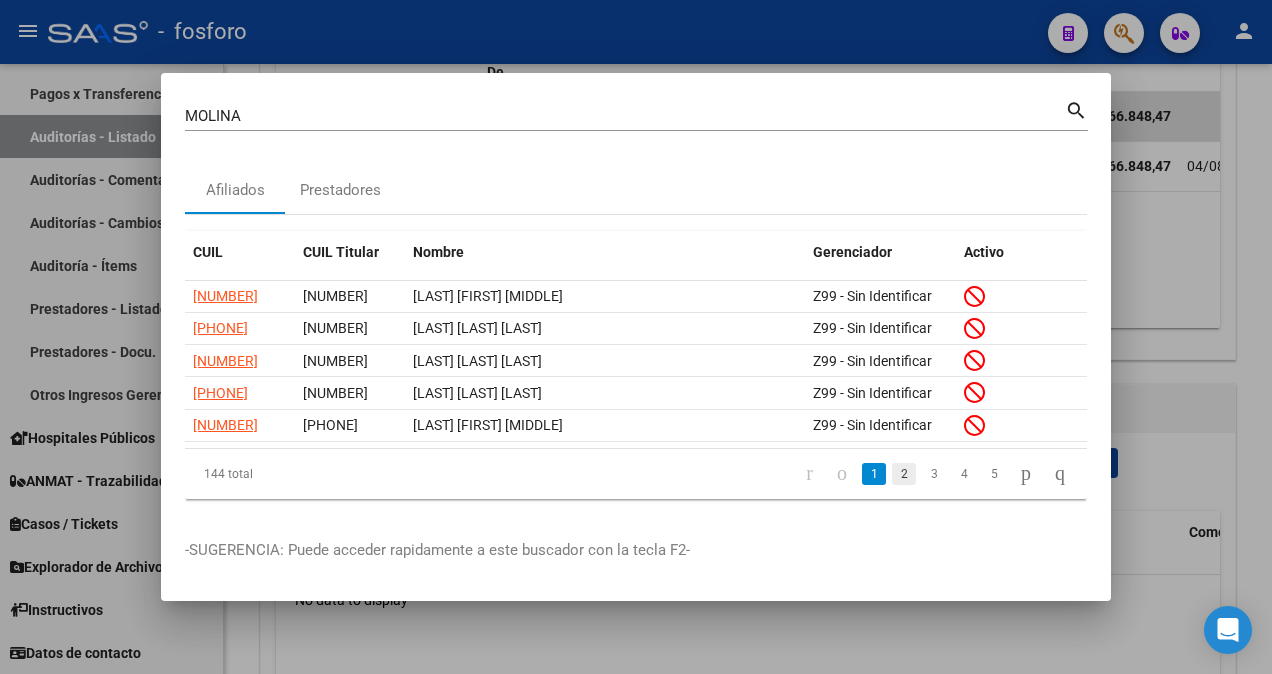click on "2" 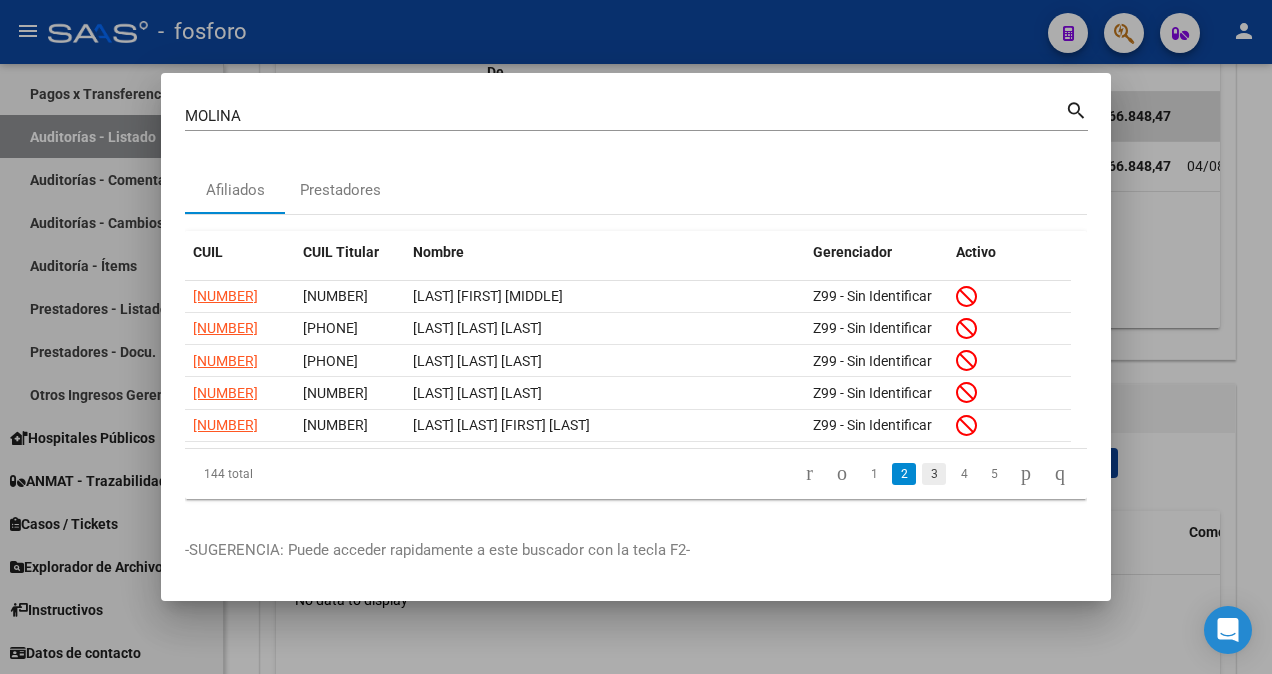 click on "3" 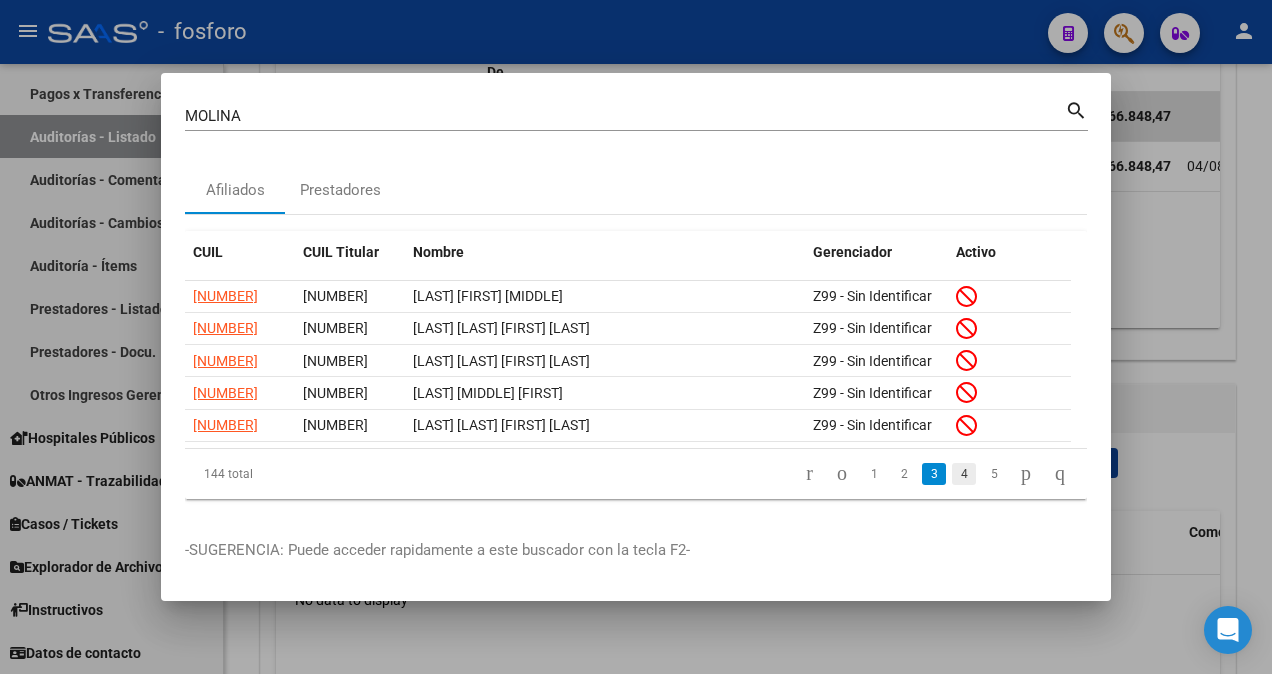 click on "4" 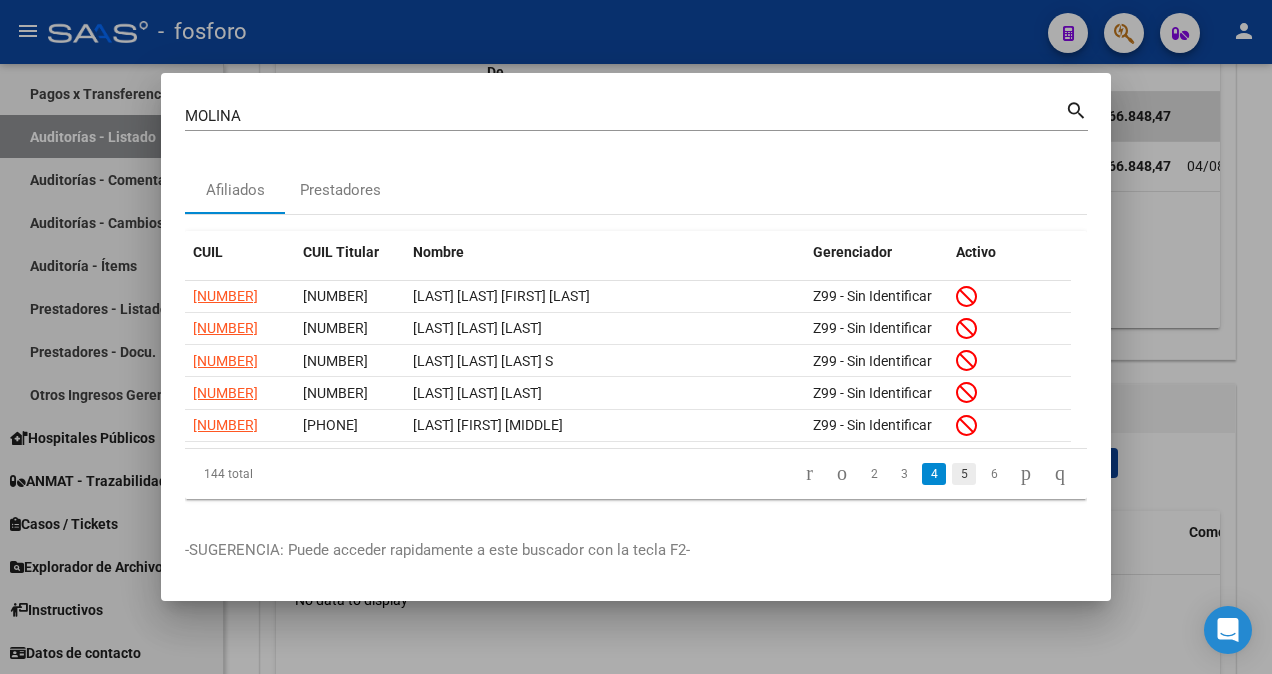 click on "5" 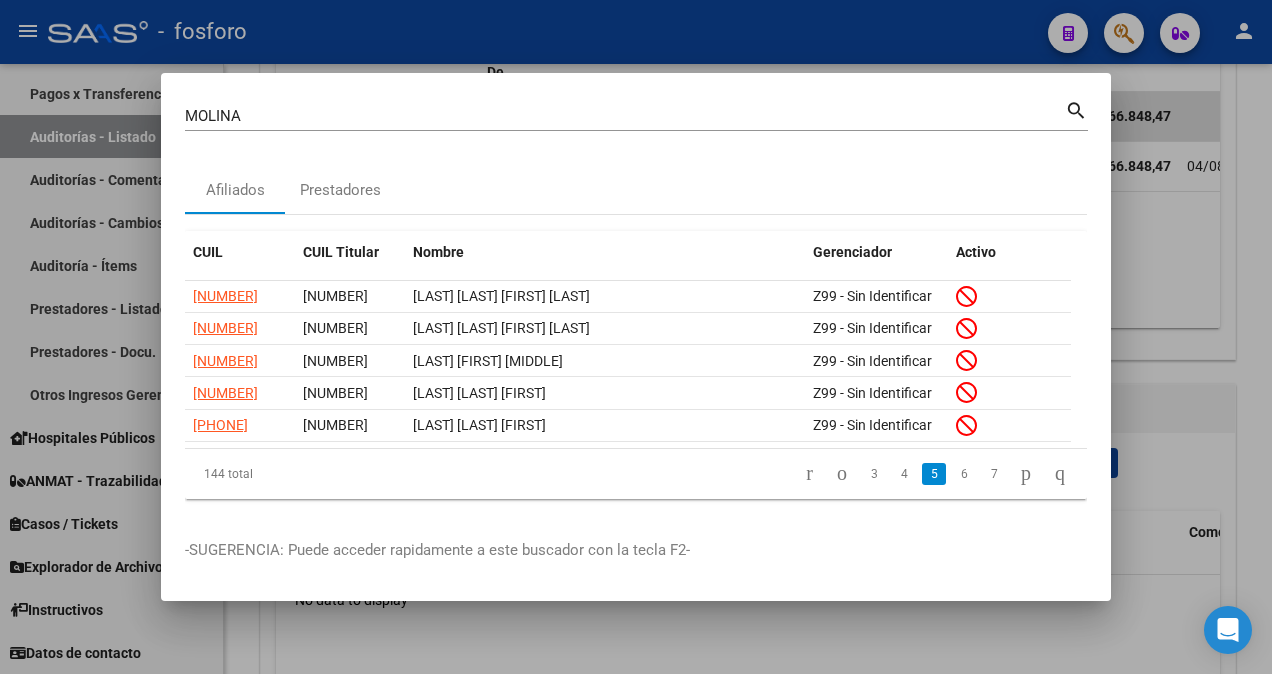 click on "MOLINA" at bounding box center (625, 116) 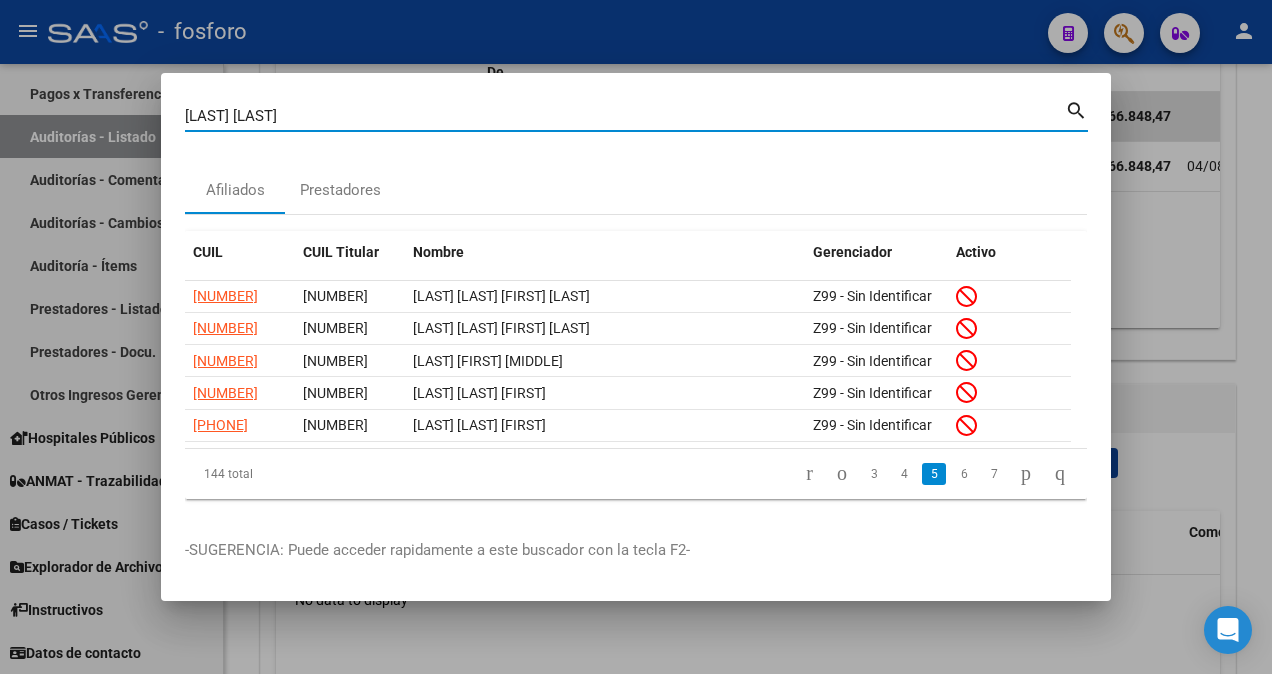 type on "[LAST] [LAST]" 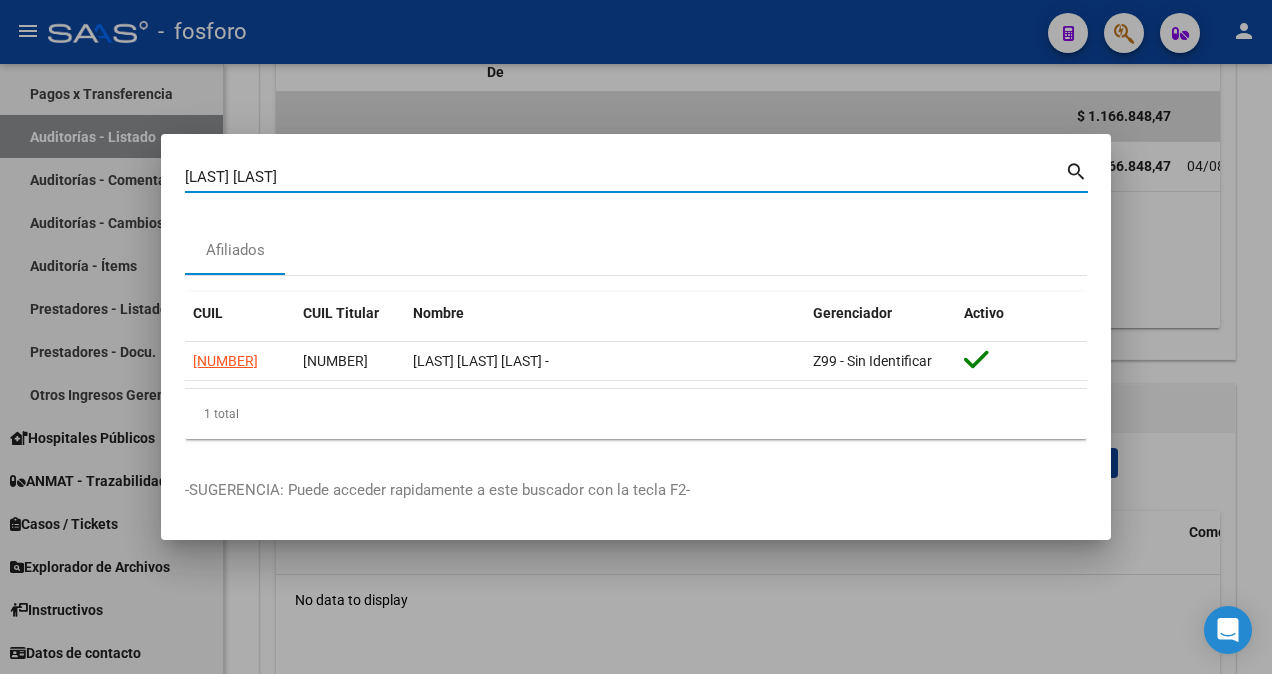 click at bounding box center (636, 337) 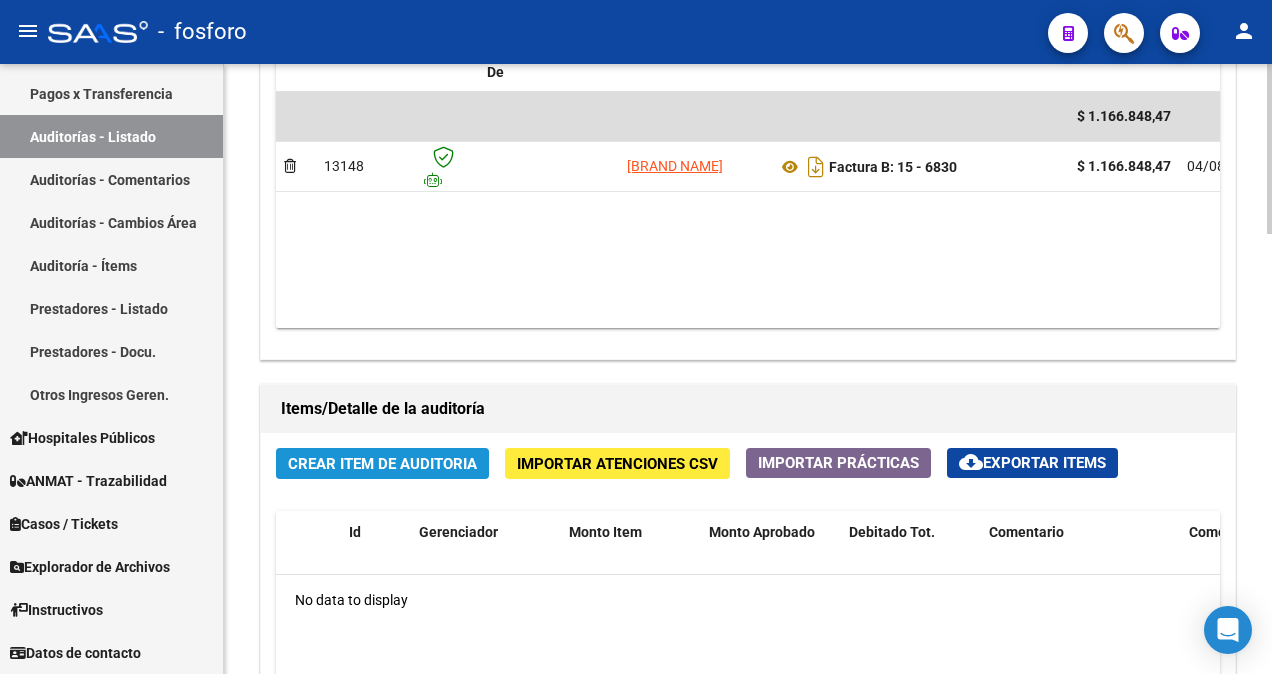 click on "Crear Item de Auditoria" 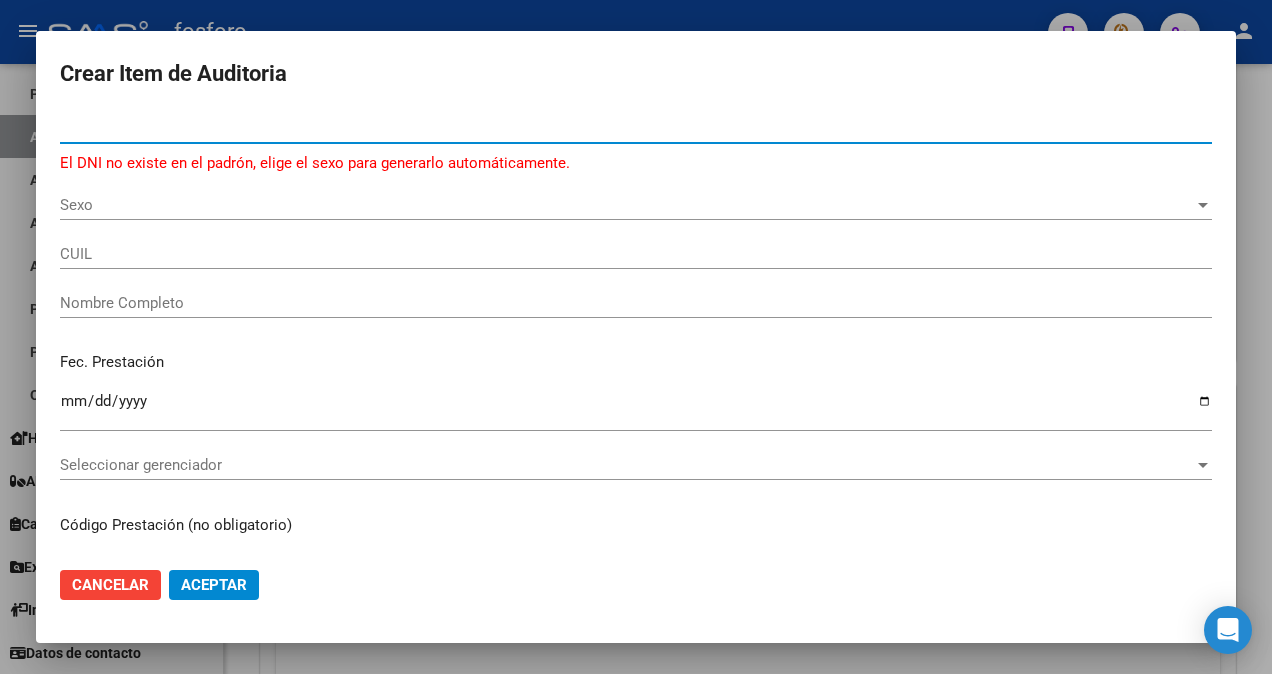 type on "[NUMBER]" 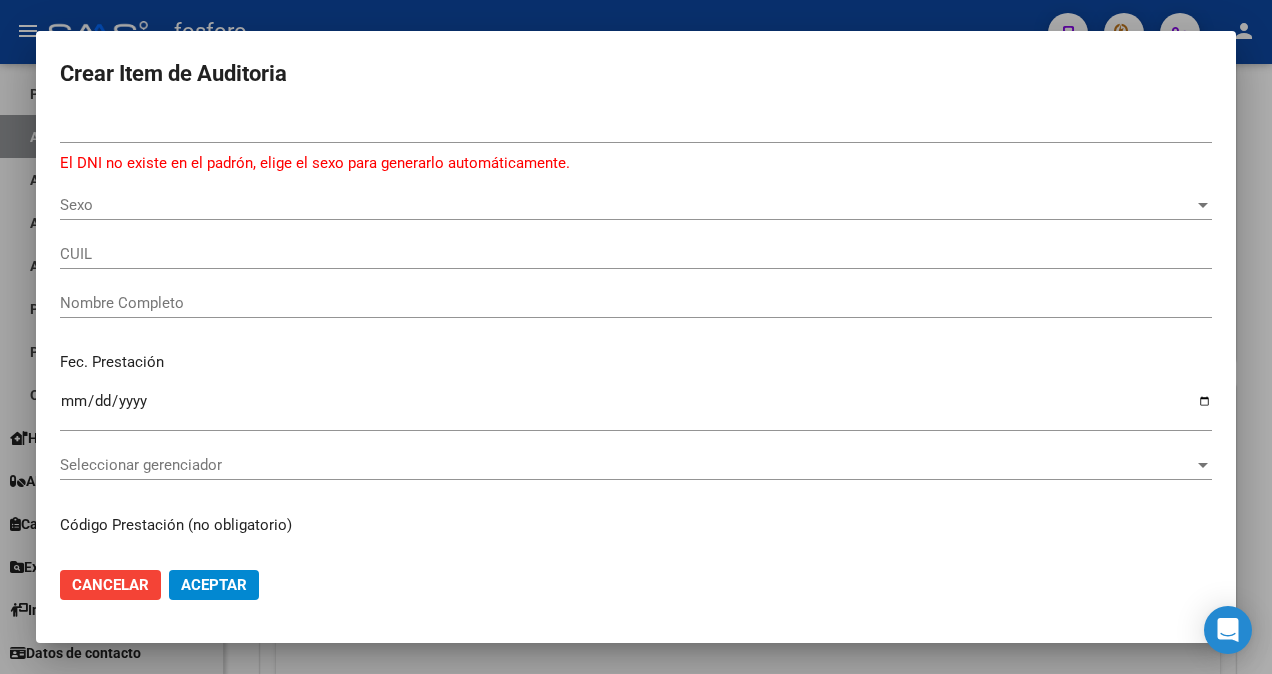 click at bounding box center [636, 337] 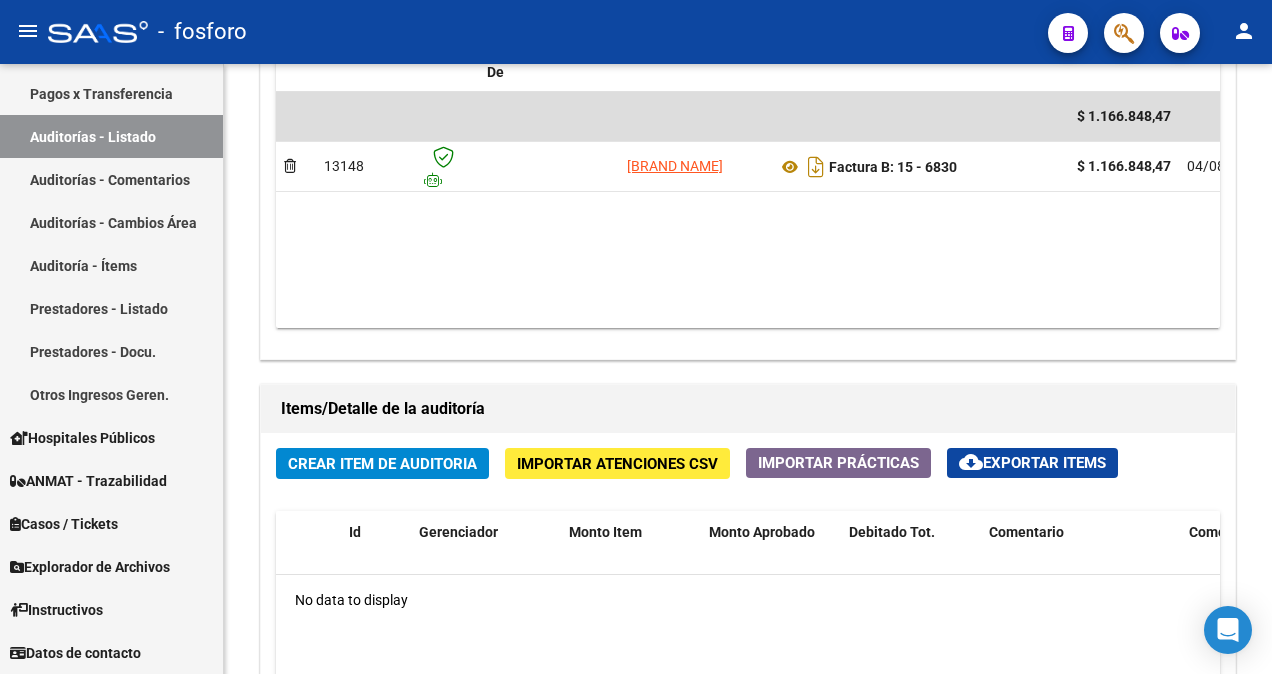 click 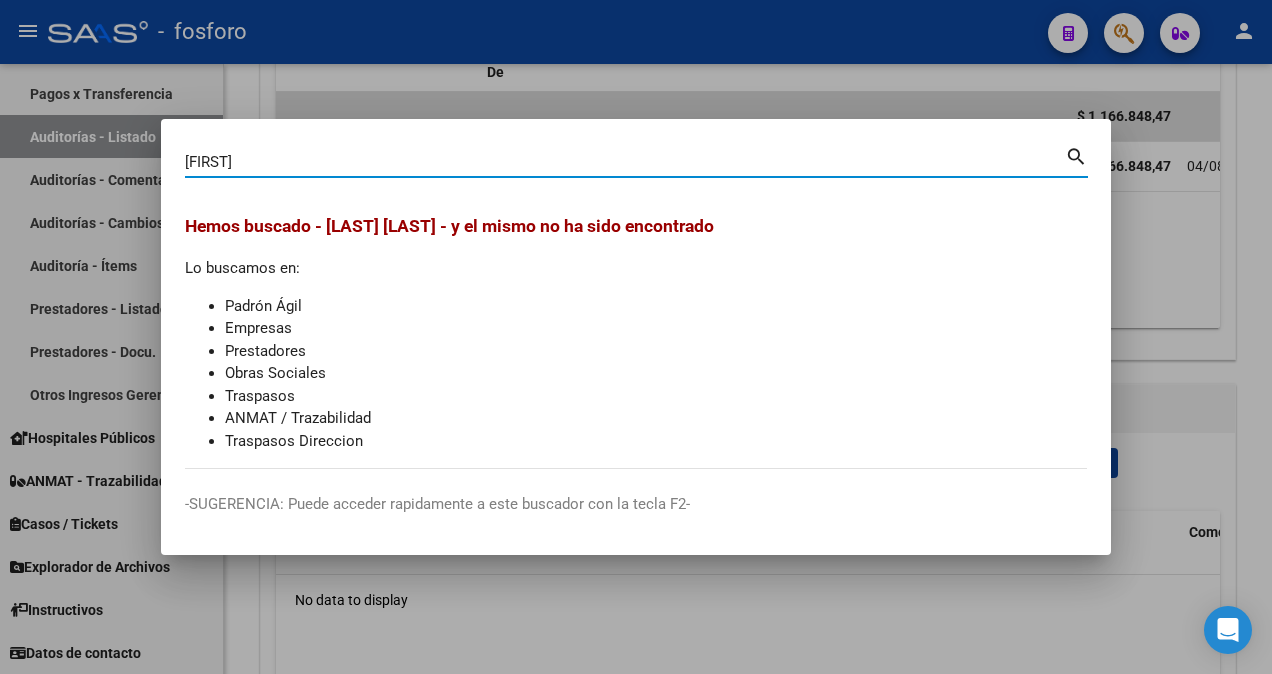 type on "E" 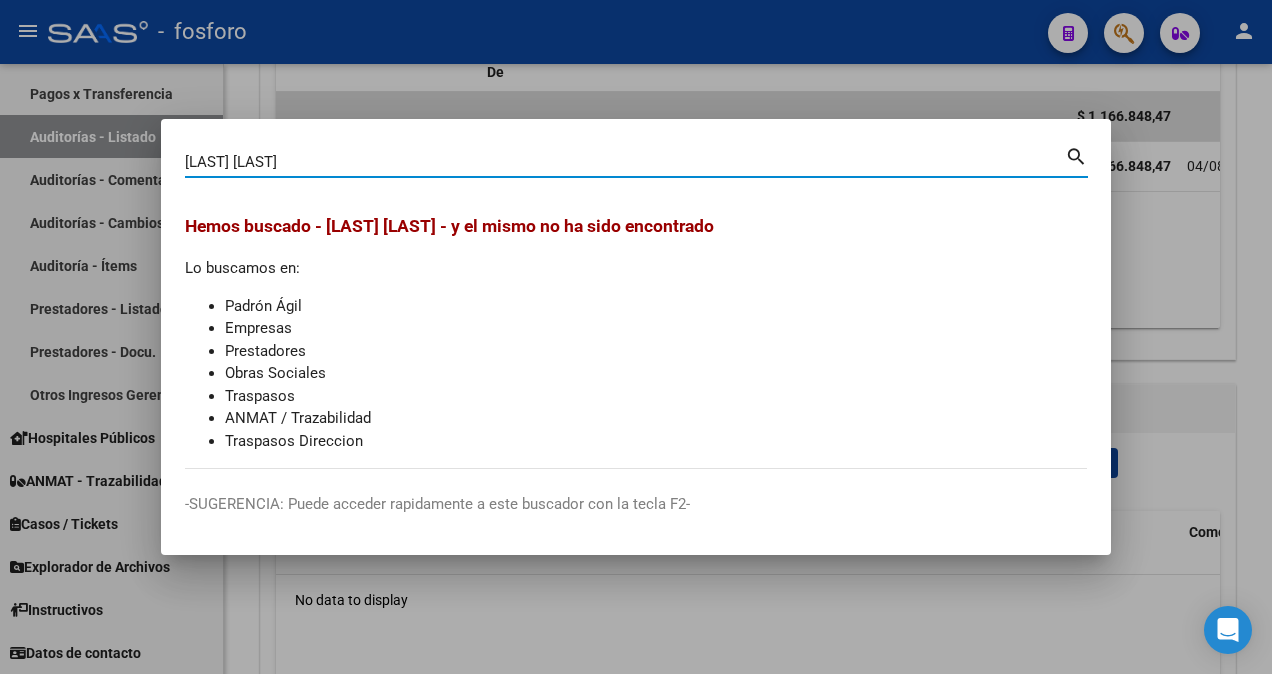 type on "[LAST] [LAST]" 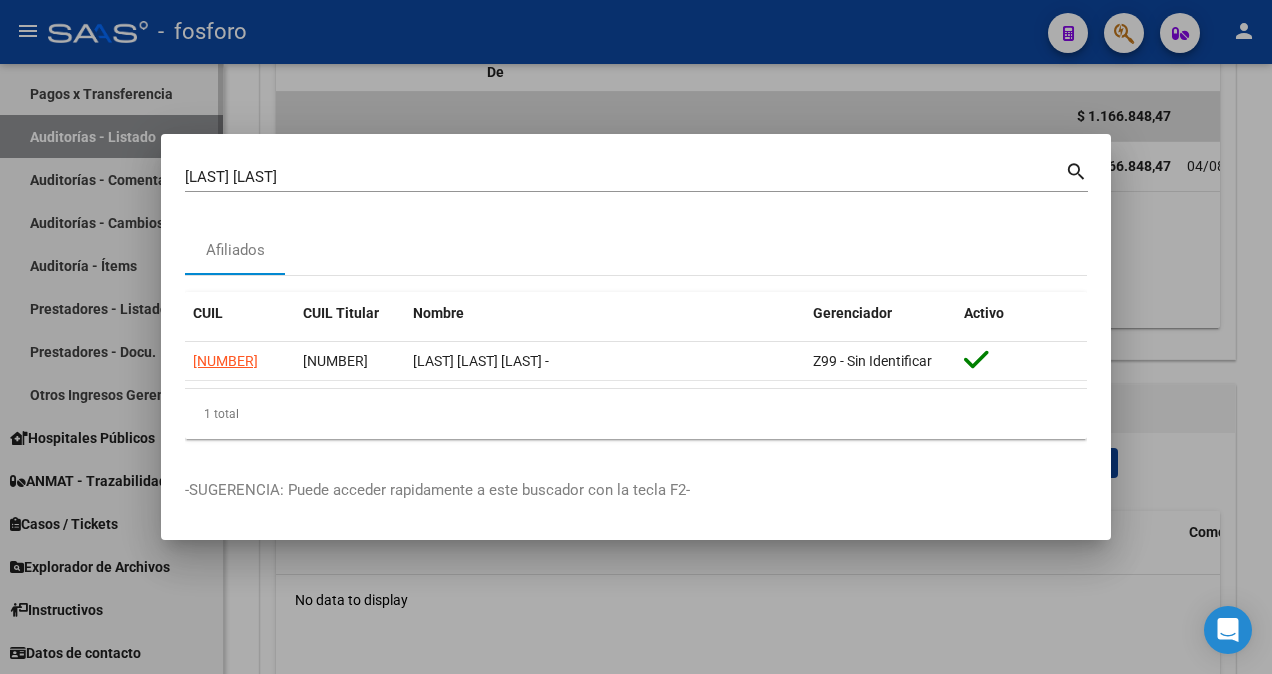 click at bounding box center [636, 337] 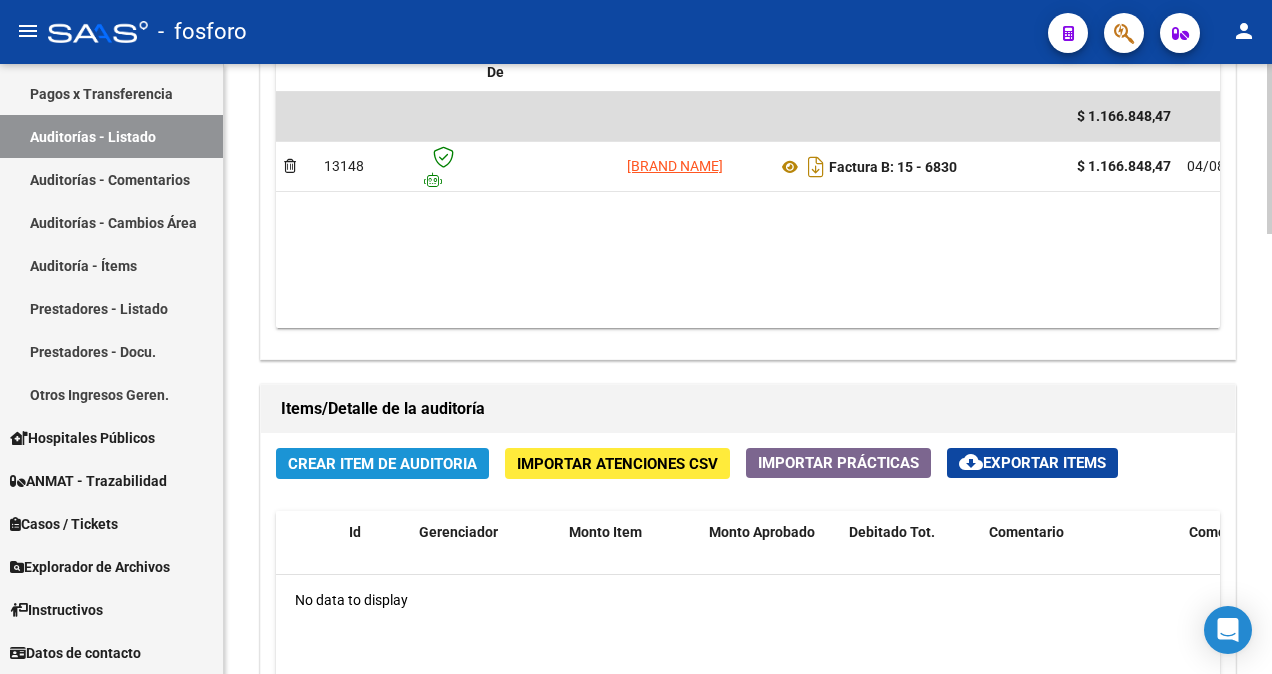 click on "Crear Item de Auditoria" 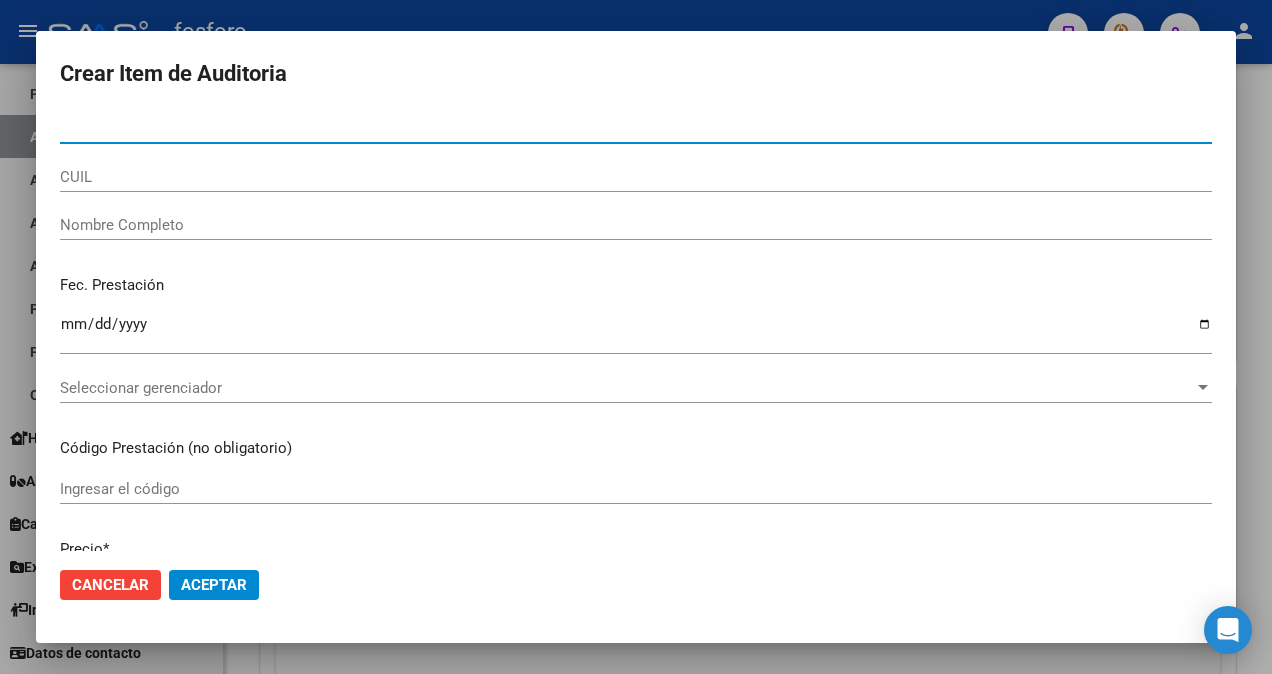 type on "[NUMBER]" 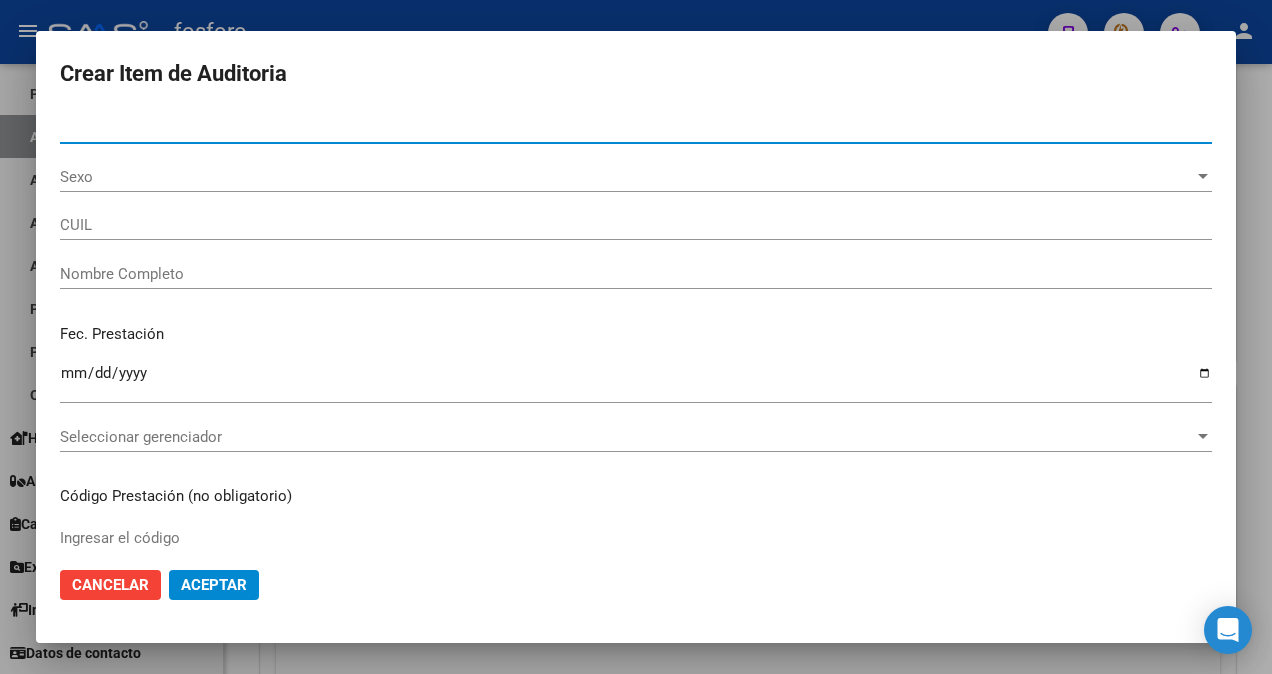type on "[NUMBER]" 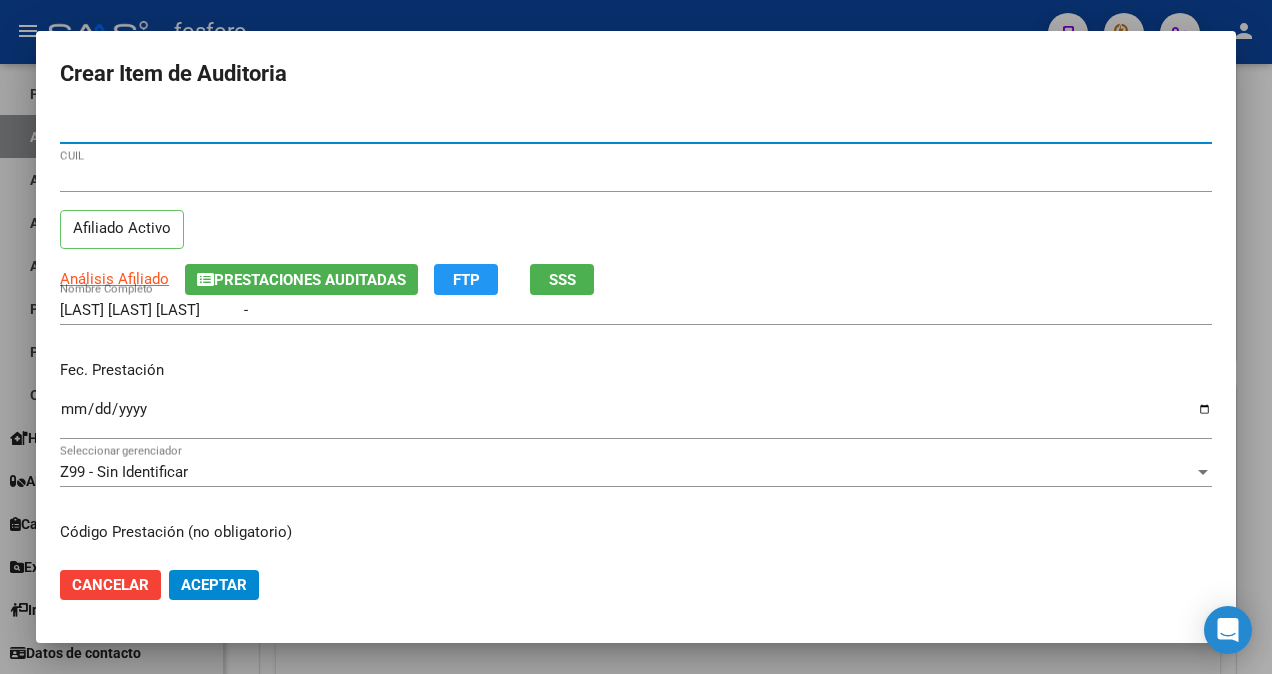 type on "[NUMBER]" 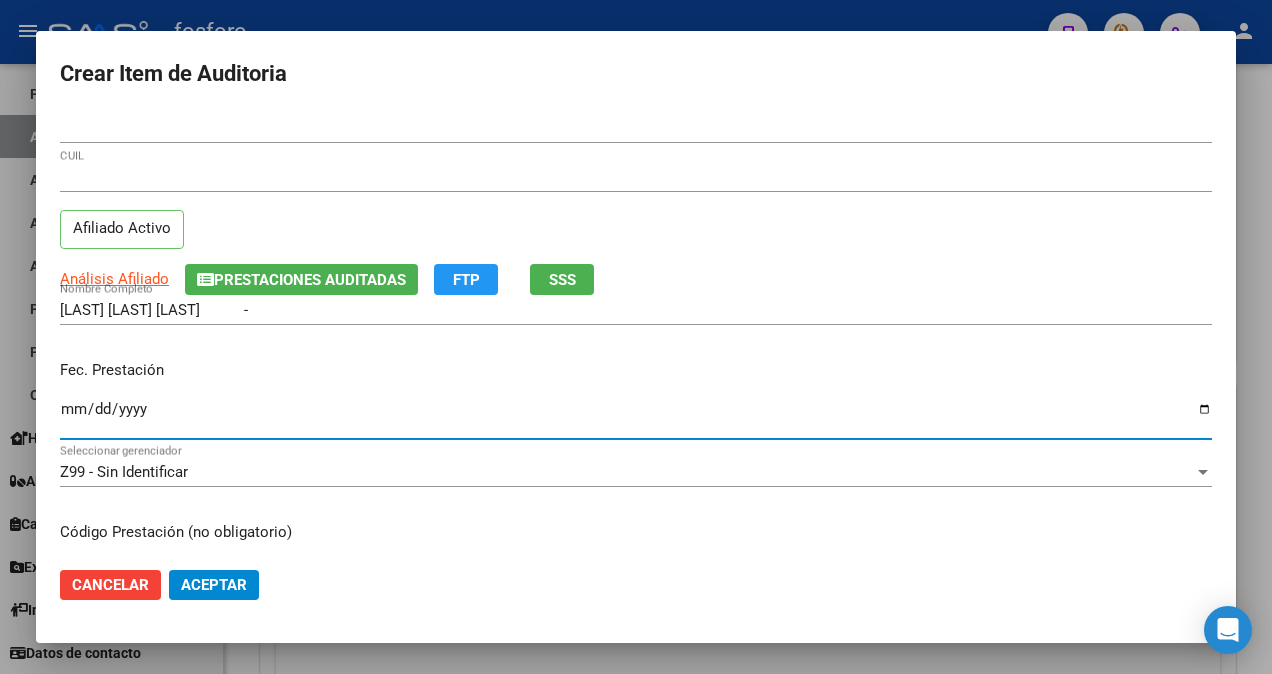 scroll, scrollTop: 100, scrollLeft: 0, axis: vertical 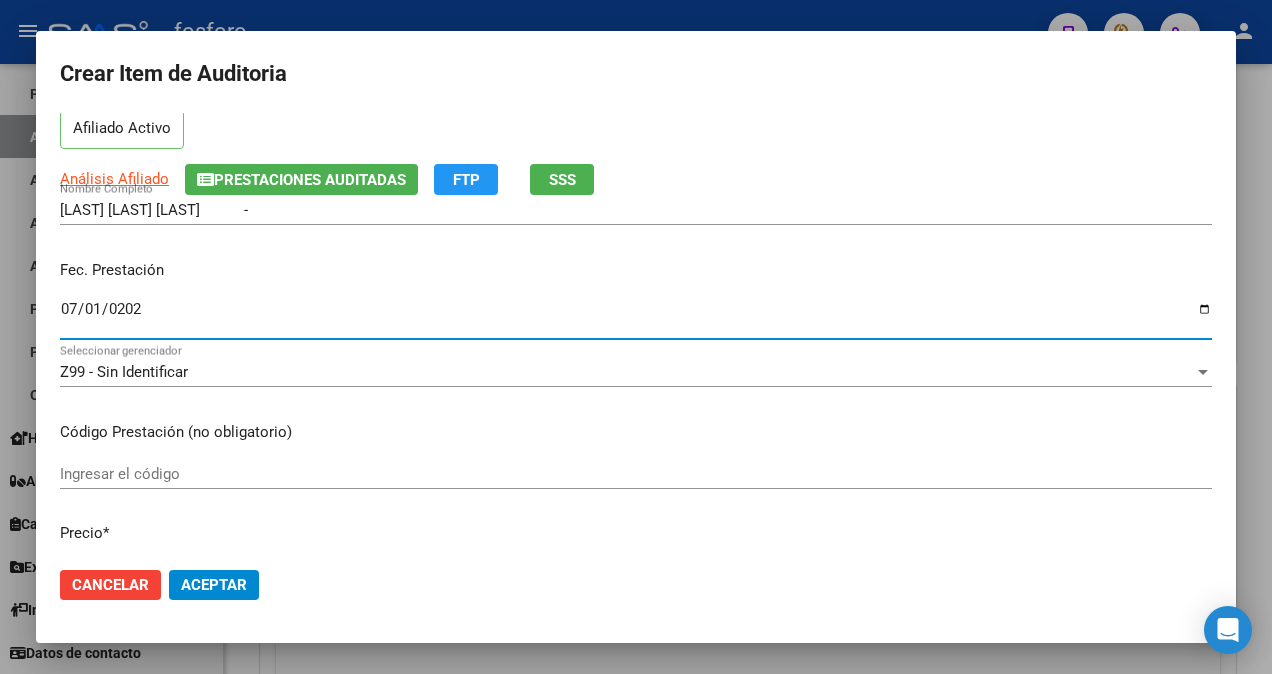 type on "2025-07-01" 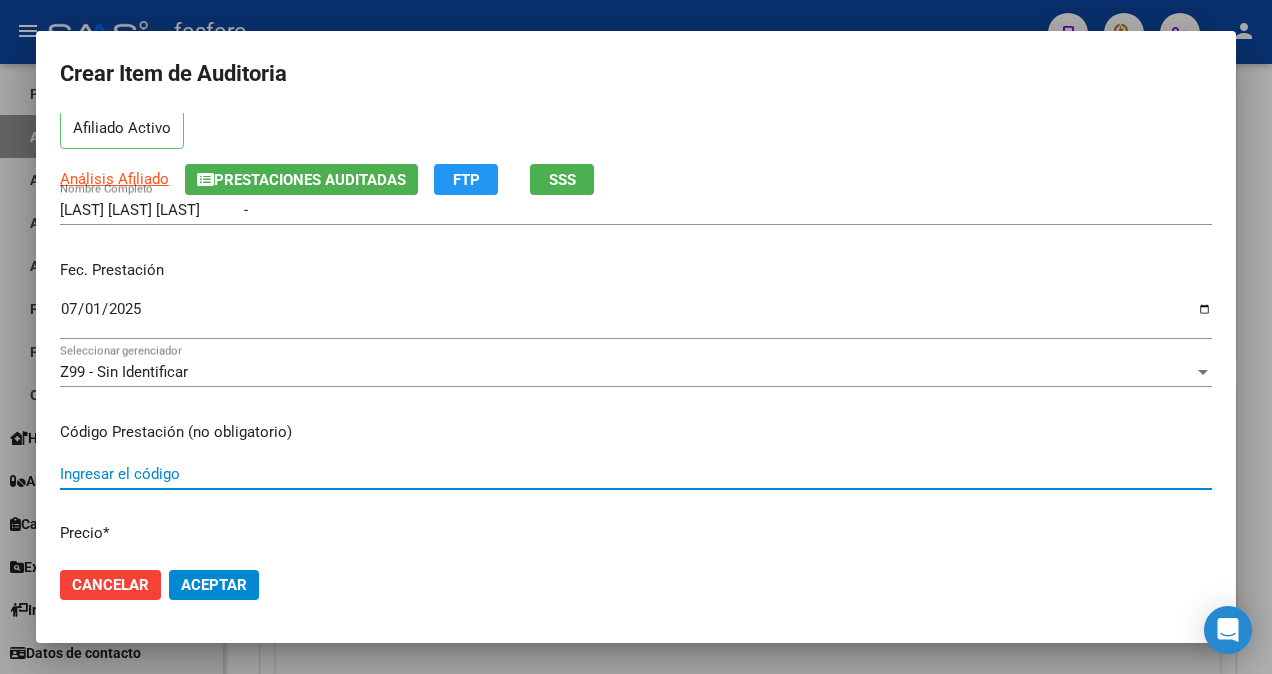 click on "Ingresar el código" at bounding box center [636, 474] 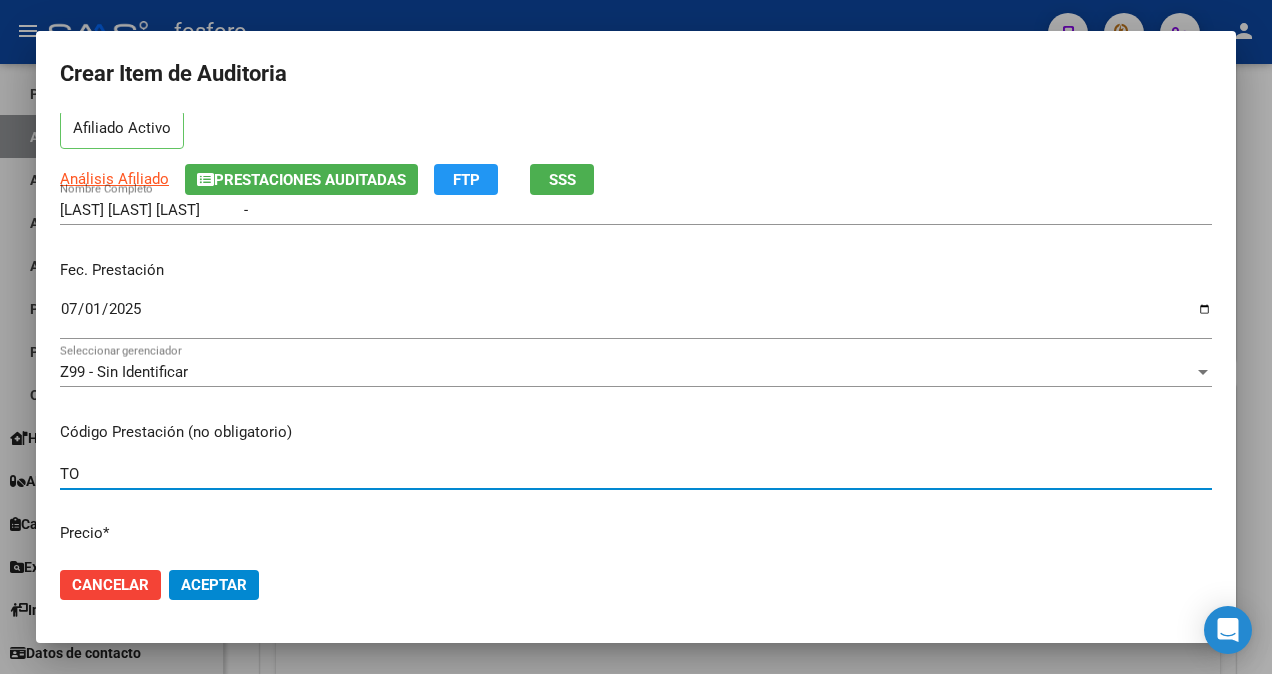 type on "T" 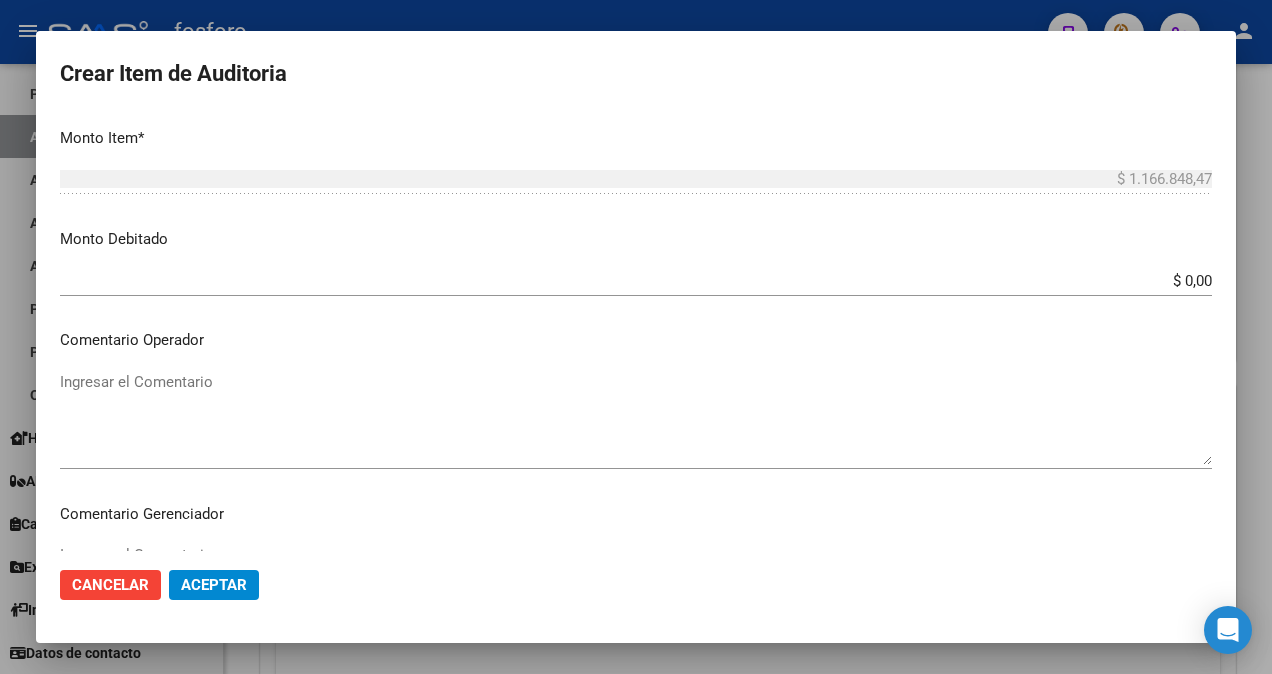 scroll, scrollTop: 700, scrollLeft: 0, axis: vertical 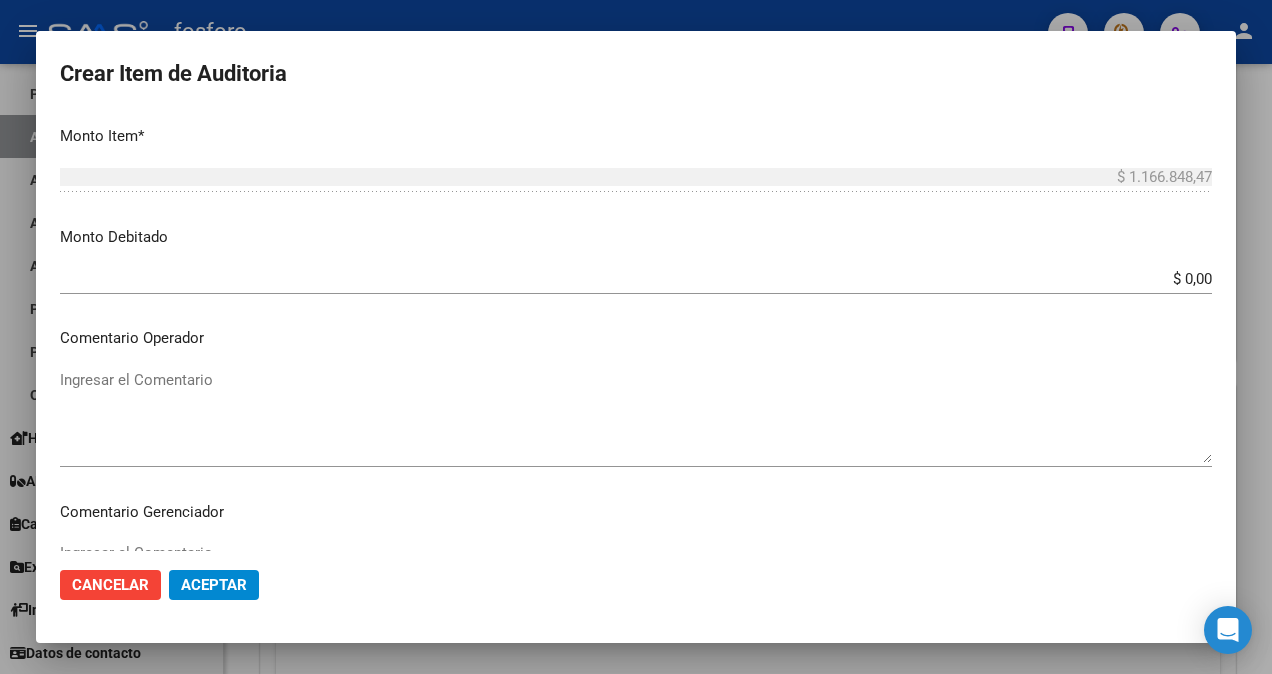 type on "EQUIPAMIENTO PARA INTERNACION DOMICILIARIA: DETALLE DE ASOCIADOS EN DETALLE ADJUNTO." 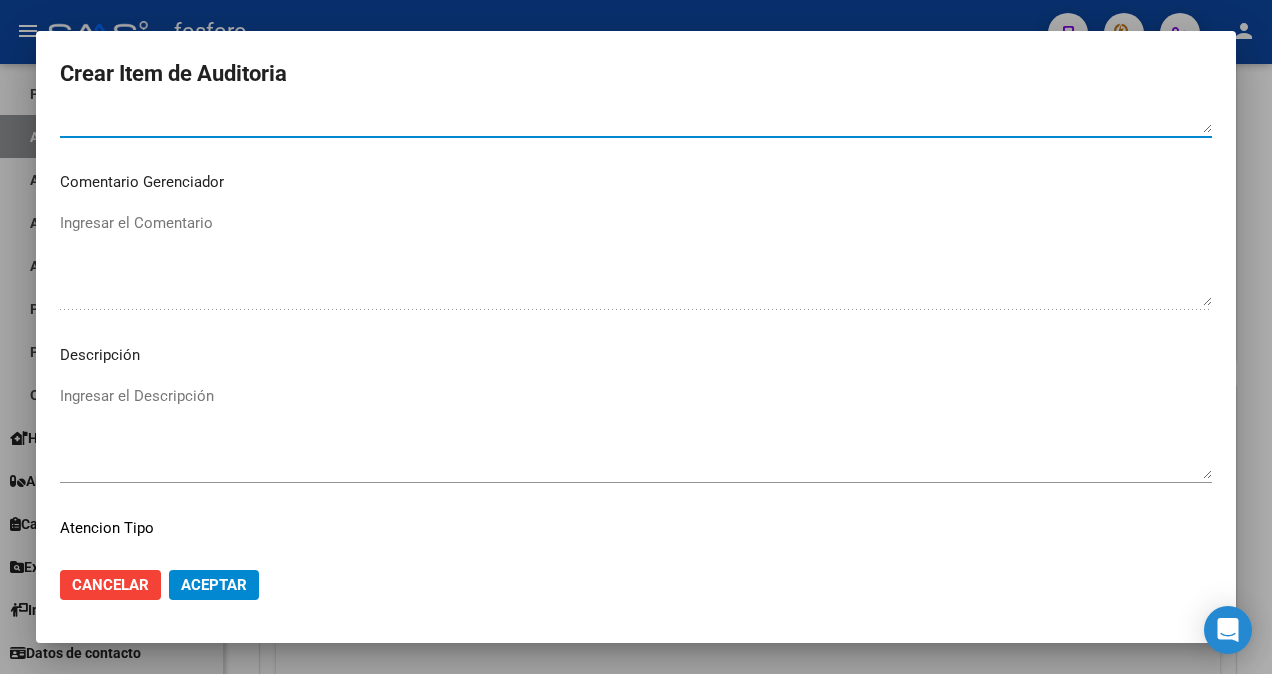 scroll, scrollTop: 1182, scrollLeft: 0, axis: vertical 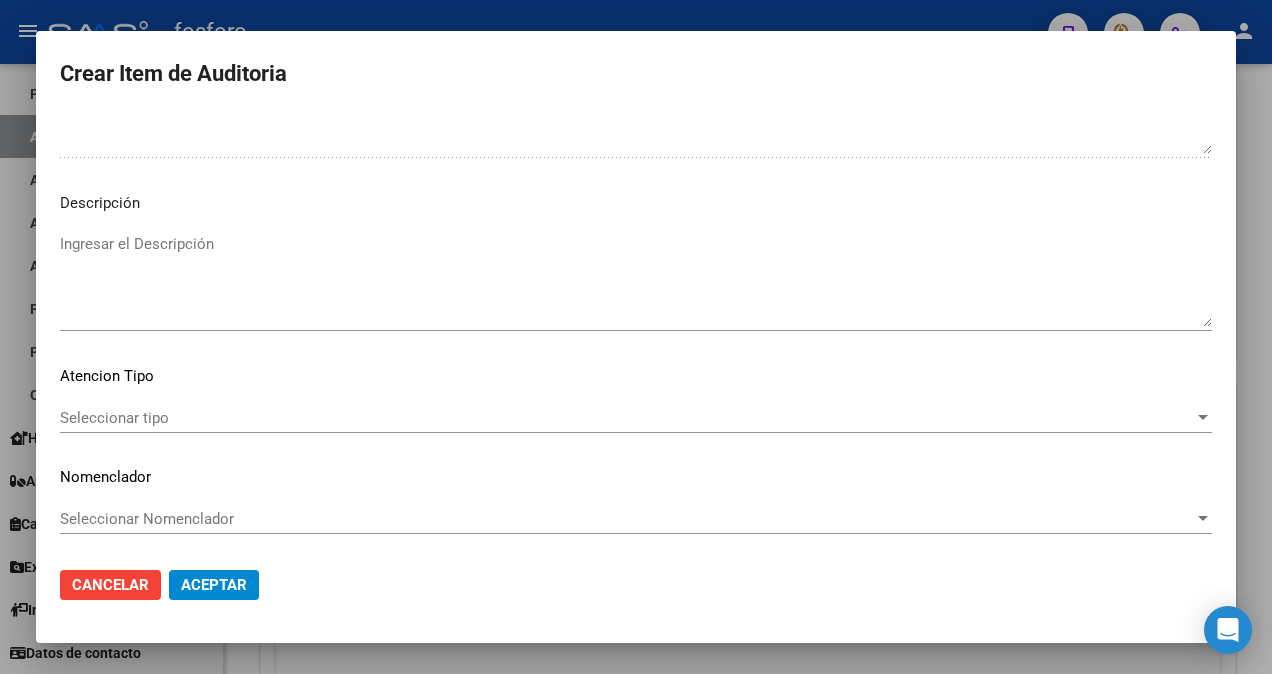 type on "SIN DEBITOS." 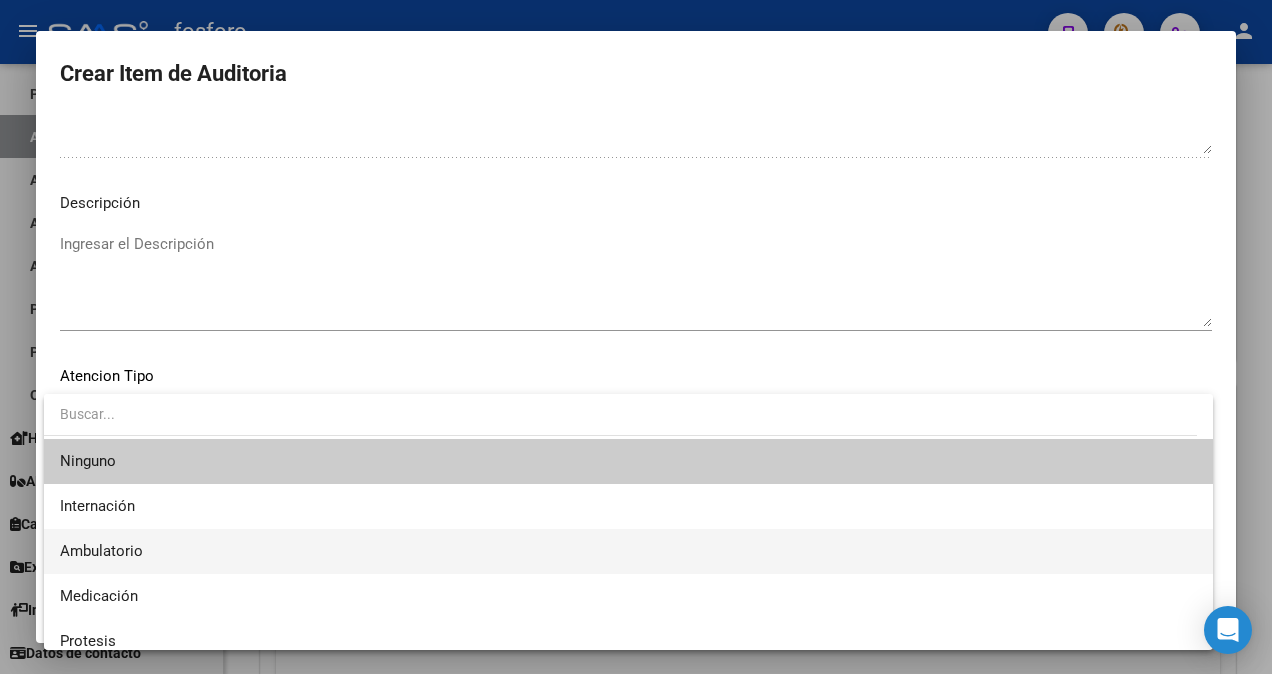scroll, scrollTop: 59, scrollLeft: 0, axis: vertical 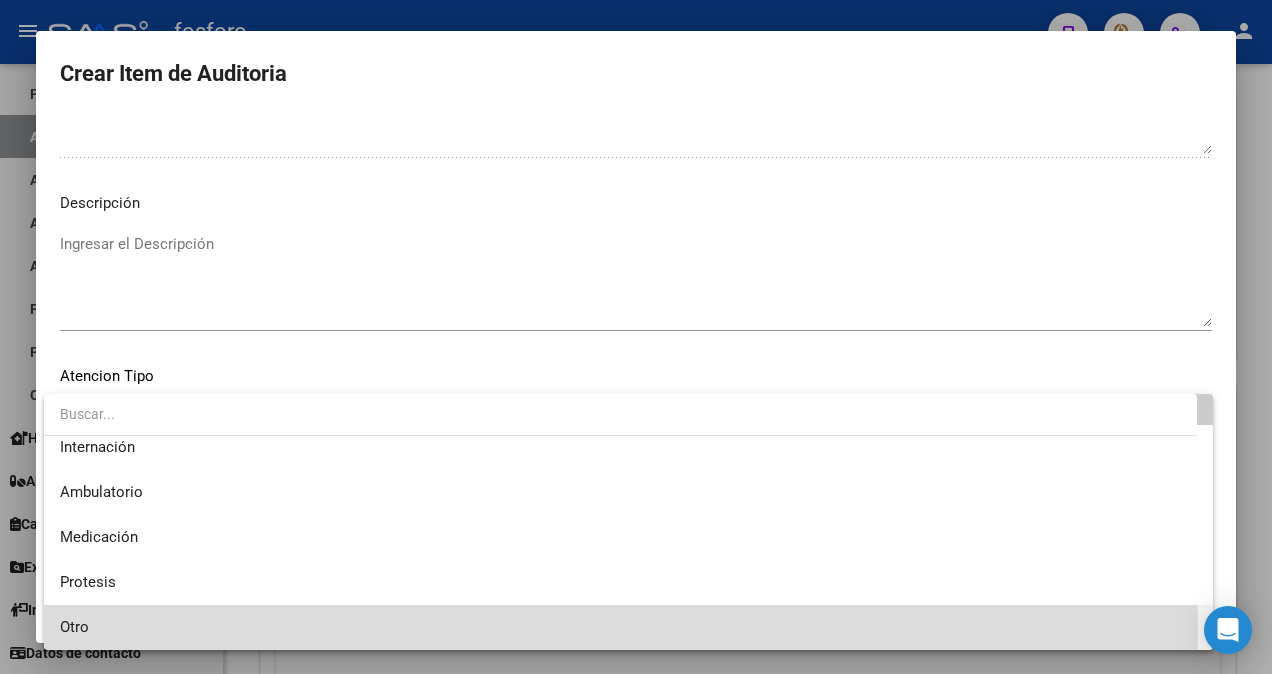 click on "Otro" at bounding box center [628, 627] 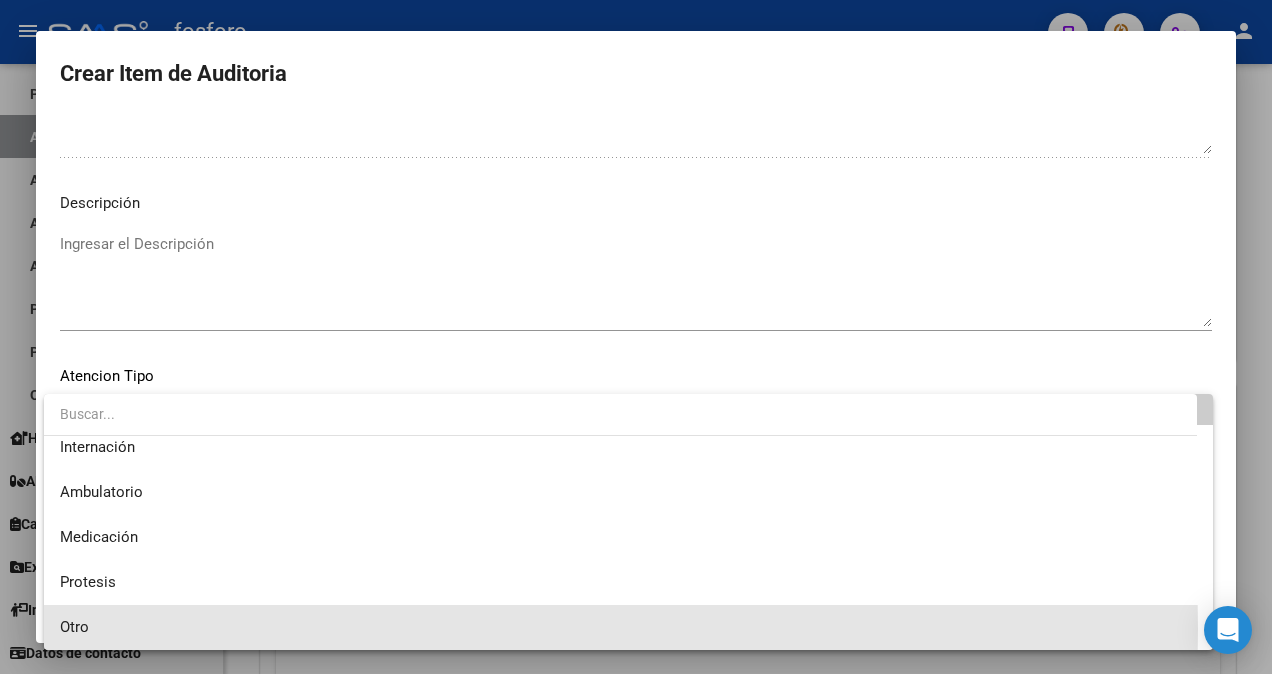 scroll, scrollTop: 55, scrollLeft: 0, axis: vertical 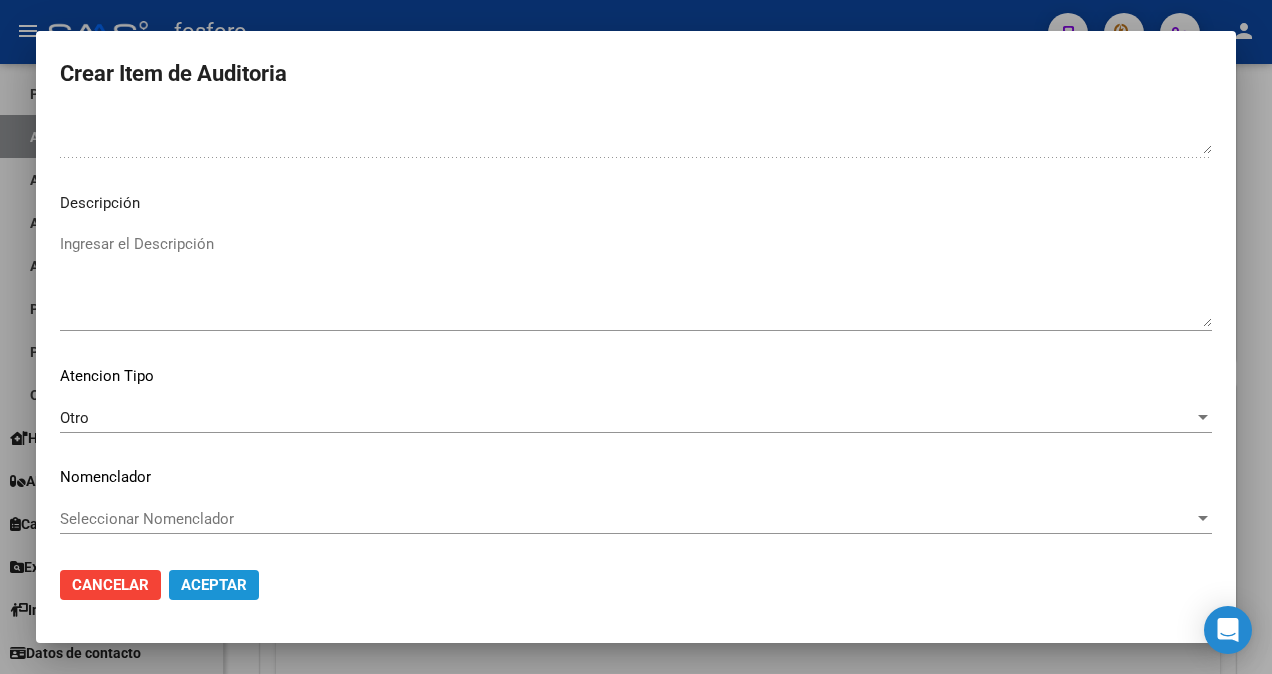 click on "Aceptar" 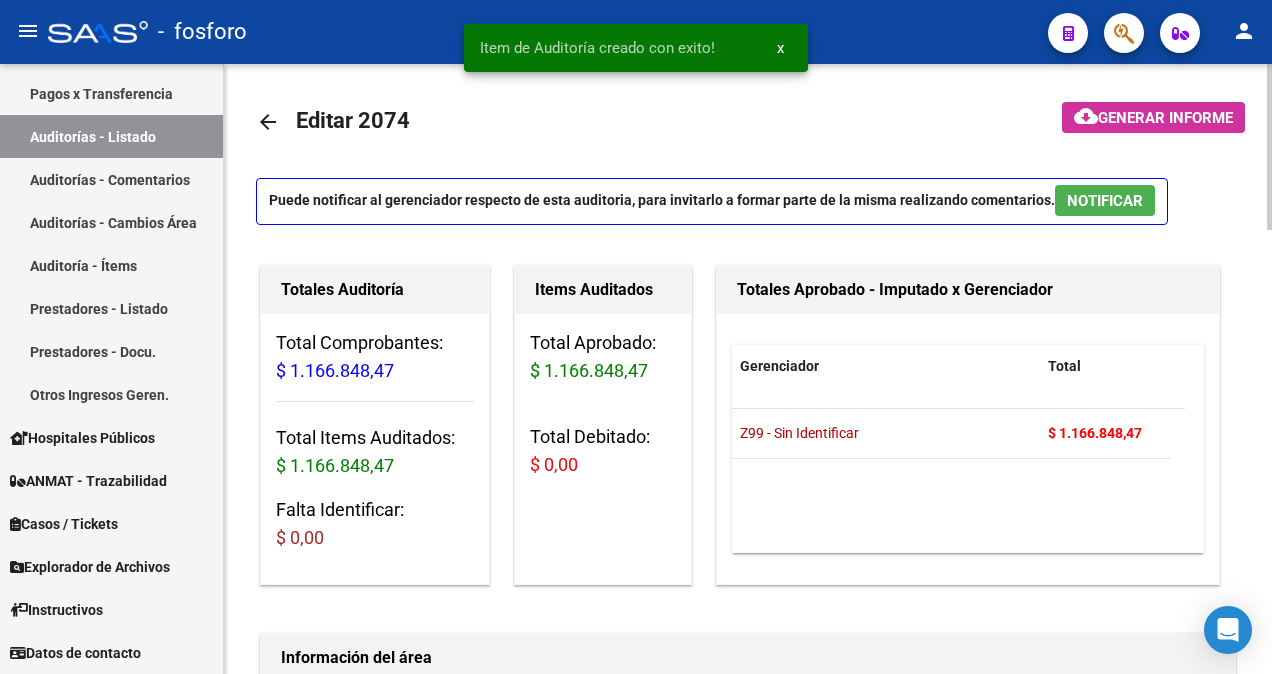 scroll, scrollTop: 0, scrollLeft: 0, axis: both 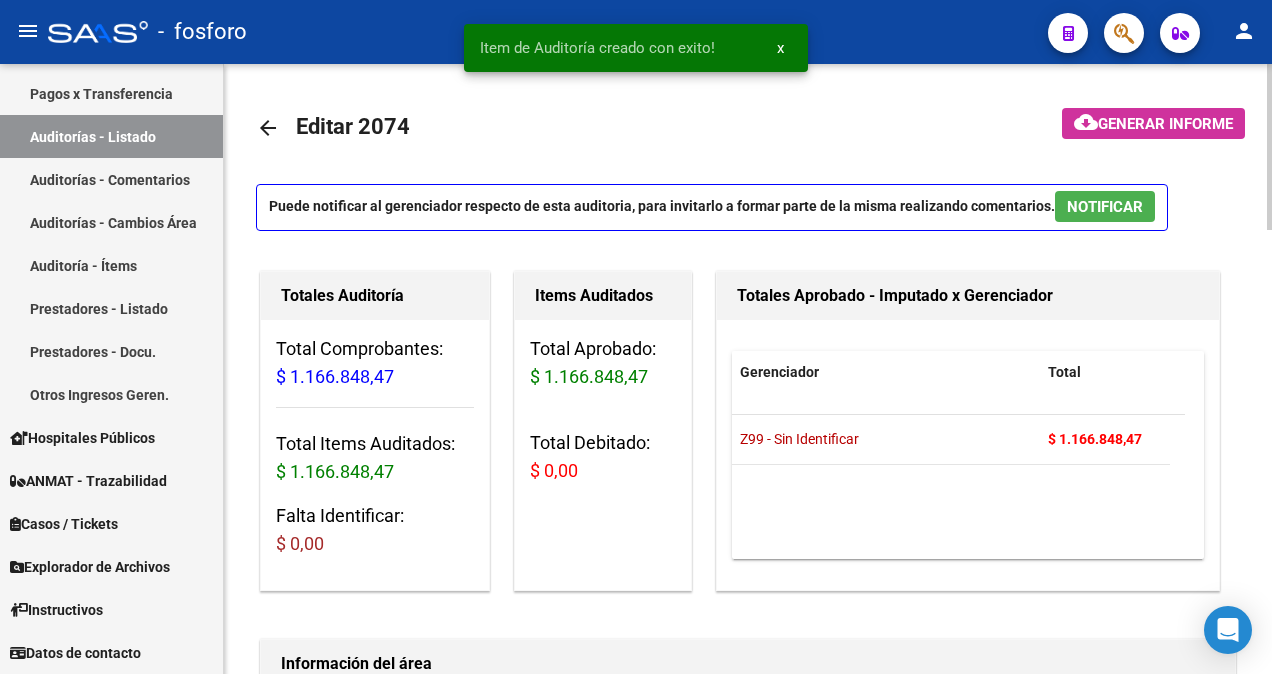 click on "cloud_download  Generar informe" 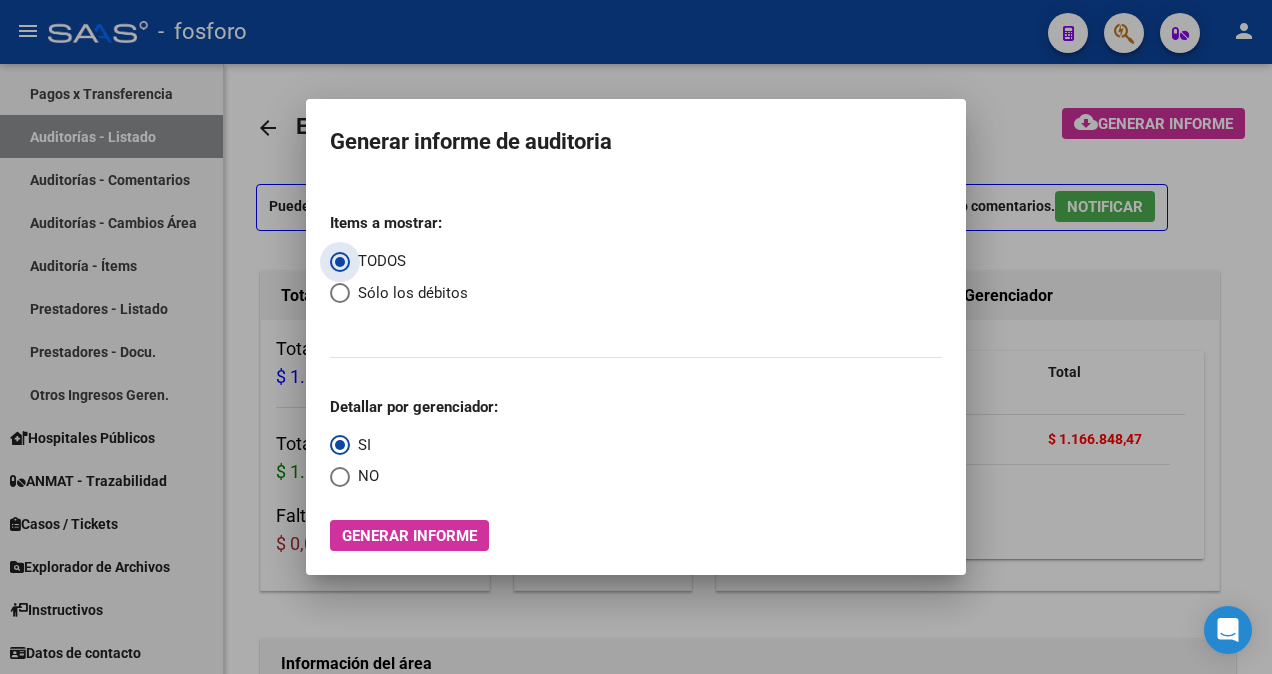 click on "Generar informe" at bounding box center [409, 536] 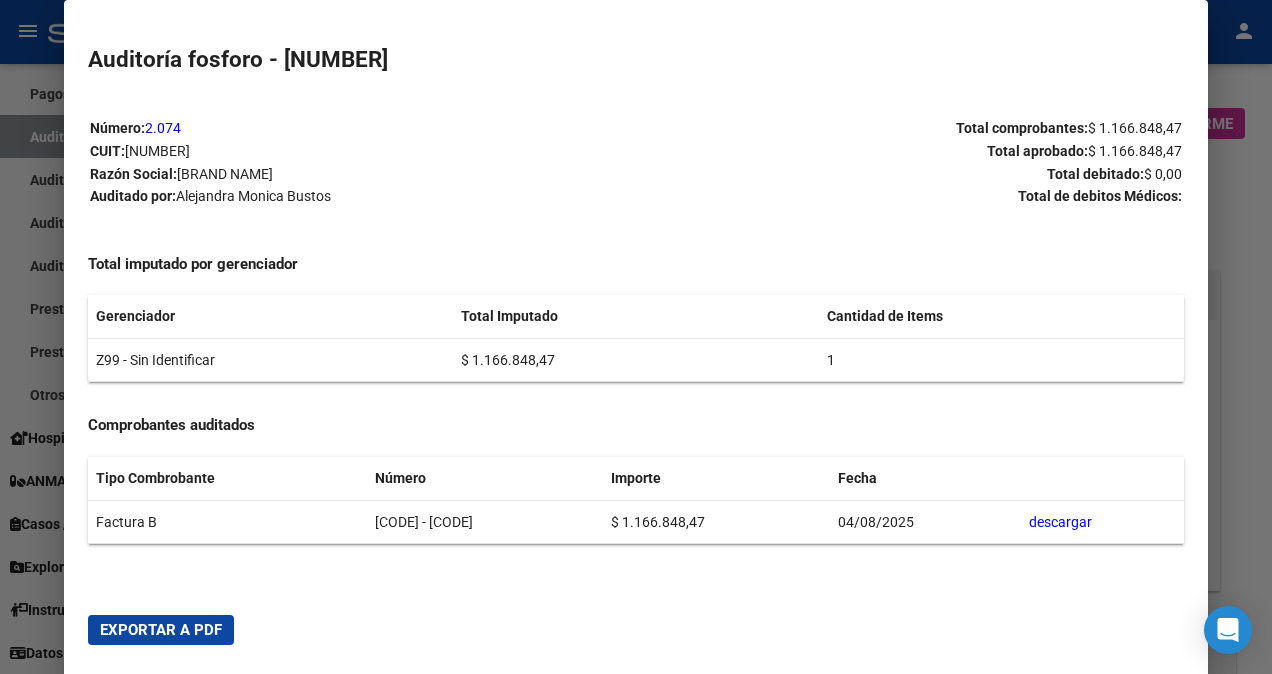 click on "Exportar a PDF" at bounding box center [161, 630] 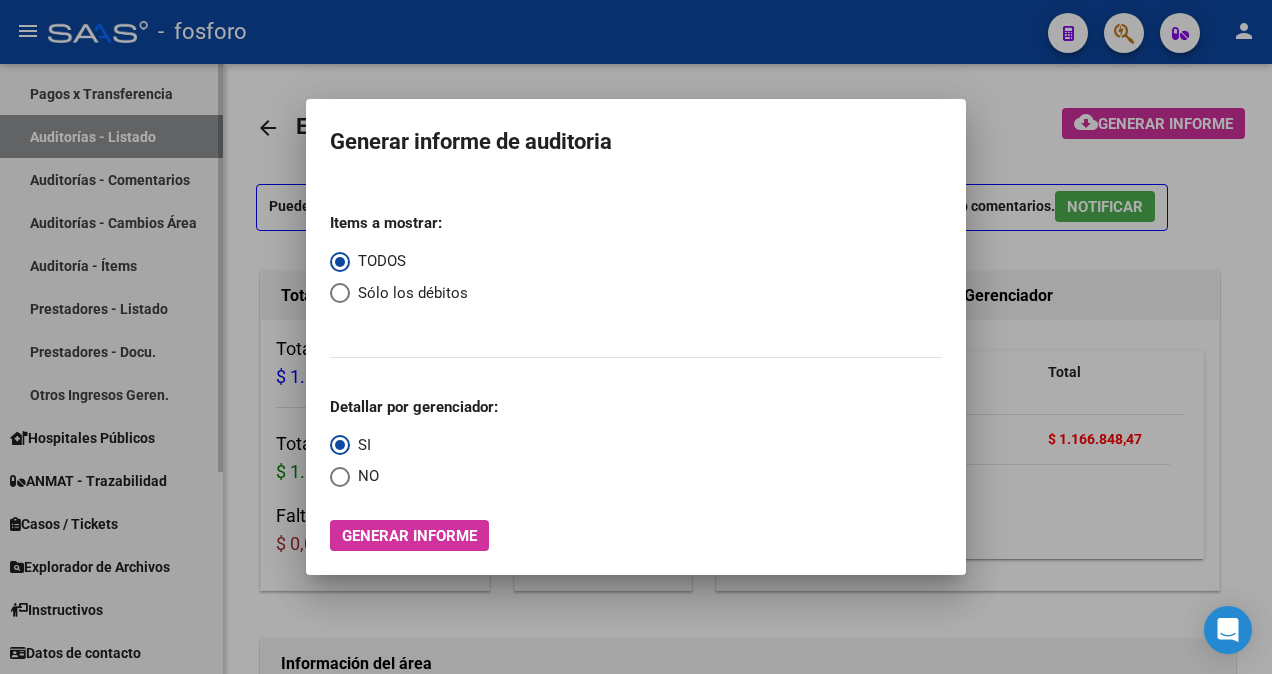 drag, startPoint x: 192, startPoint y: 268, endPoint x: 180, endPoint y: 246, distance: 25.059929 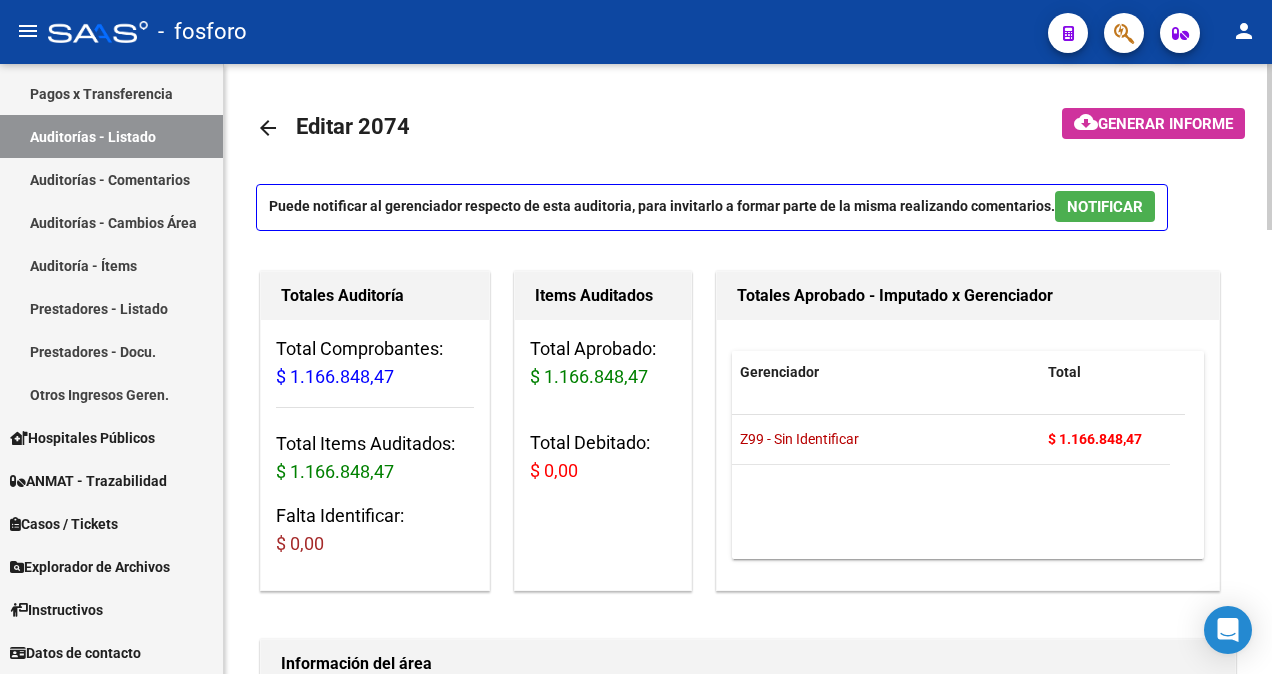 click on "arrow_back" 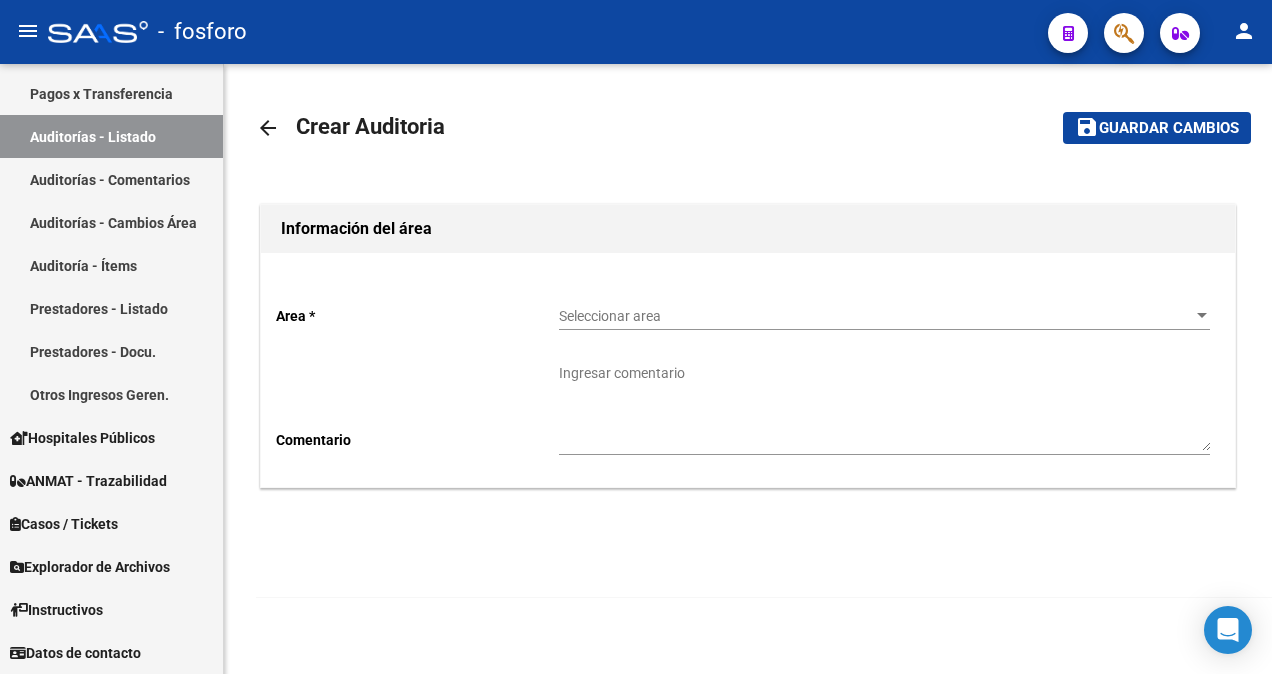 click on "arrow_back" 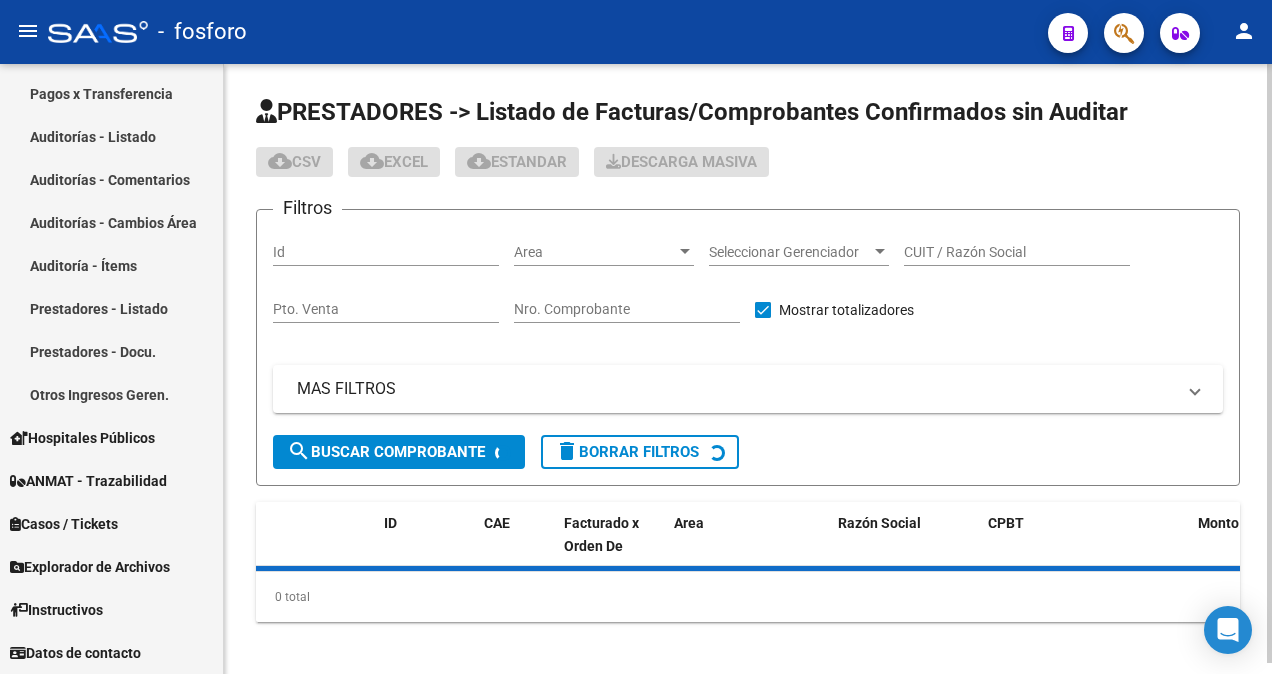 click at bounding box center [685, 252] 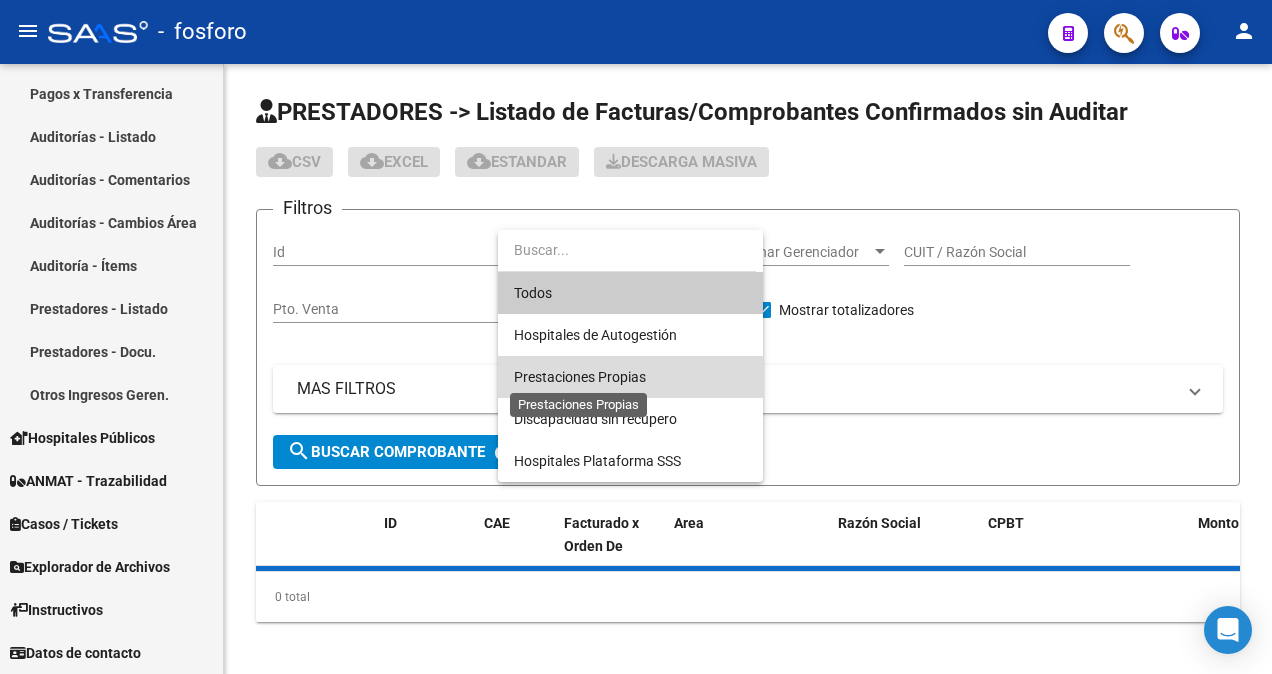 click on "Prestaciones Propias" at bounding box center [580, 377] 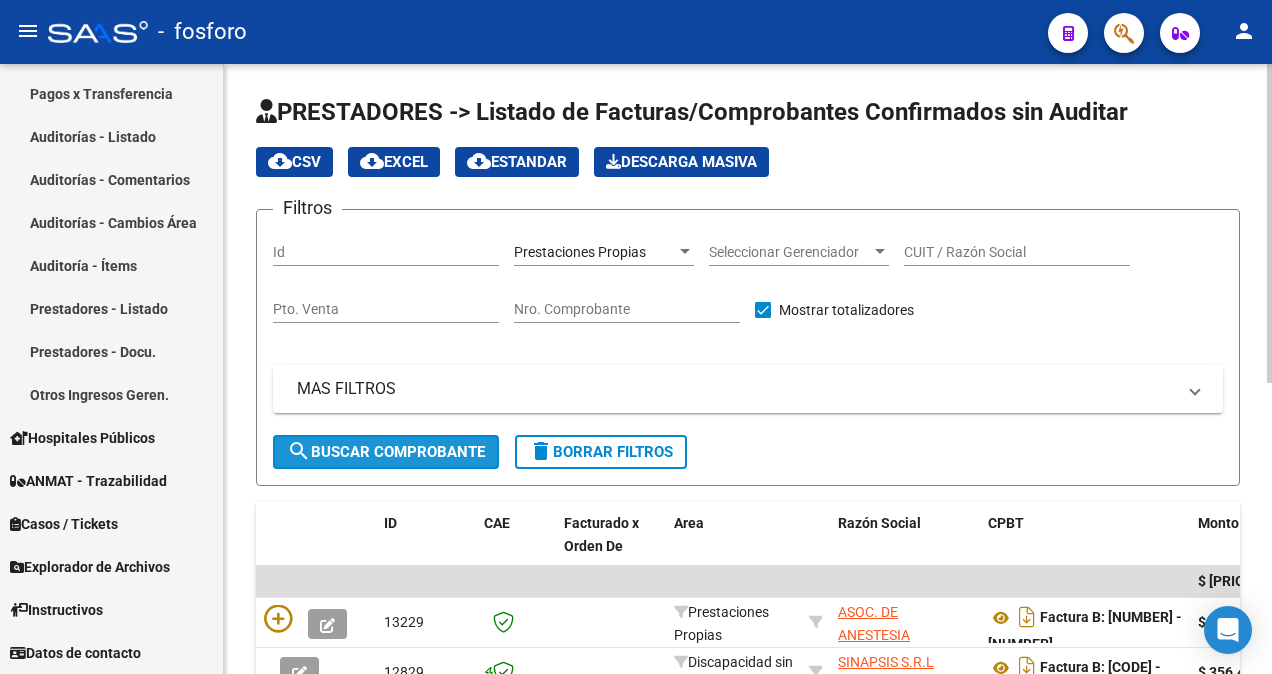 click on "search  Buscar Comprobante" 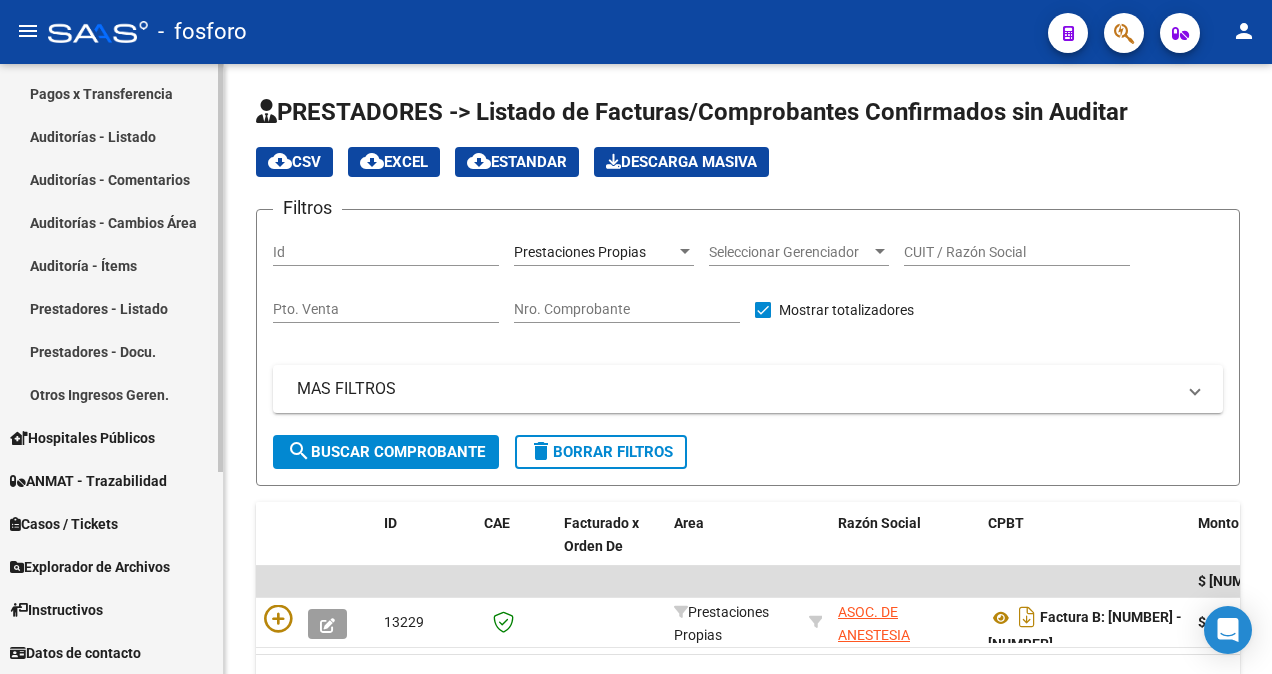 drag, startPoint x: 157, startPoint y: 245, endPoint x: 160, endPoint y: 232, distance: 13.341664 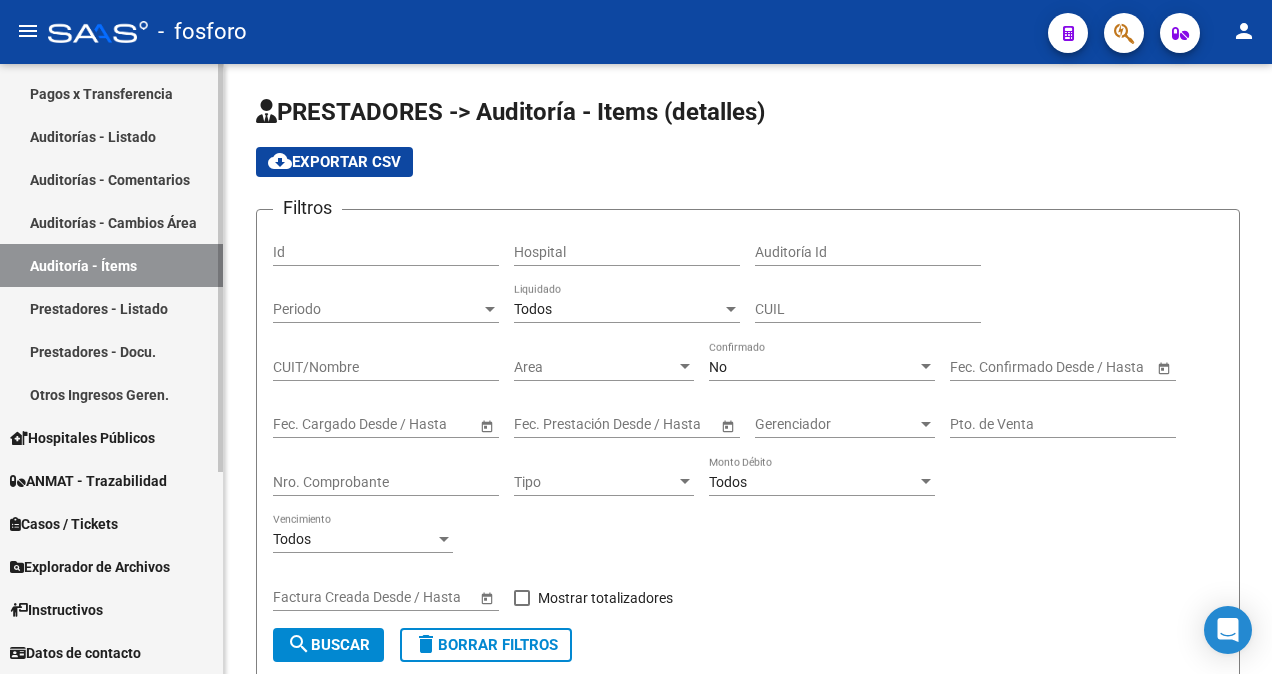 scroll, scrollTop: 101, scrollLeft: 0, axis: vertical 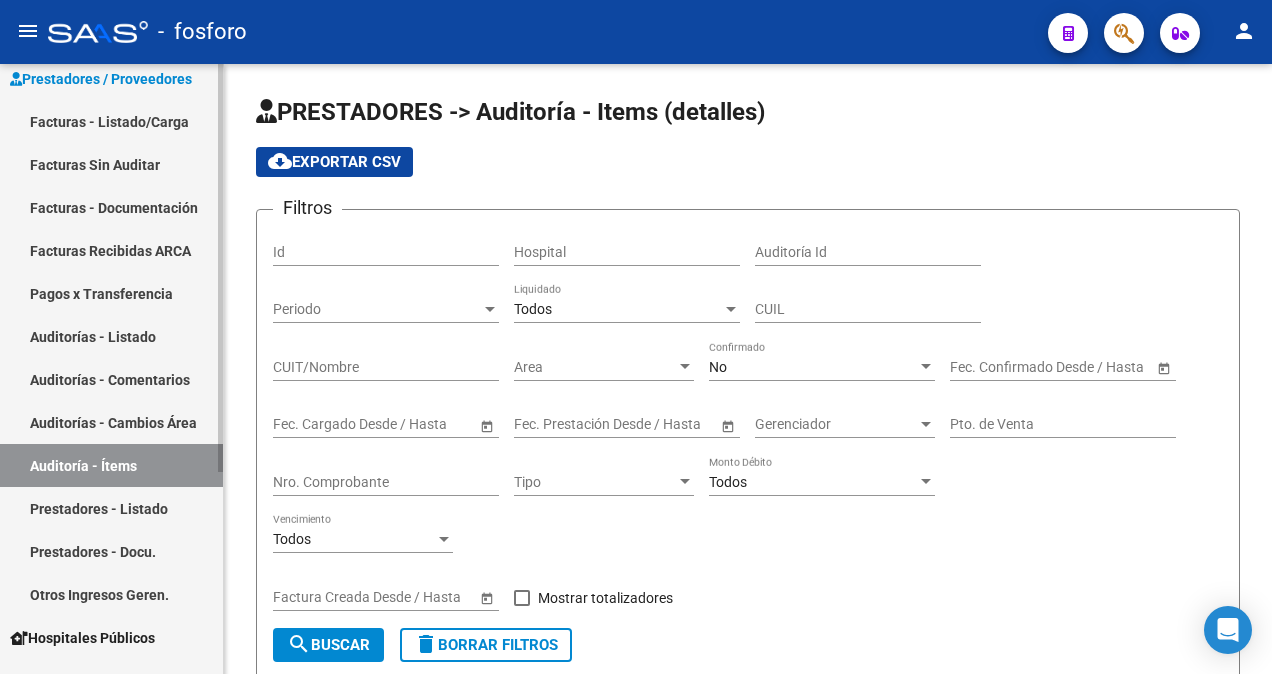 click on "Facturas - Listado/Carga" at bounding box center (111, 121) 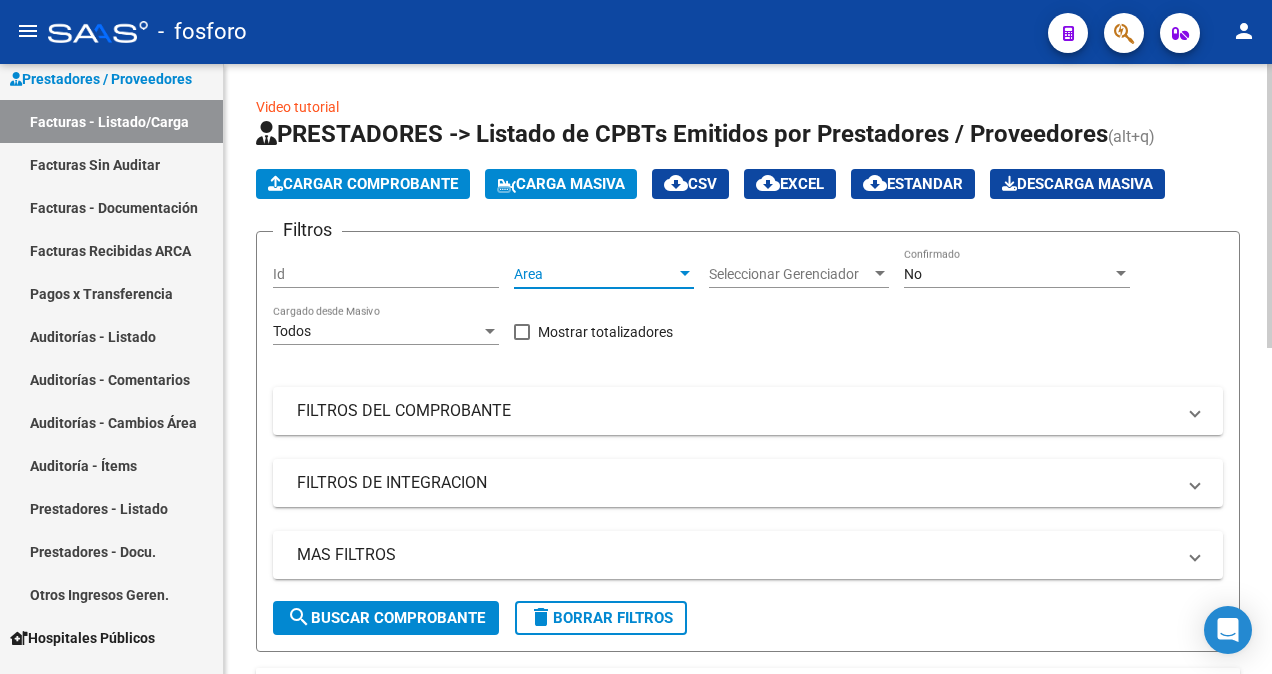 click at bounding box center (685, 274) 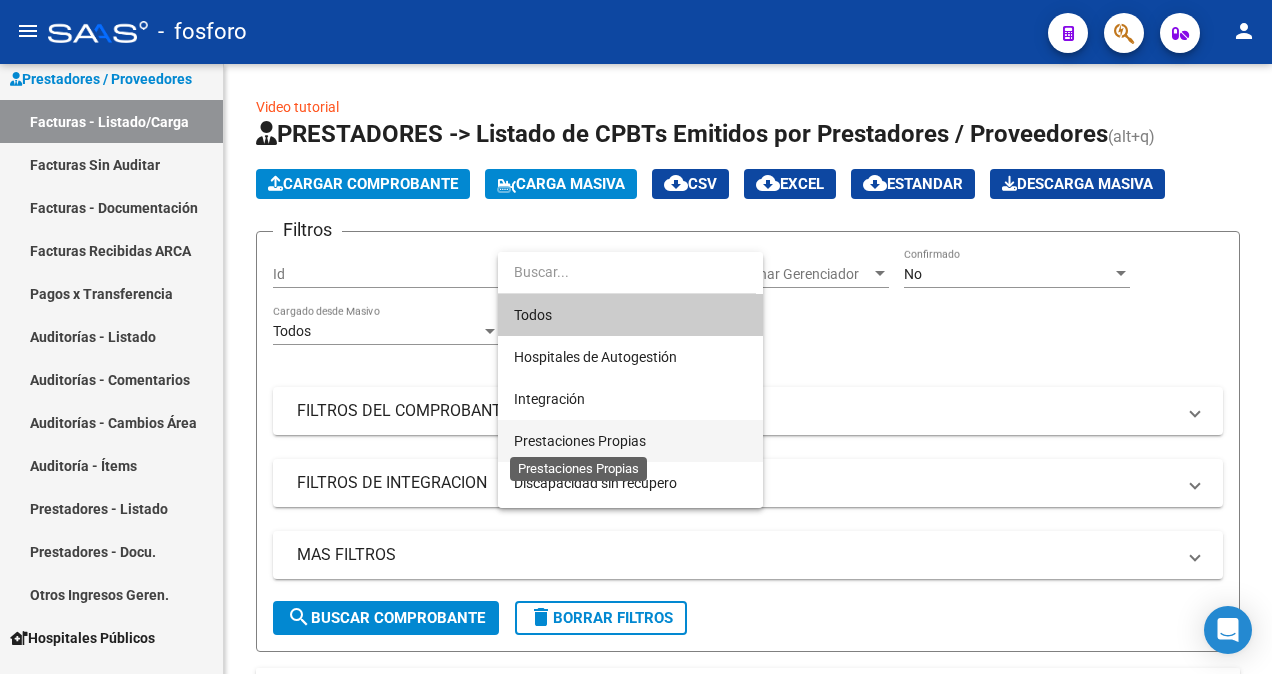 click on "Prestaciones Propias" at bounding box center (580, 441) 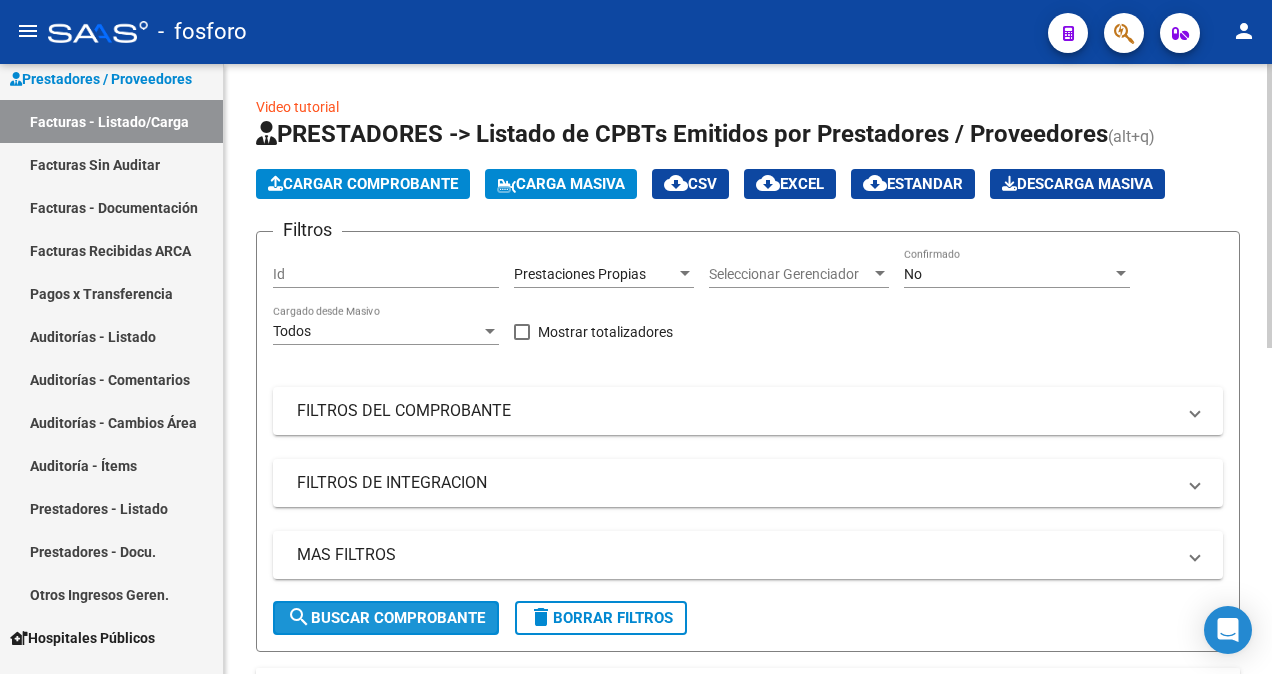 click on "search  Buscar Comprobante" 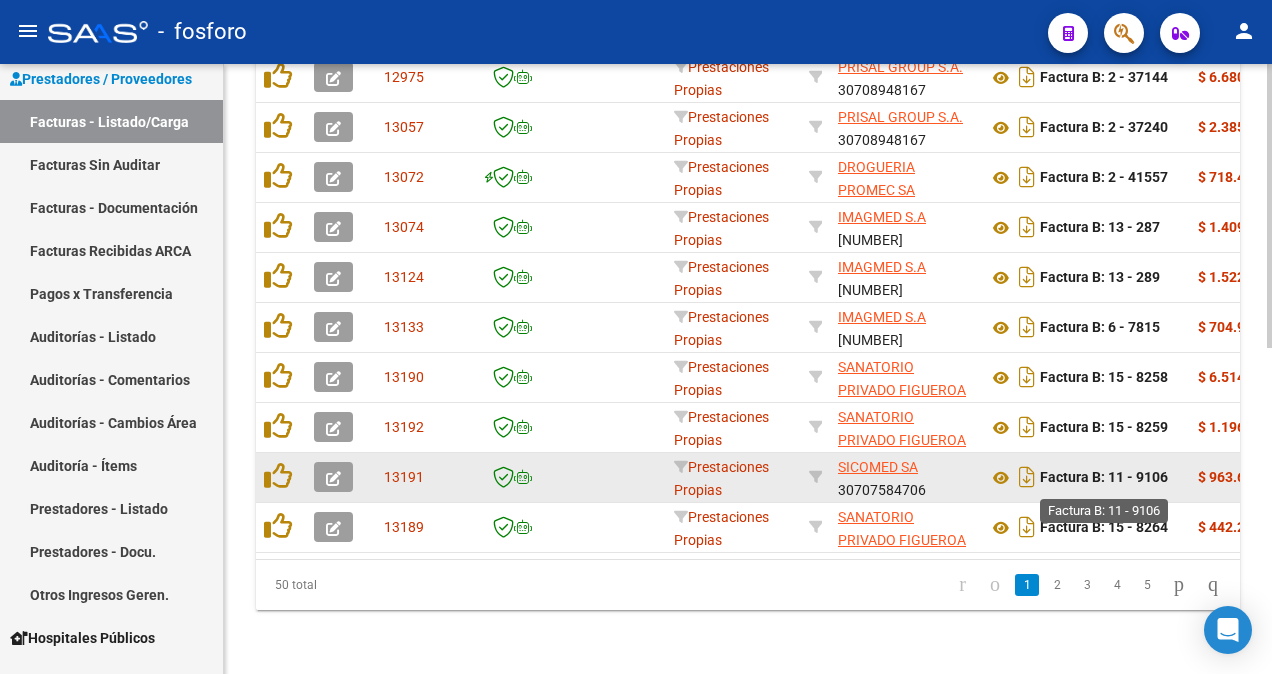 scroll, scrollTop: 701, scrollLeft: 0, axis: vertical 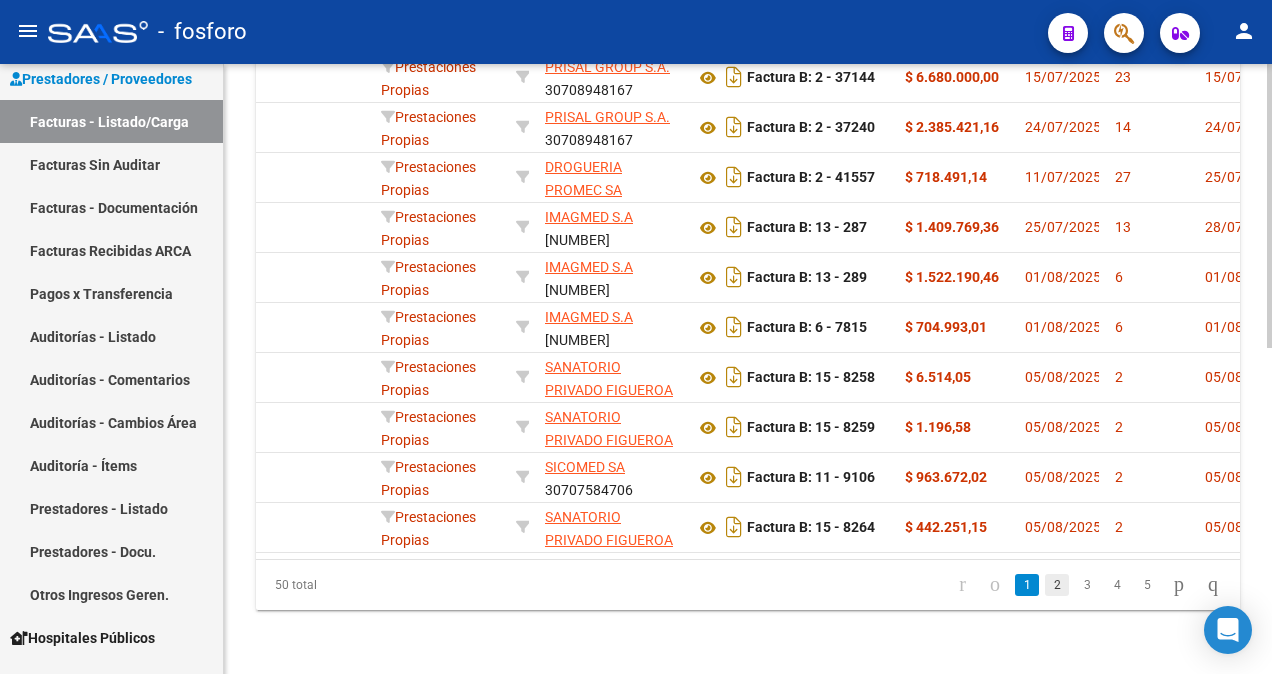 click on "2" 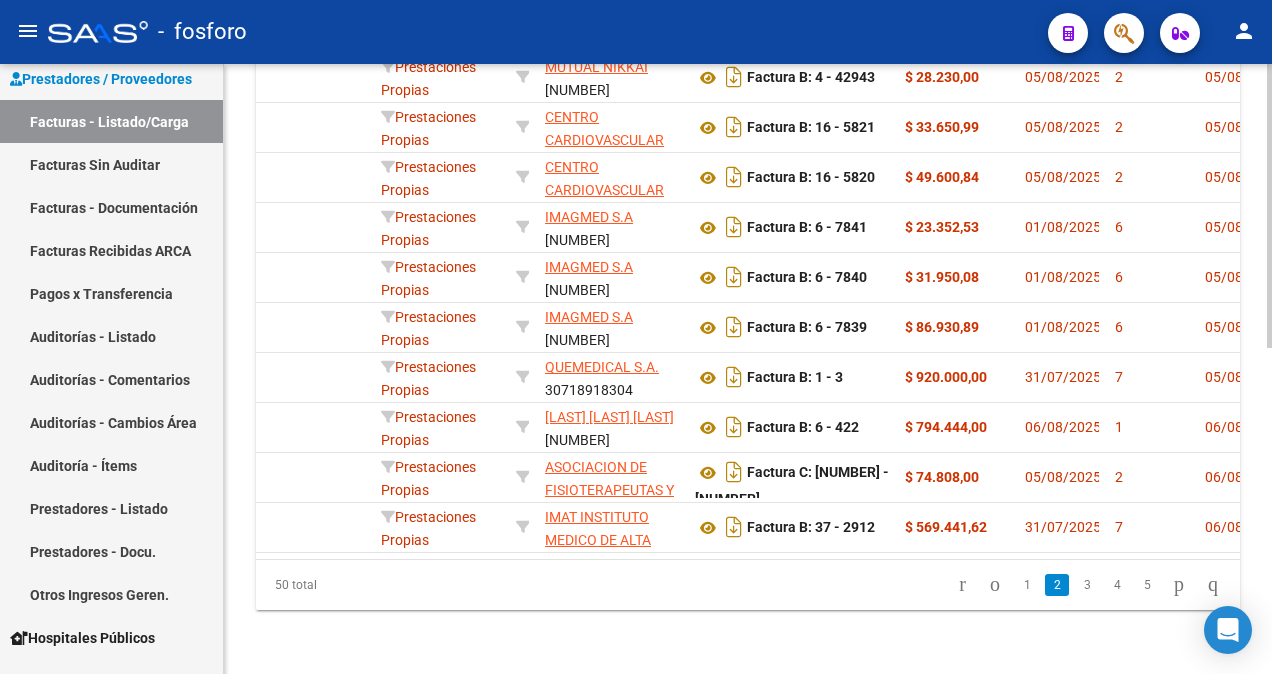 scroll, scrollTop: 701, scrollLeft: 0, axis: vertical 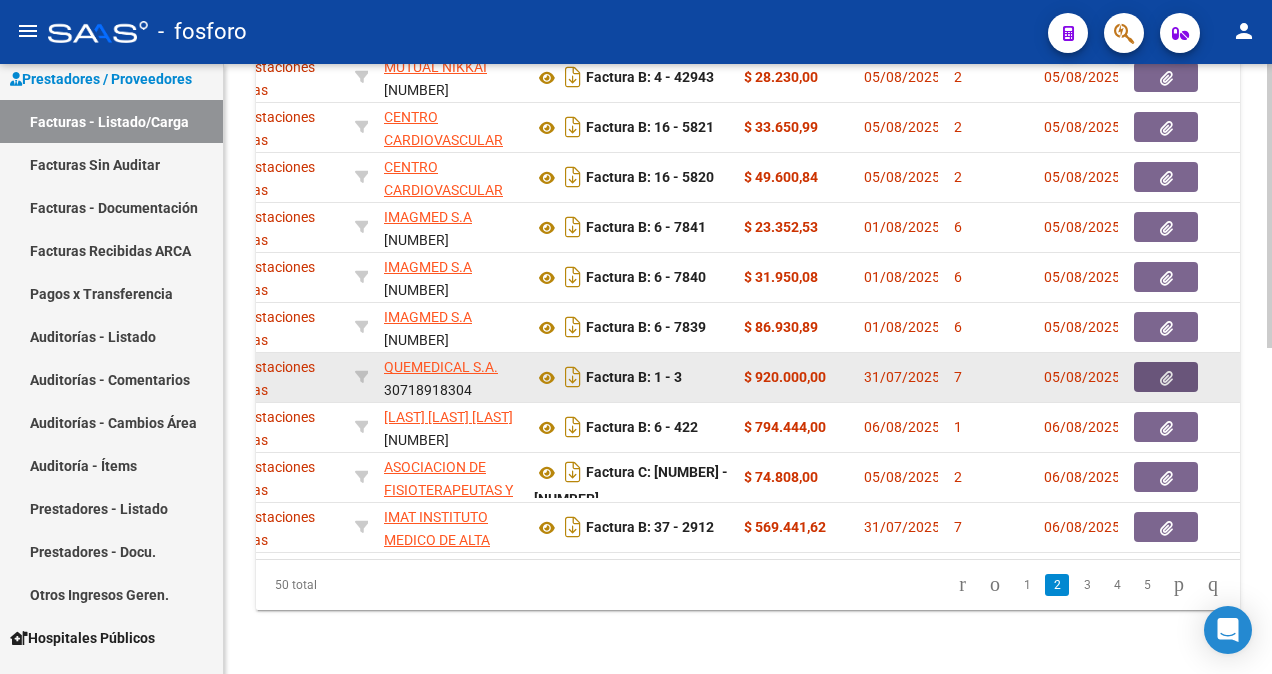 click 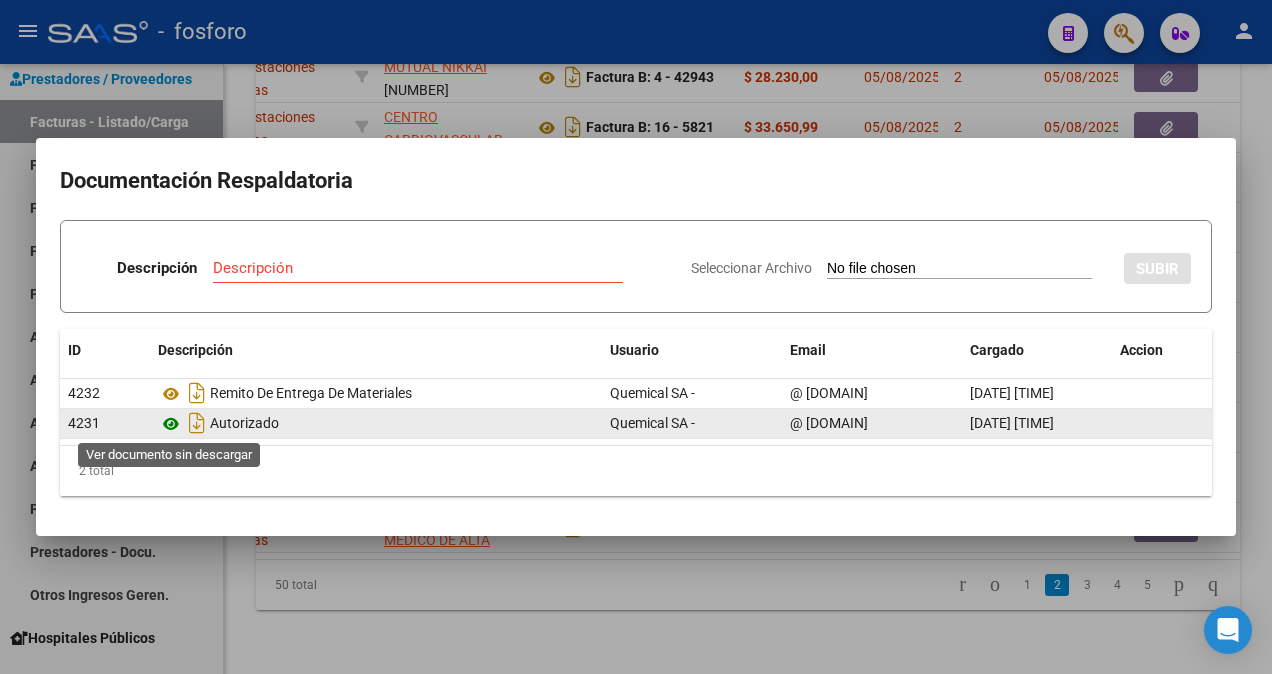click 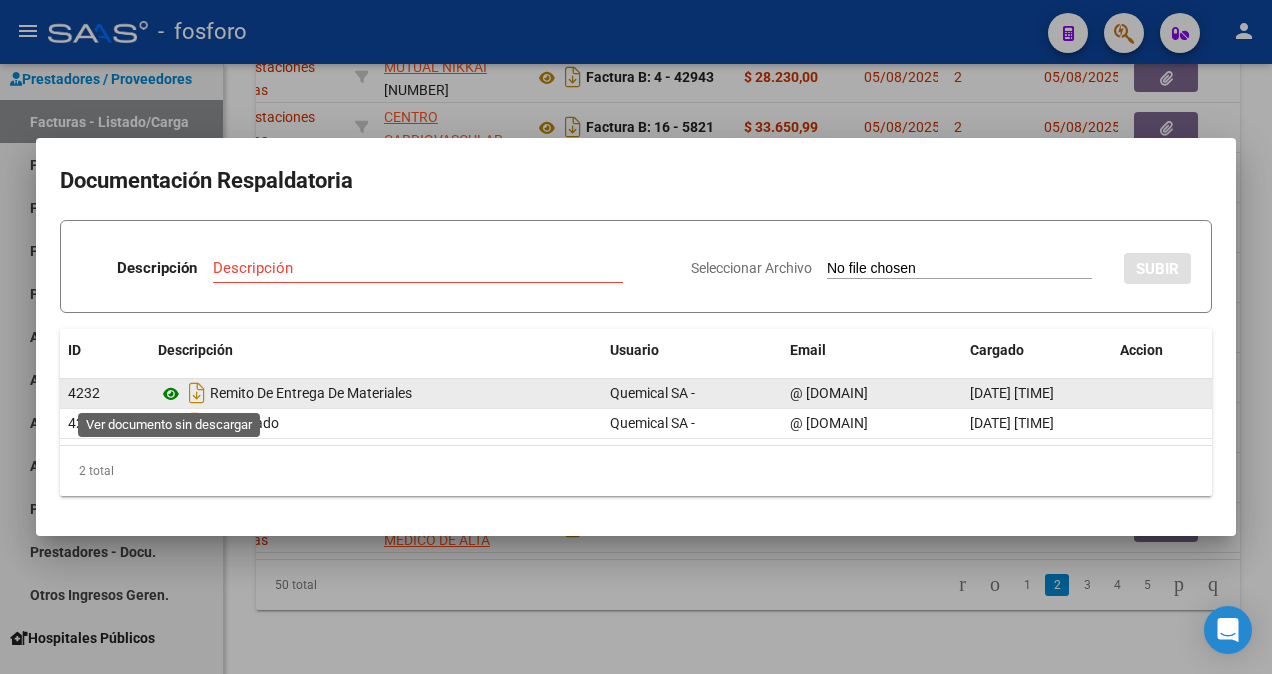 click 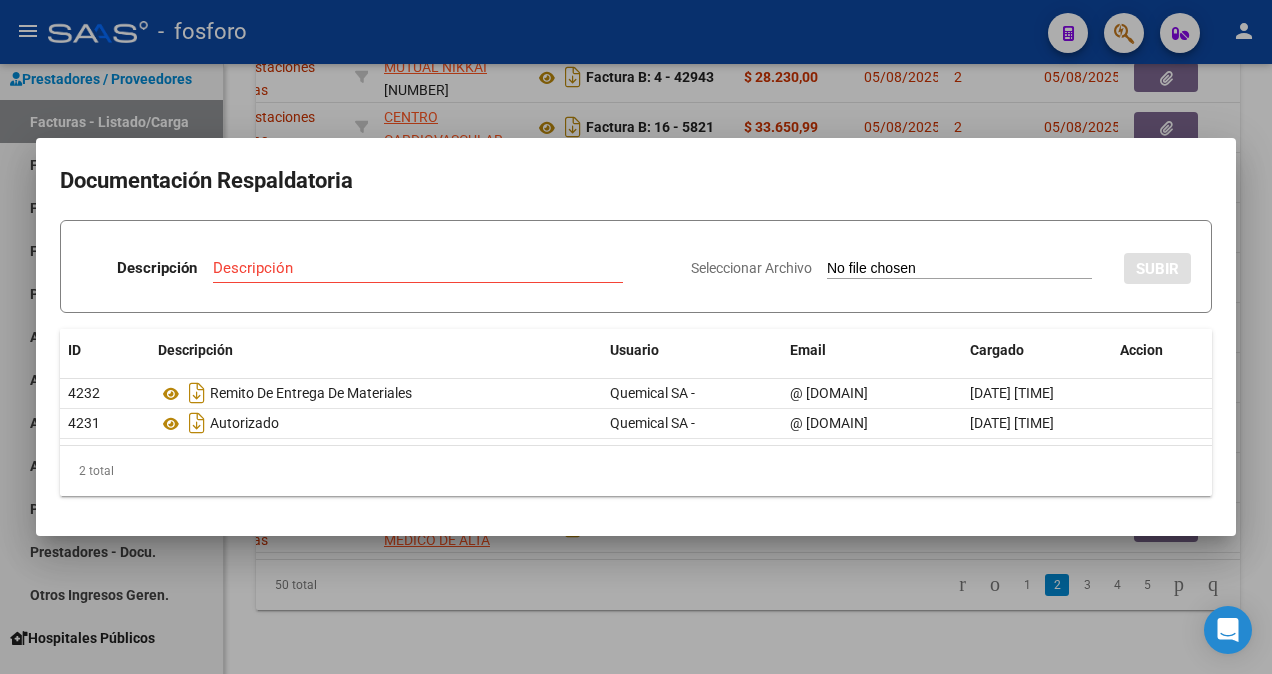 click at bounding box center [636, 337] 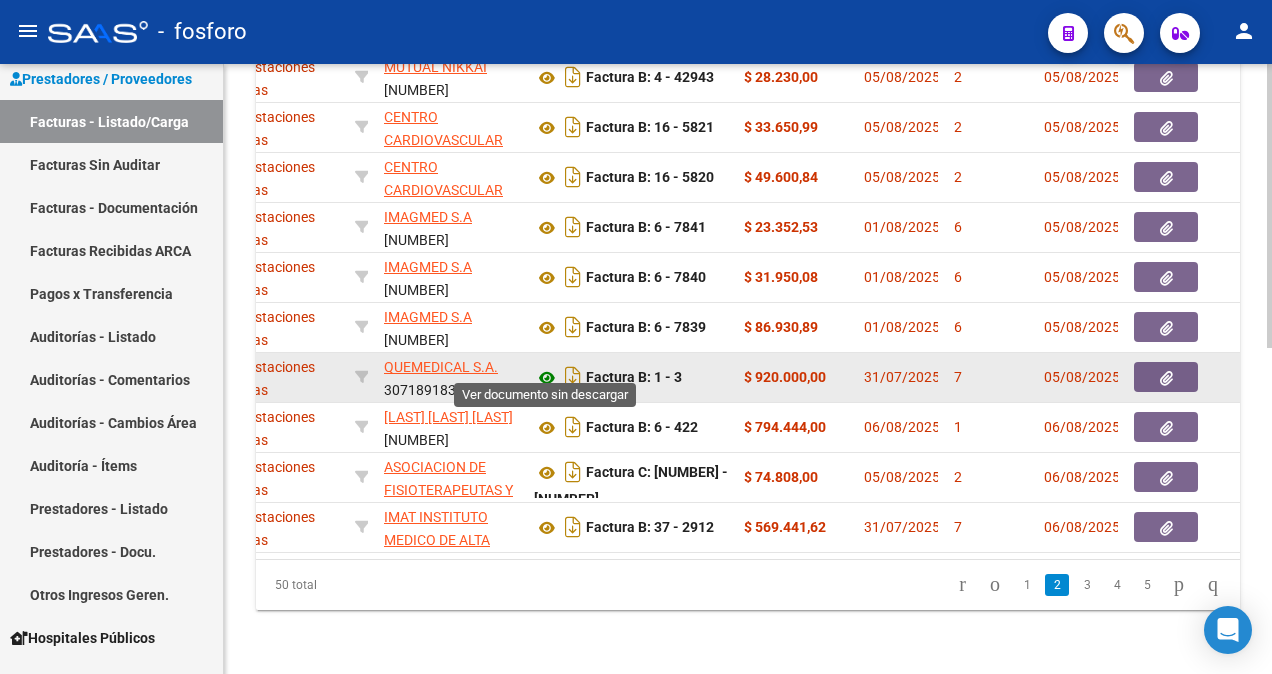 click 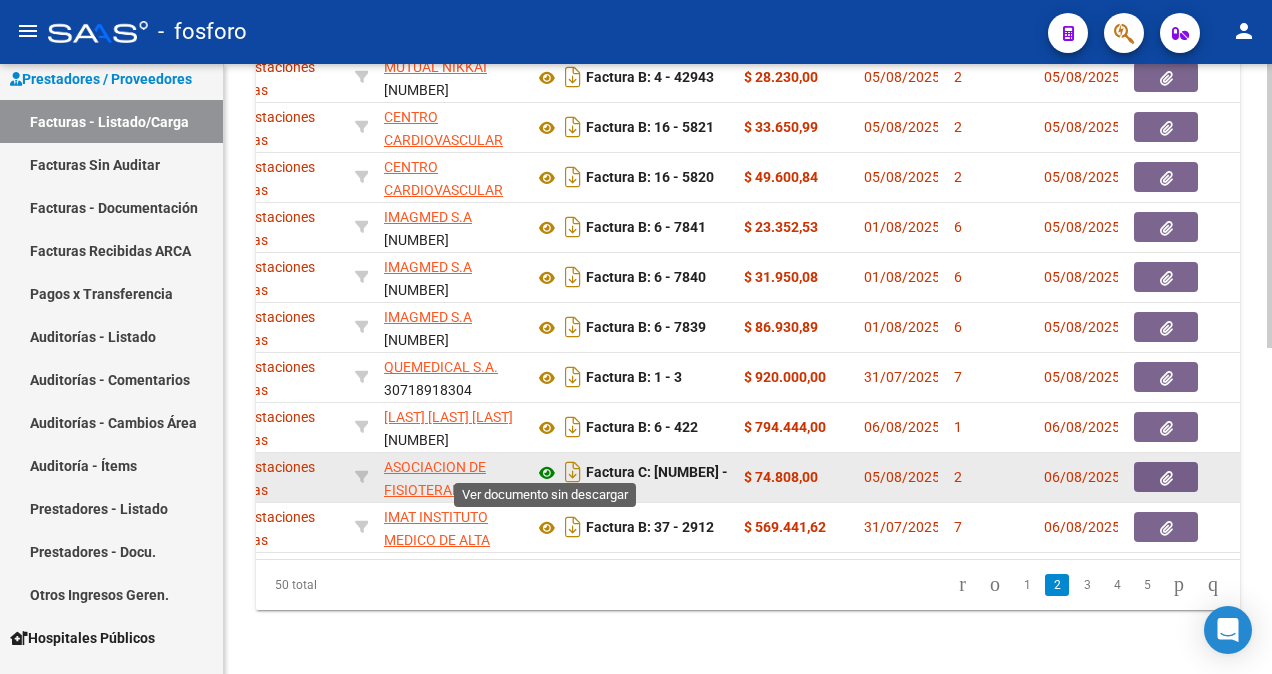 click 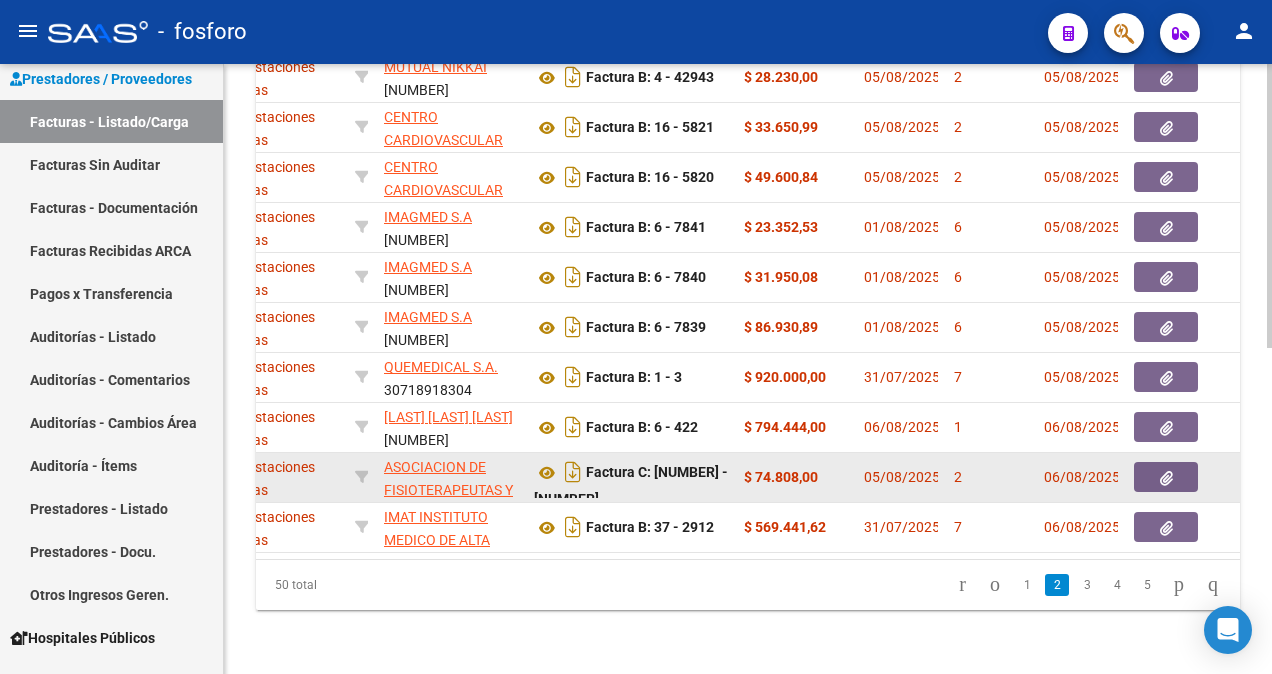 click 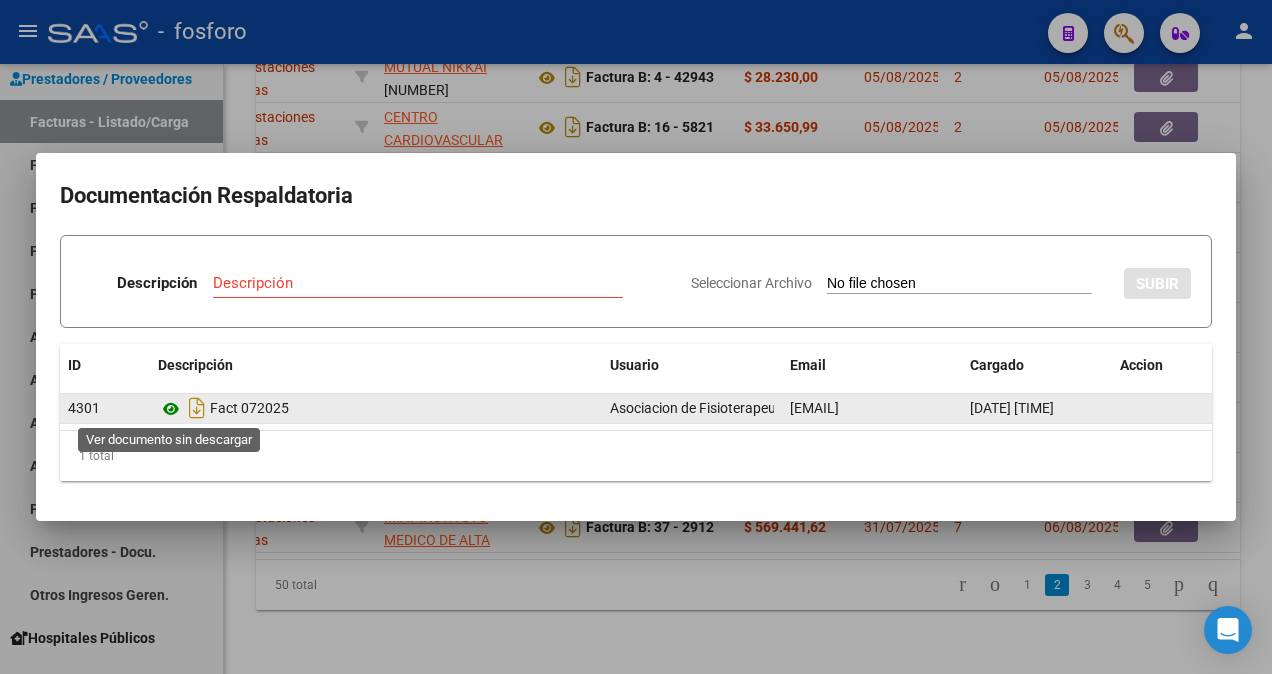 click 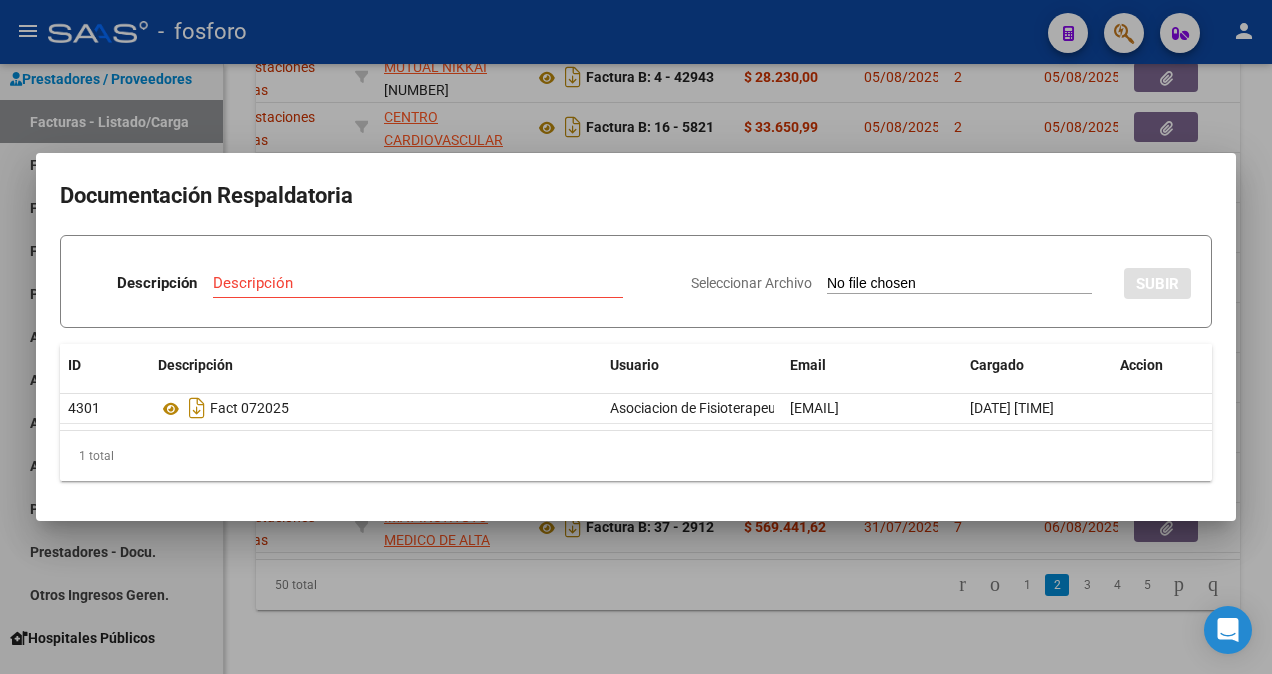 click at bounding box center [636, 337] 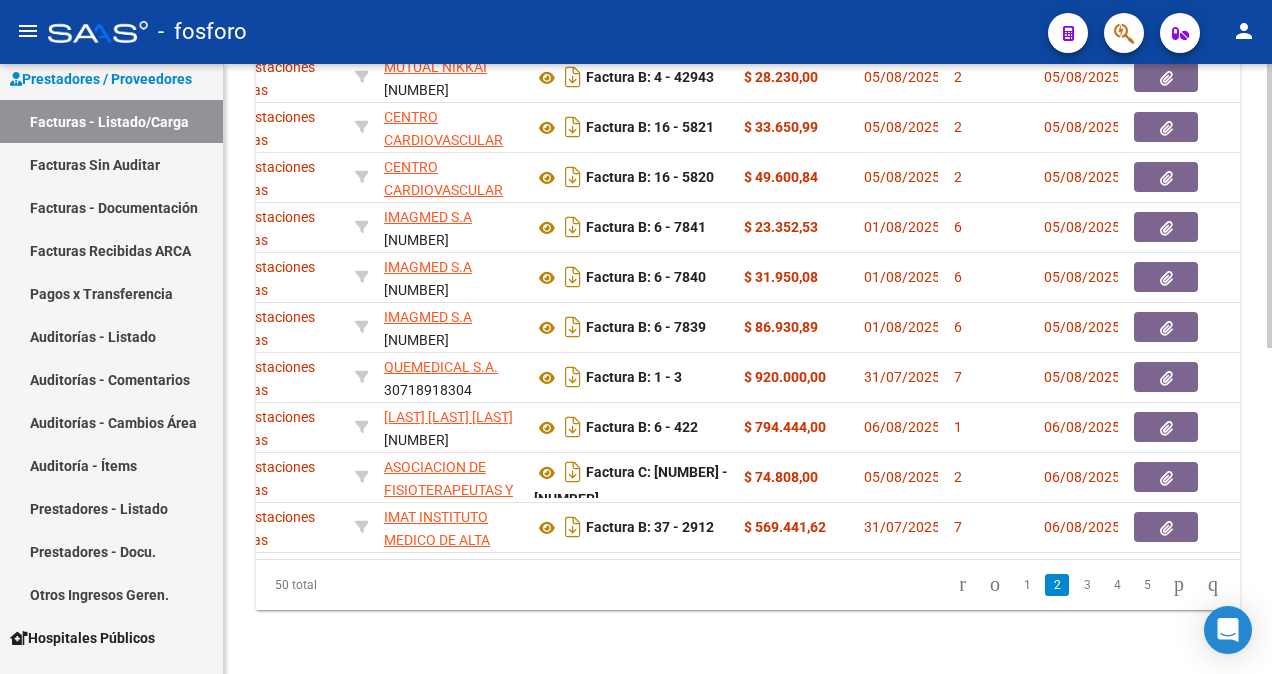 click on "13186  Prestaciones Propias MUTUAL NIKKAI    [PHONE]   Factura B: 4 - 42943  $ 28.230,00 [DATE] [NUMBER] [DATE]  -      PRESTACIONES JULIO 2025
[DATE] [DATE] NIKKAI - [EMAIL]
13184  Prestaciones Propias CENTRO CARDIOVASCULAR DE MAR DEL PLATA S.A.    [PHONE]   Factura B: 16 - 5821  $ 33.650,99 [DATE] [NUMBER] [DATE]  -     [DATE] [DATE] Sanatorio Belgrano (Centro Cardiovascular MDP) - [EMAIL]
13183  Prestaciones Propias CENTRO CARDIOVASCULAR DE MAR DEL PLATA S.A.    [PHONE]   Factura B: 16 - 5820  $ 49.600,84 [DATE] [NUMBER] [DATE]  -     [DATE] [DATE] Sanatorio Belgrano (Centro Cardiovascular MDP) - [EMAIL]
13178  Prestaciones Propias IMAGMED S.A    [PHONE]   Factura B: 6 - 7841  $ 23.352,53 [DATE] [NUMBER] [DATE]  -      FC COMP POR INCREMENTO DE VALORES PERIODO 2025-06 SOBRE FC 7815  [DATE] - Clinica Modelo de Lanus [EMAIL]
13177" 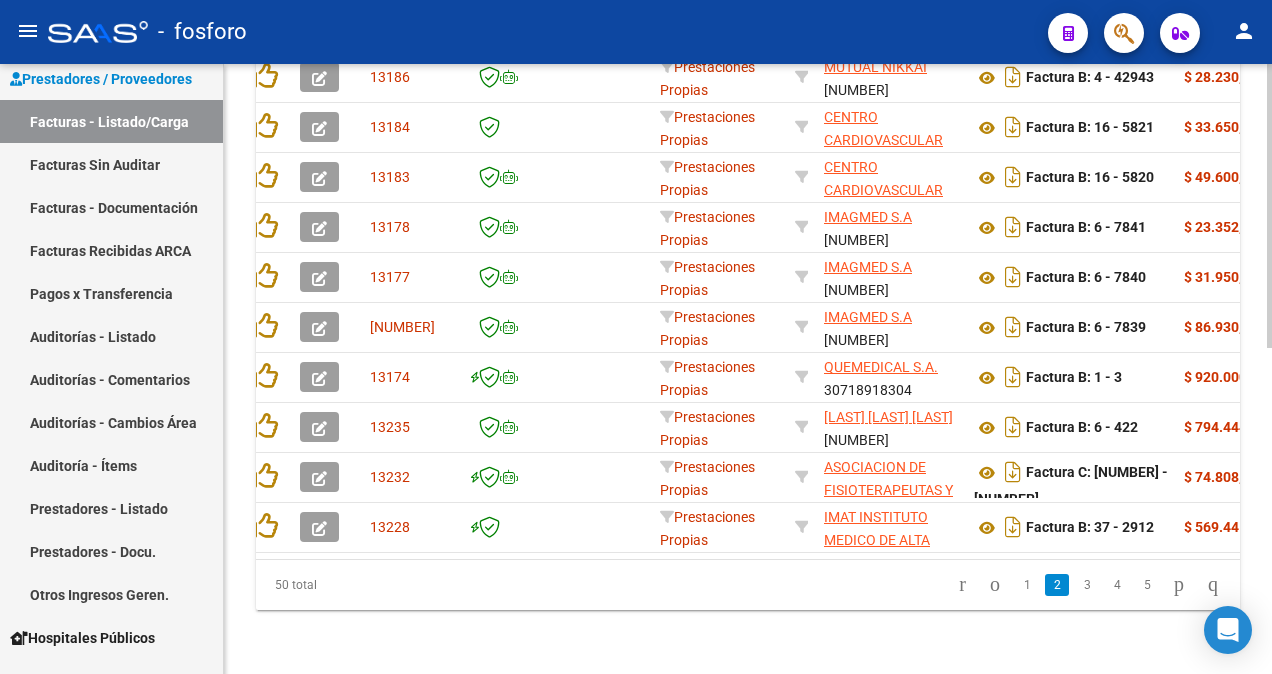 scroll, scrollTop: 0, scrollLeft: 0, axis: both 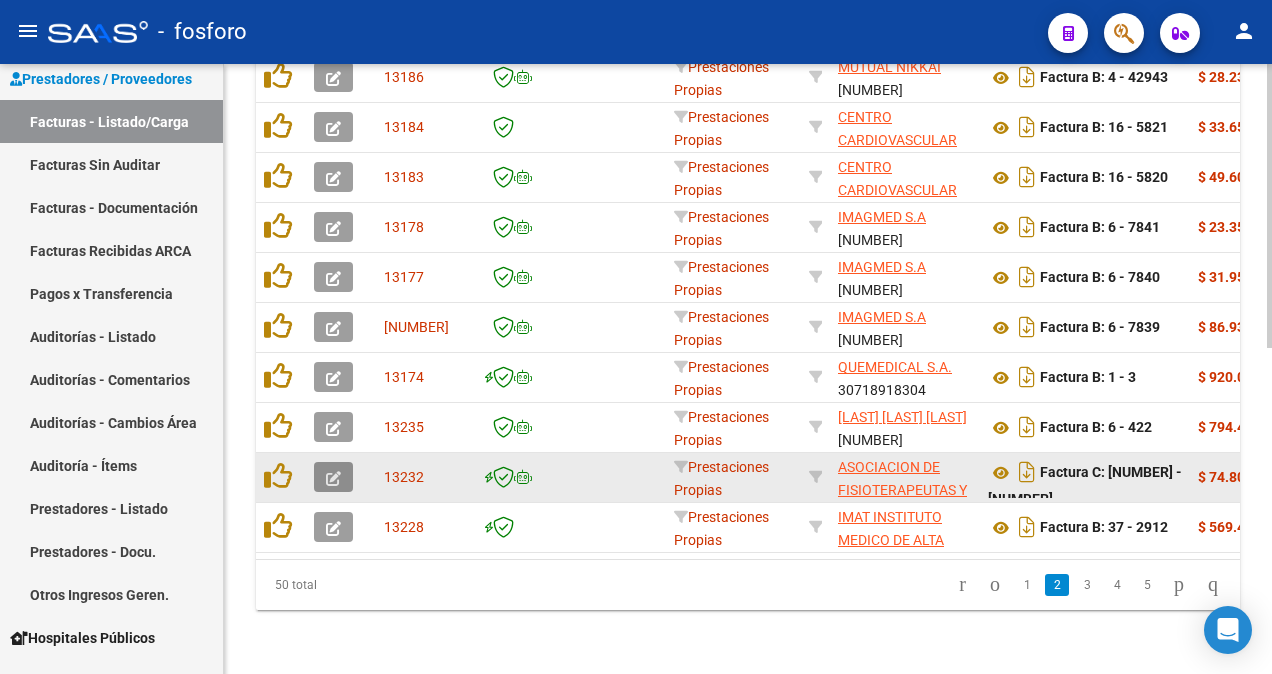 click 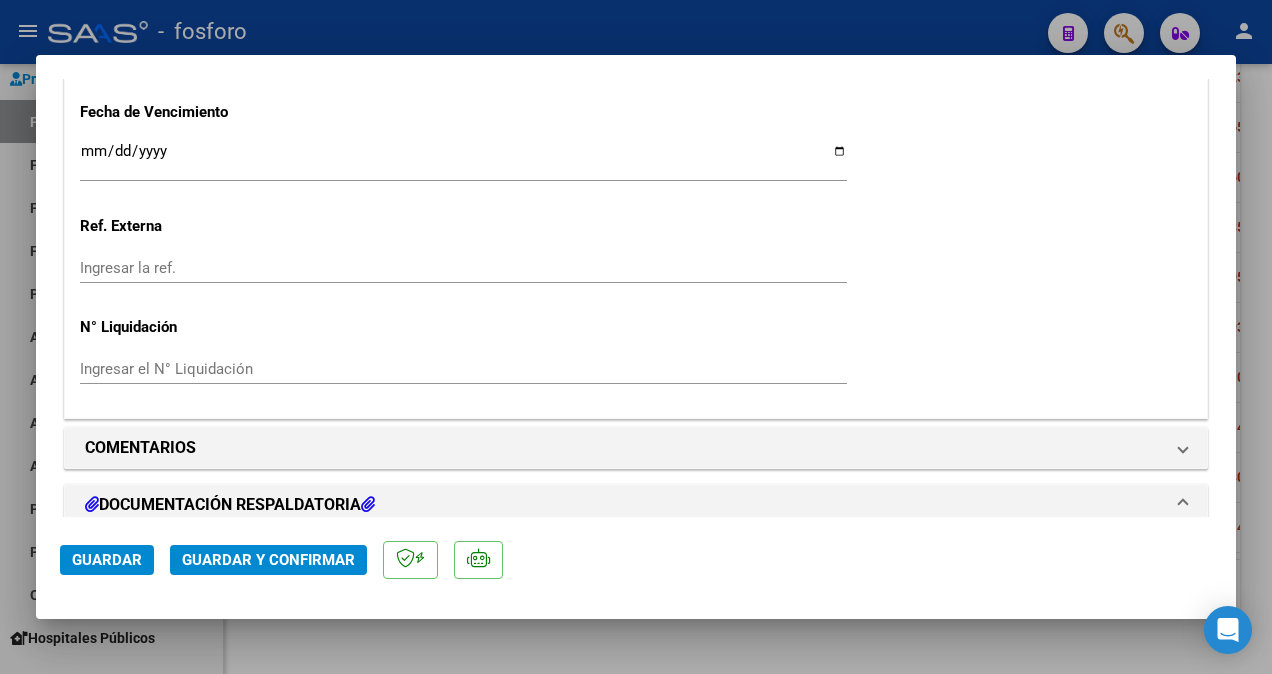 scroll, scrollTop: 1300, scrollLeft: 0, axis: vertical 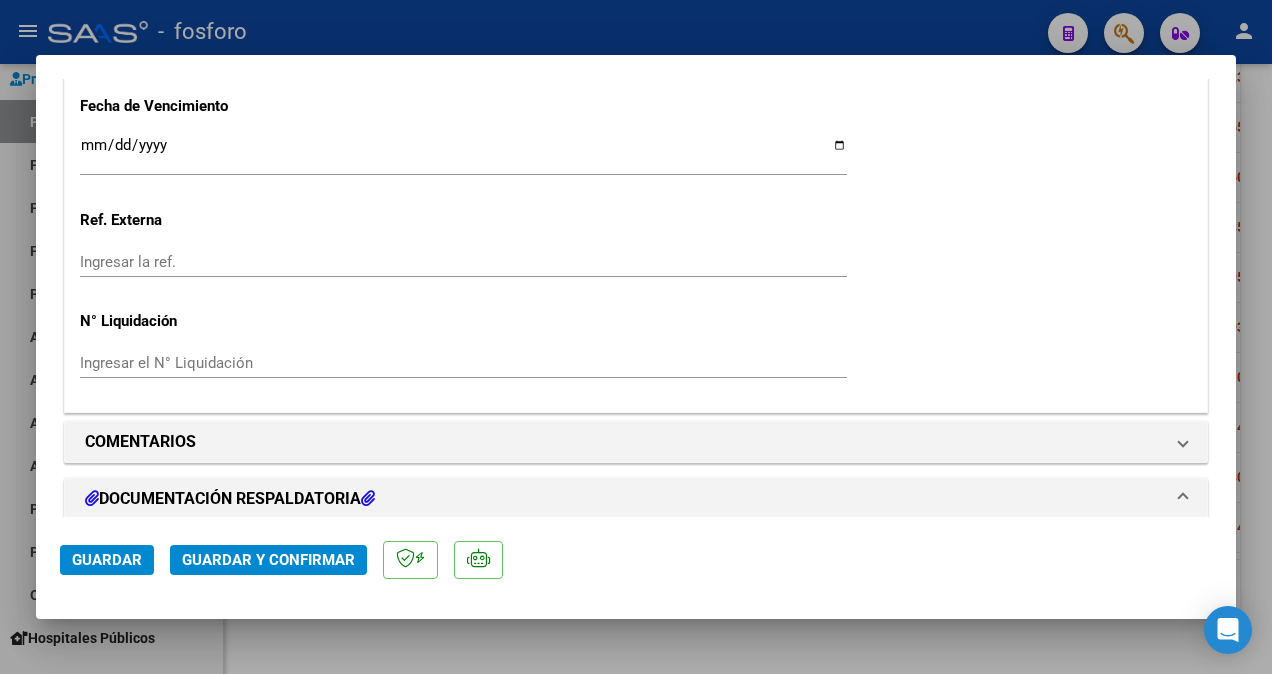 click on "Ingresar la fecha" at bounding box center [463, 153] 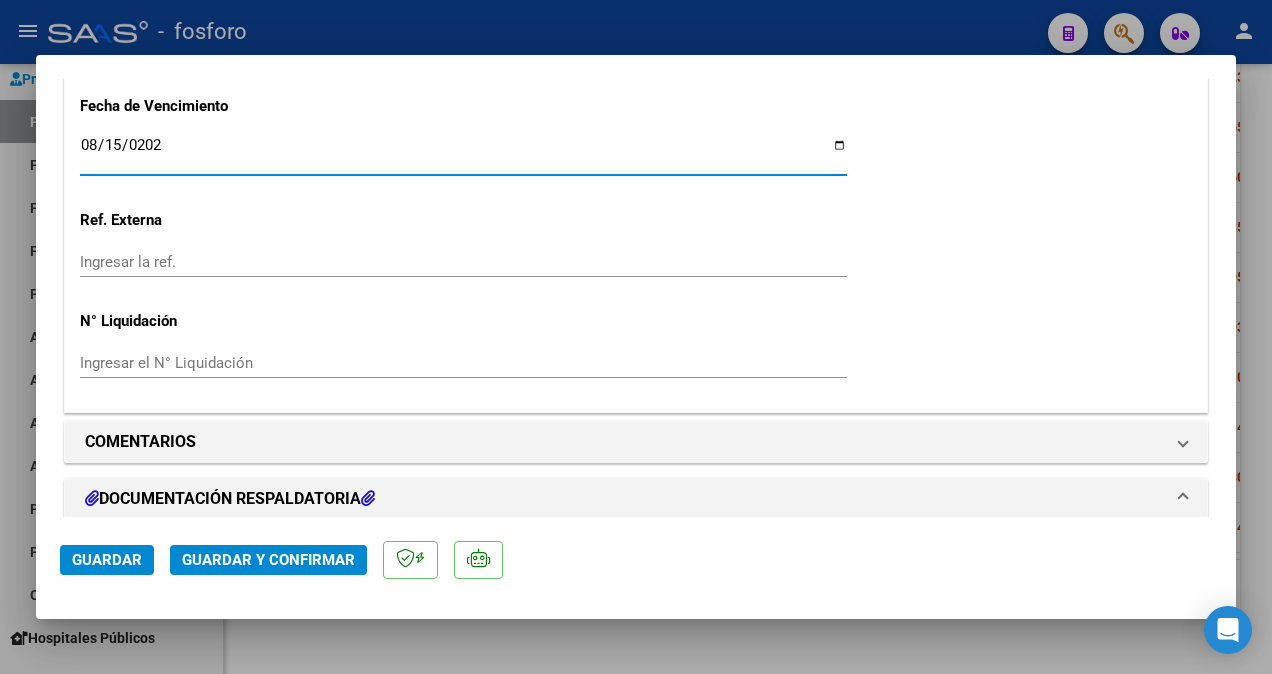 type on "2025-08-15" 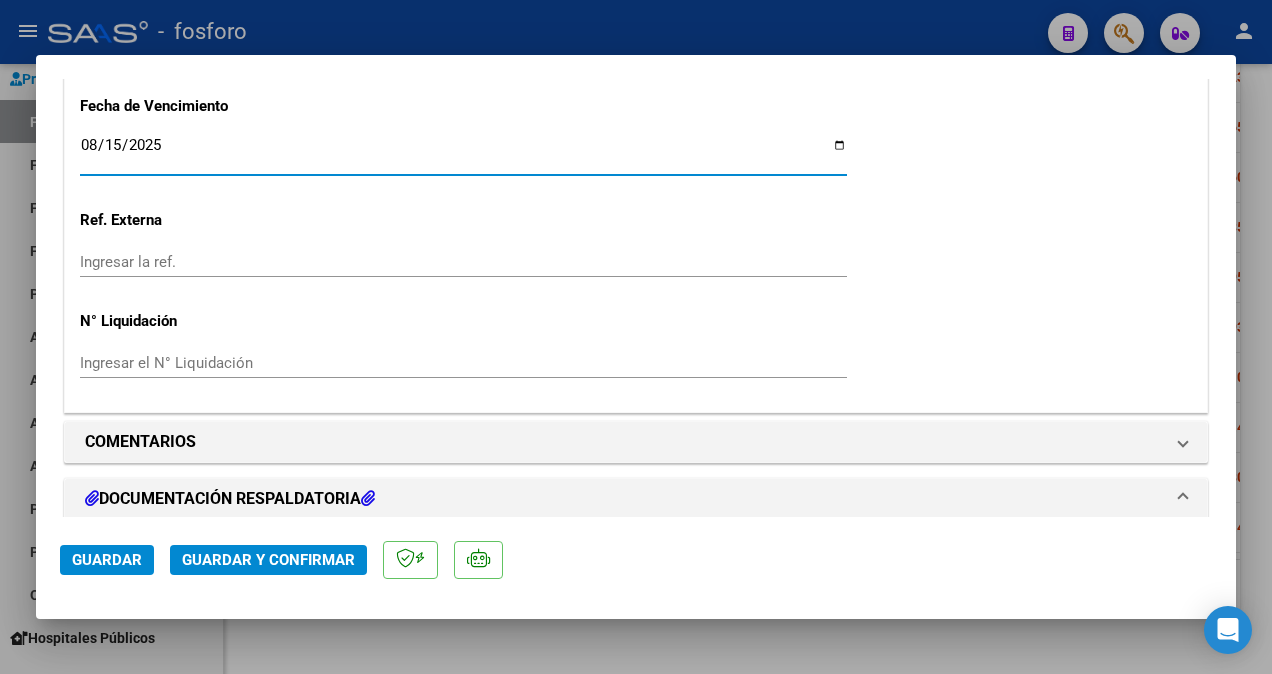 scroll, scrollTop: 1600, scrollLeft: 0, axis: vertical 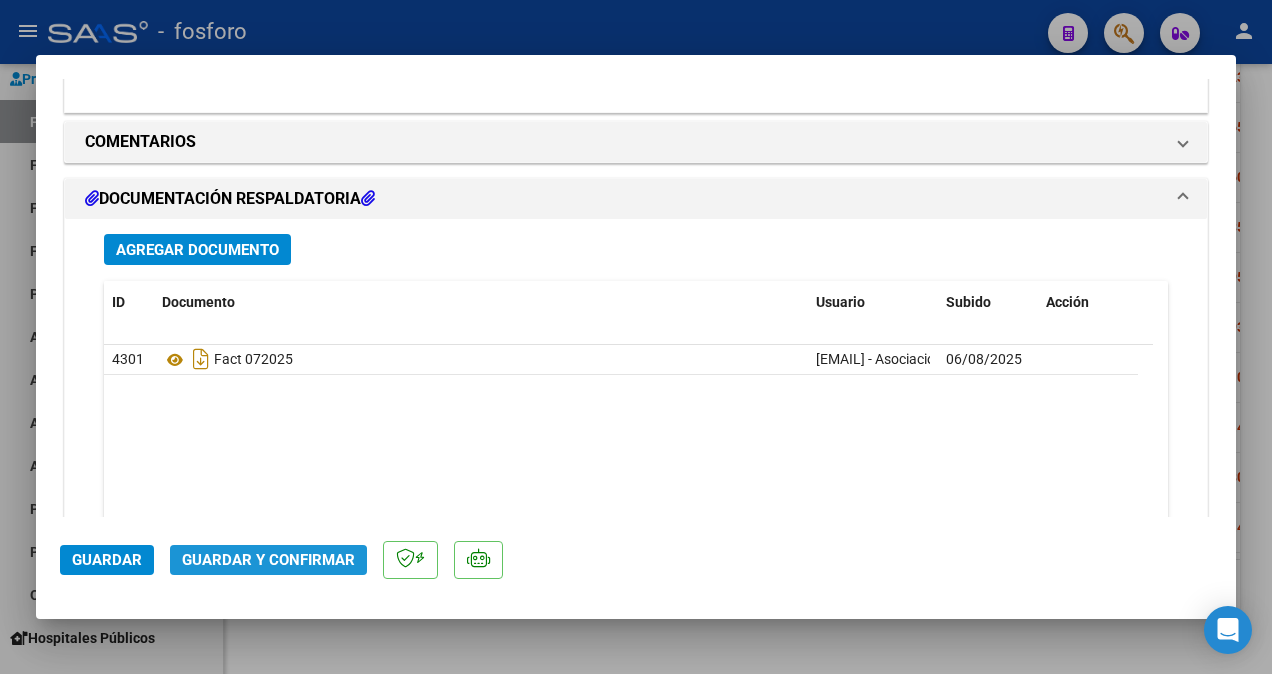 click on "Guardar y Confirmar" 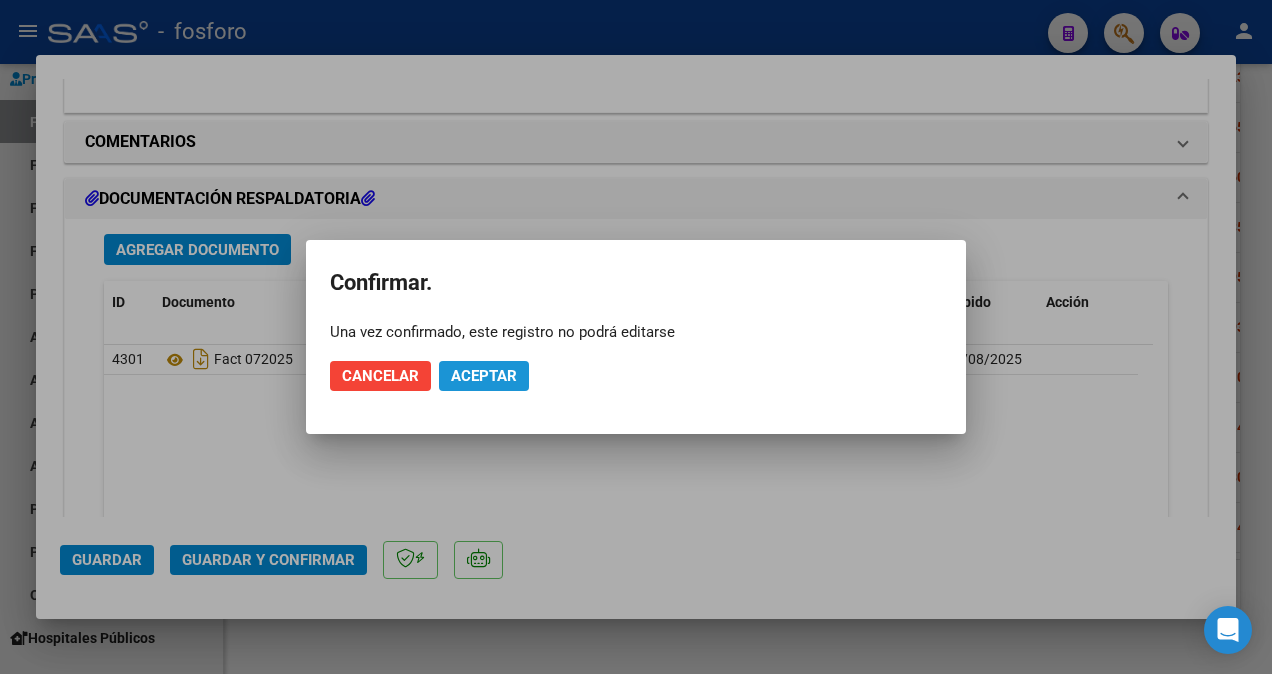 click on "Aceptar" 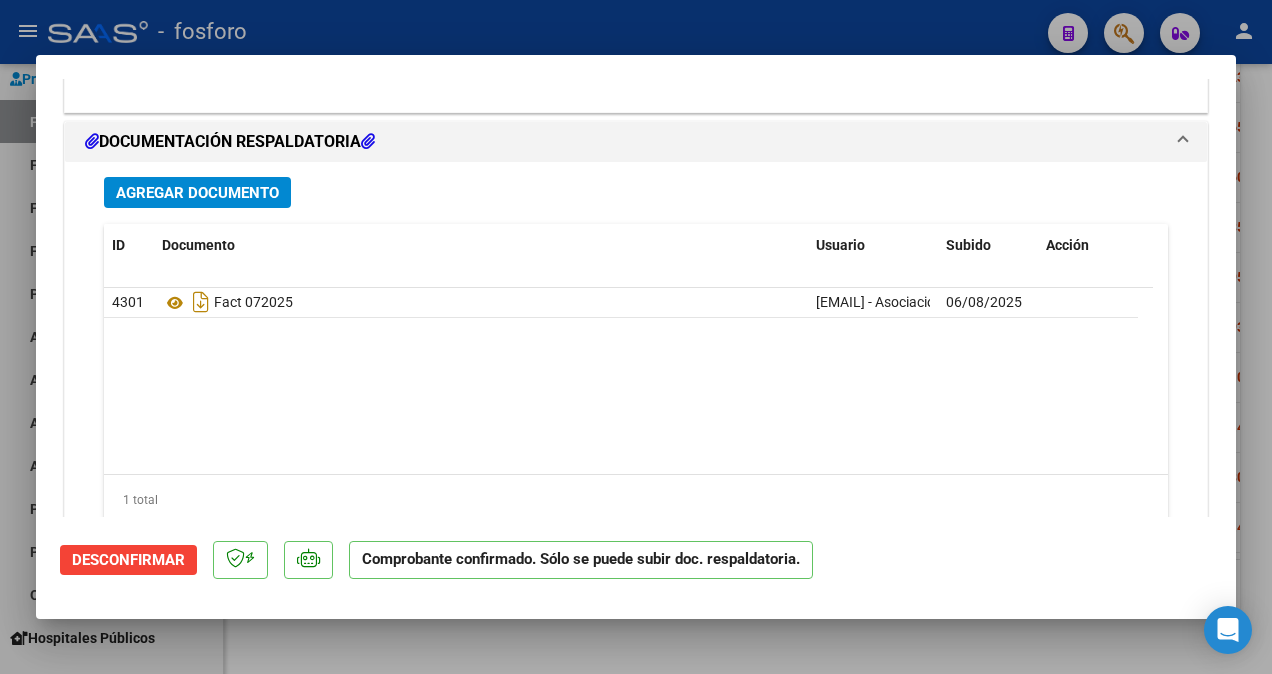 click at bounding box center [636, 337] 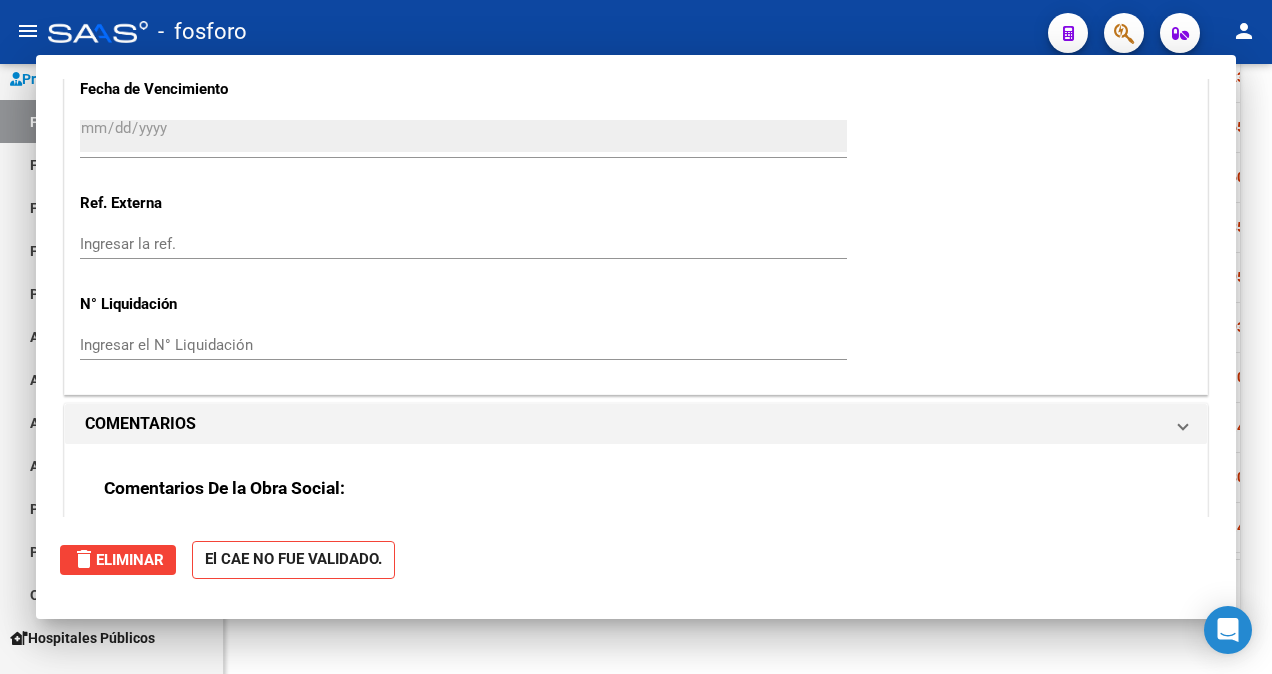 scroll, scrollTop: 706, scrollLeft: 0, axis: vertical 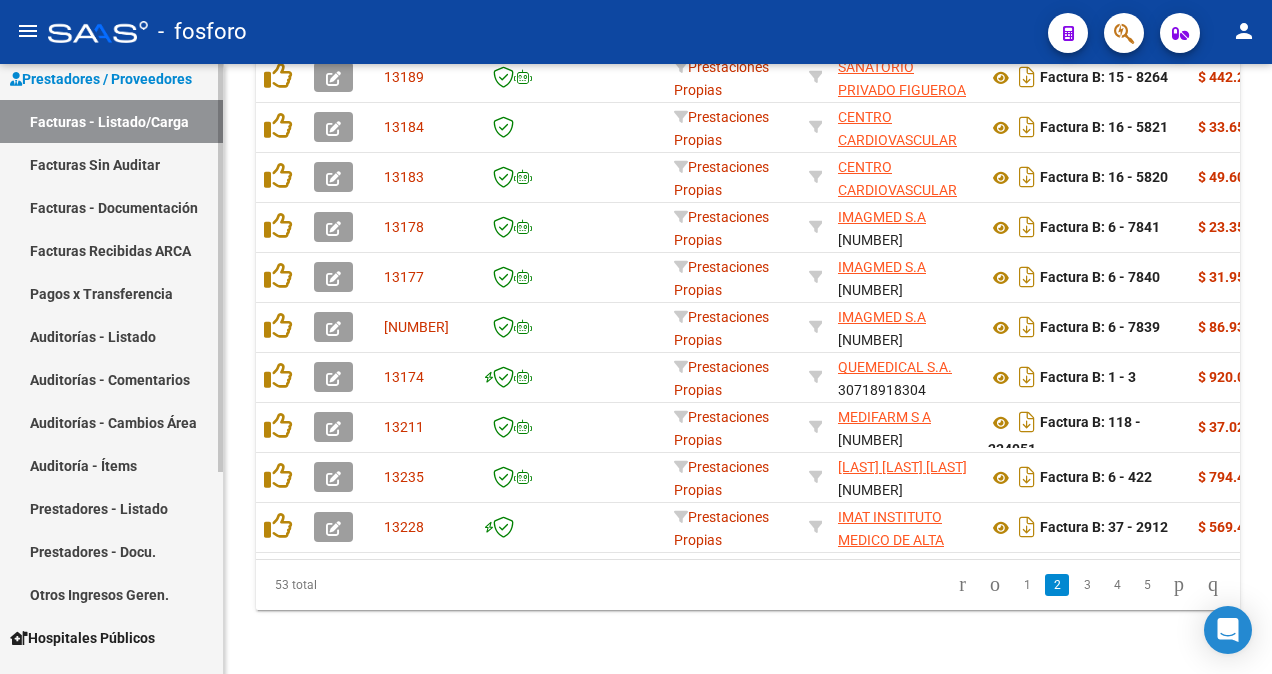 click on "Facturas Sin Auditar" at bounding box center [111, 164] 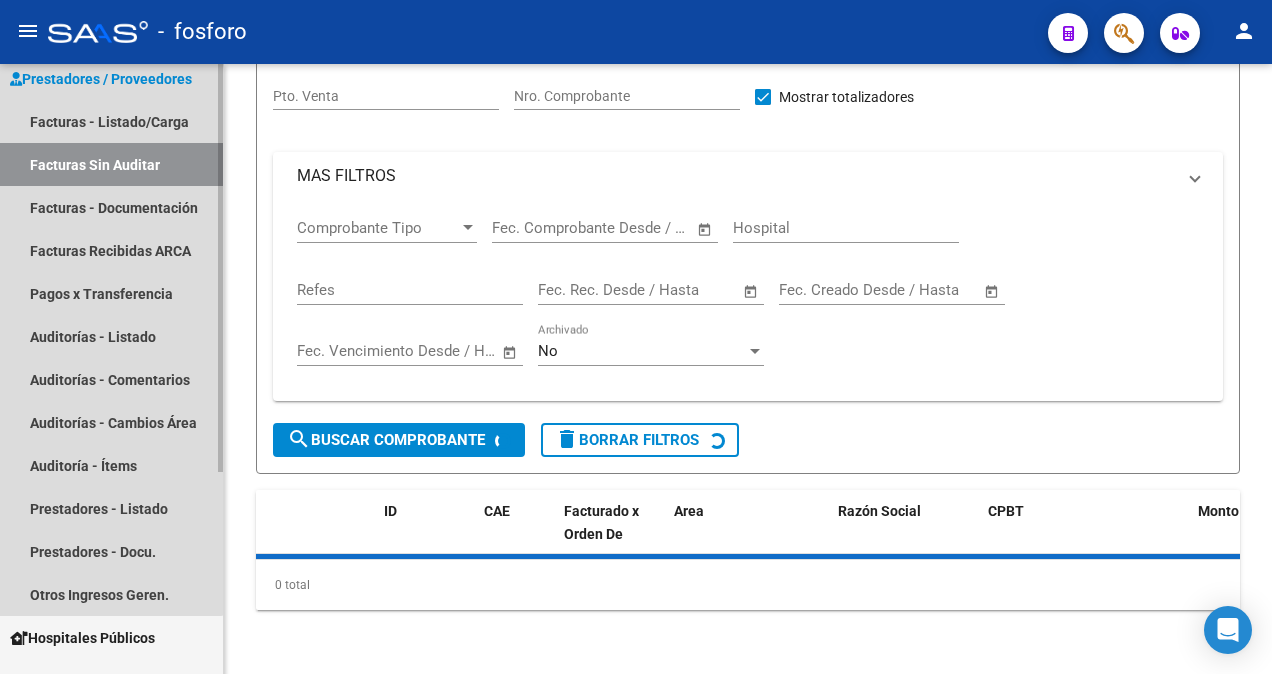 scroll, scrollTop: 0, scrollLeft: 0, axis: both 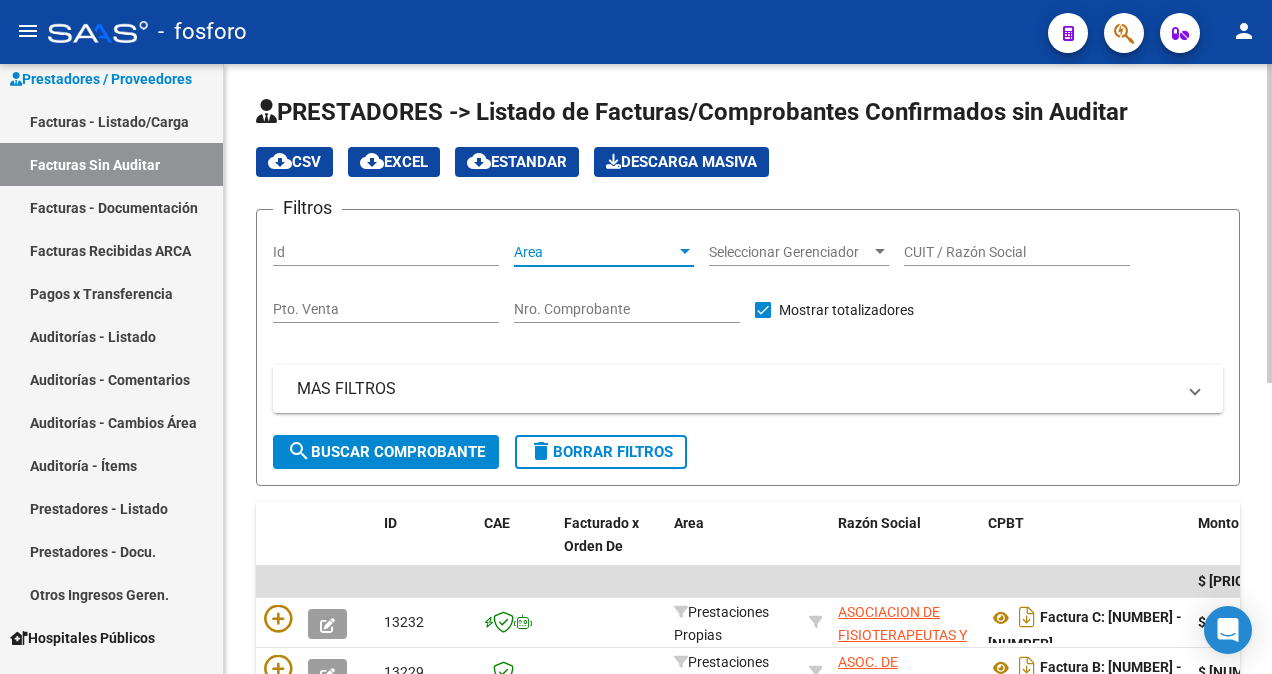 click at bounding box center (685, 252) 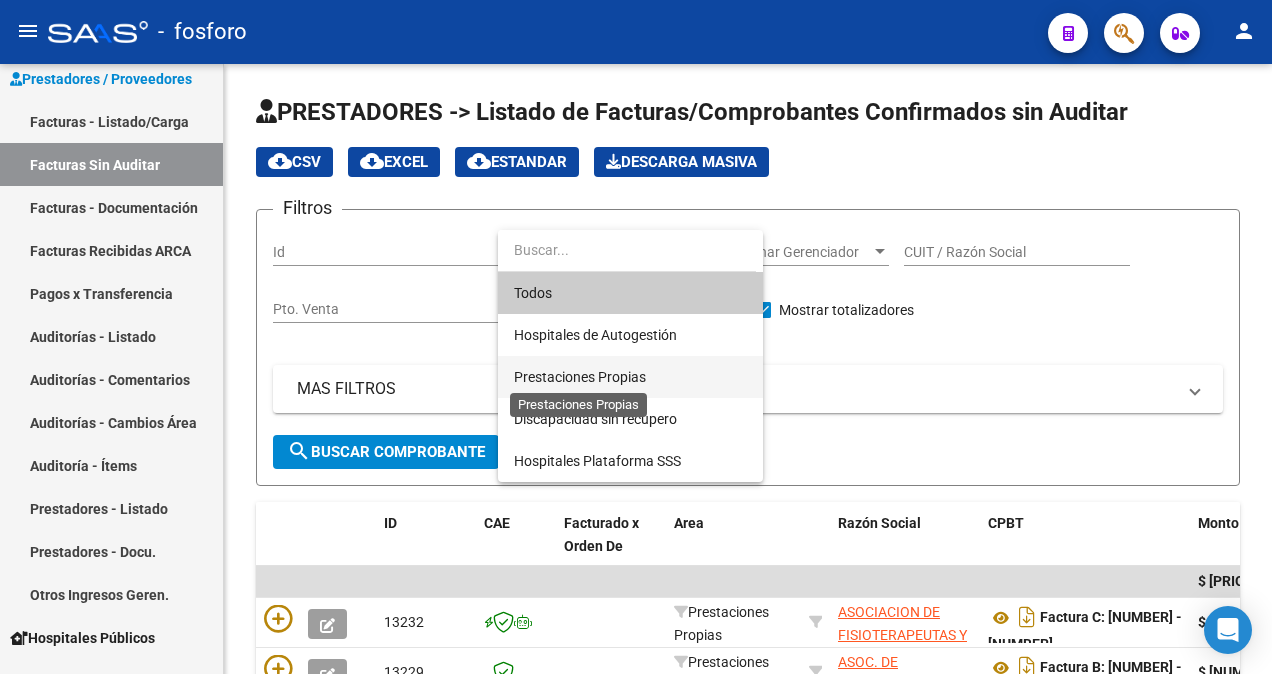 click on "Prestaciones Propias" at bounding box center [580, 377] 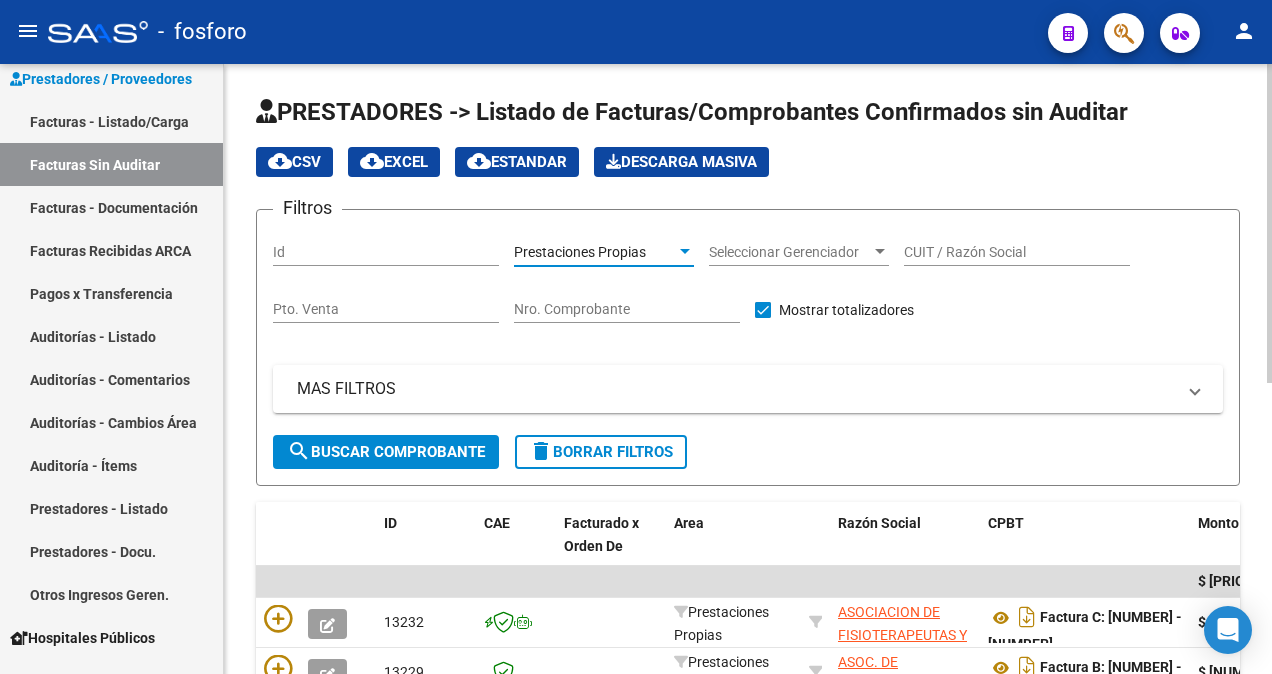 click on "search  Buscar Comprobante" 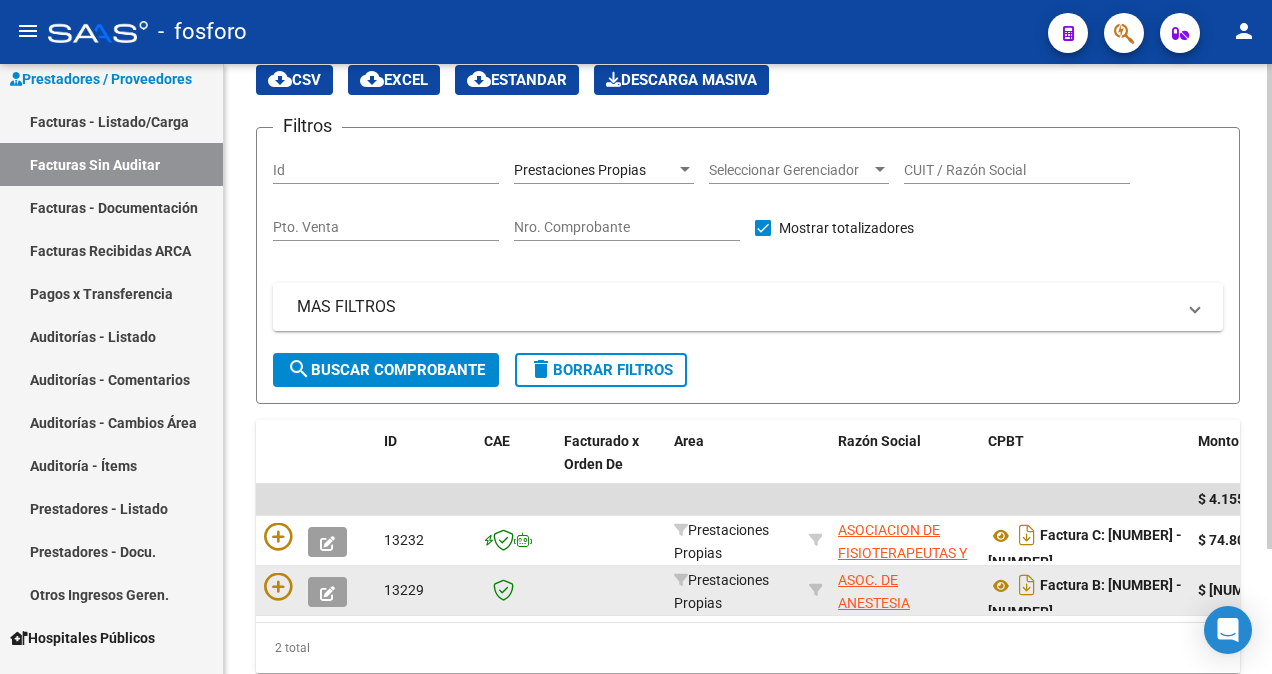 scroll, scrollTop: 158, scrollLeft: 0, axis: vertical 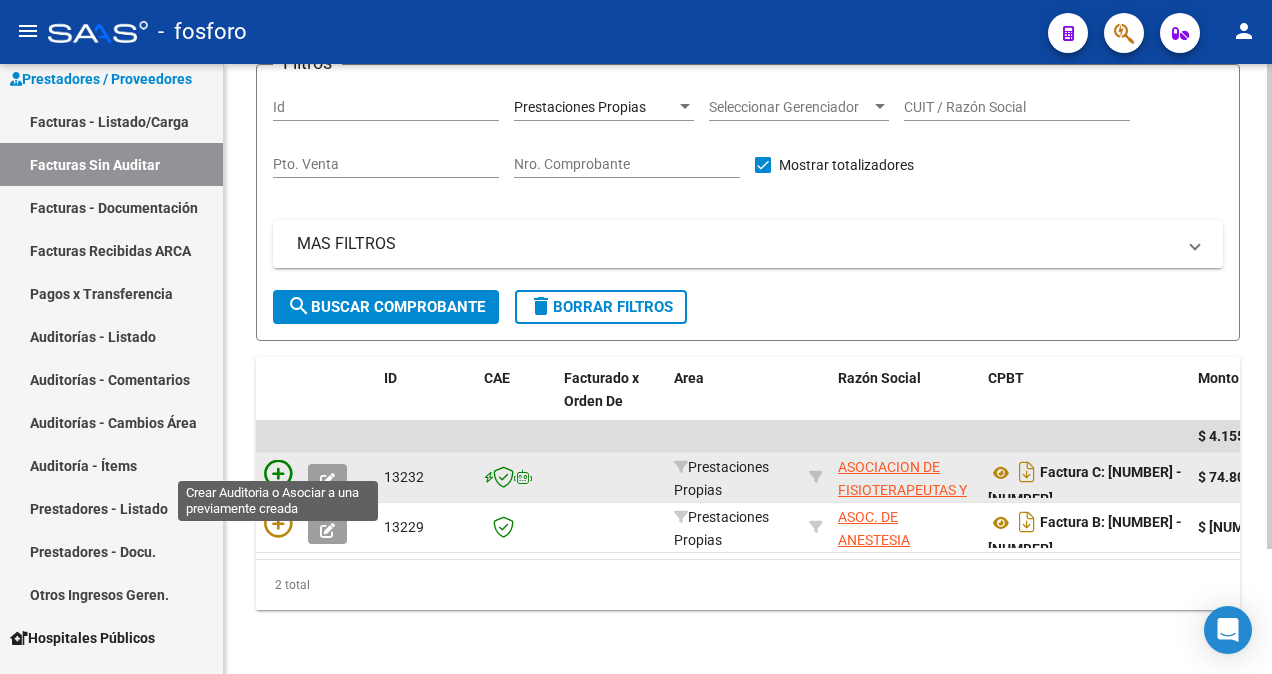 click 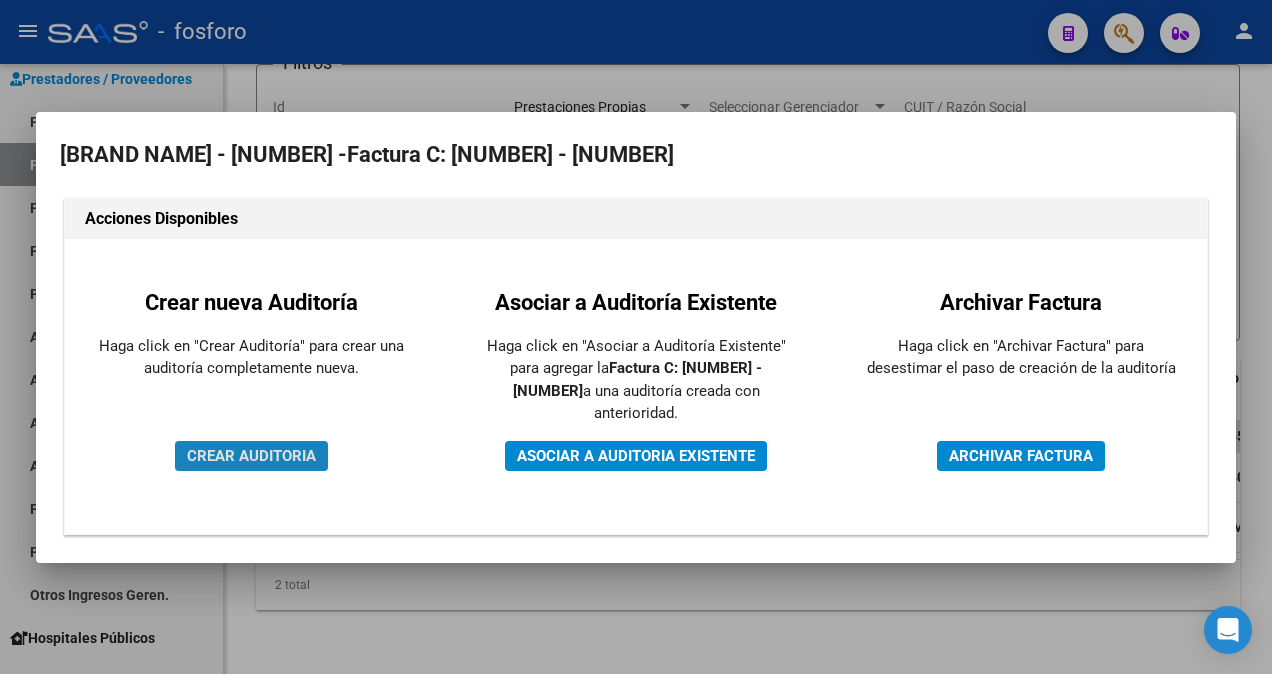 click on "CREAR AUDITORIA" at bounding box center [251, 456] 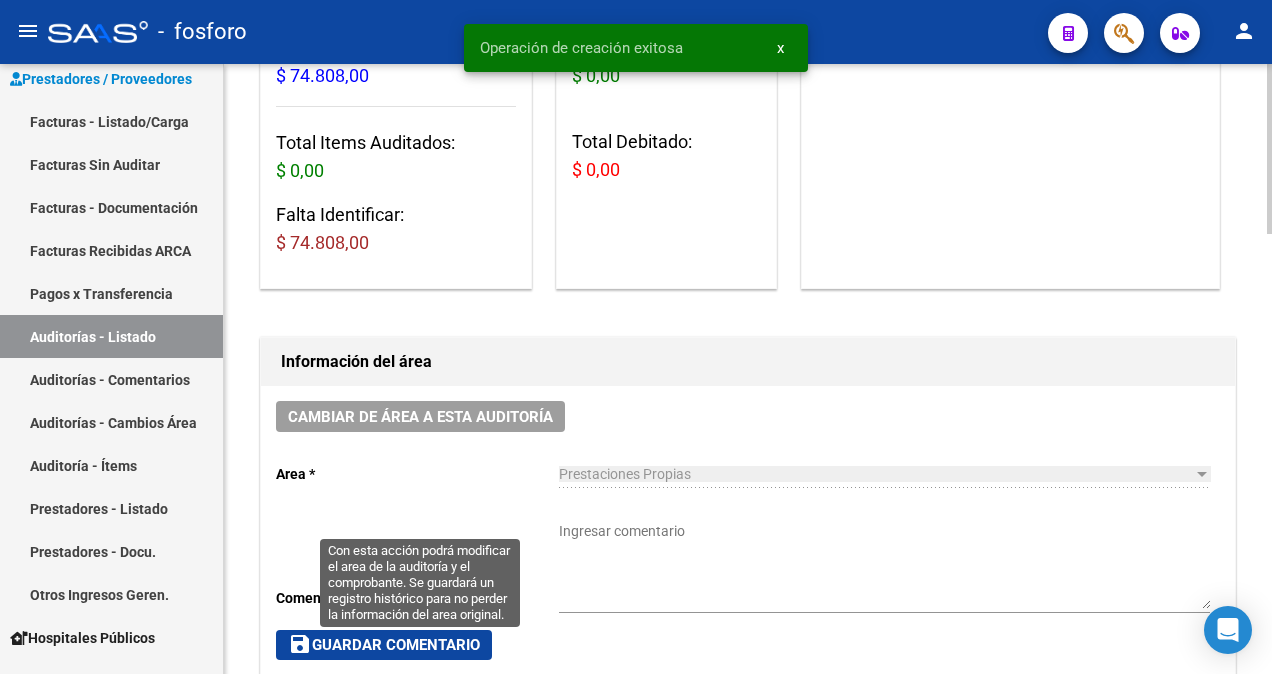 scroll, scrollTop: 400, scrollLeft: 0, axis: vertical 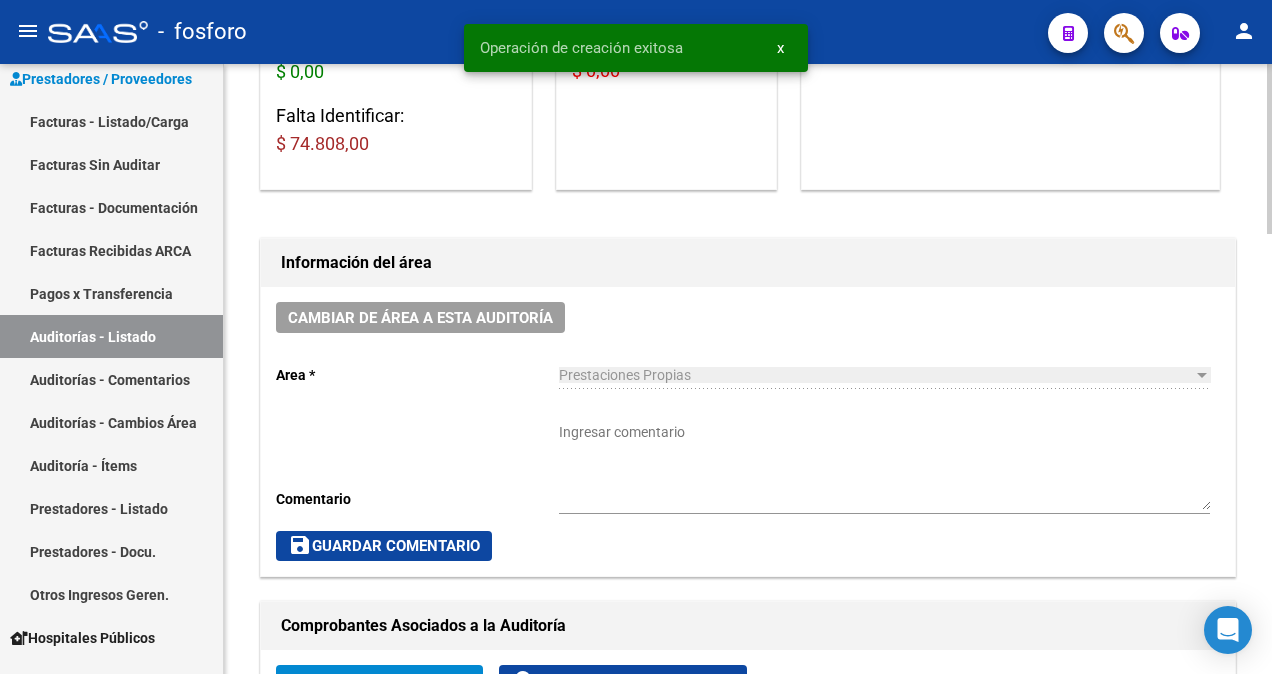 click on "Ingresar comentario" at bounding box center [884, 466] 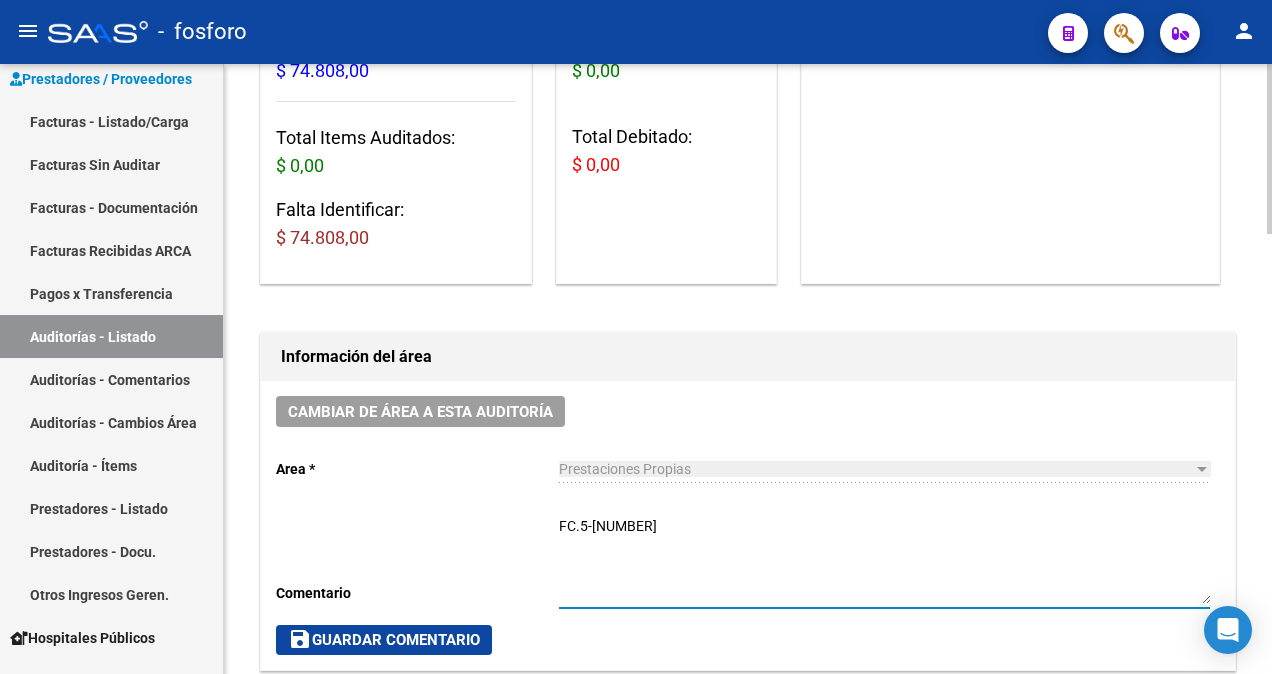 scroll, scrollTop: 600, scrollLeft: 0, axis: vertical 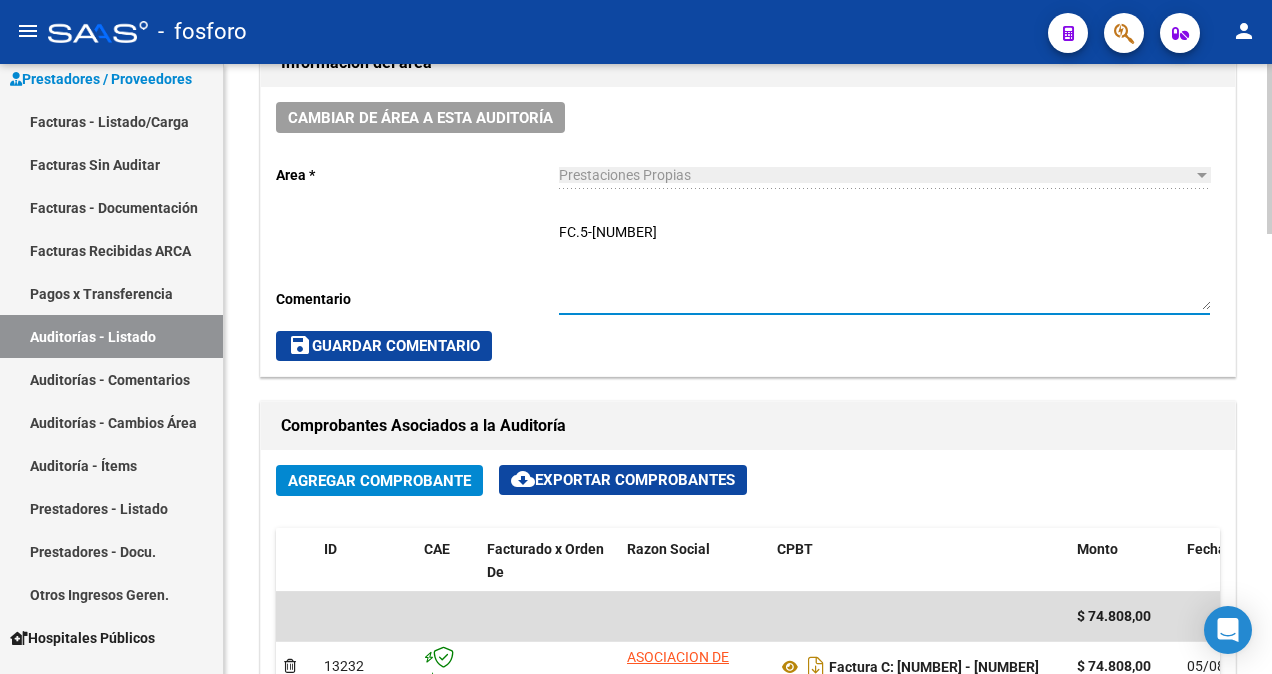 type on "FC.5-[NUMBER]" 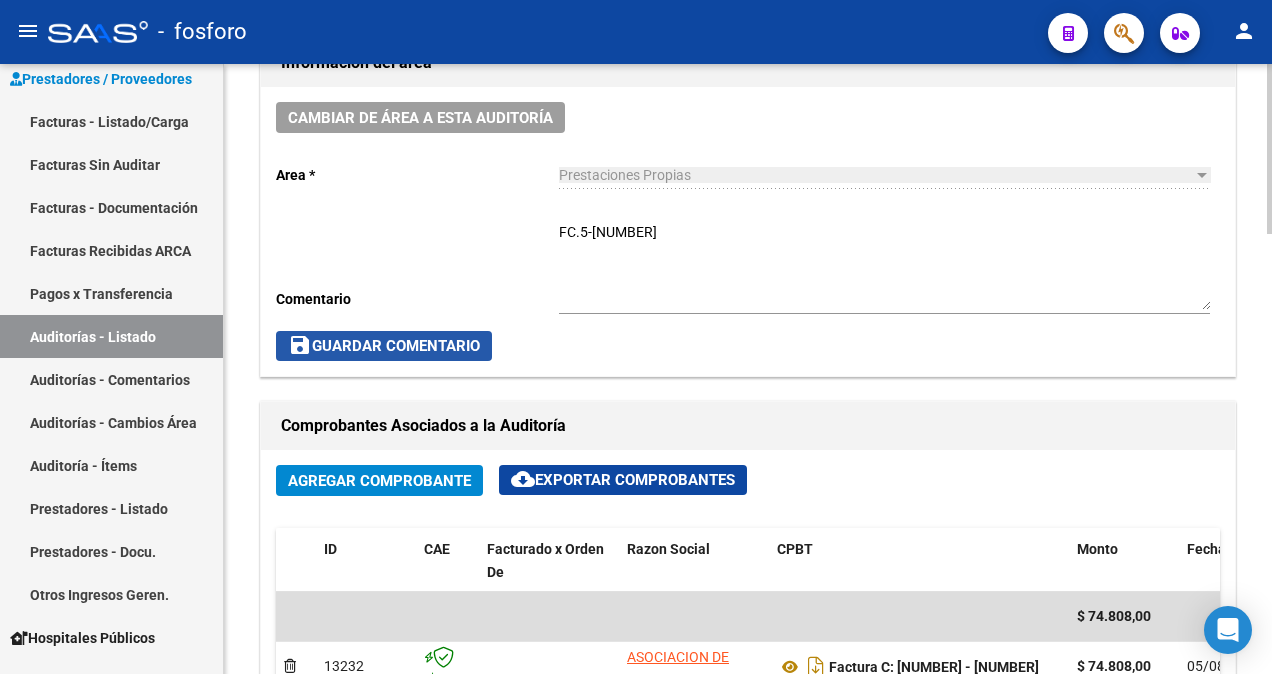 click on "save  Guardar Comentario" 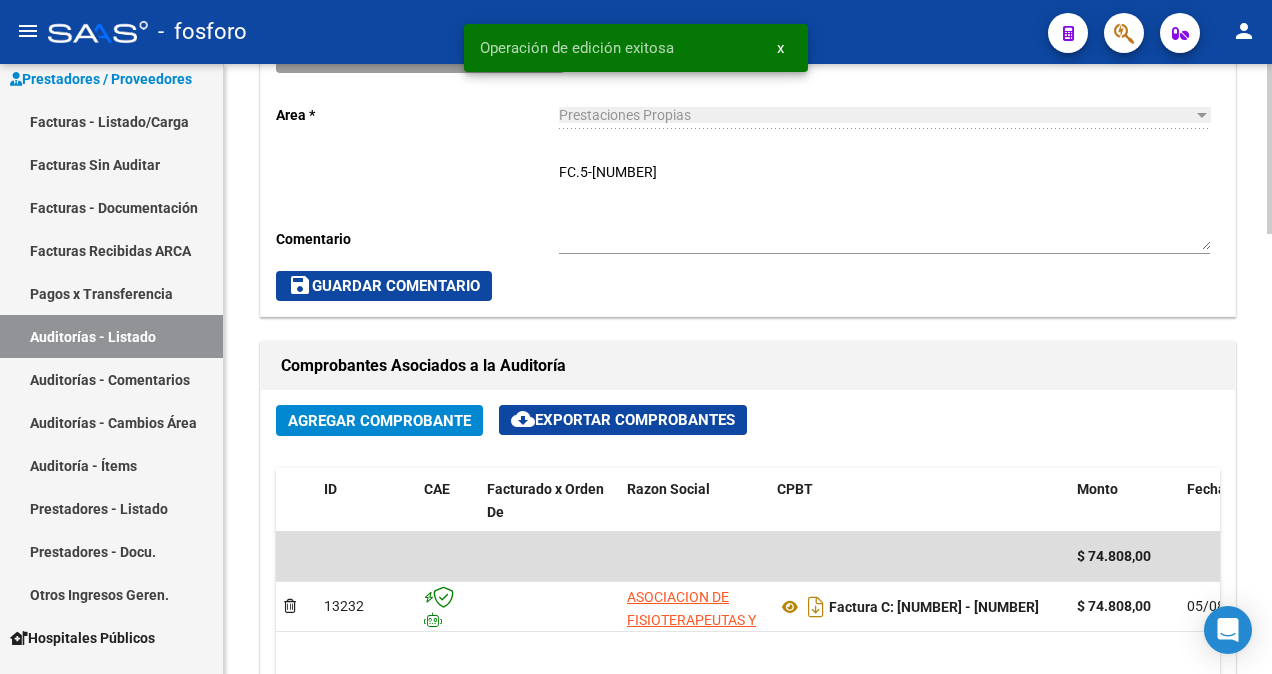 scroll, scrollTop: 1100, scrollLeft: 0, axis: vertical 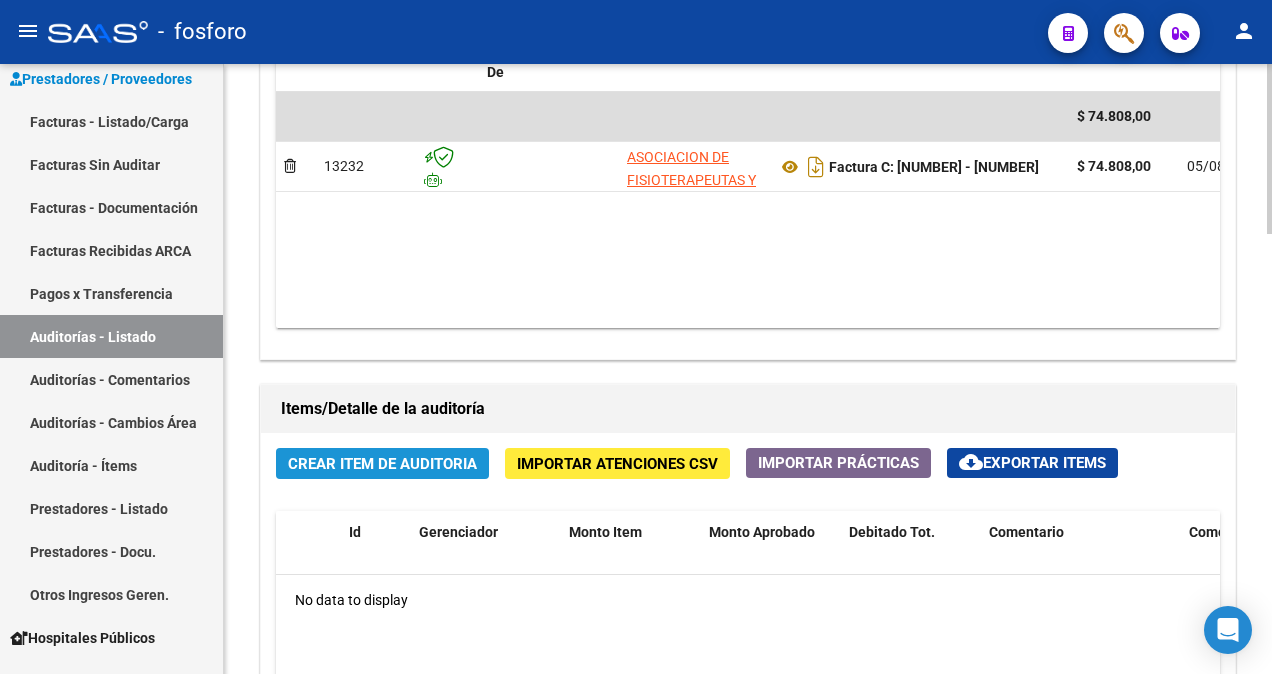 click on "Crear Item de Auditoria" 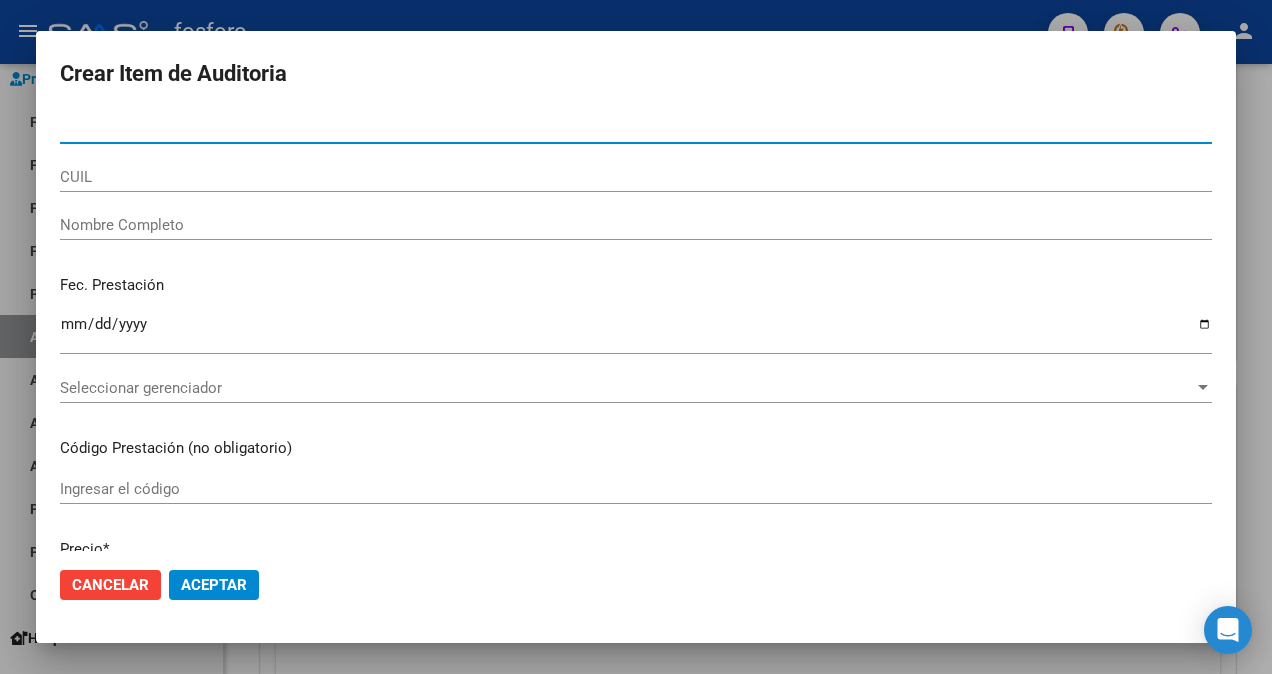 type on "[NUMBER]" 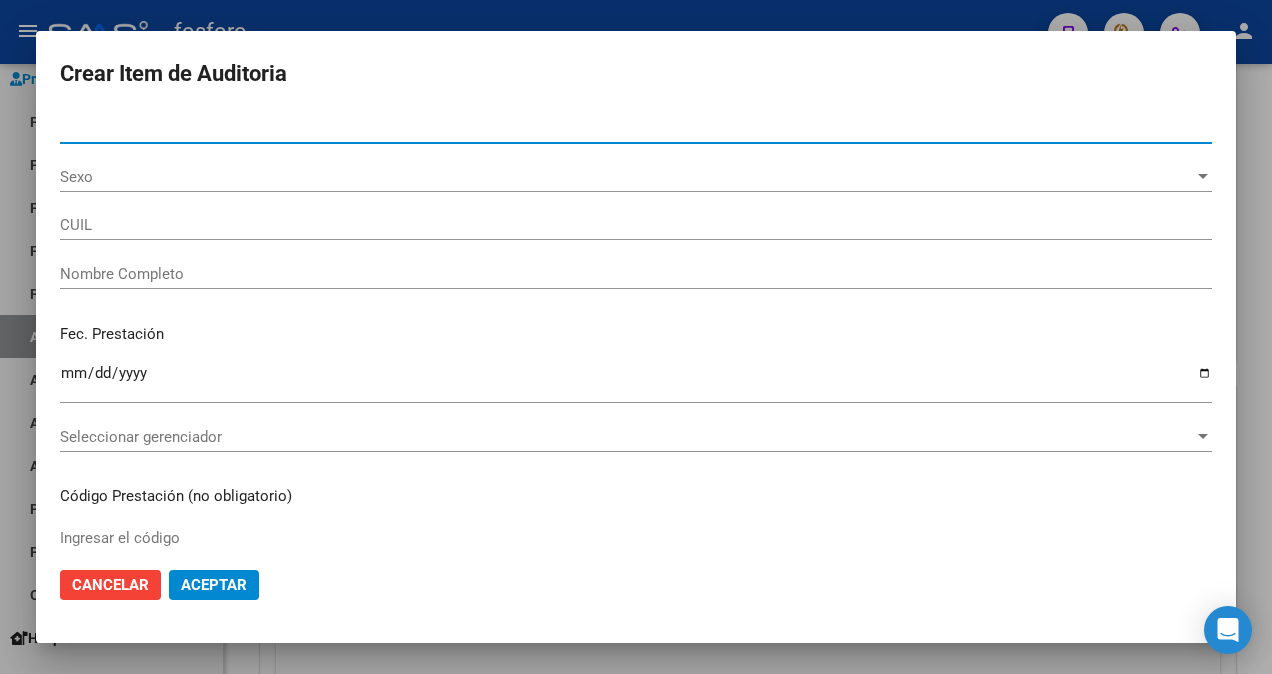 type on "[NUMBER]" 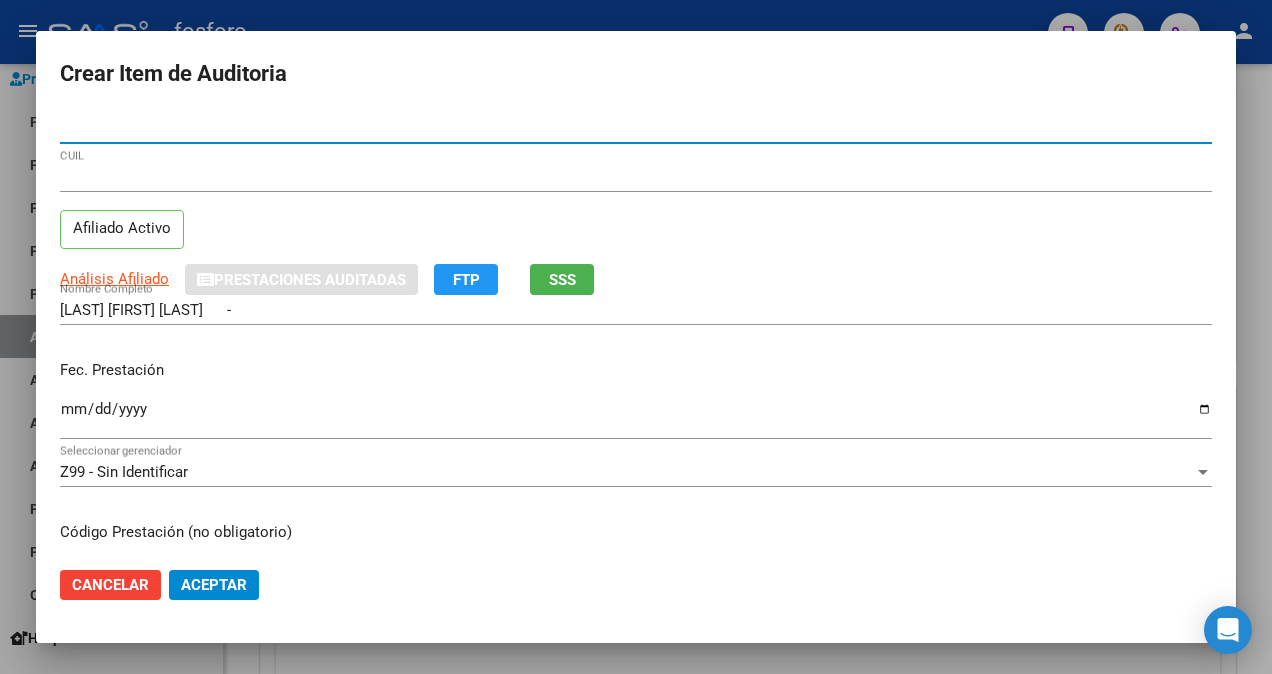 type on "[NUMBER]" 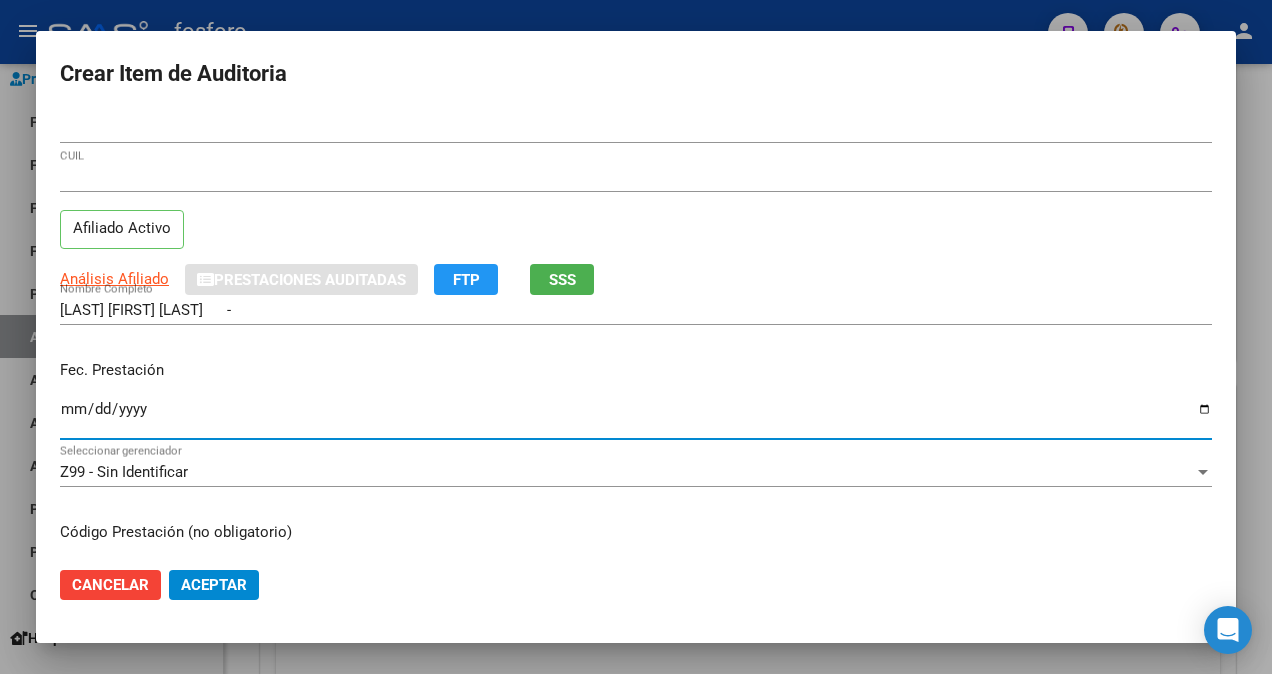 click on "Ingresar la fecha" at bounding box center (636, 417) 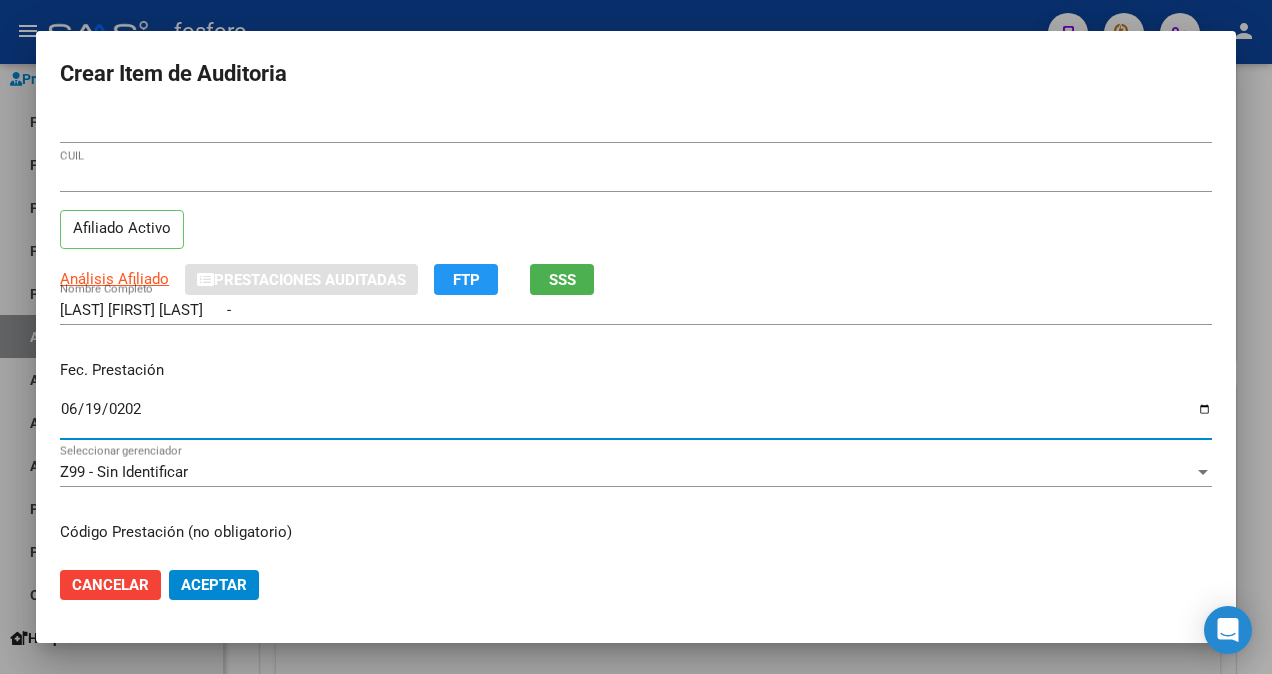 type on "[DATE]" 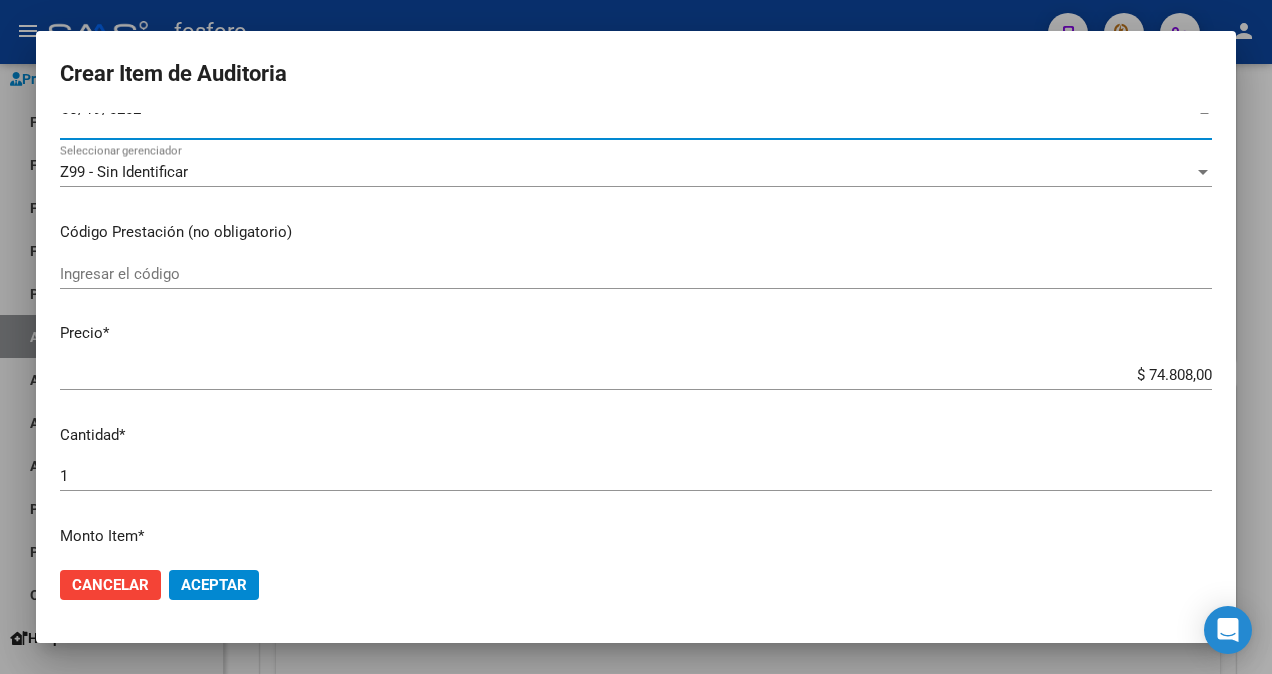 scroll, scrollTop: 0, scrollLeft: 0, axis: both 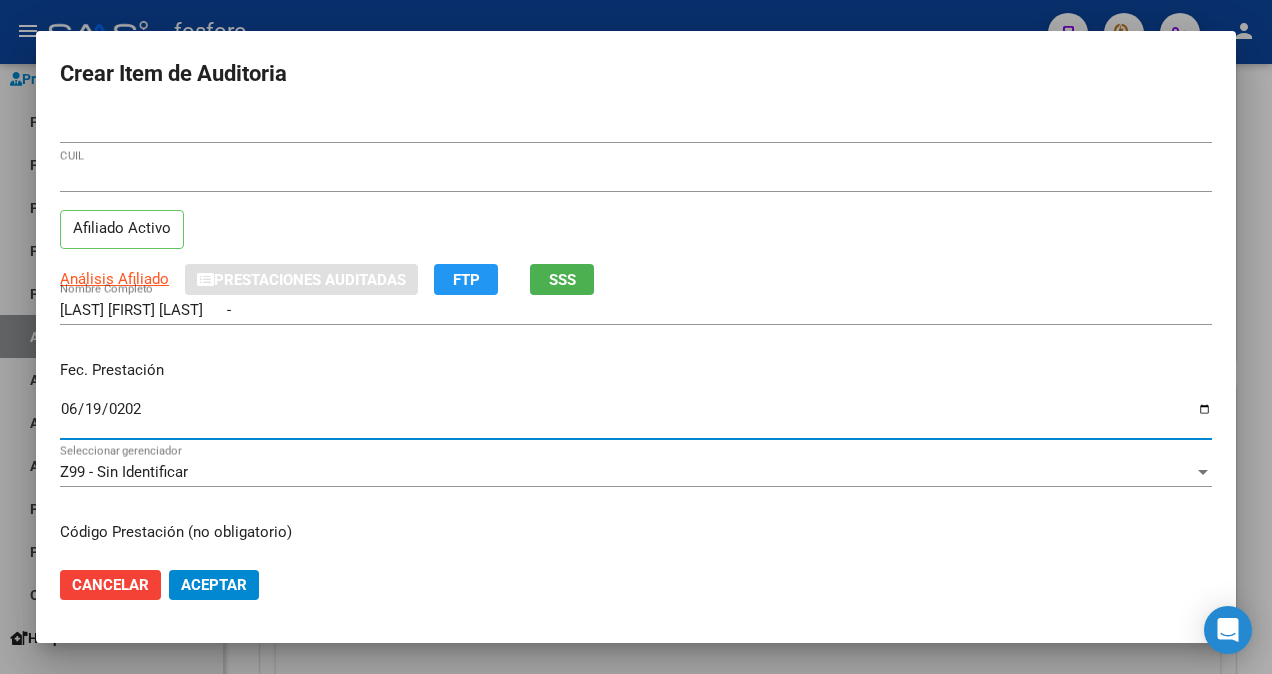 click on "[LAST] [FIRST] [LAST]      -" at bounding box center (636, 310) 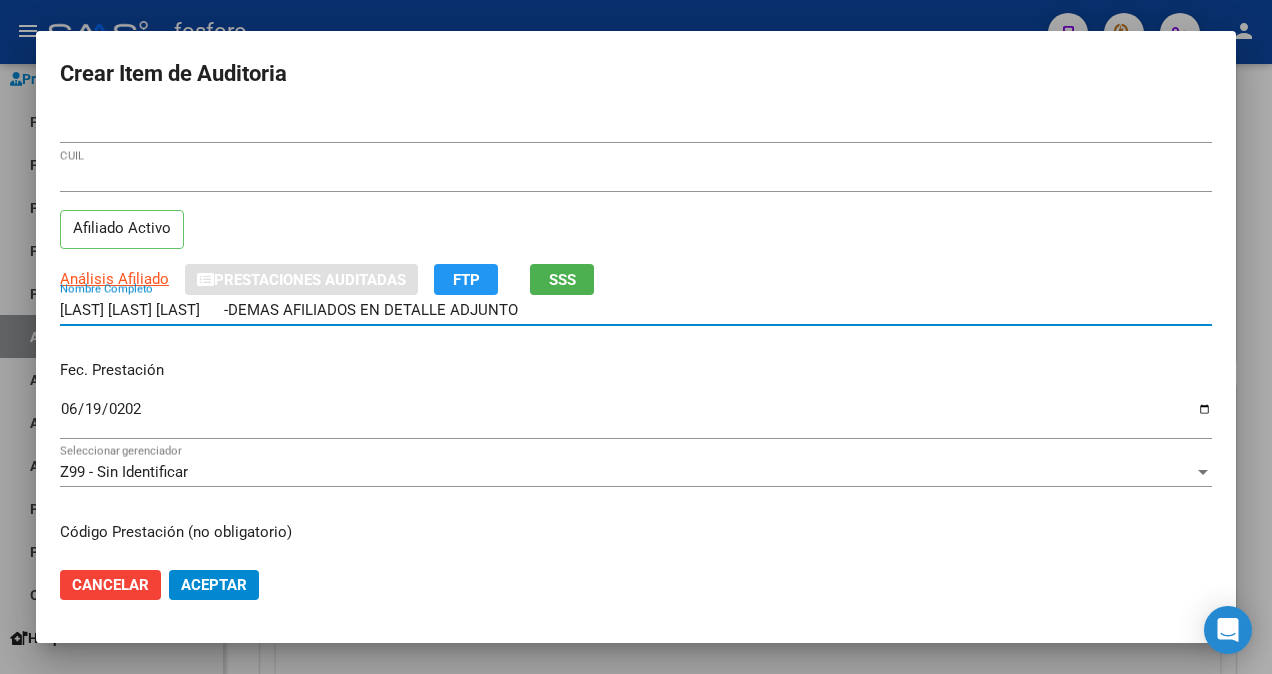 scroll, scrollTop: 100, scrollLeft: 0, axis: vertical 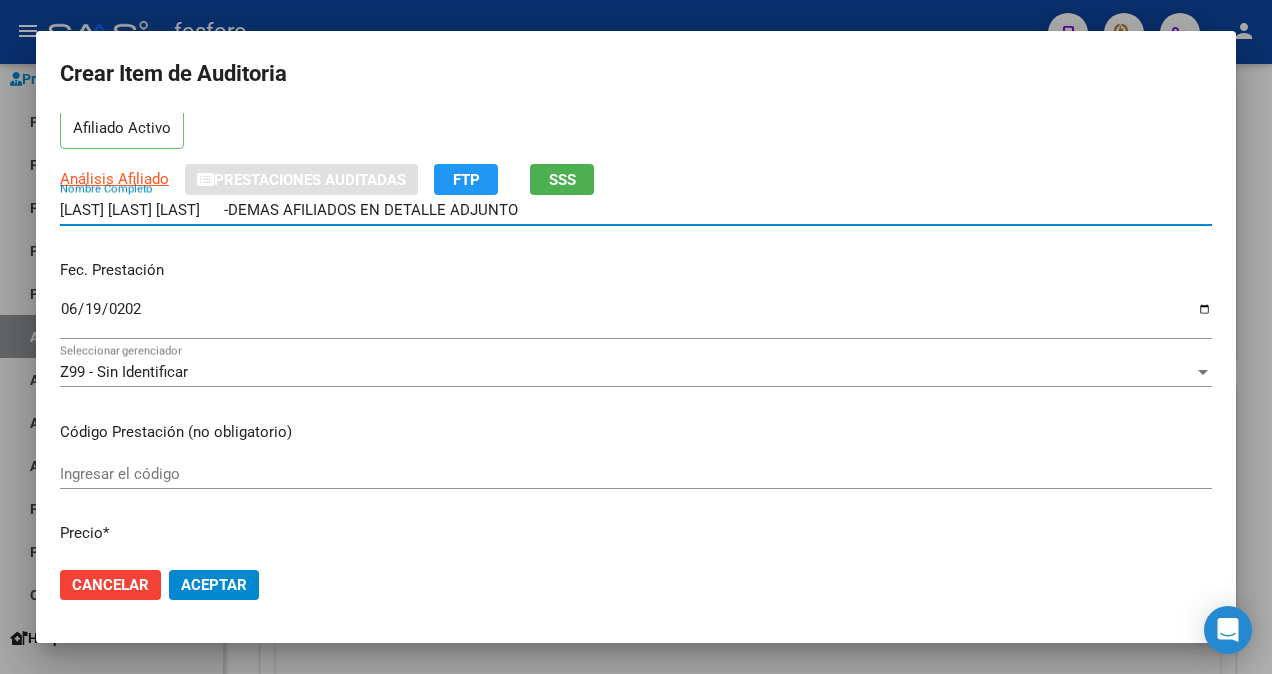 type on "[LAST] [LAST] [LAST]      -DEMAS AFILIADOS EN DETALLE ADJUNTO" 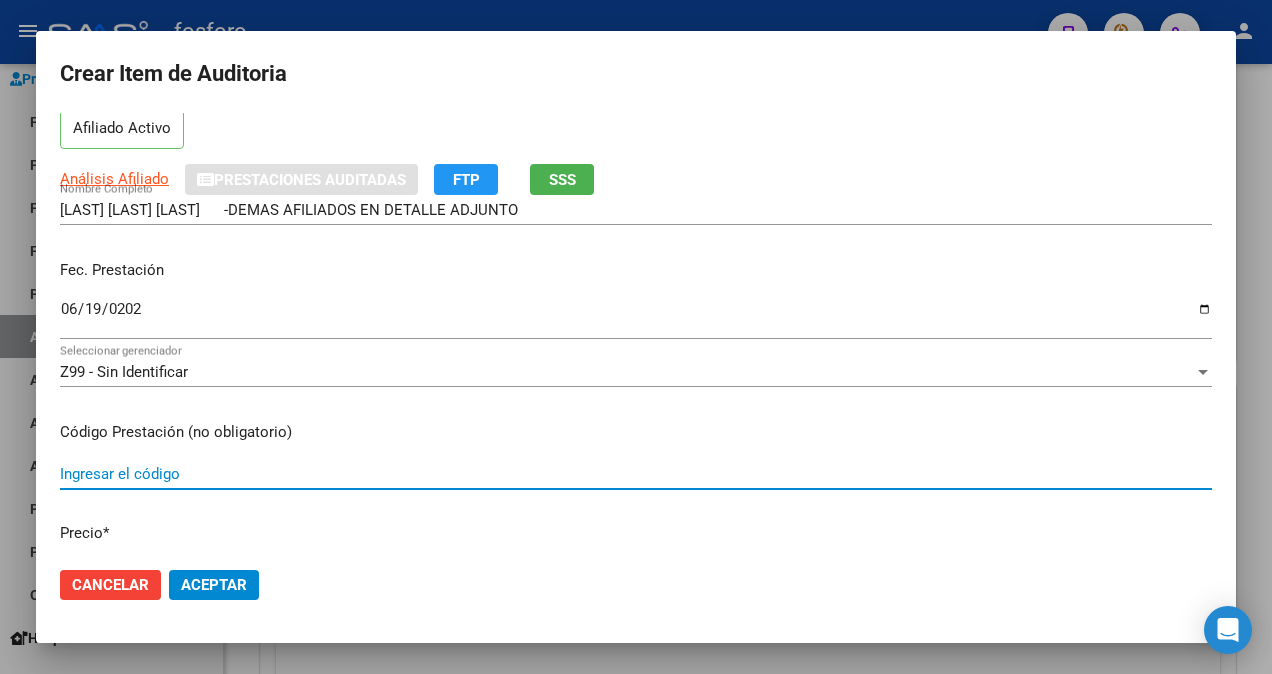 click on "Ingresar el código" at bounding box center [636, 474] 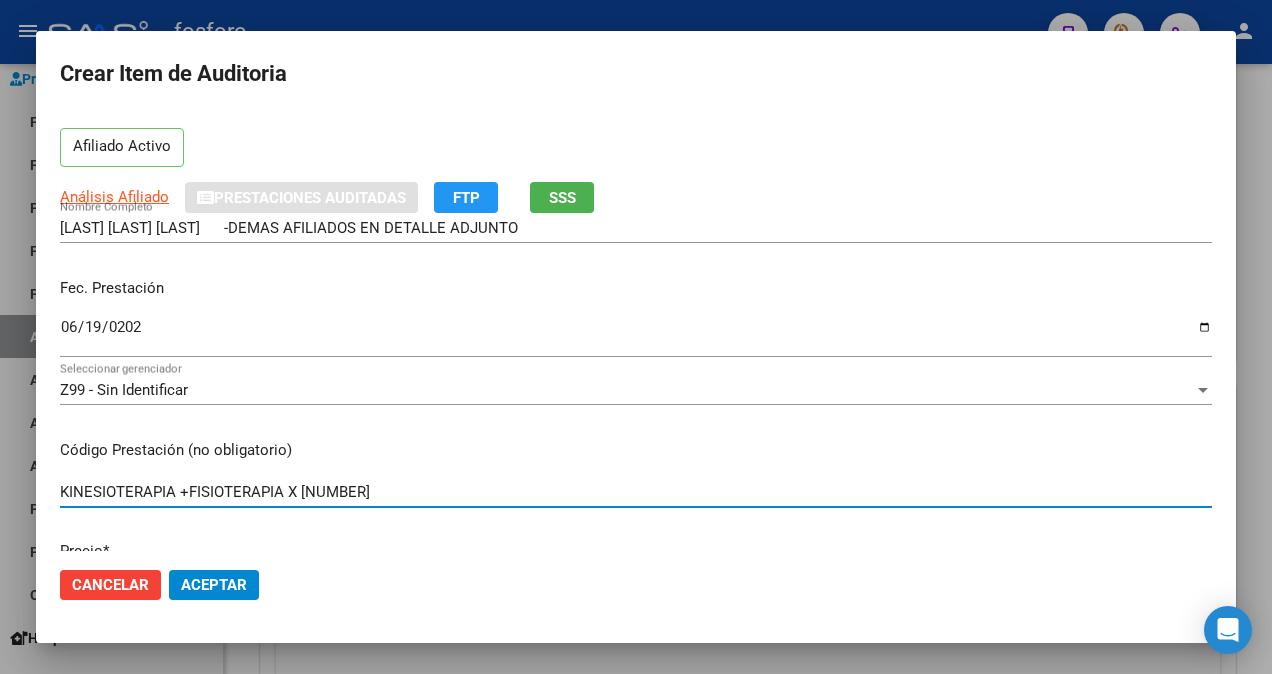 scroll, scrollTop: 0, scrollLeft: 0, axis: both 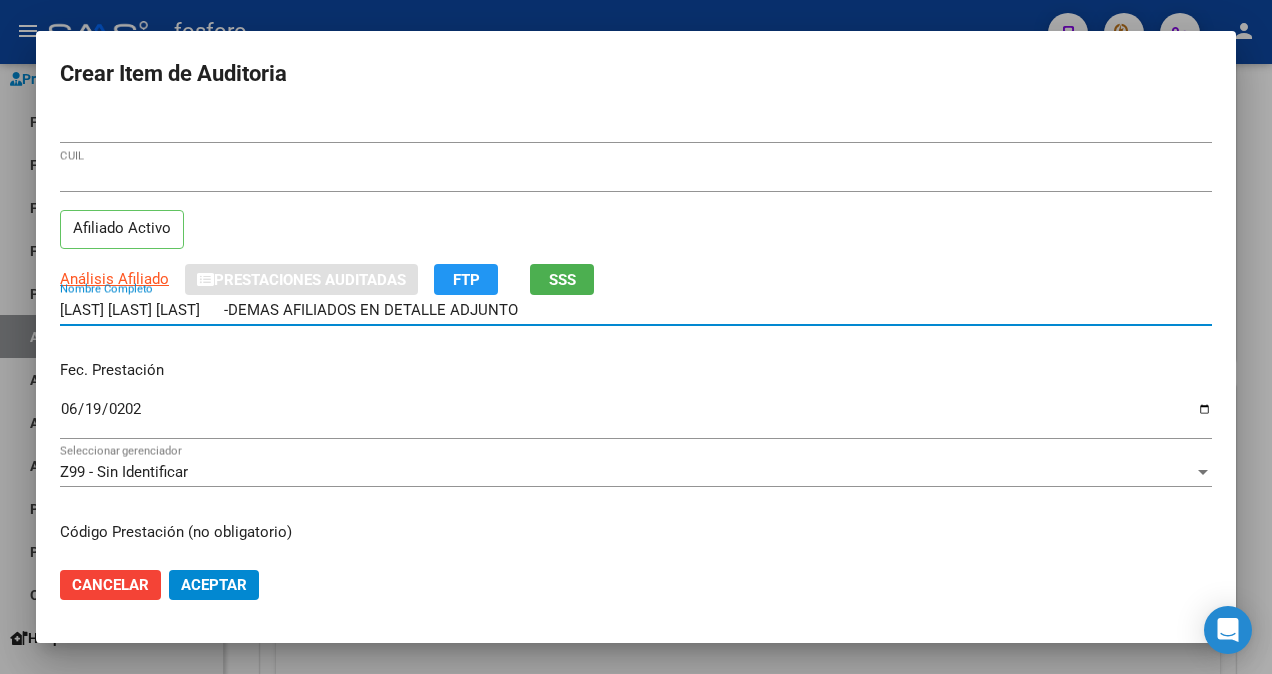drag, startPoint x: 290, startPoint y: 310, endPoint x: 588, endPoint y: 315, distance: 298.04193 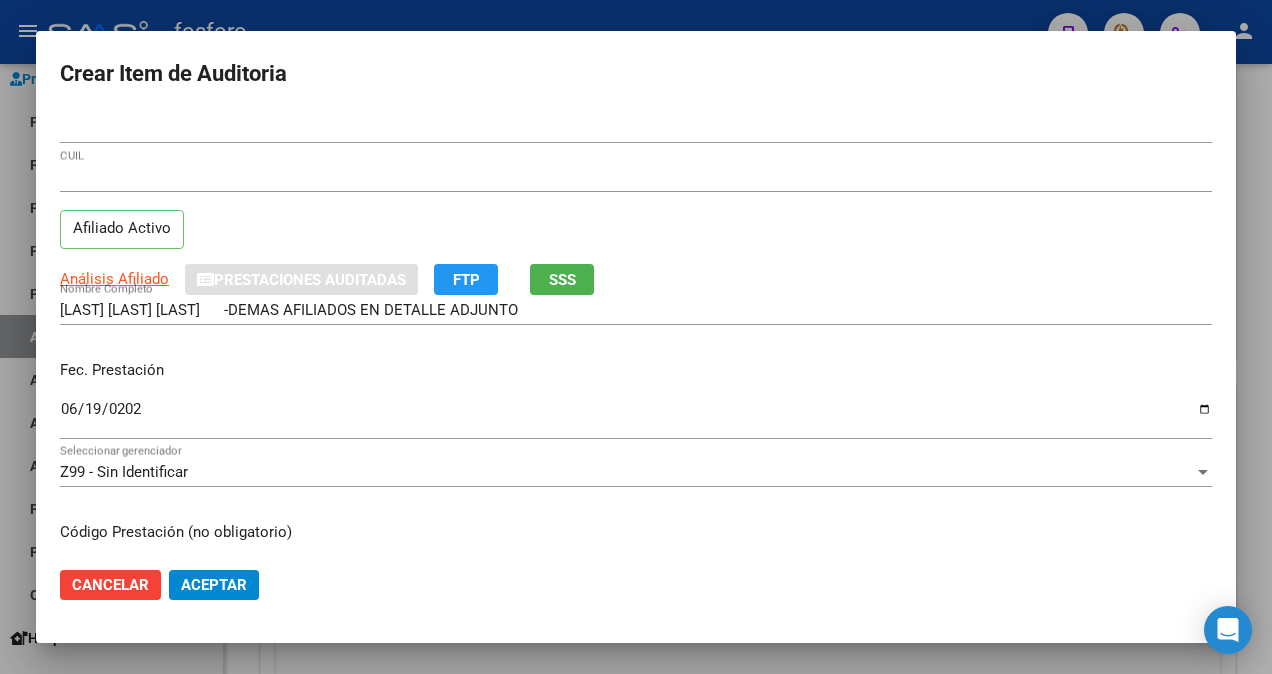 drag, startPoint x: 523, startPoint y: 299, endPoint x: 410, endPoint y: 439, distance: 179.91386 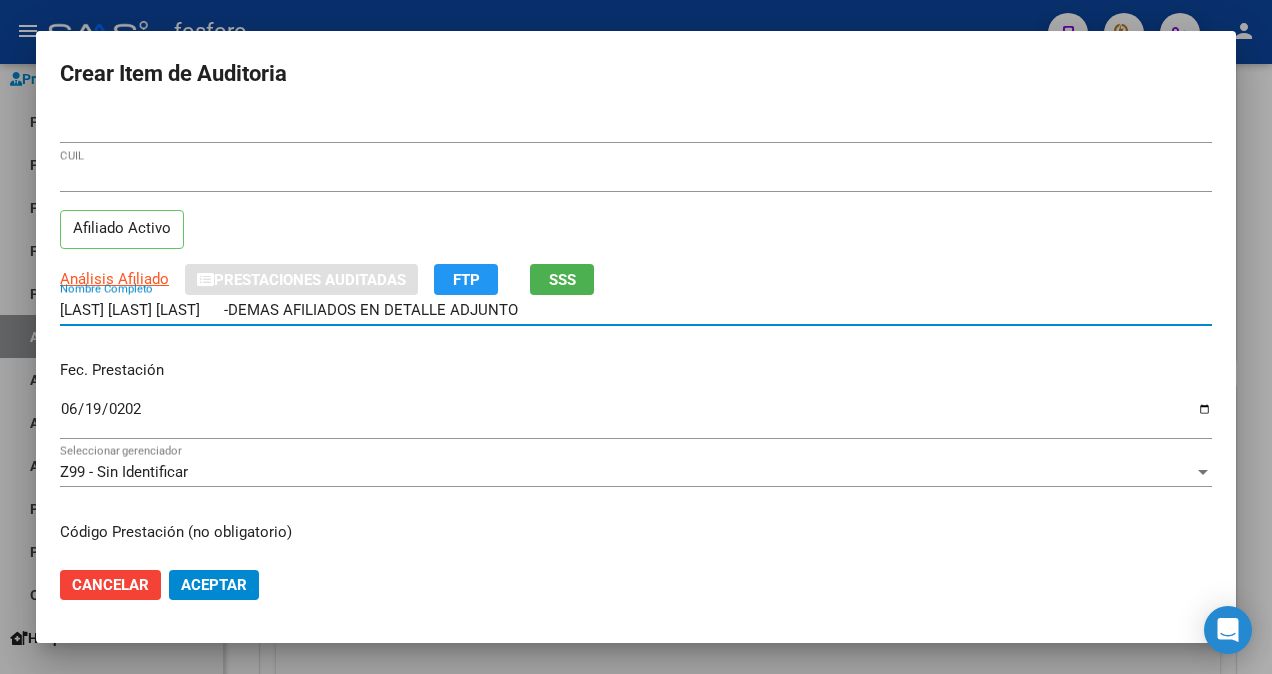 drag, startPoint x: 291, startPoint y: 313, endPoint x: 588, endPoint y: 303, distance: 297.1683 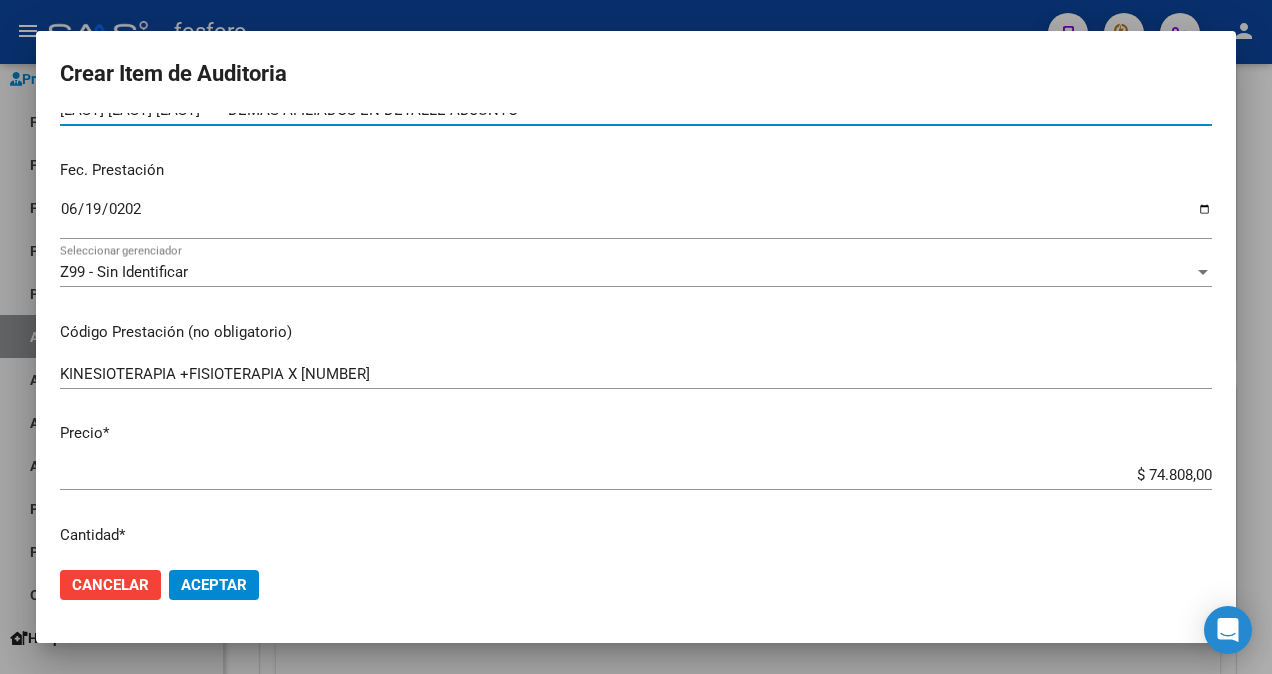 scroll, scrollTop: 300, scrollLeft: 0, axis: vertical 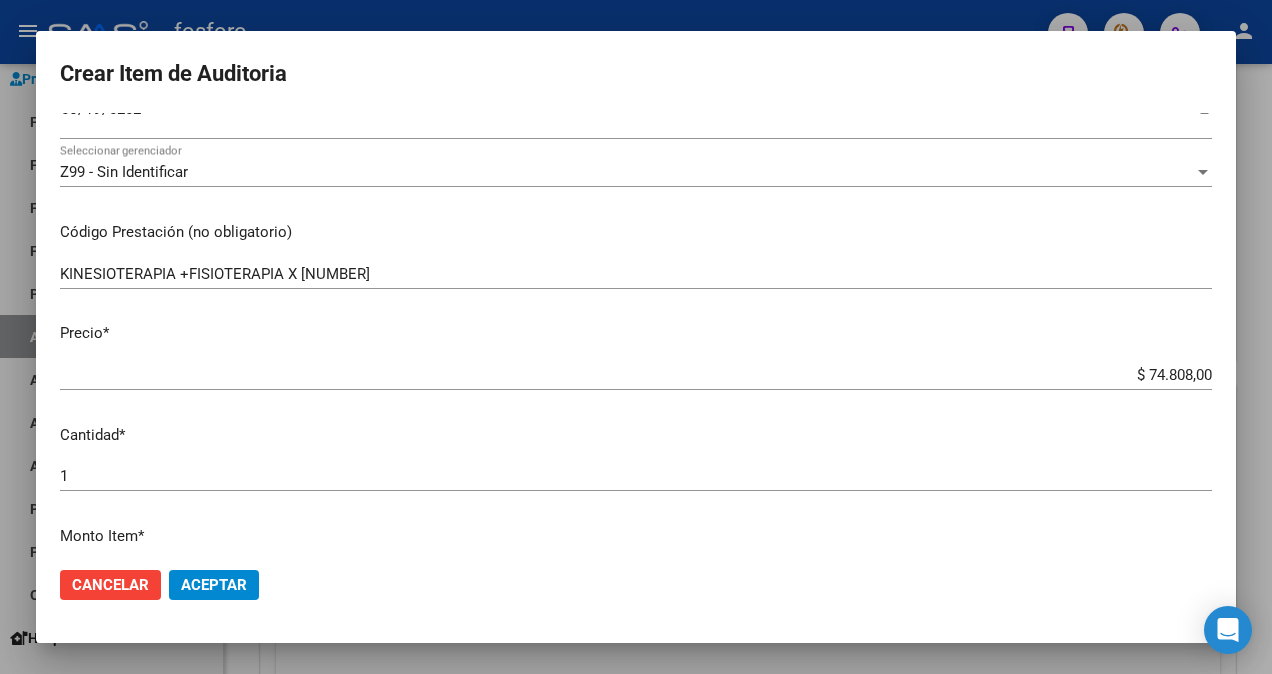 click on "KINESIOTERAPIA +FISIOTERAPIA X [NUMBER]" at bounding box center [636, 274] 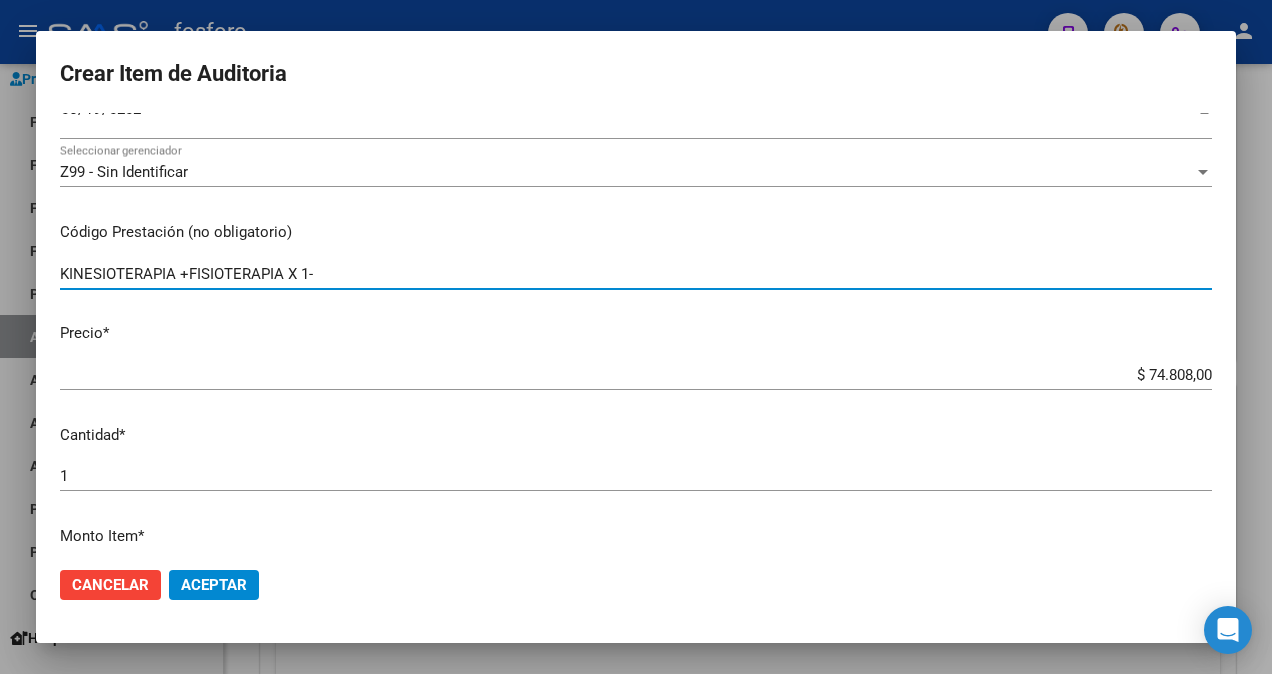 paste on "-DEMAS AFILIADOS EN DETALLE ADJUNTO" 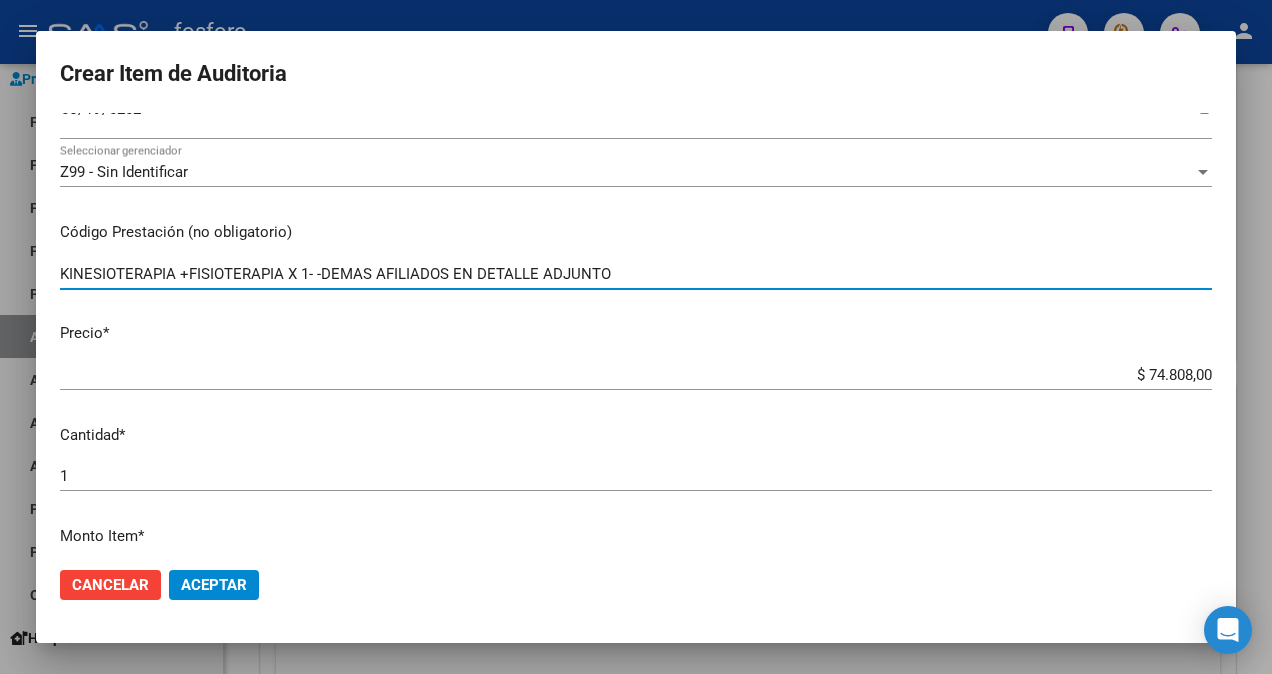 scroll, scrollTop: 0, scrollLeft: 0, axis: both 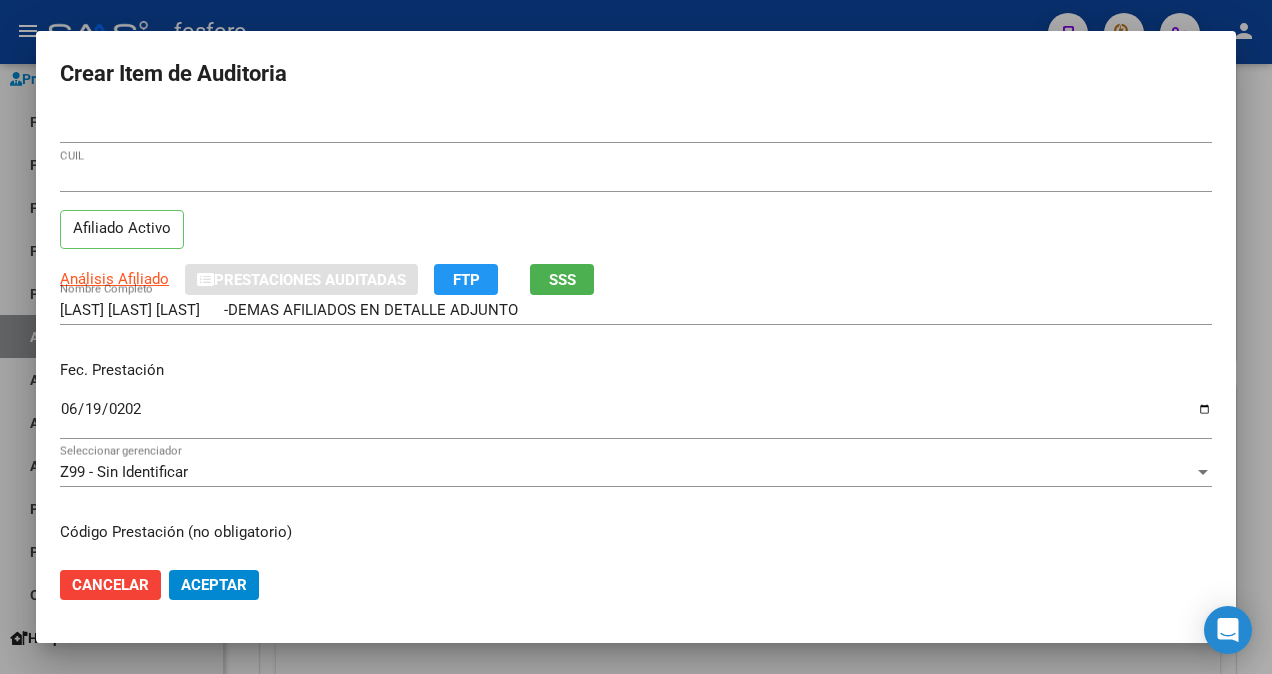 type on "KINESIOTERAPIA +FISIOTERAPIA X 1- -DEMAS AFILIADOS EN DETALLE ADJUNTO" 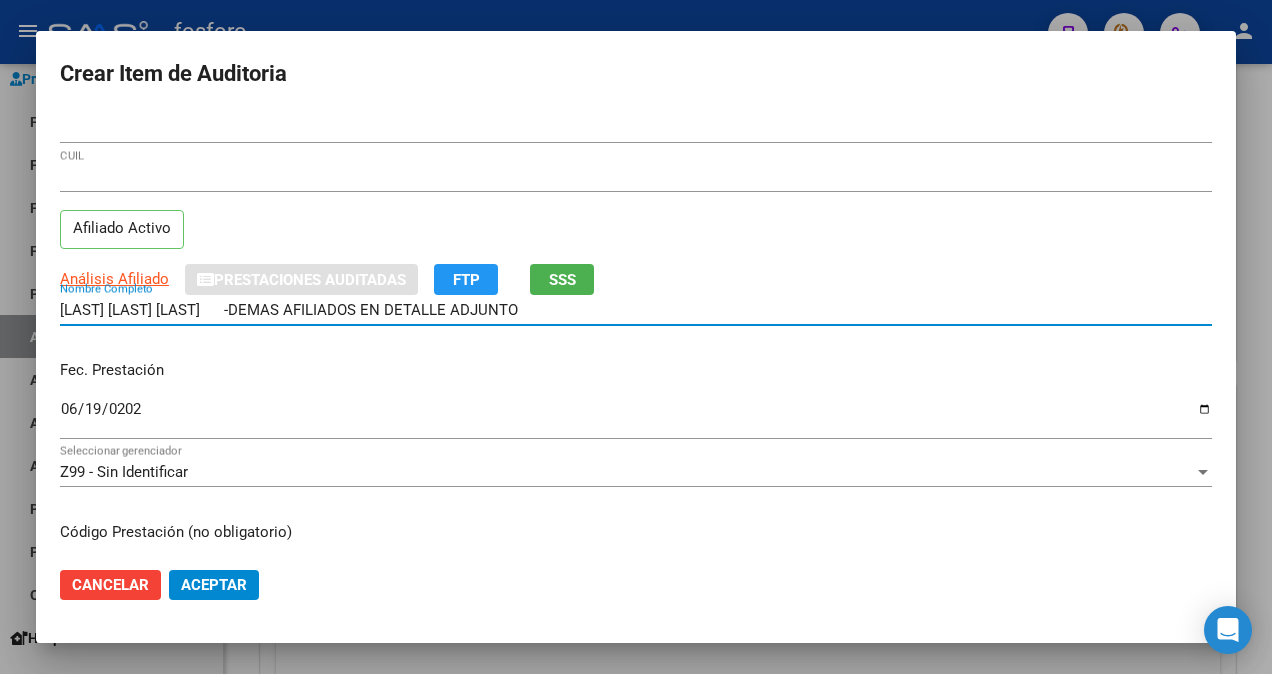 drag, startPoint x: 600, startPoint y: 314, endPoint x: 290, endPoint y: 342, distance: 311.26193 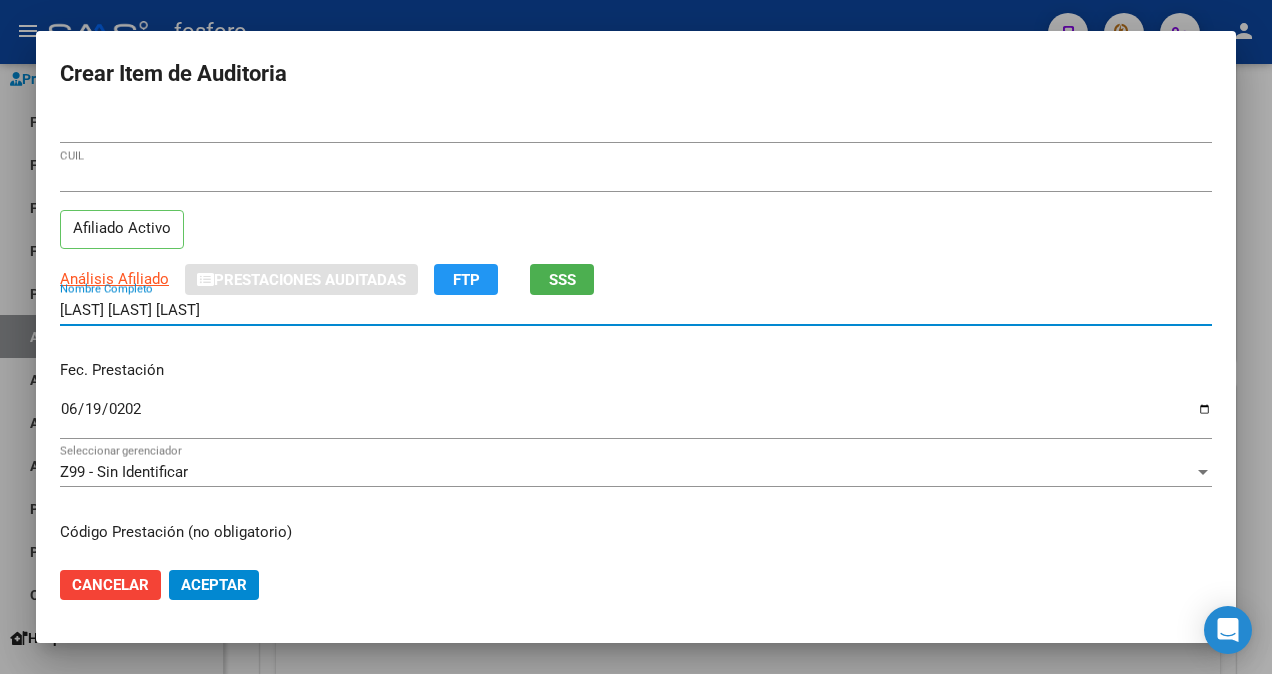 type on "[LAST] [LAST] [LAST]" 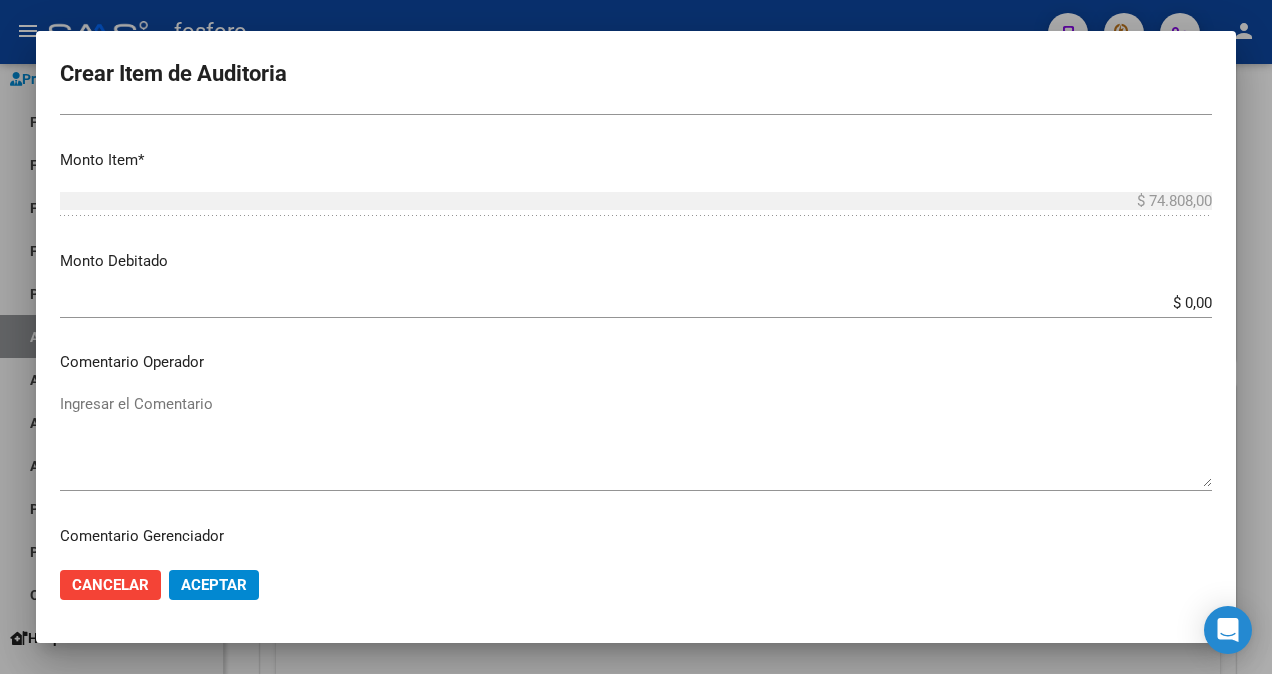 scroll, scrollTop: 700, scrollLeft: 0, axis: vertical 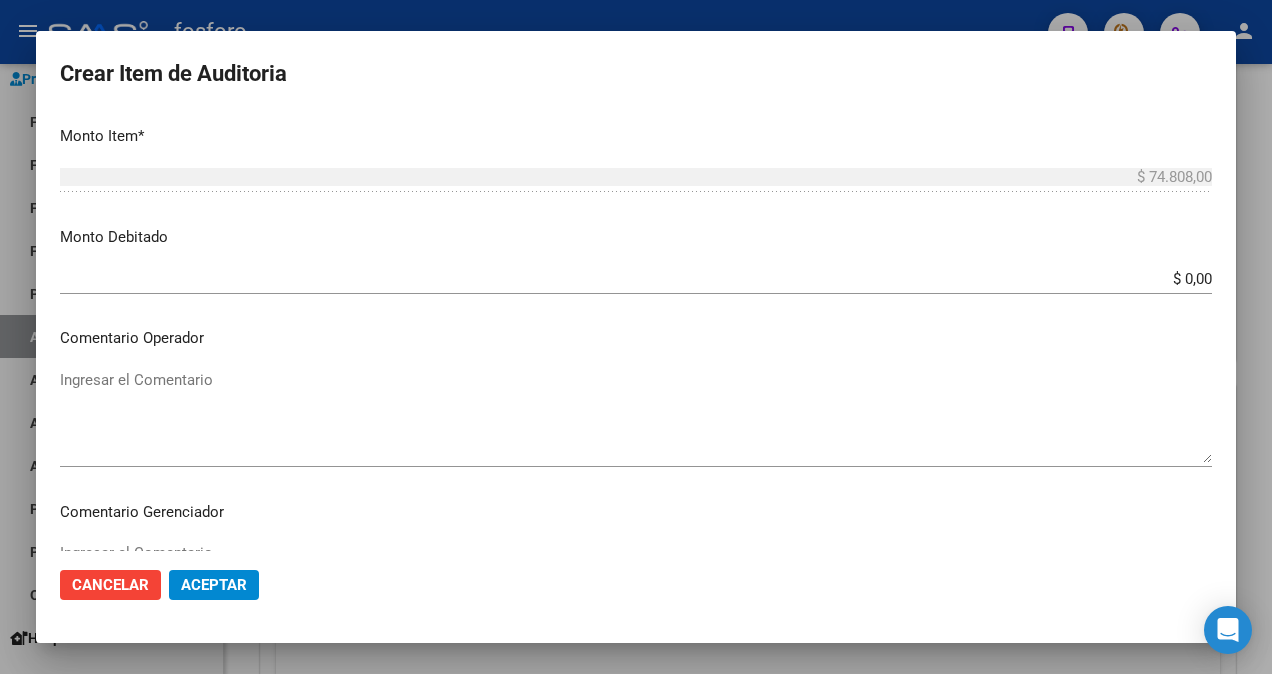 click on "Monto Debitado    $ 0,00 Ingresar el monto" at bounding box center (644, 257) 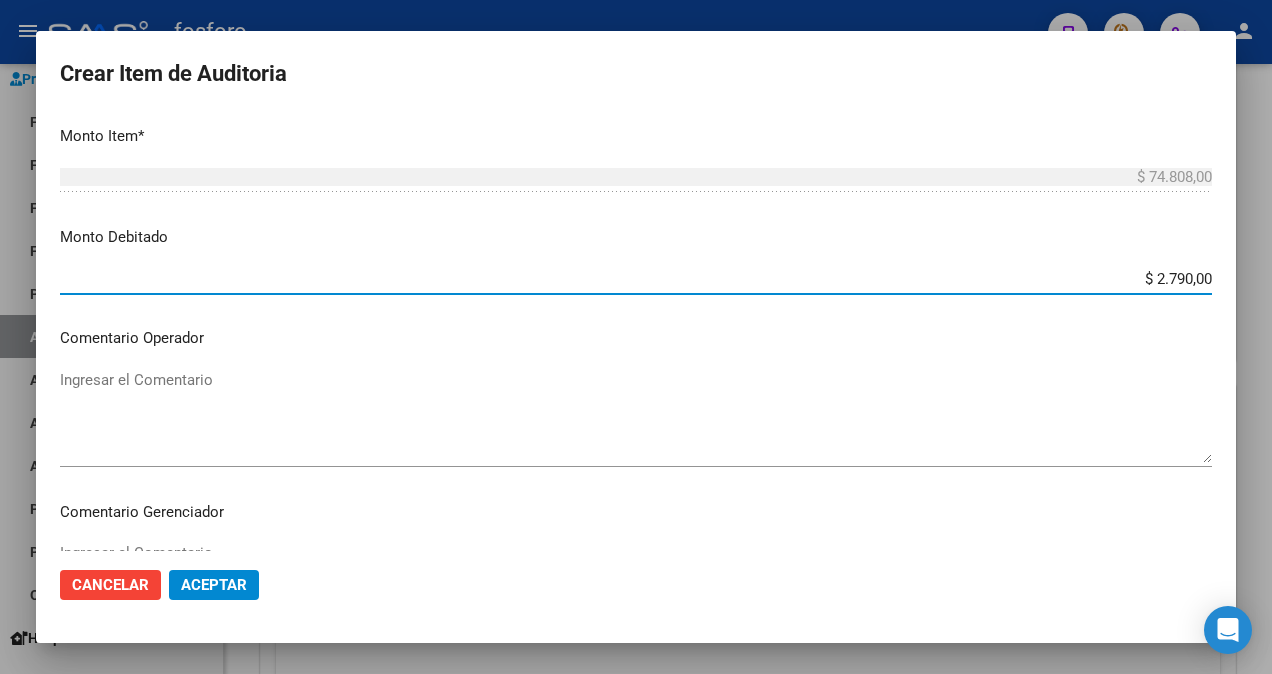 type on "$ [PRICE]" 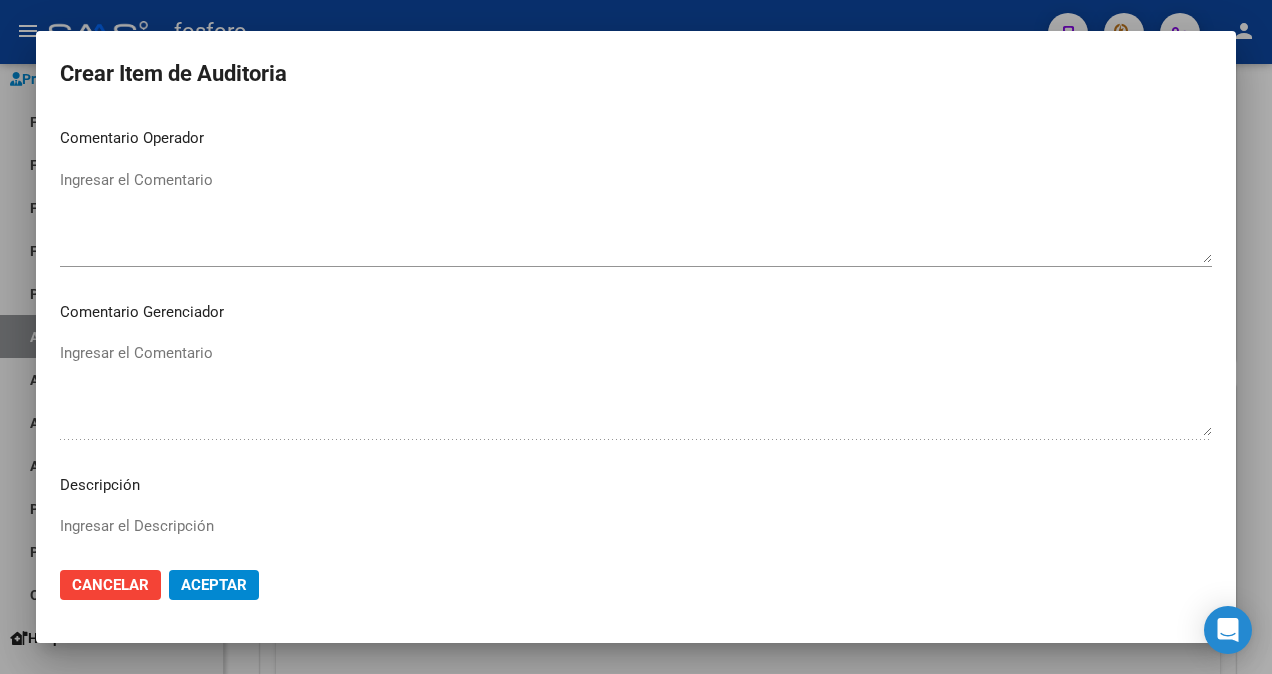 scroll, scrollTop: 700, scrollLeft: 0, axis: vertical 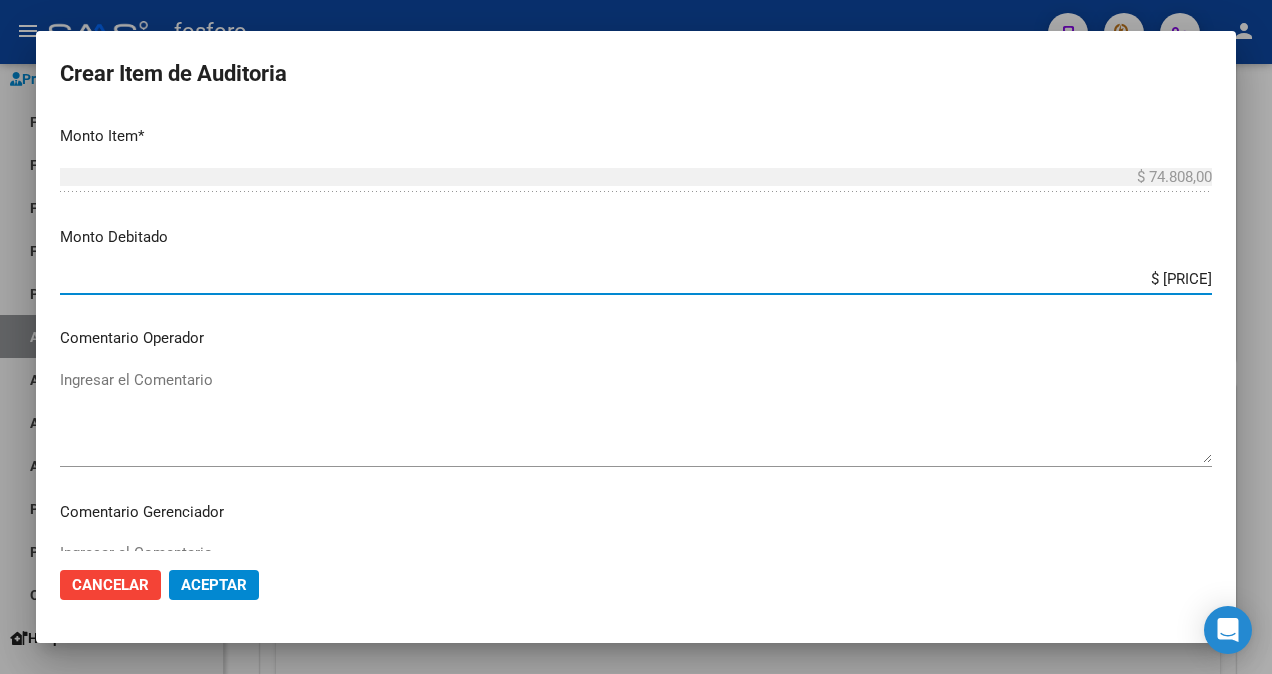 click on "Ingresar el Comentario" at bounding box center (636, 416) 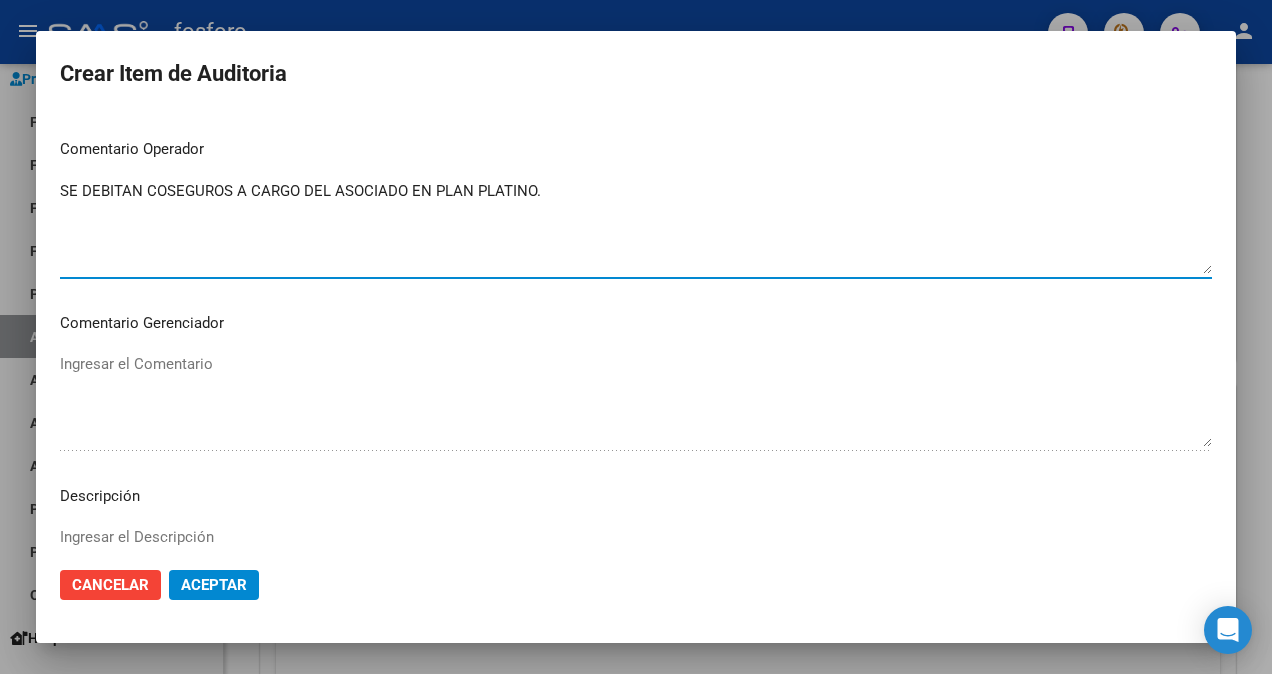 scroll, scrollTop: 1182, scrollLeft: 0, axis: vertical 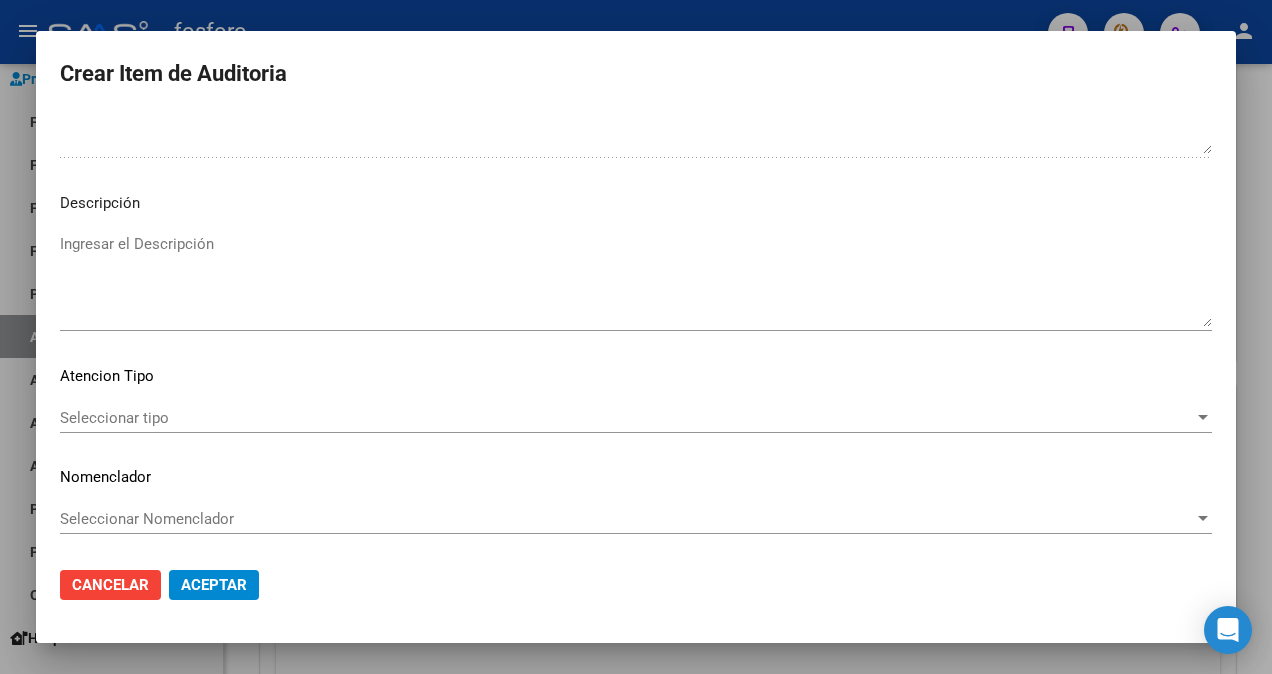 type on "SE DEBITAN COSEGUROS A CARGO DEL ASOCIADO EN PLAN PLATINO." 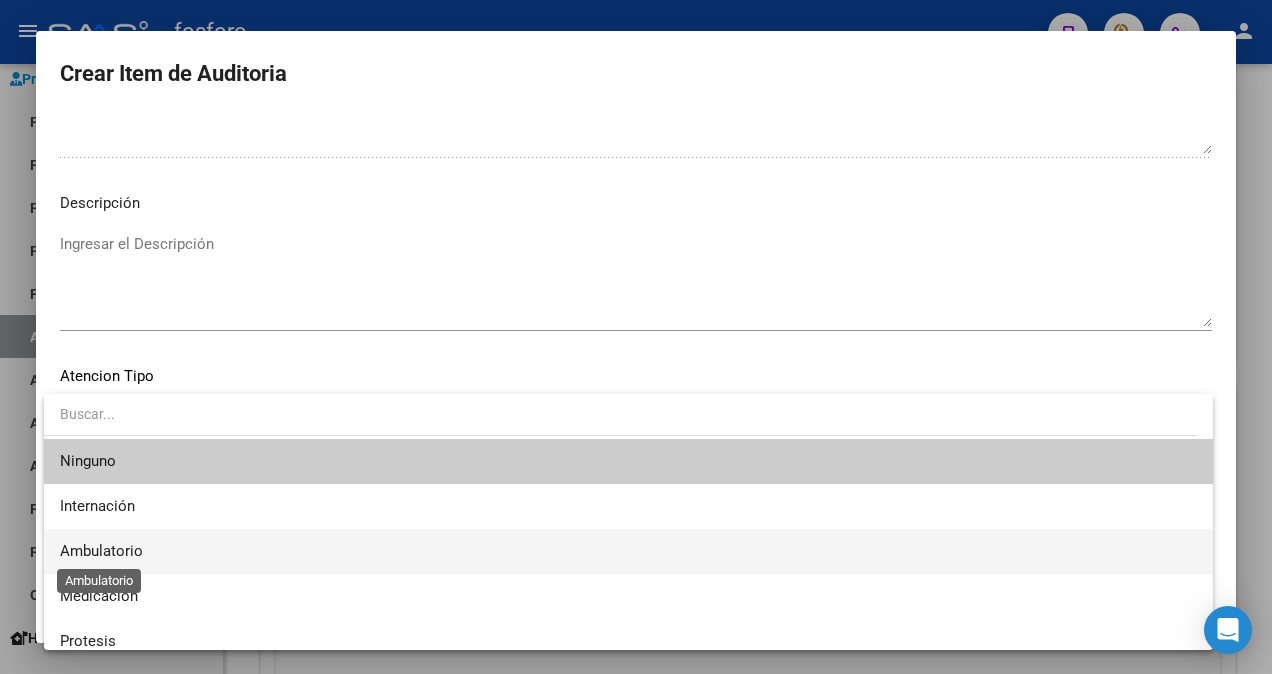 click on "Ambulatorio" at bounding box center (101, 551) 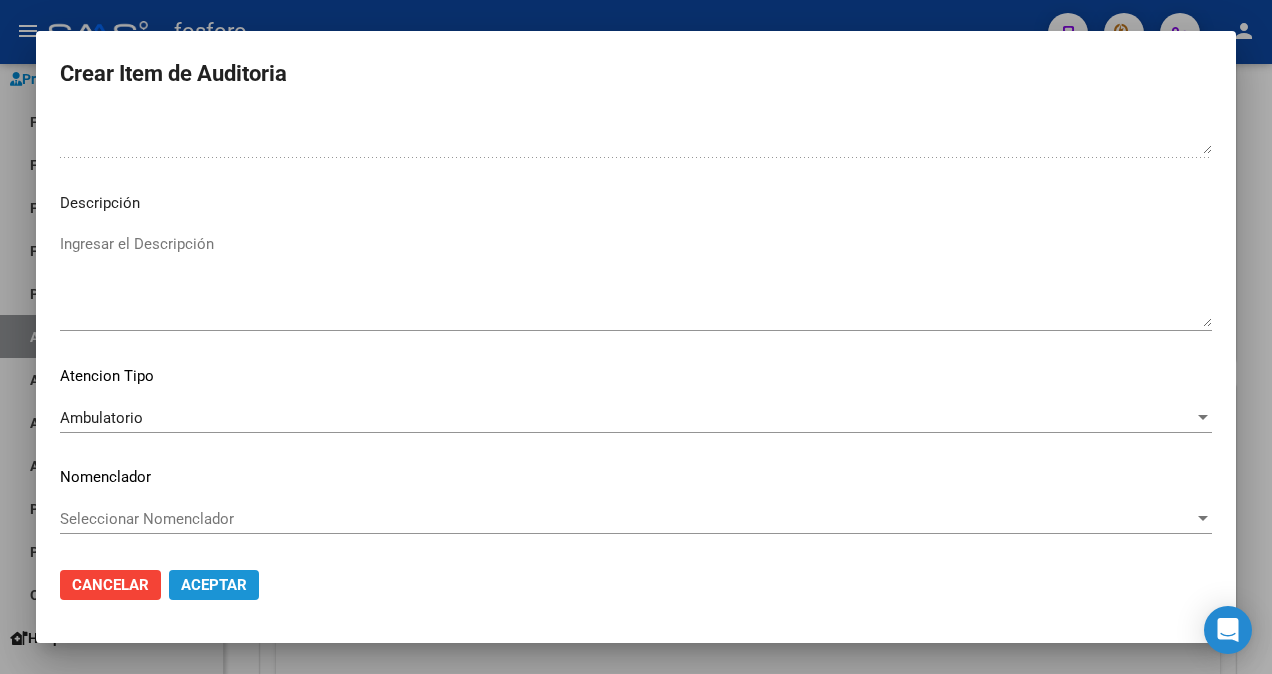 click on "Aceptar" 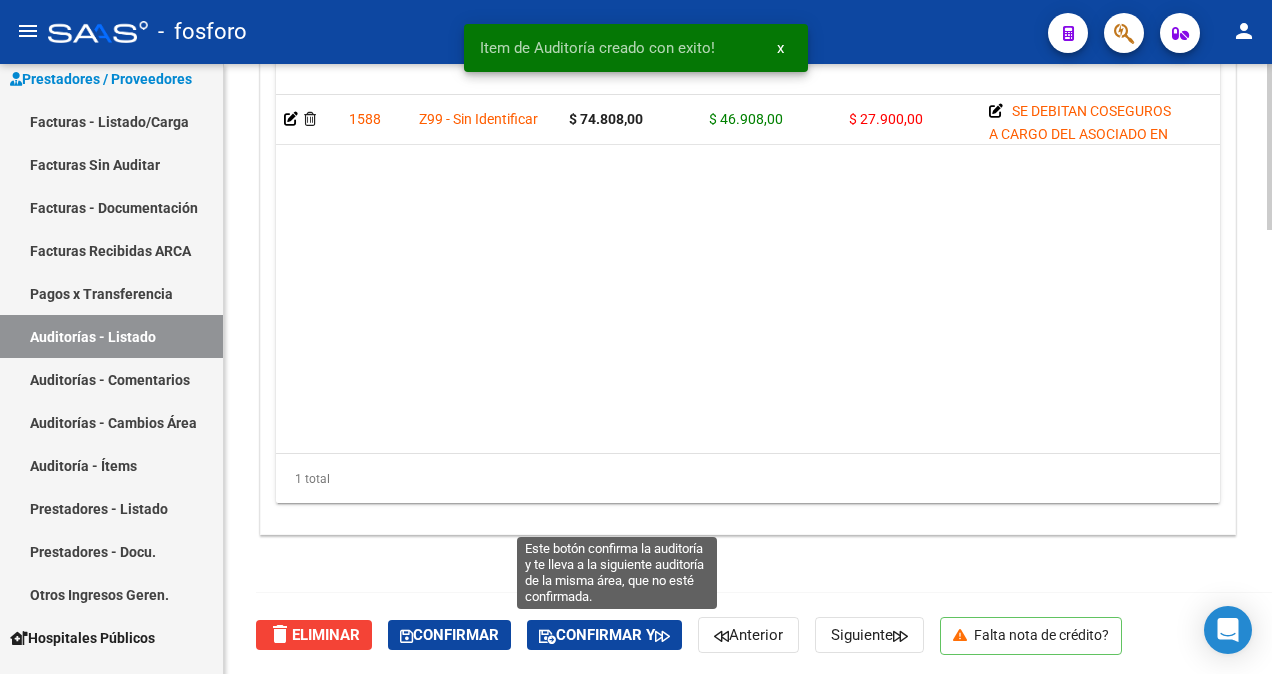 click on "Confirmar y" 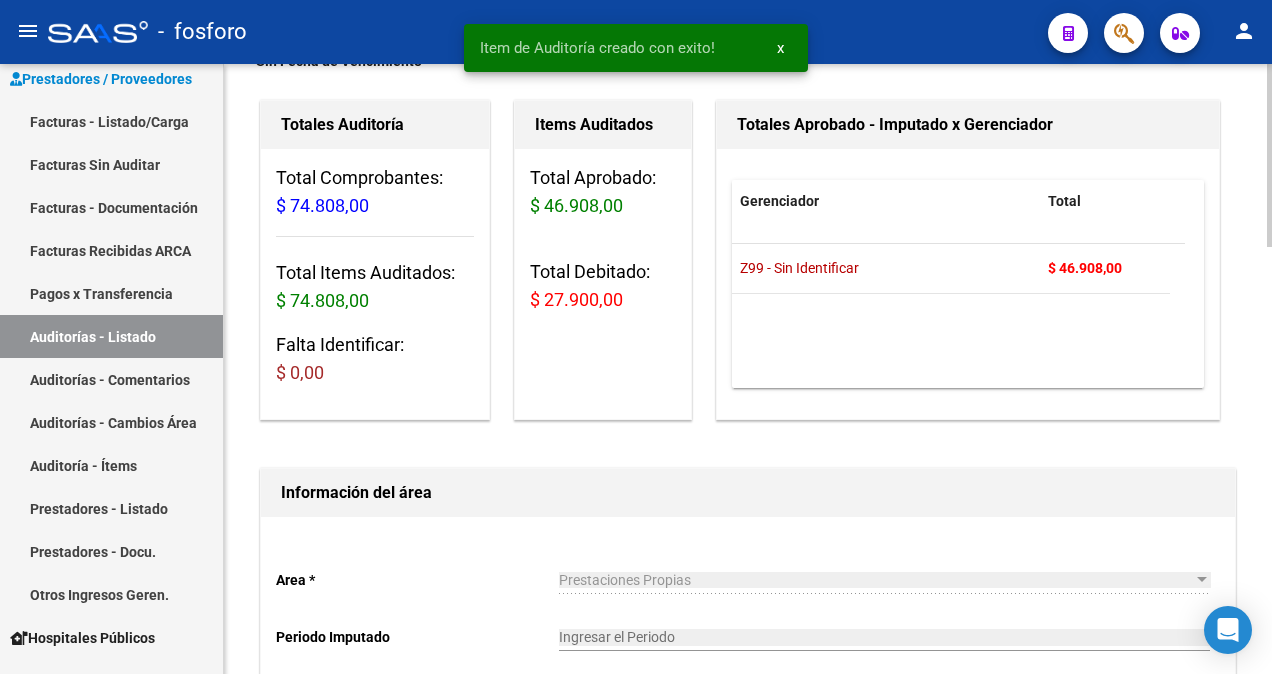scroll, scrollTop: 0, scrollLeft: 0, axis: both 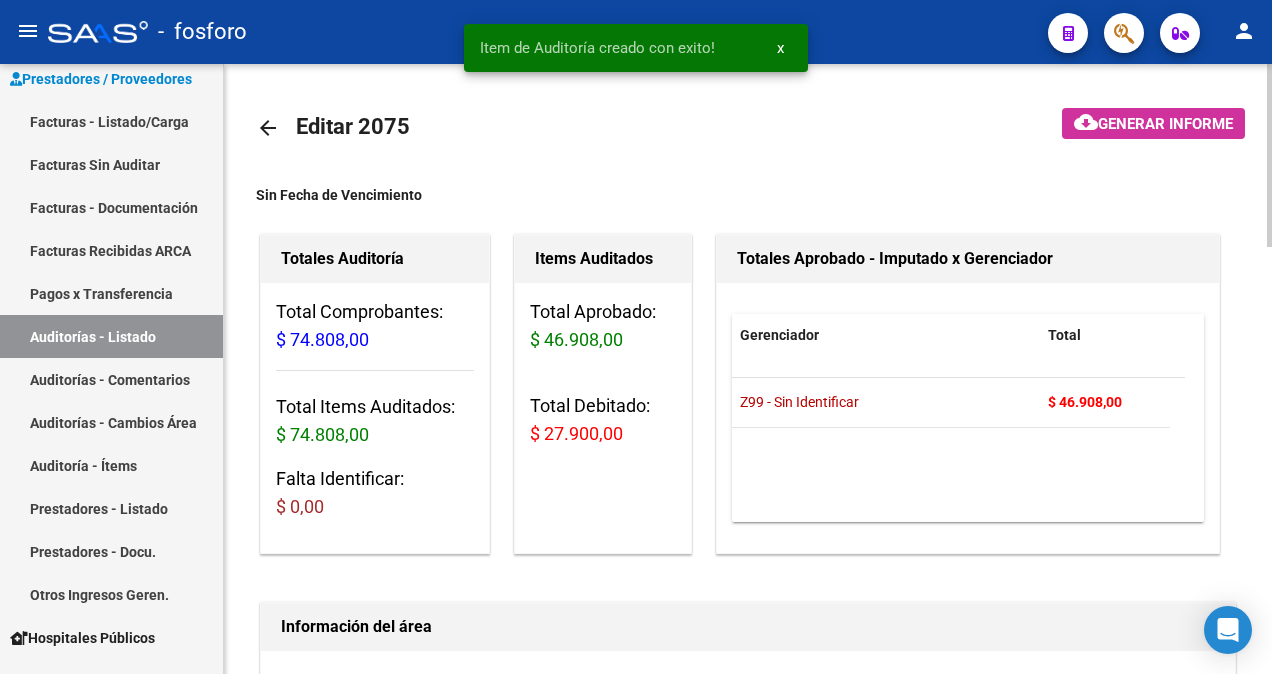 type on "202508" 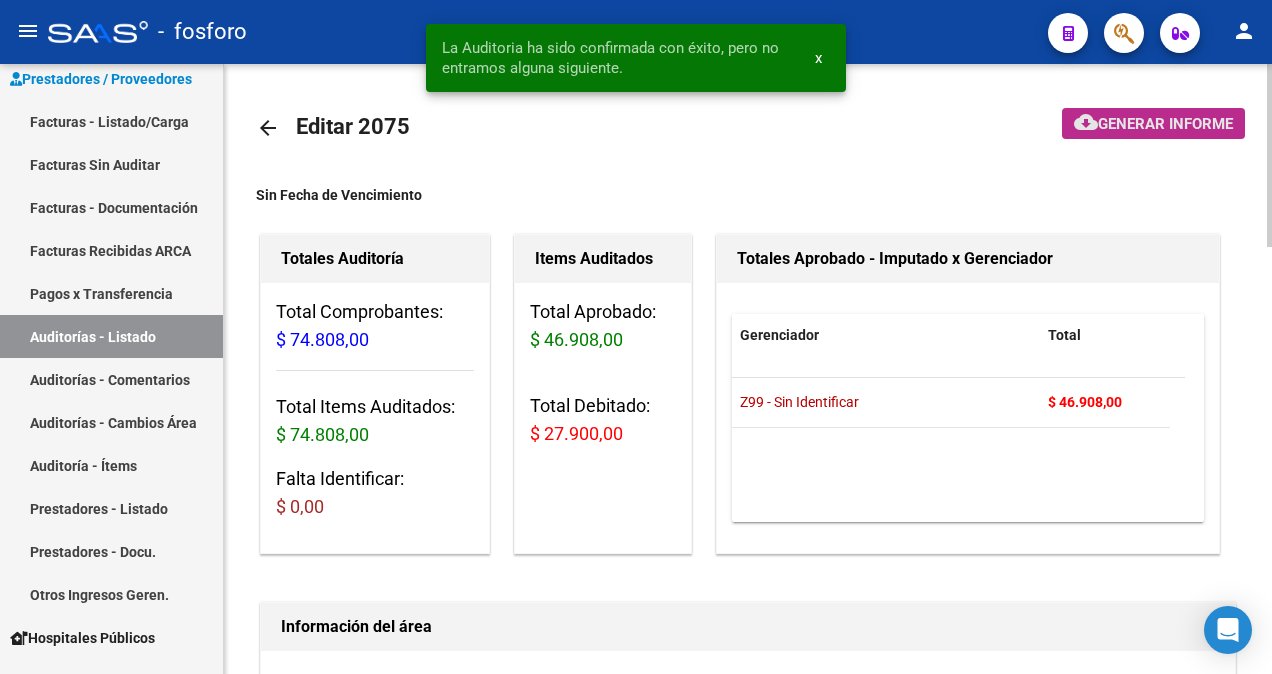 click on "Generar informe" 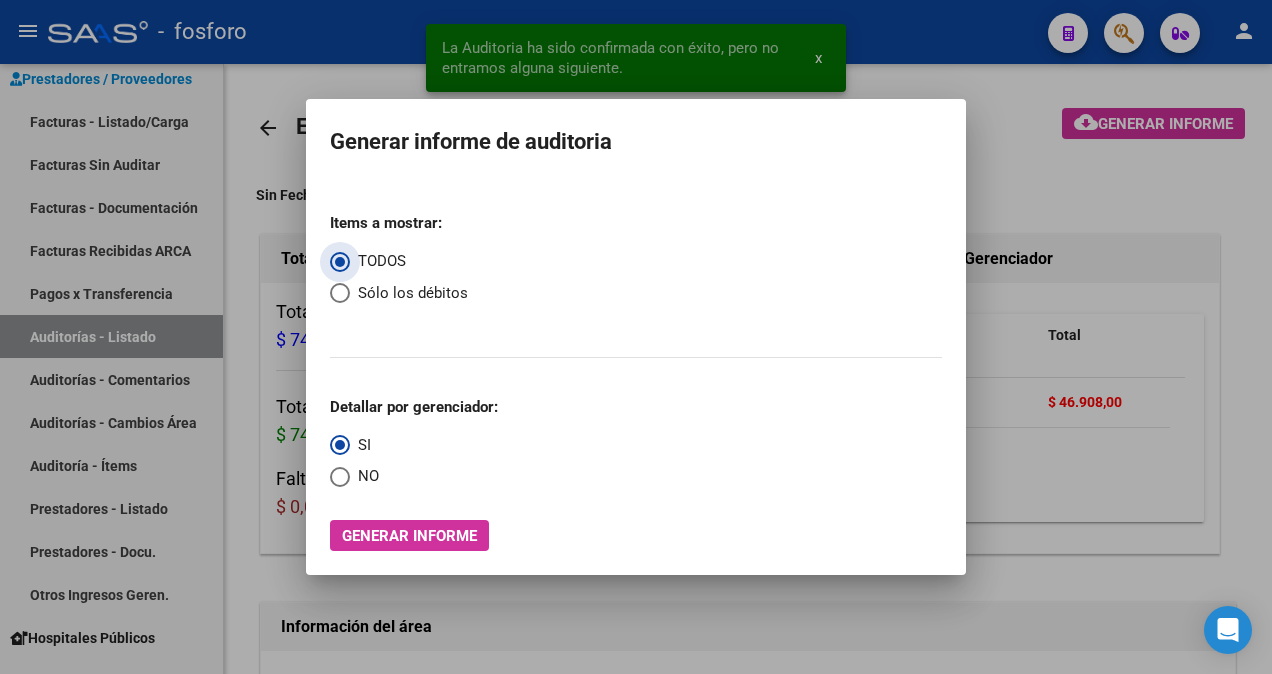 click on "Generar informe" at bounding box center [409, 536] 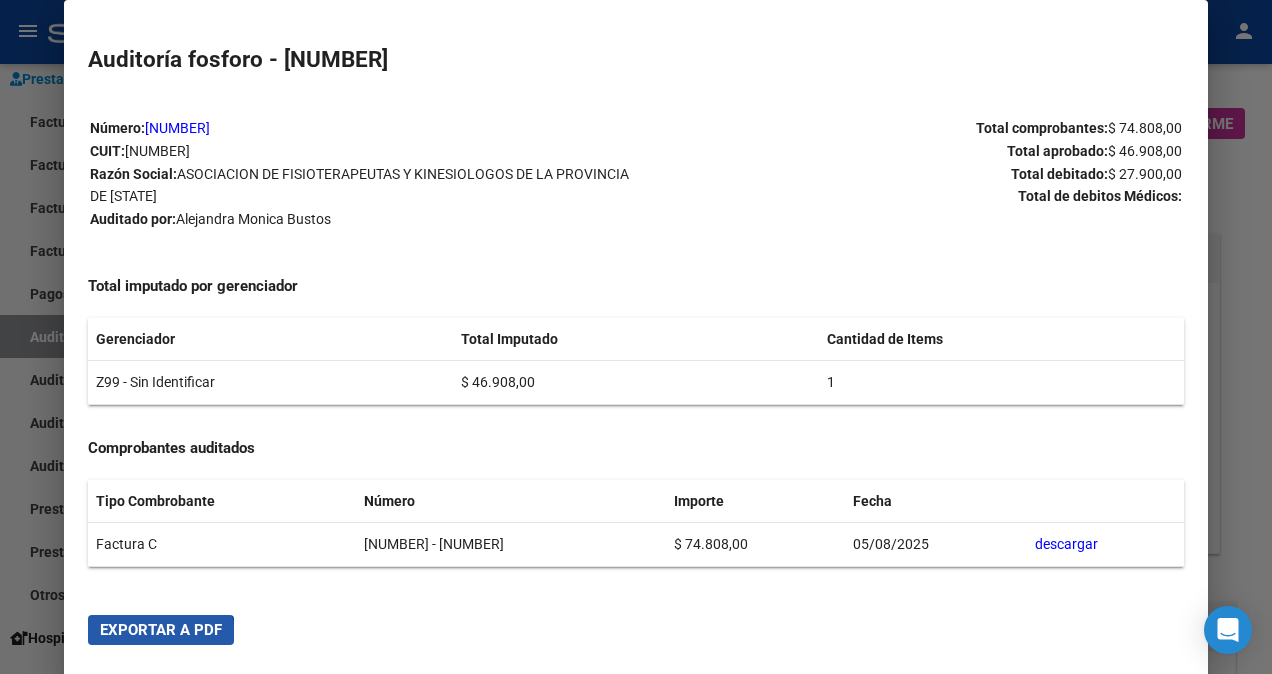 click on "Exportar a PDF" at bounding box center [161, 630] 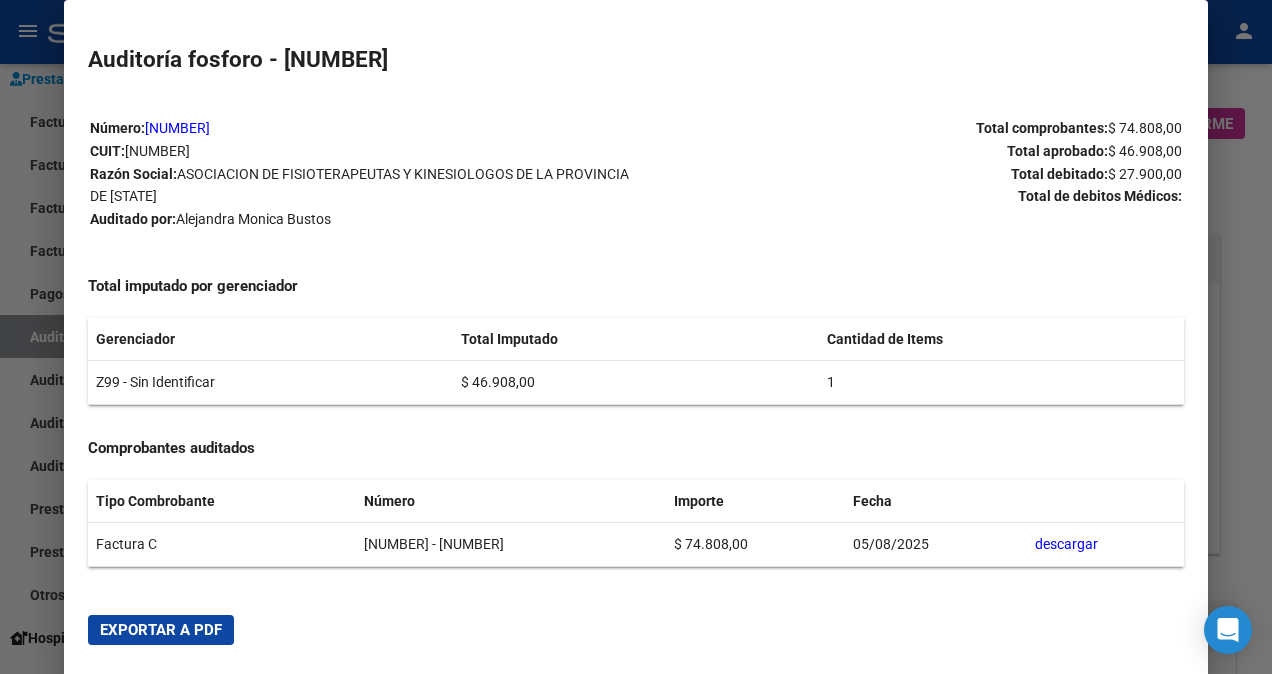 click at bounding box center (636, 337) 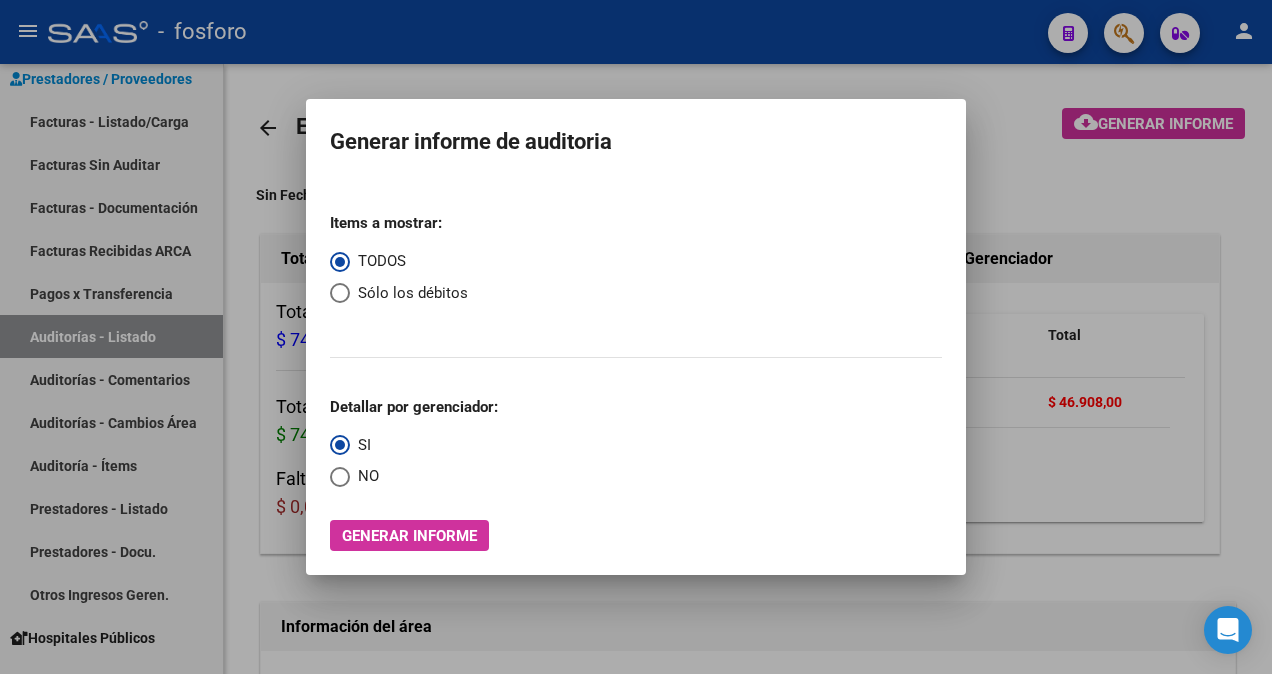 click at bounding box center (636, 337) 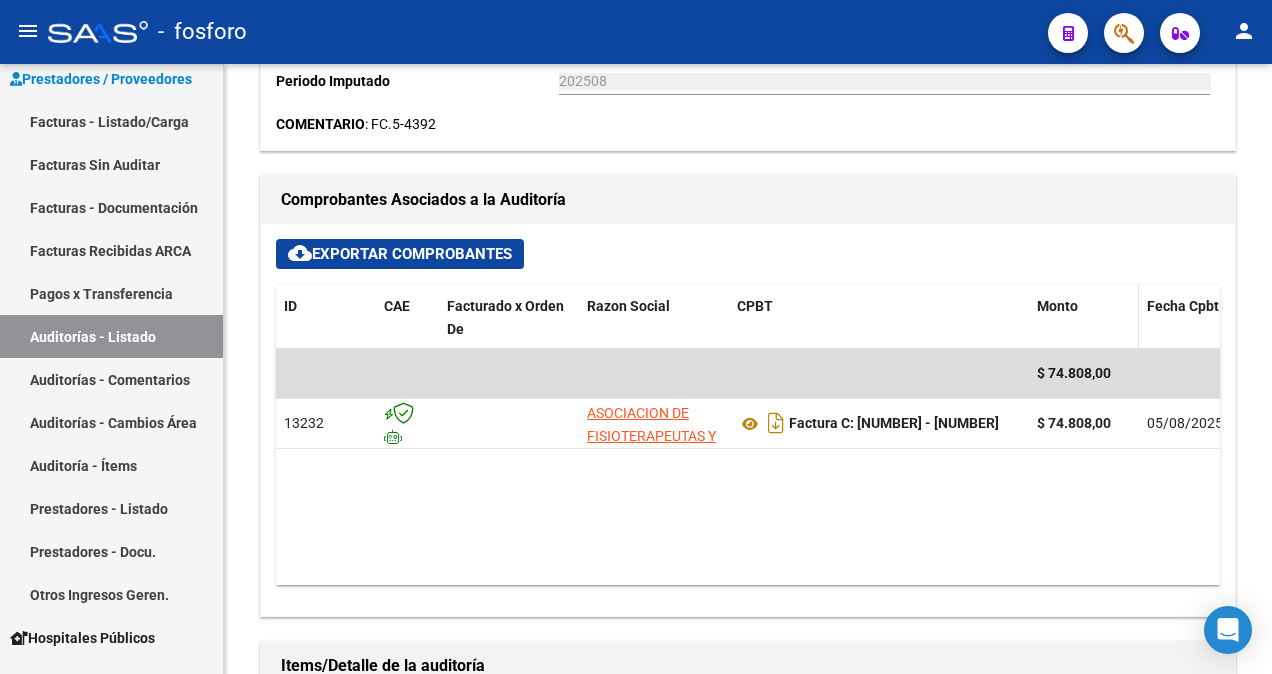 scroll, scrollTop: 700, scrollLeft: 0, axis: vertical 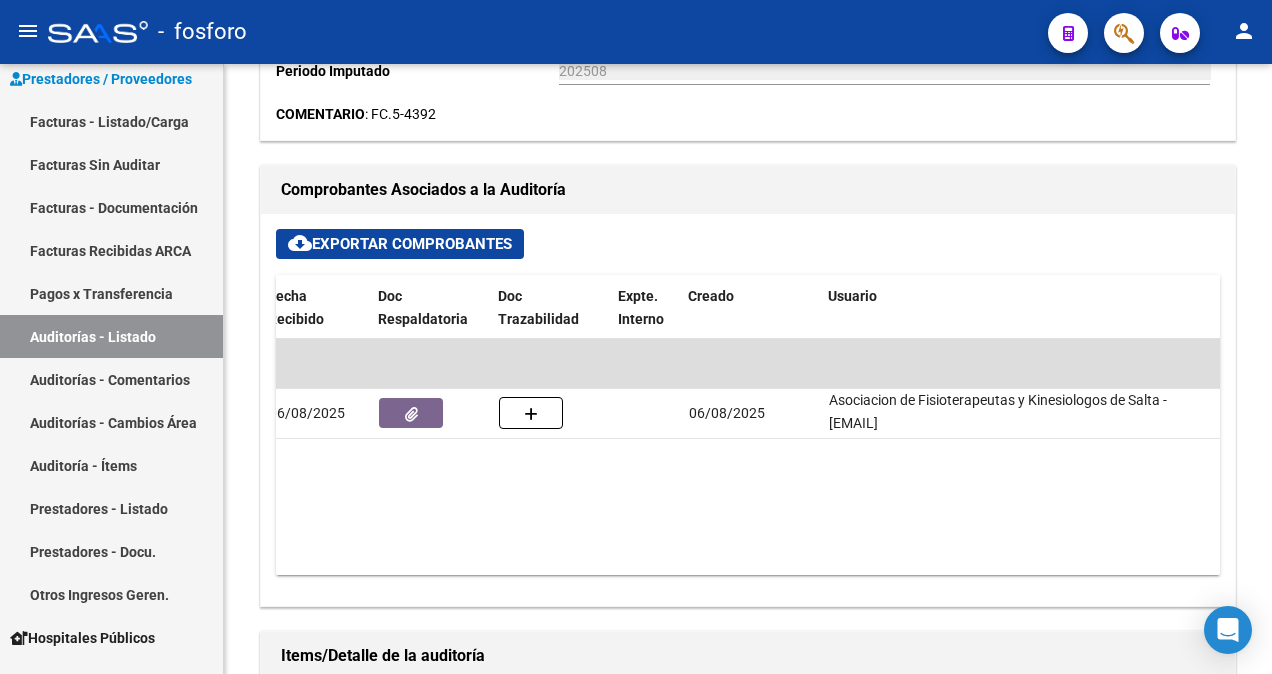 drag, startPoint x: 827, startPoint y: 422, endPoint x: 972, endPoint y: 438, distance: 145.88008 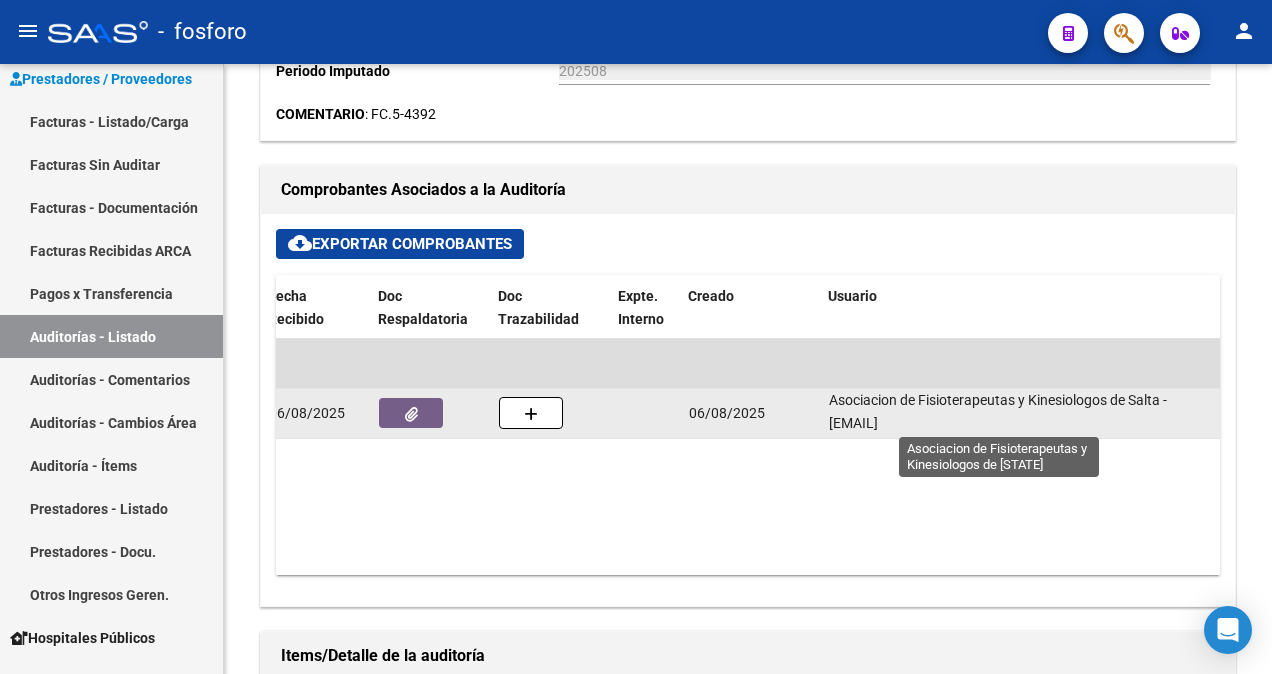 drag, startPoint x: 972, startPoint y: 438, endPoint x: 920, endPoint y: 416, distance: 56.462376 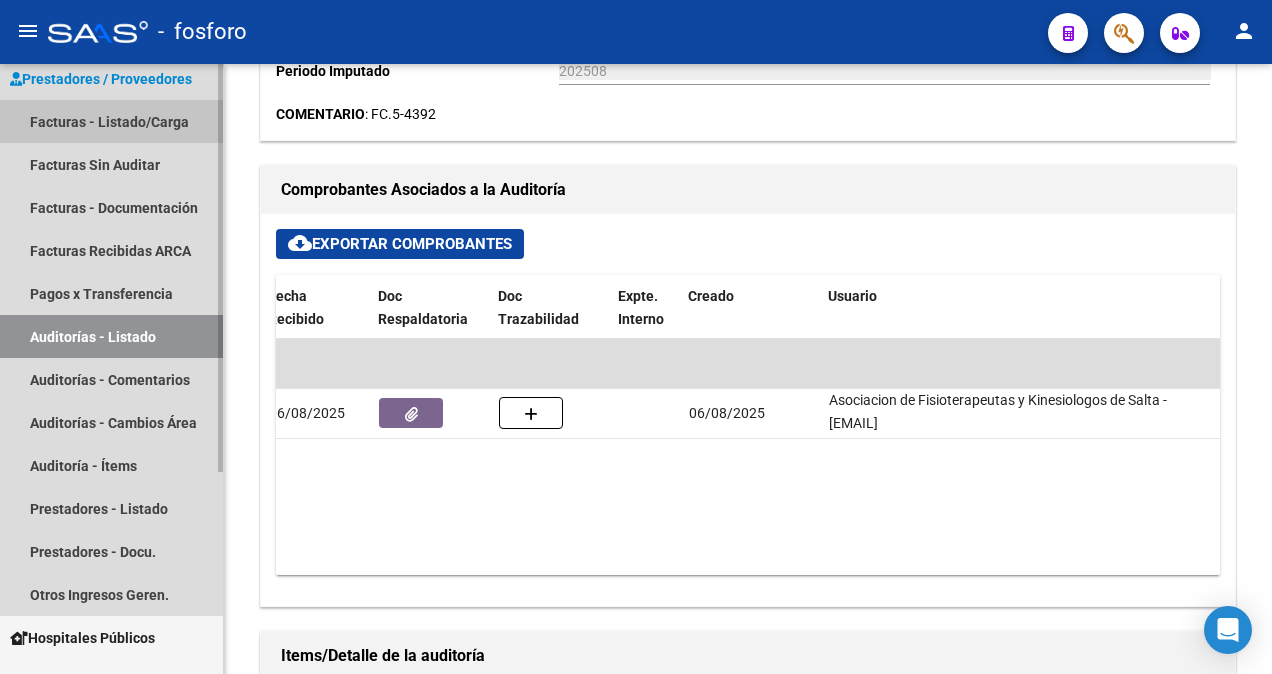 click on "Facturas - Listado/Carga" at bounding box center [111, 121] 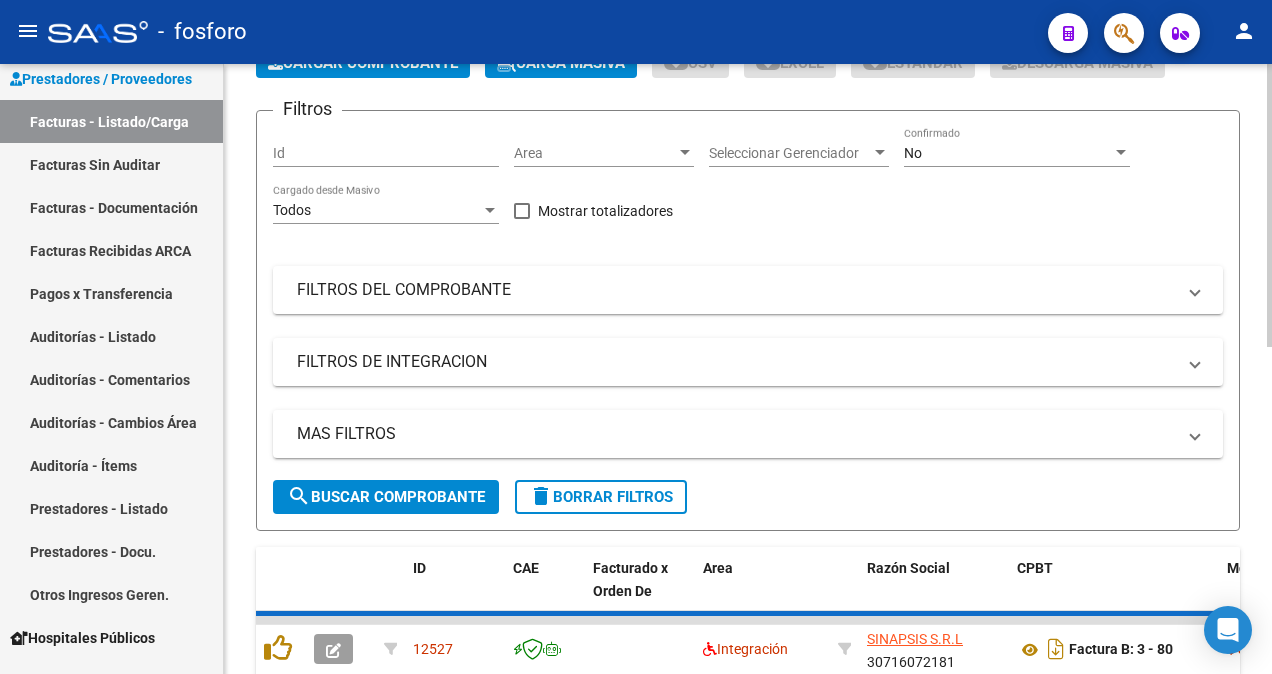scroll, scrollTop: 0, scrollLeft: 0, axis: both 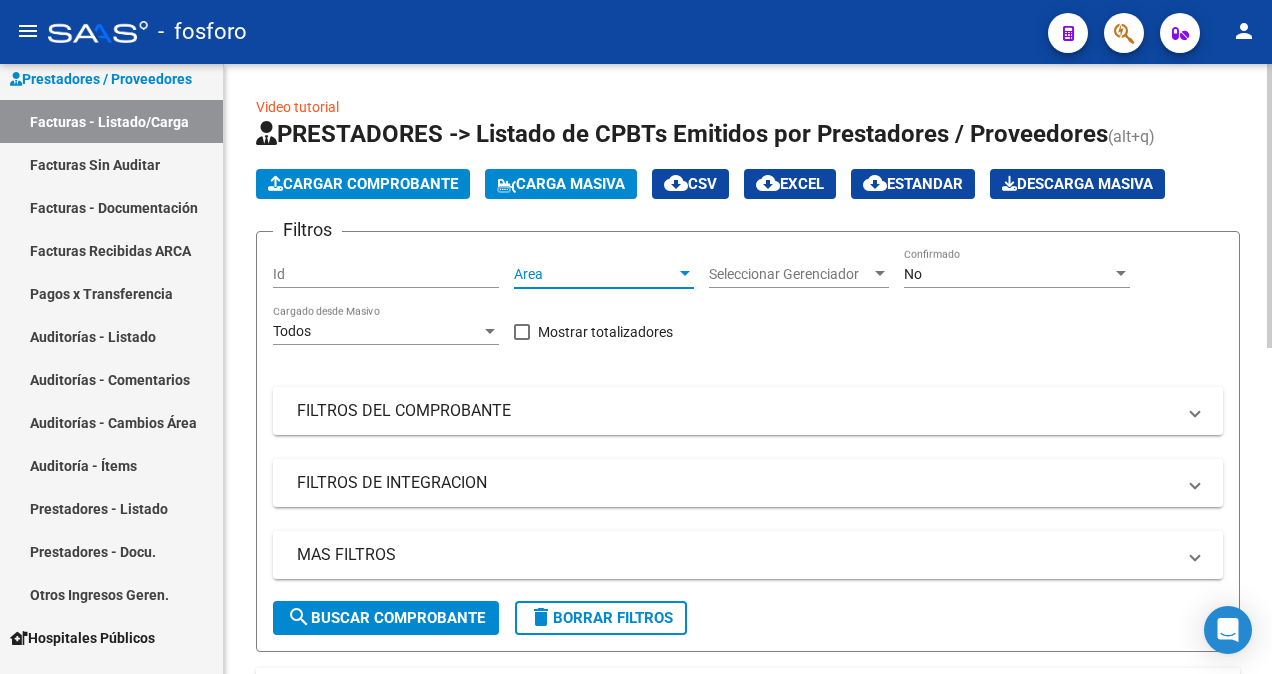 click at bounding box center [685, 274] 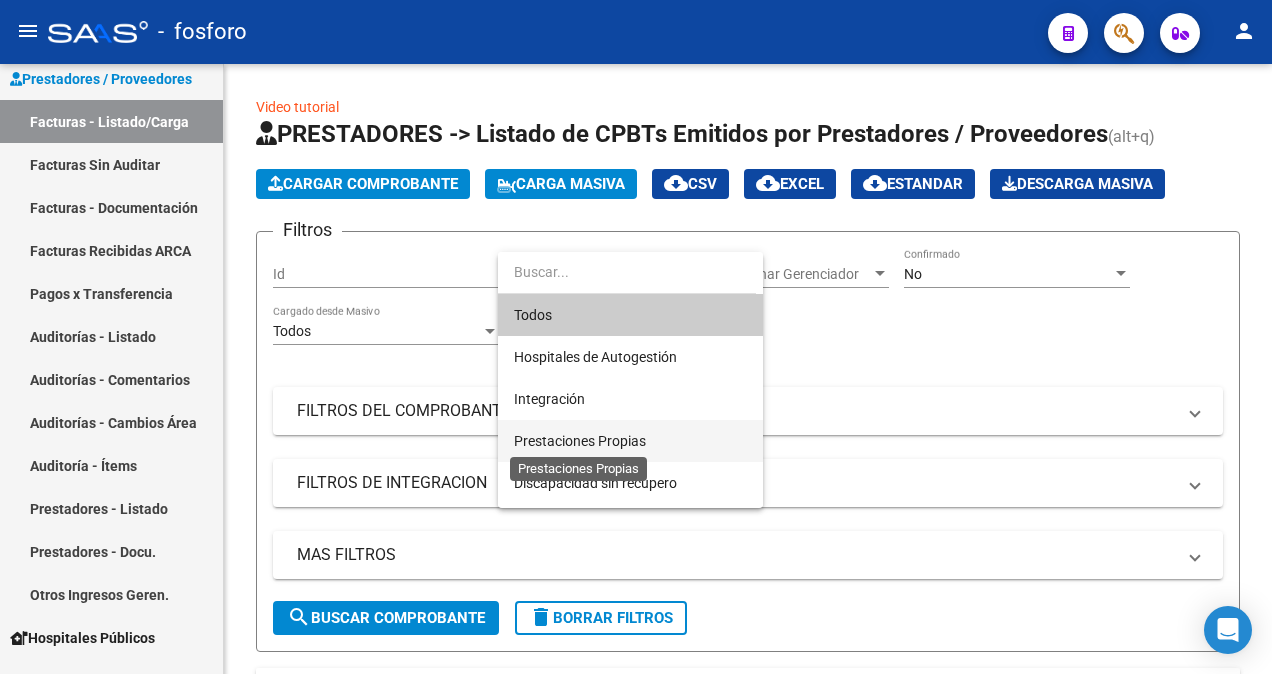 click on "Prestaciones Propias" at bounding box center [580, 441] 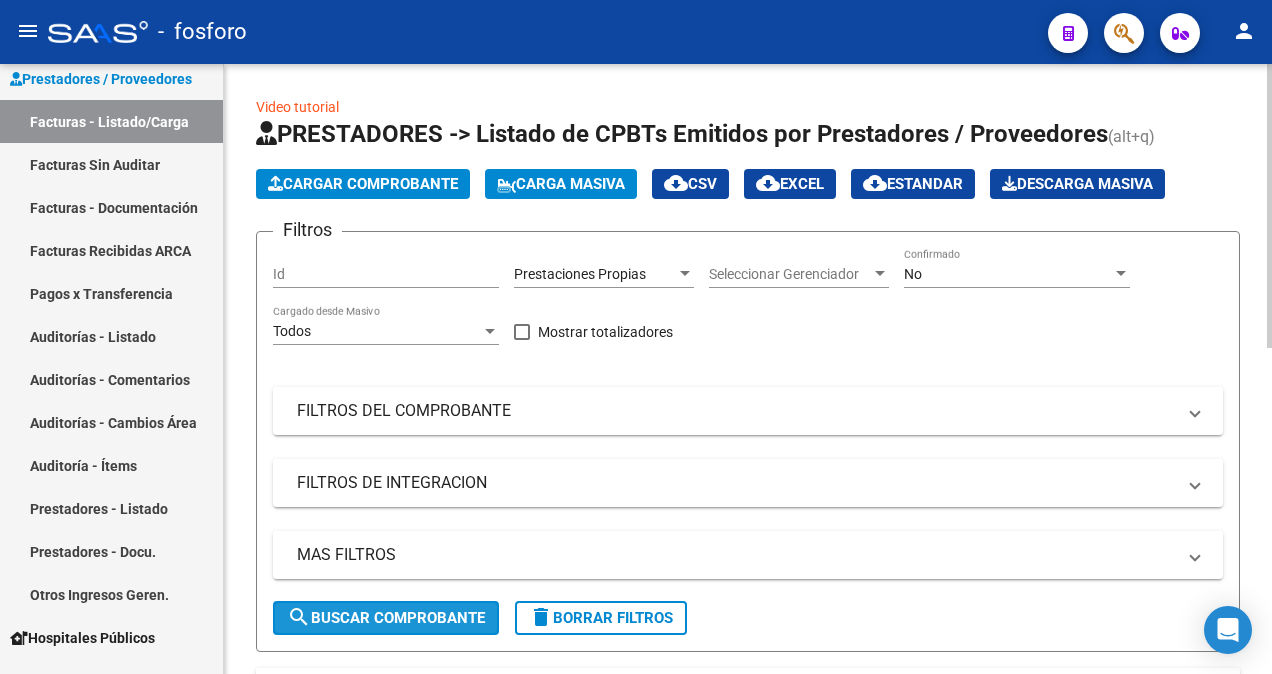 click on "search  Buscar Comprobante" 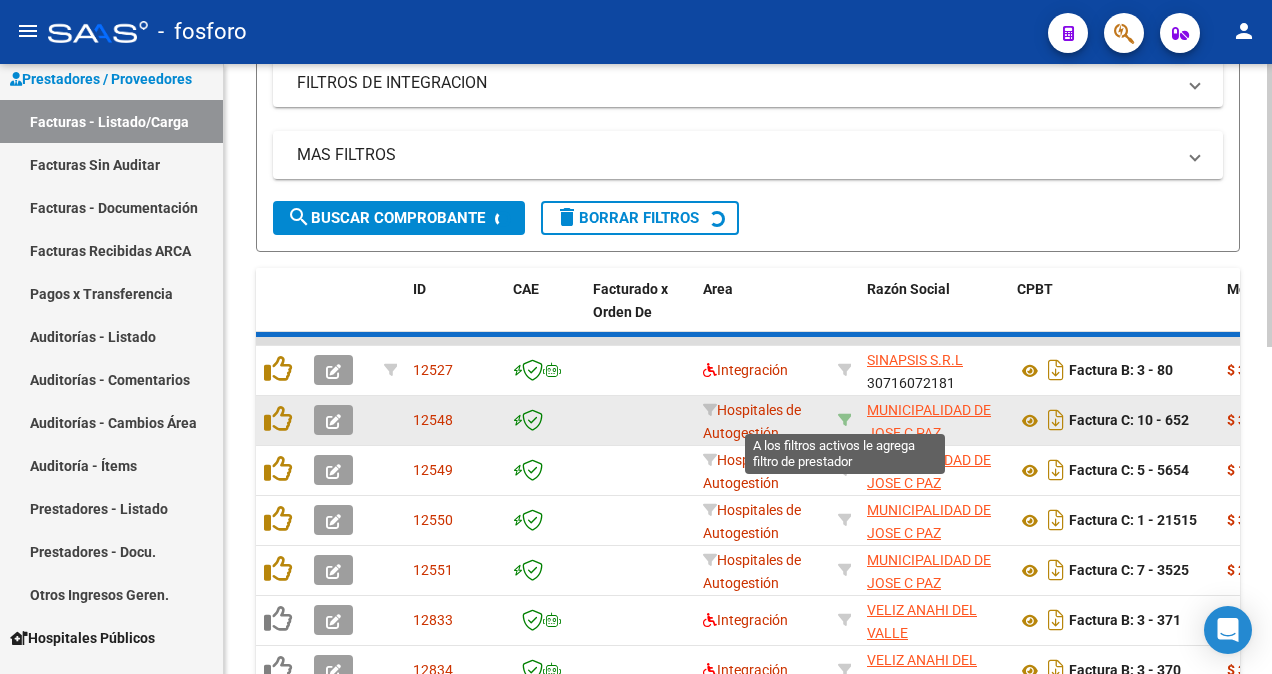 scroll, scrollTop: 701, scrollLeft: 0, axis: vertical 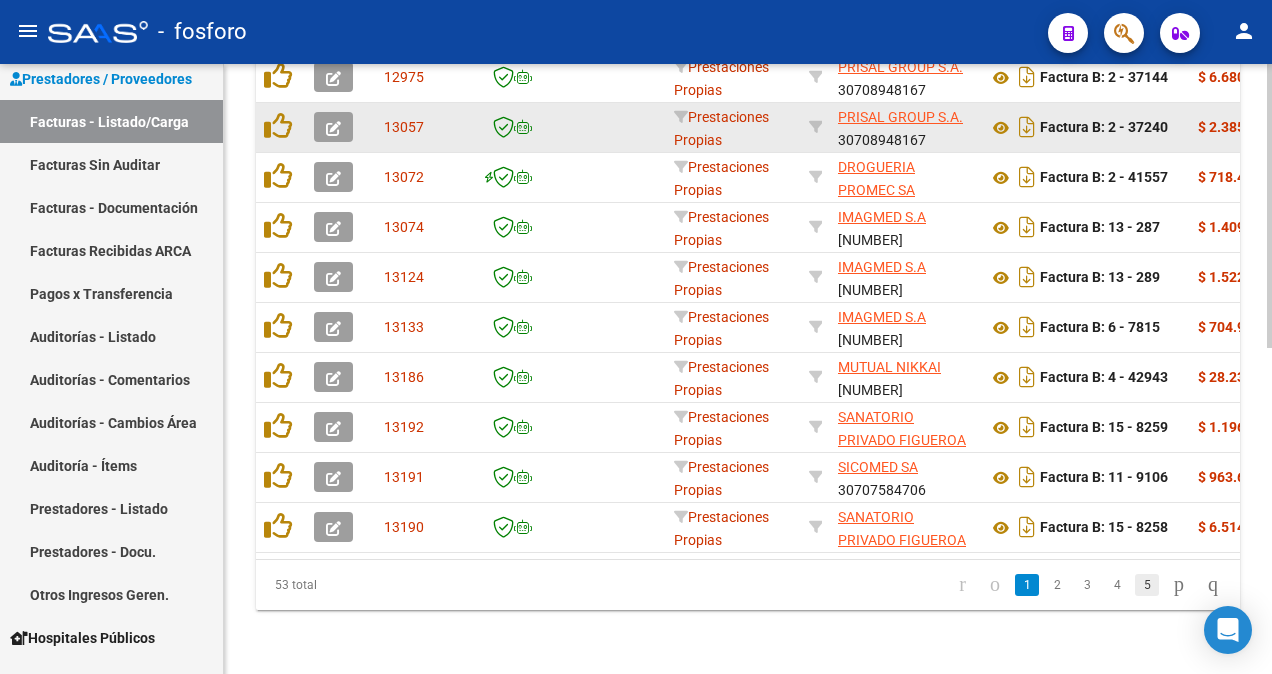 click on "5" 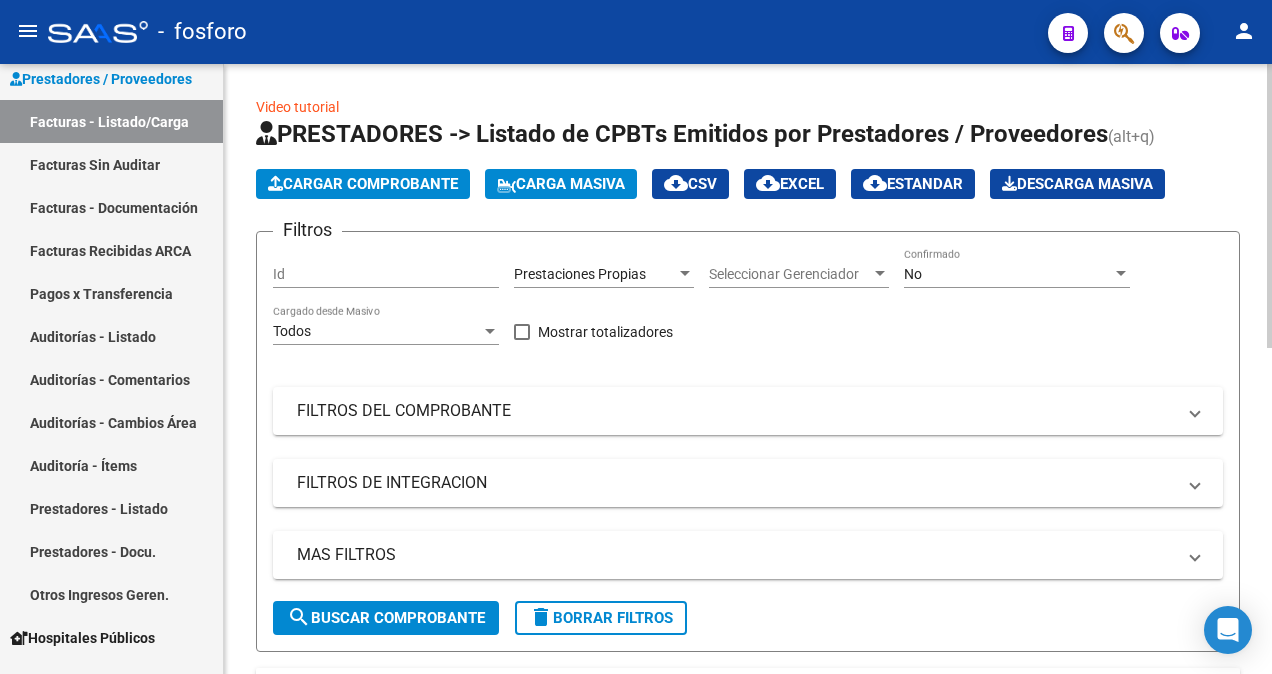 scroll, scrollTop: 400, scrollLeft: 0, axis: vertical 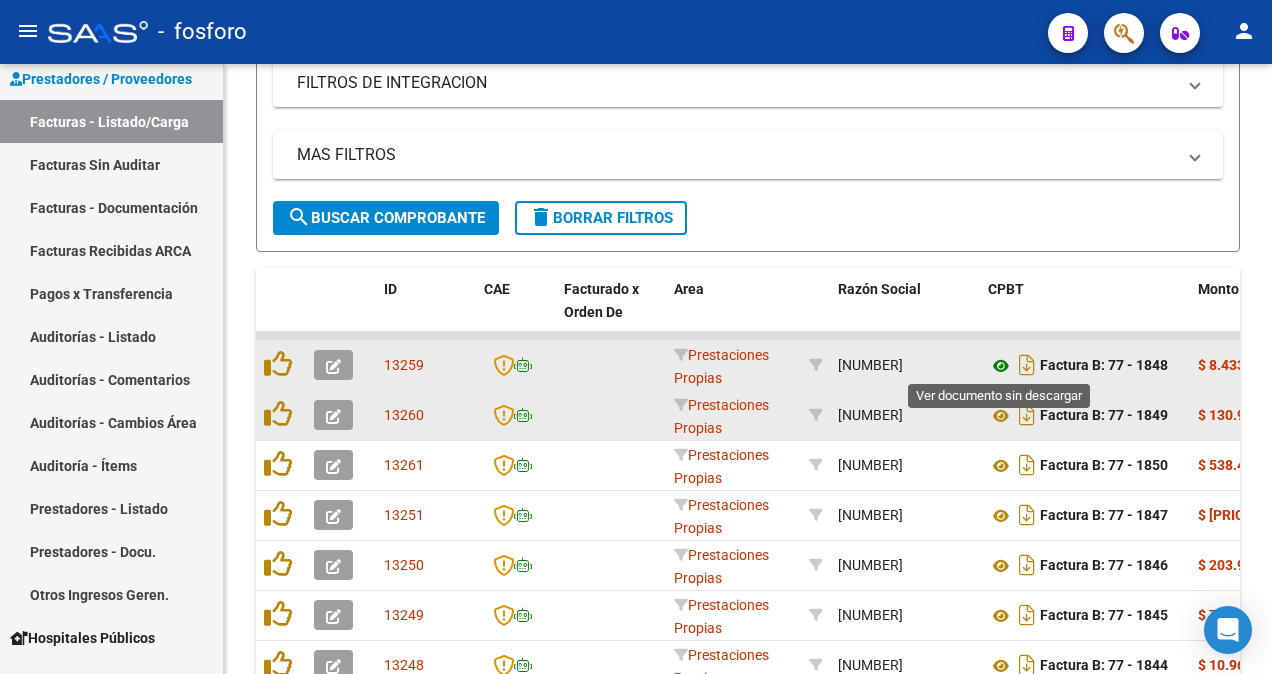 click 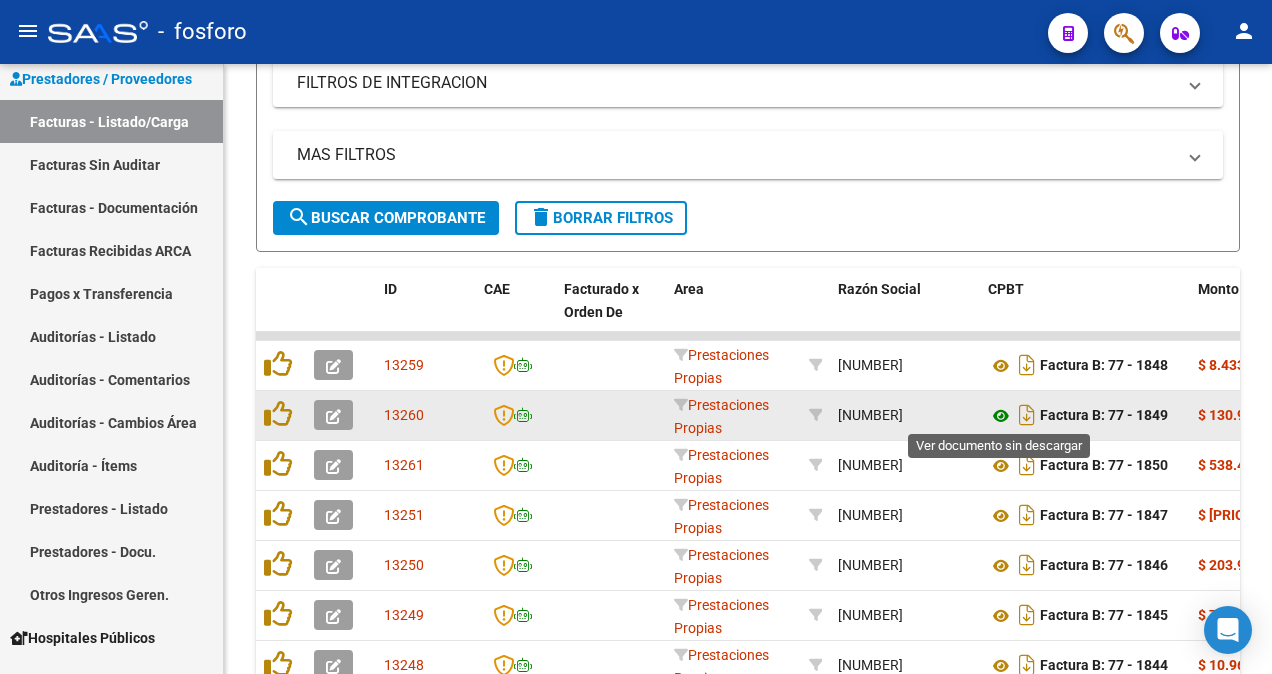 click 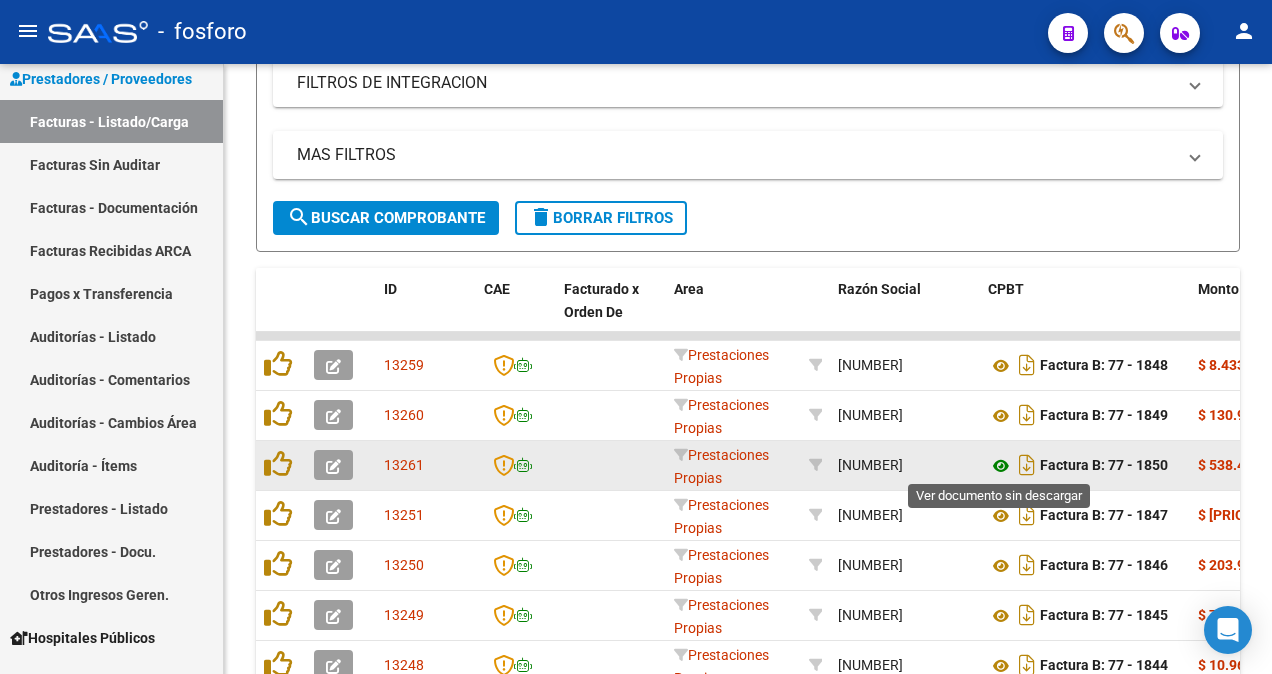 click 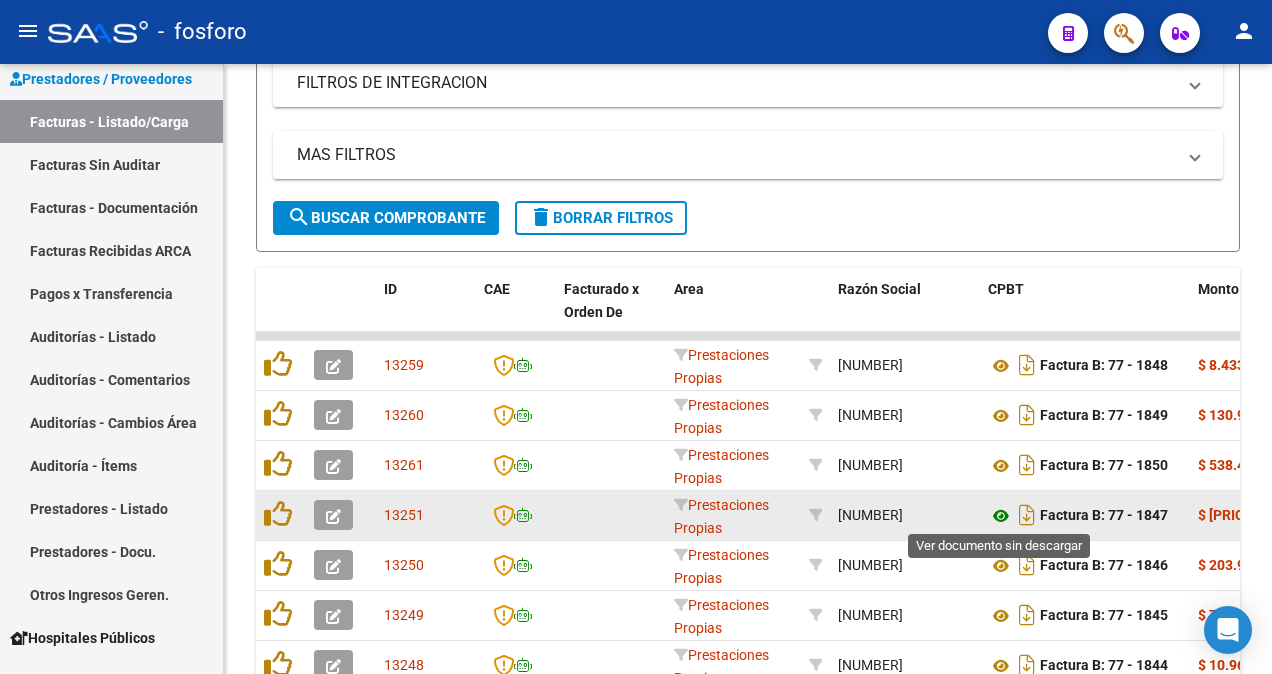 click 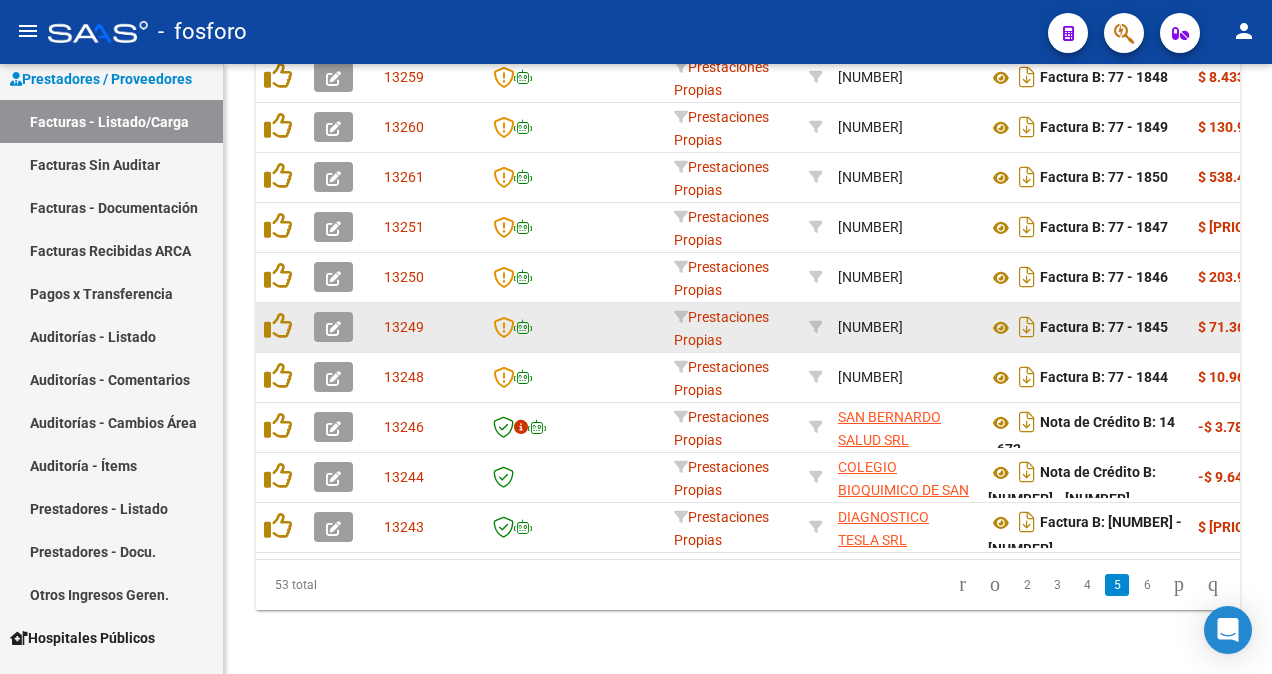 scroll, scrollTop: 700, scrollLeft: 0, axis: vertical 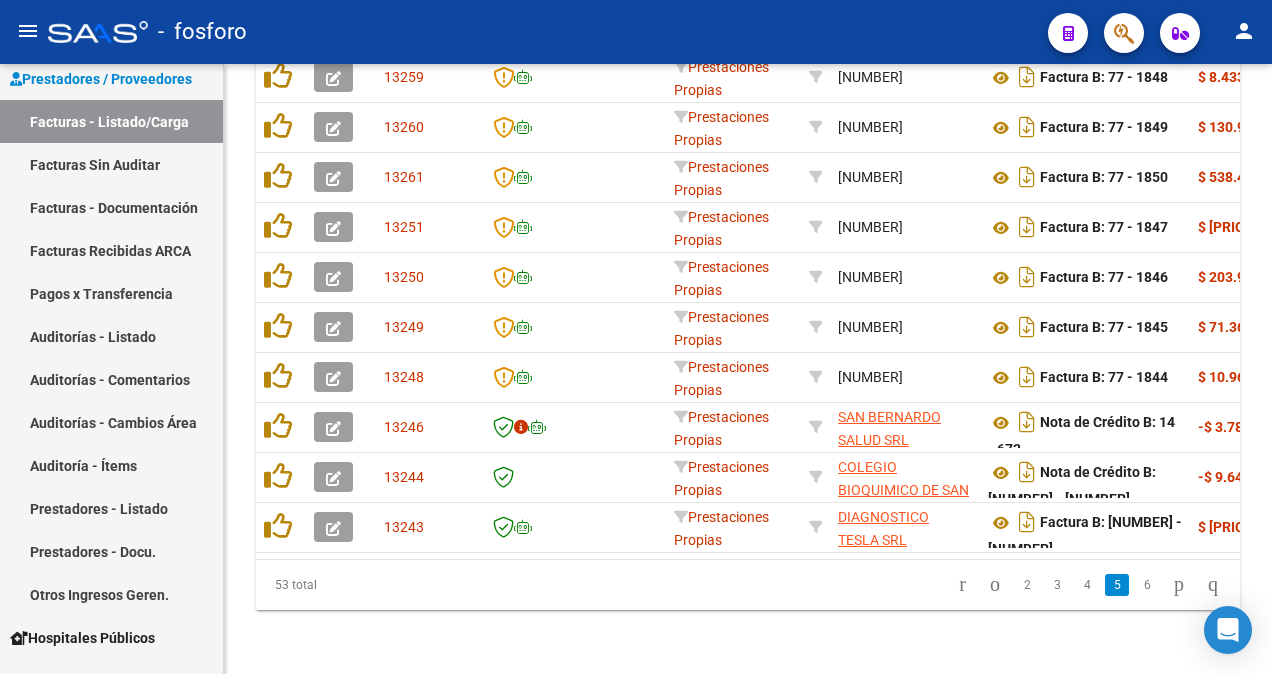 click on "53 total   2   3   4   5   6" 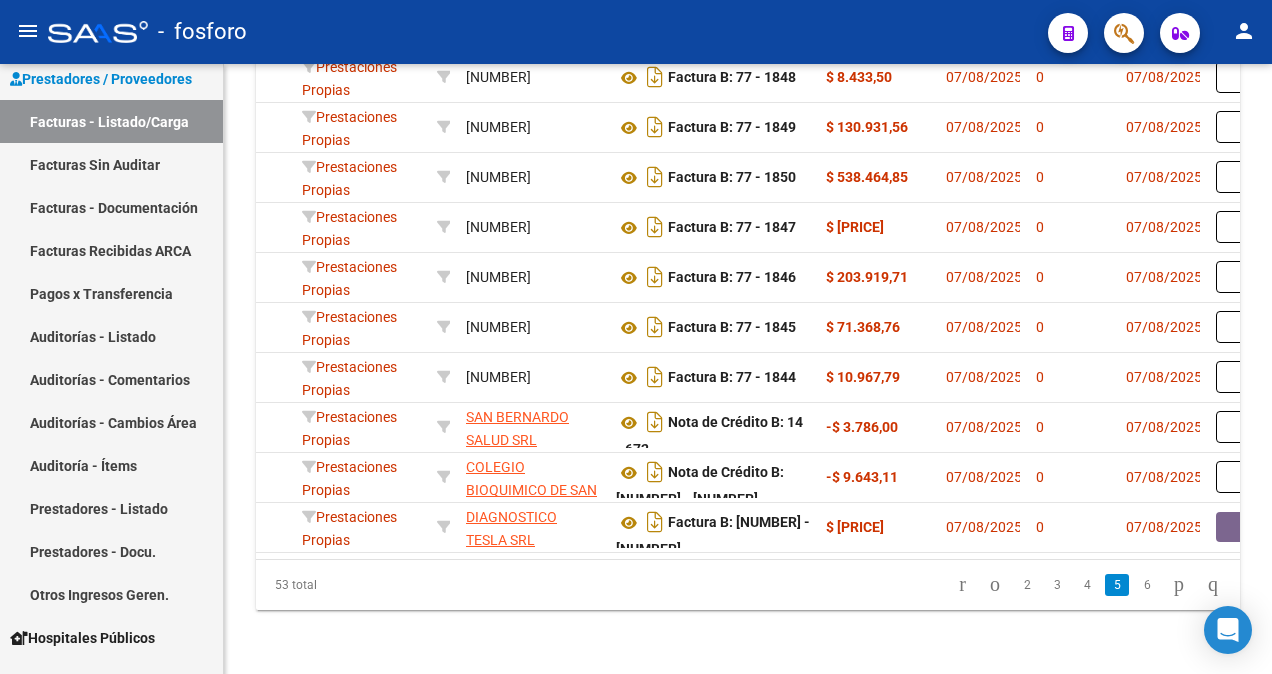 scroll, scrollTop: 0, scrollLeft: 426, axis: horizontal 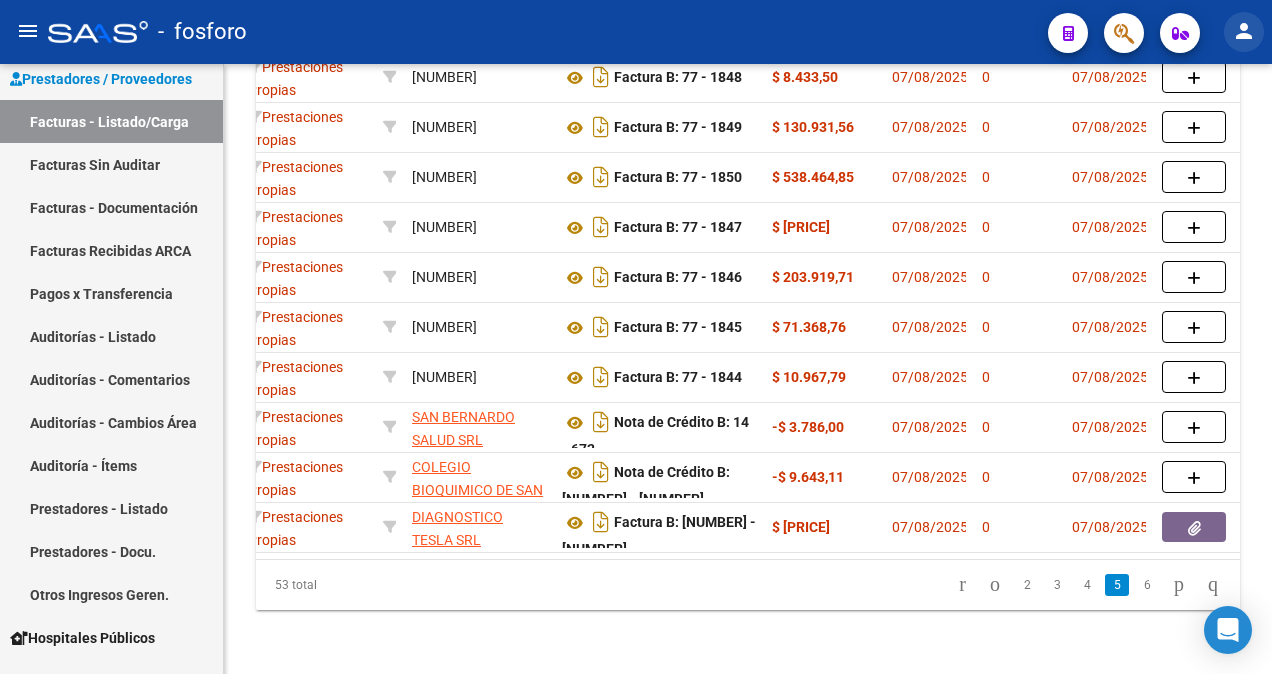 click on "person" 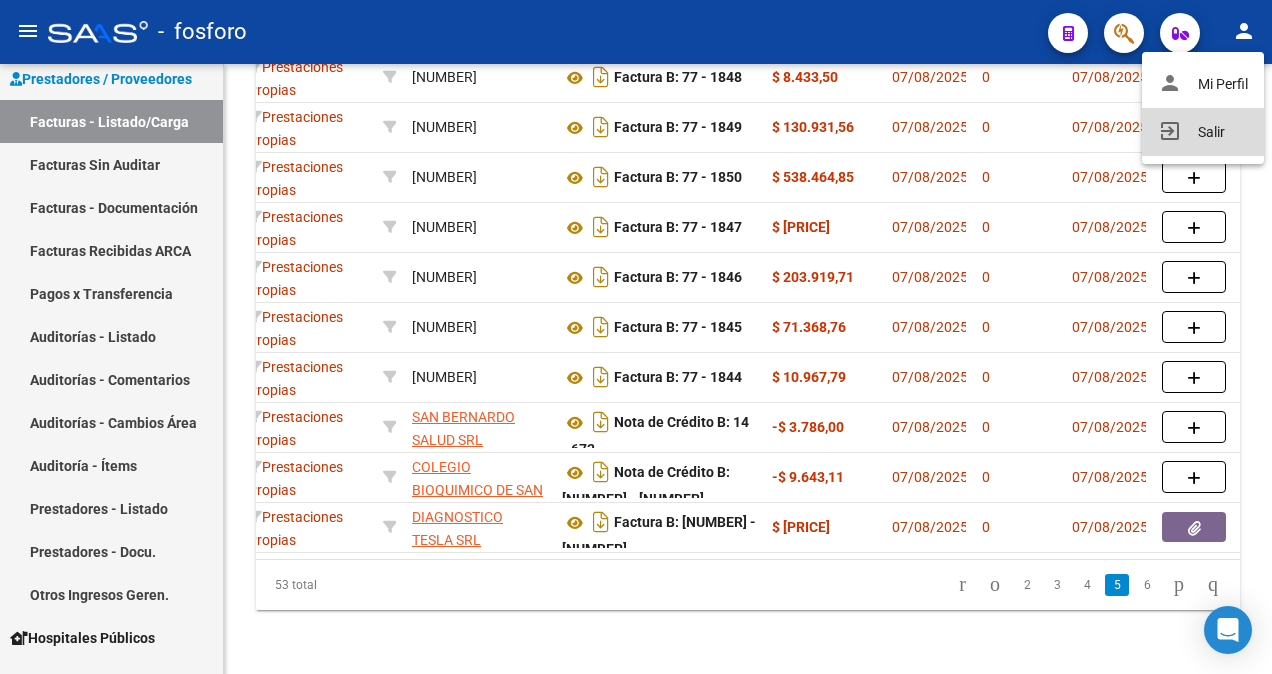 click on "exit_to_app  Salir" at bounding box center (1203, 132) 